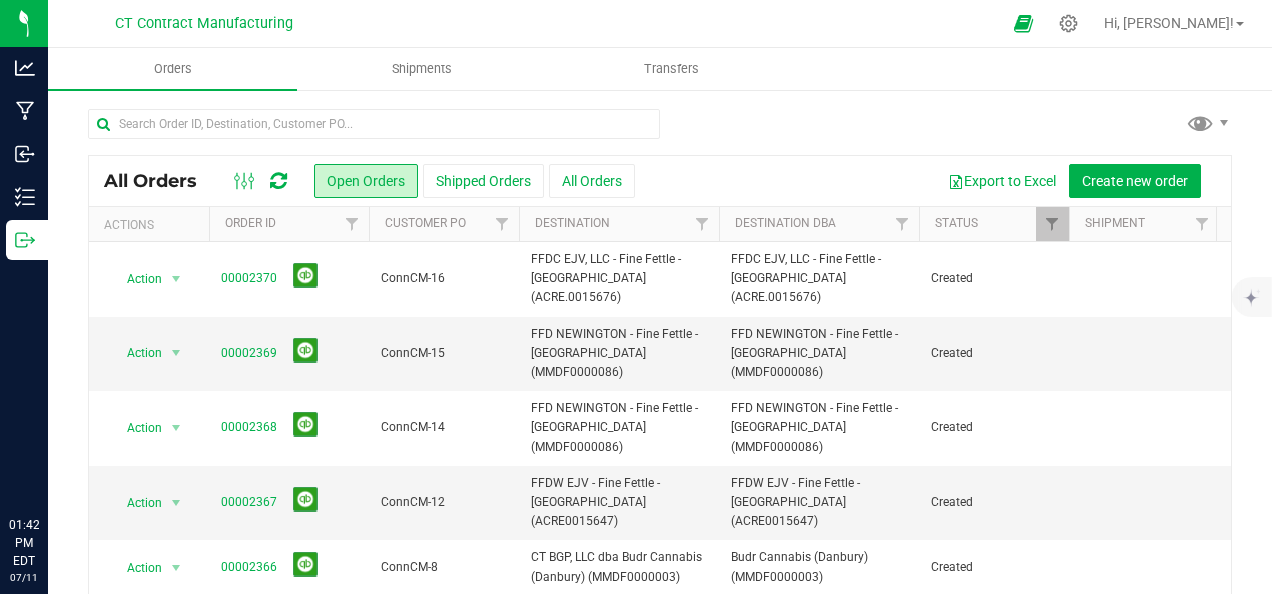 scroll, scrollTop: 0, scrollLeft: 0, axis: both 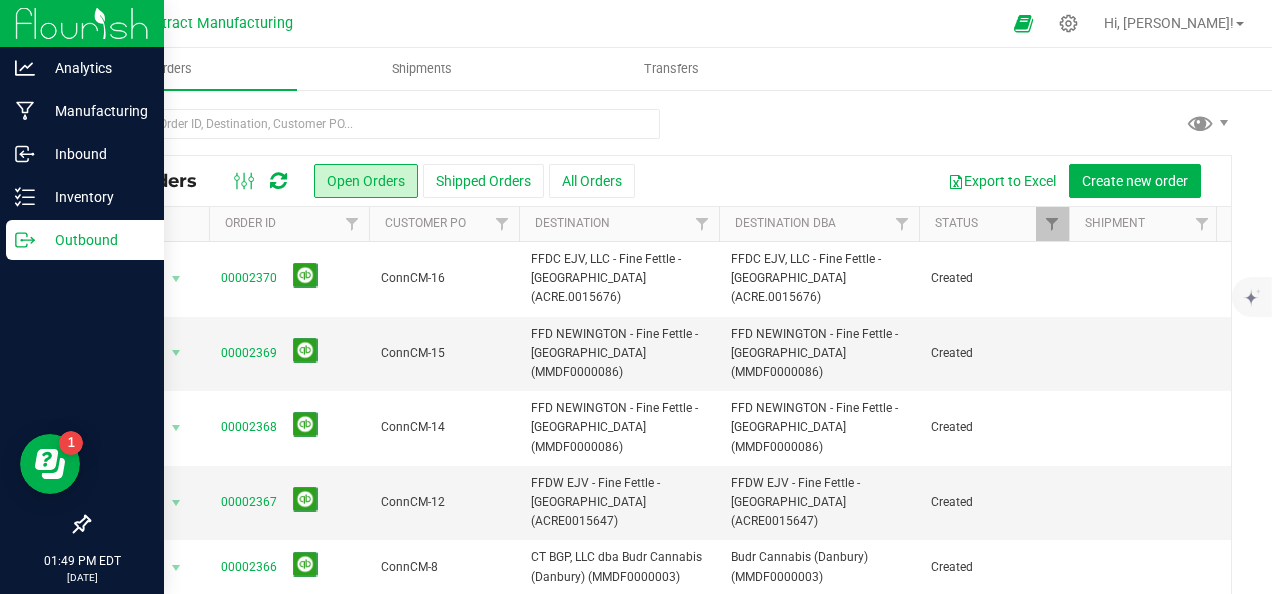 click on "Outbound" at bounding box center [95, 240] 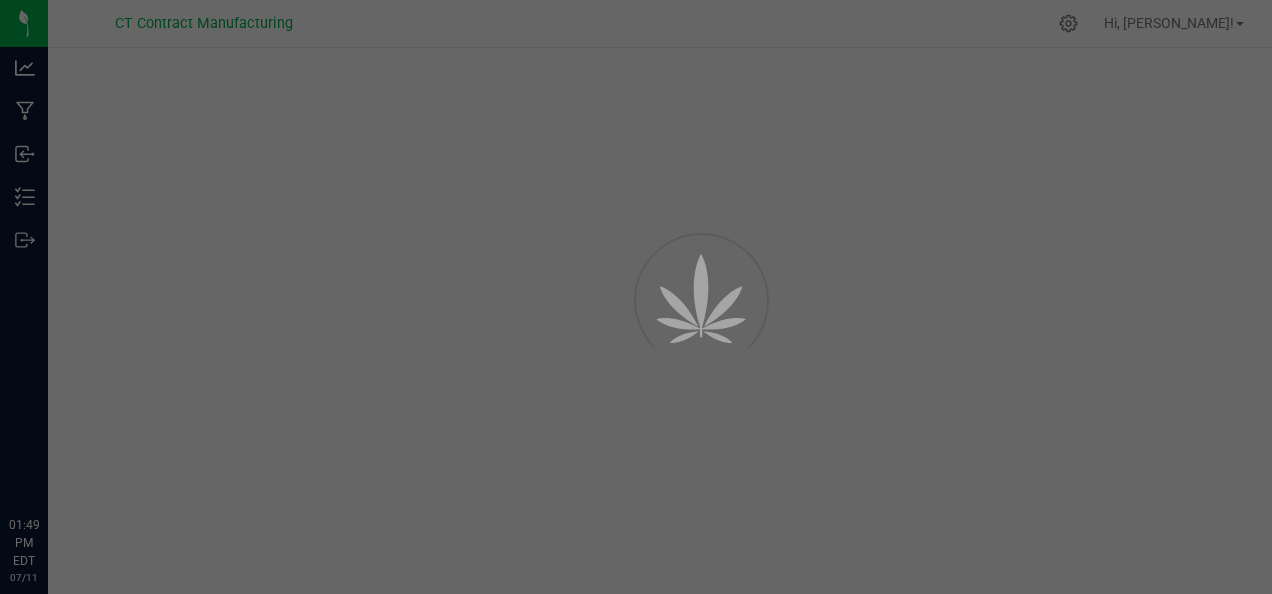 scroll, scrollTop: 0, scrollLeft: 0, axis: both 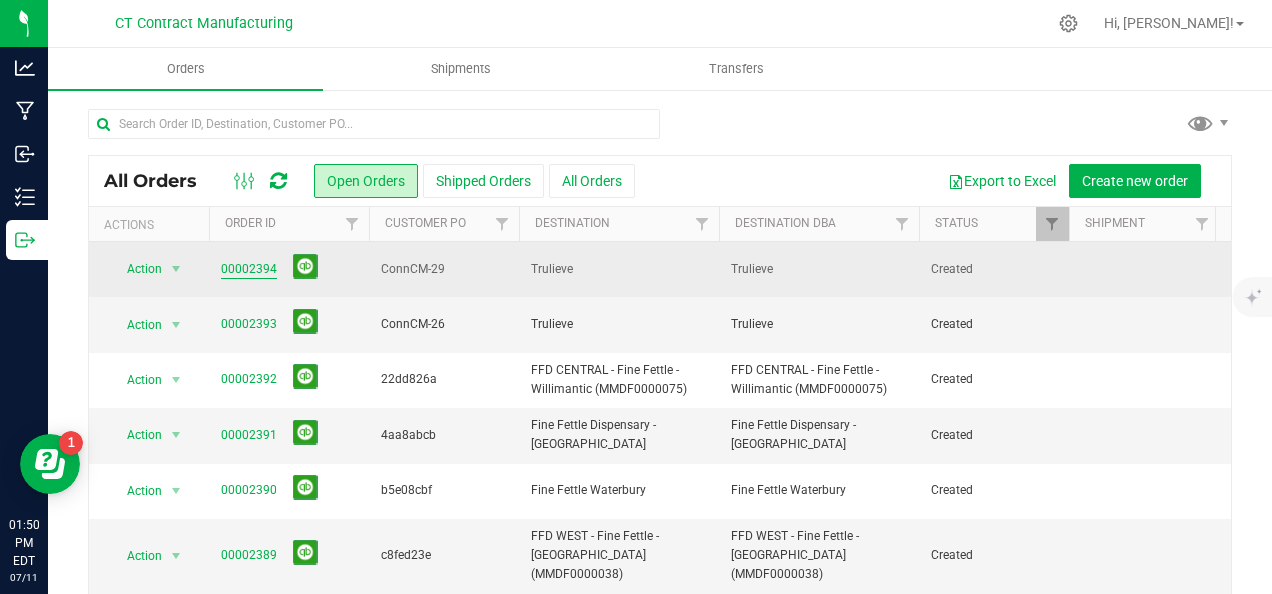 click on "00002394" at bounding box center (249, 269) 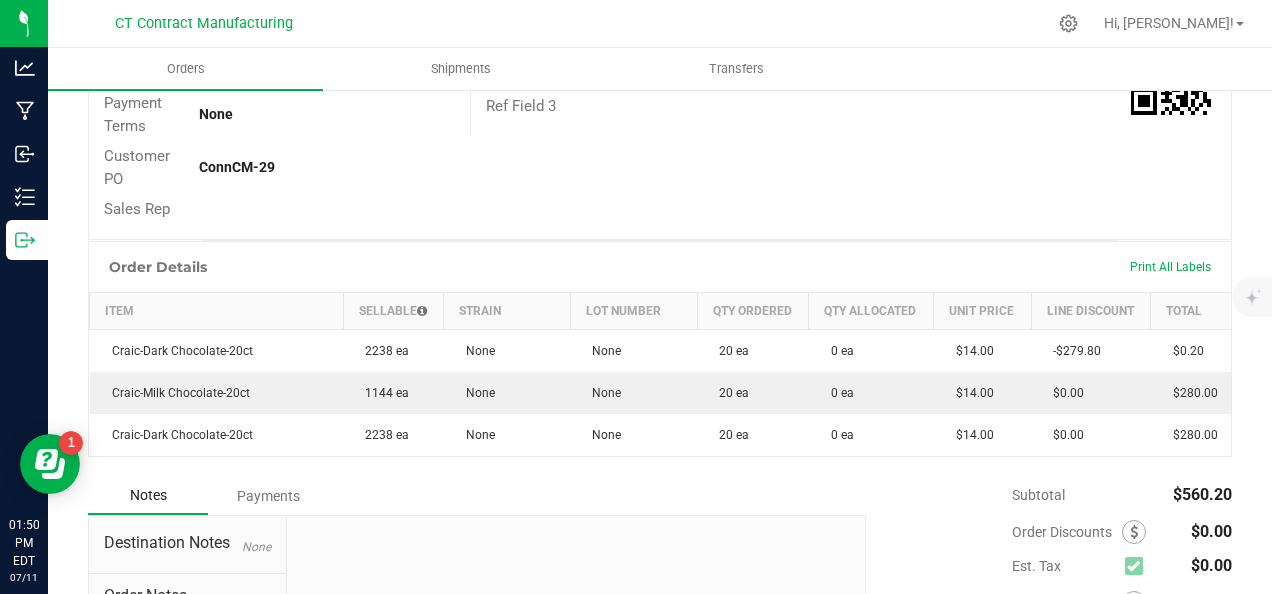 scroll, scrollTop: 0, scrollLeft: 0, axis: both 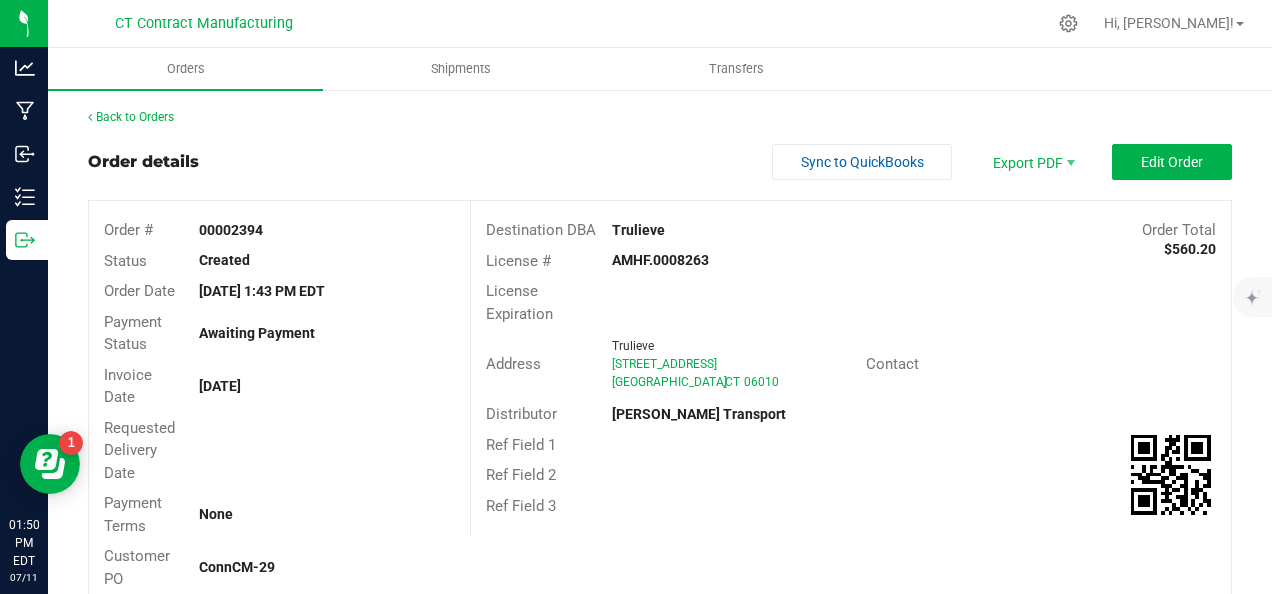 click on "Back to Orders" at bounding box center (660, 117) 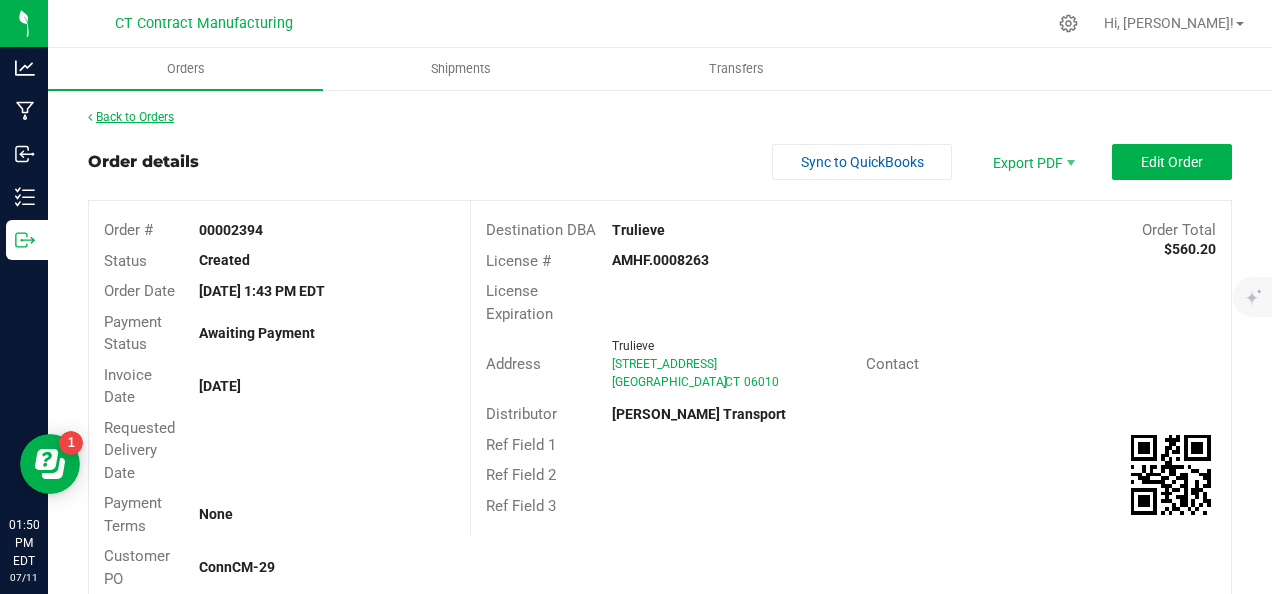 click on "Back to Orders" at bounding box center [131, 117] 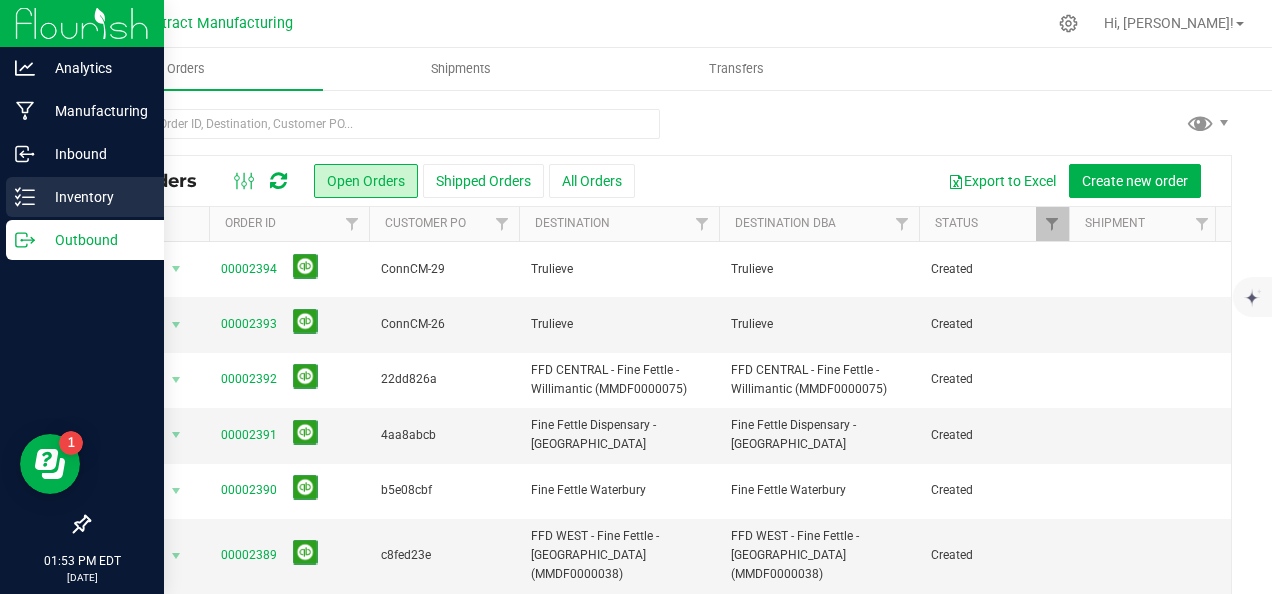 click on "Inventory" at bounding box center (95, 197) 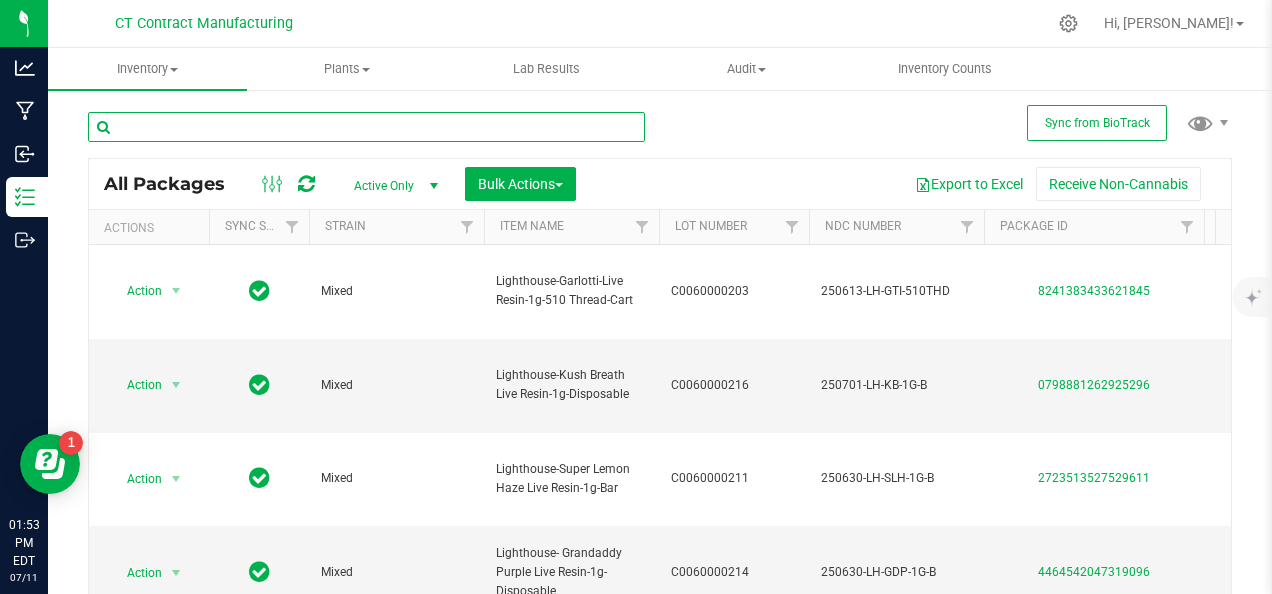 click at bounding box center (366, 127) 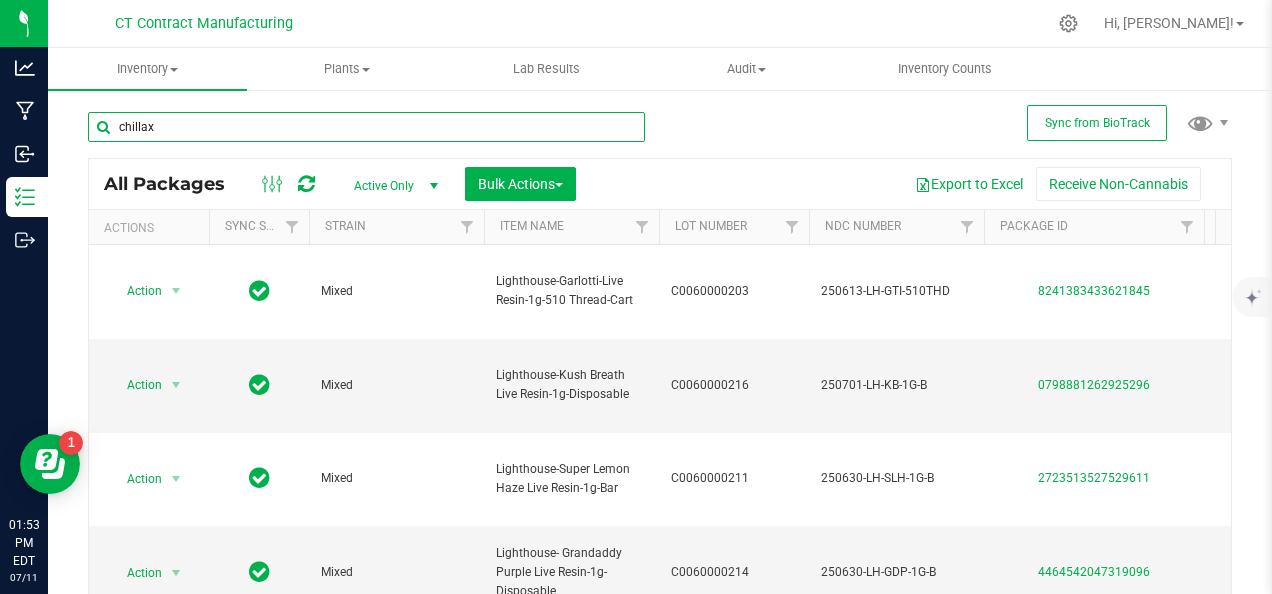 type on "chillax" 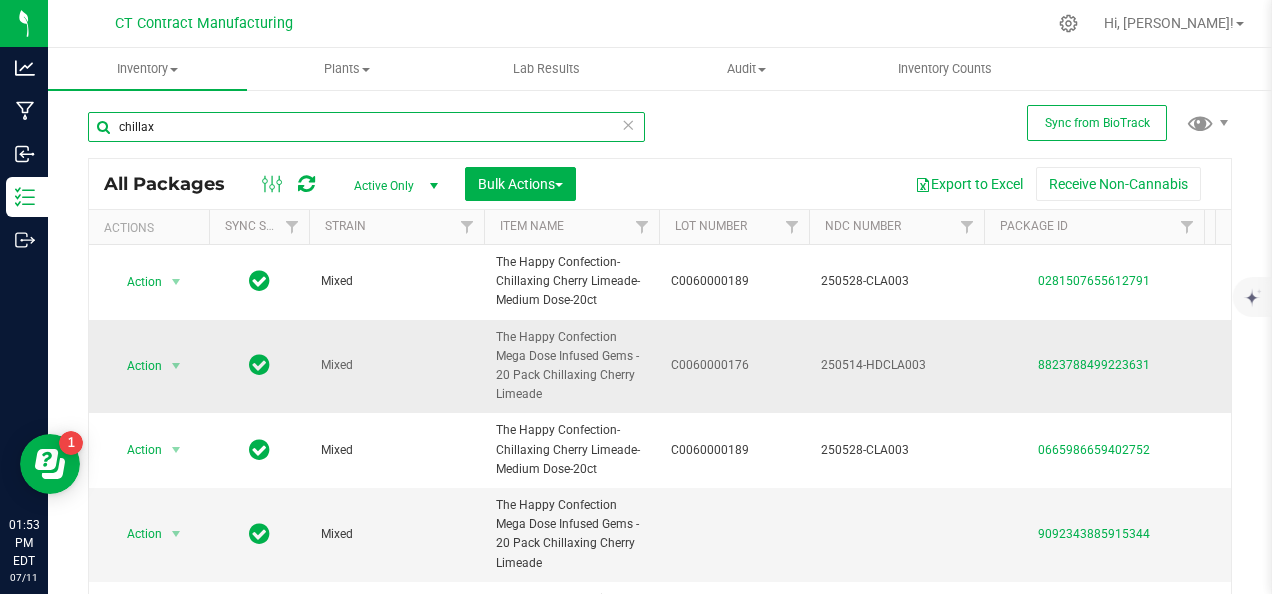 scroll, scrollTop: 0, scrollLeft: 105, axis: horizontal 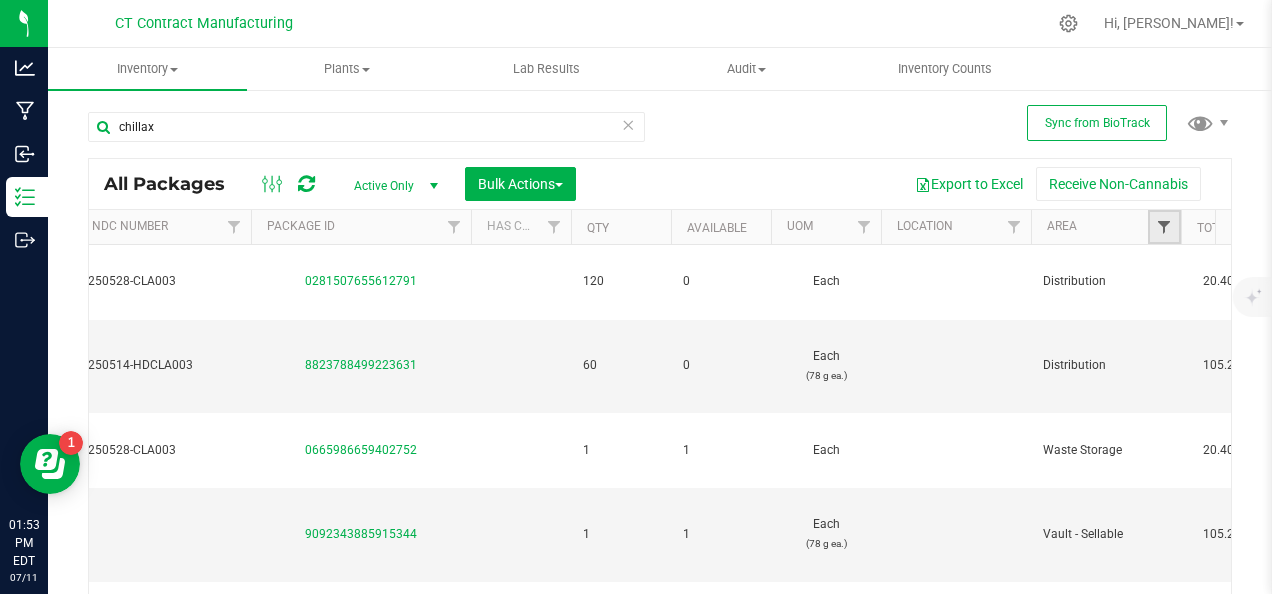 click at bounding box center [1164, 227] 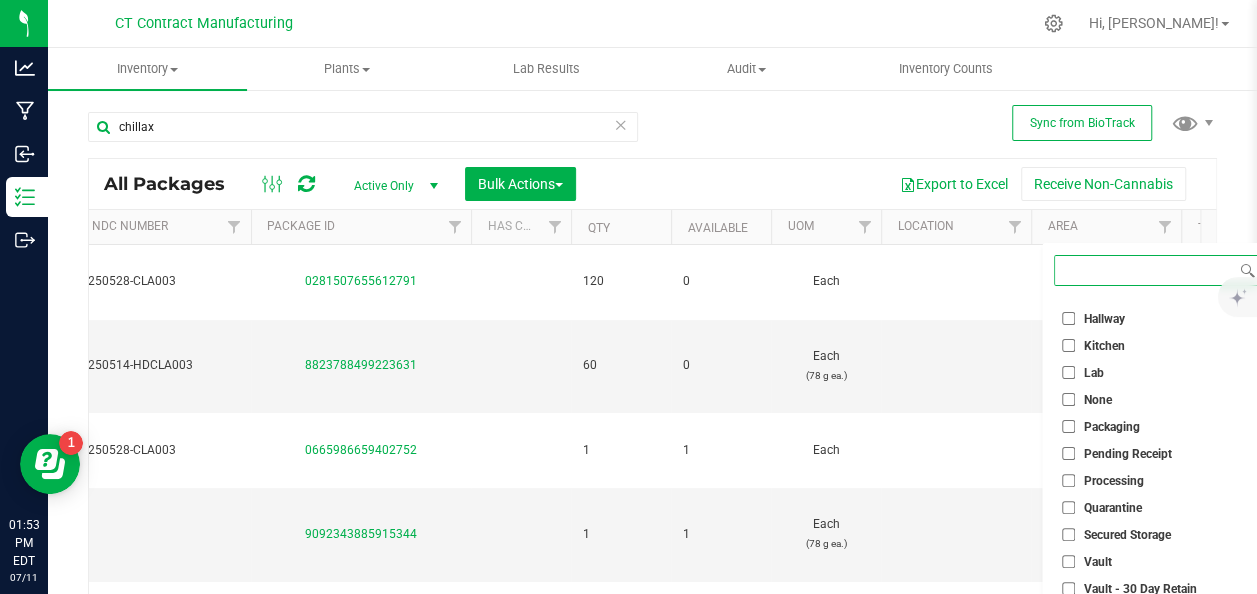 scroll, scrollTop: 100, scrollLeft: 0, axis: vertical 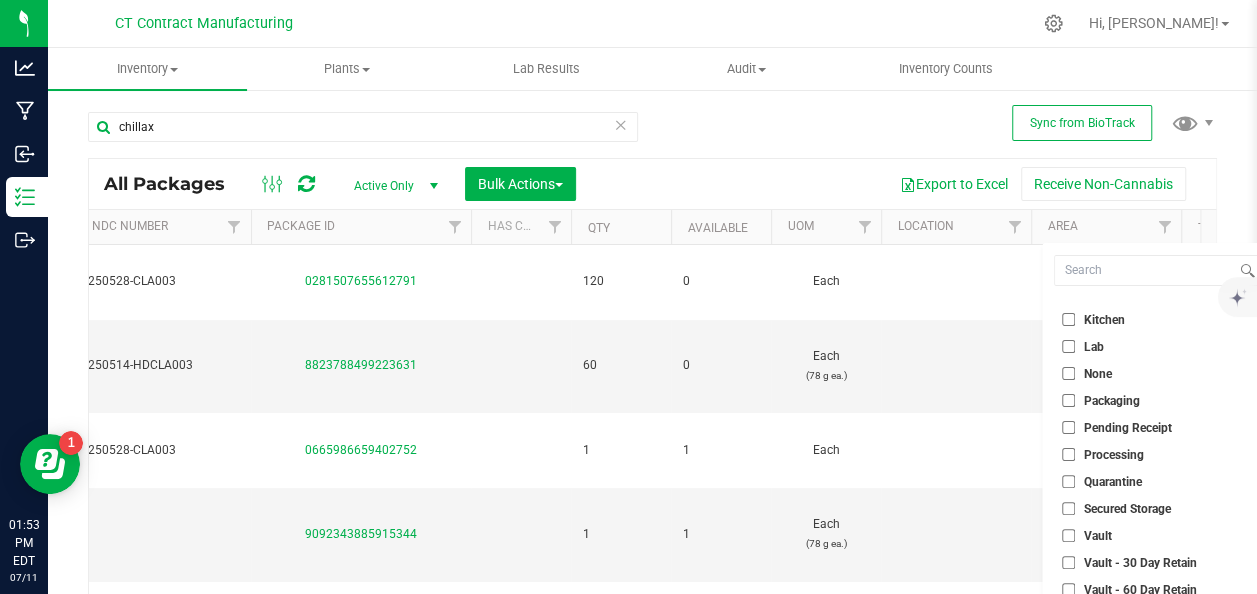 click on "Vault" at bounding box center [1068, 535] 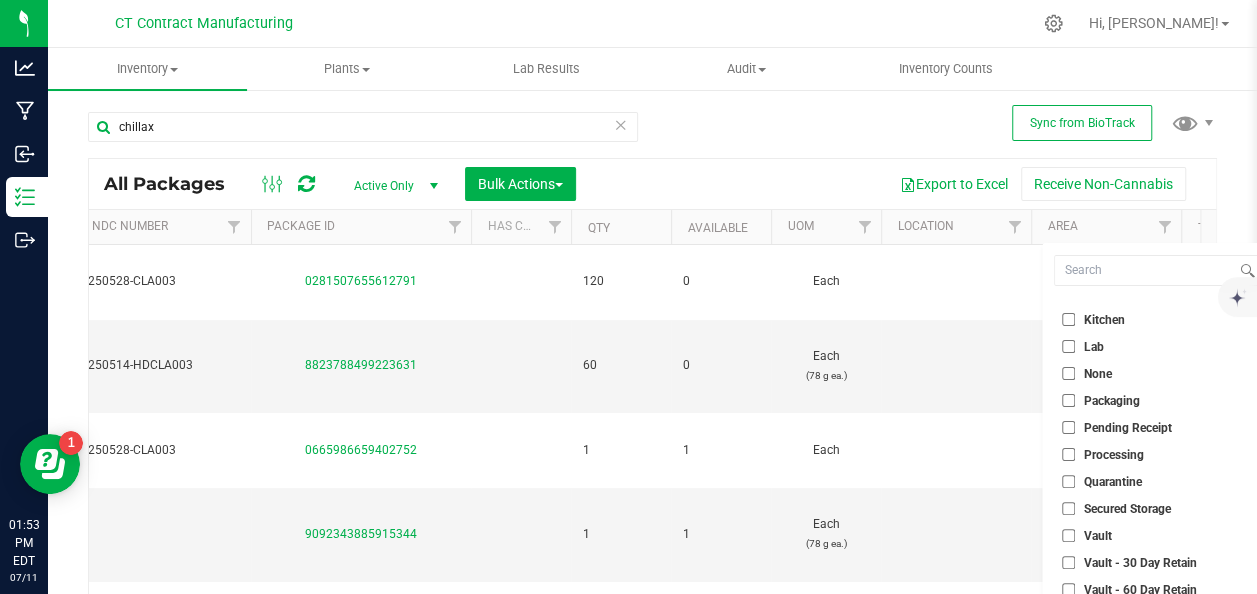 checkbox on "true" 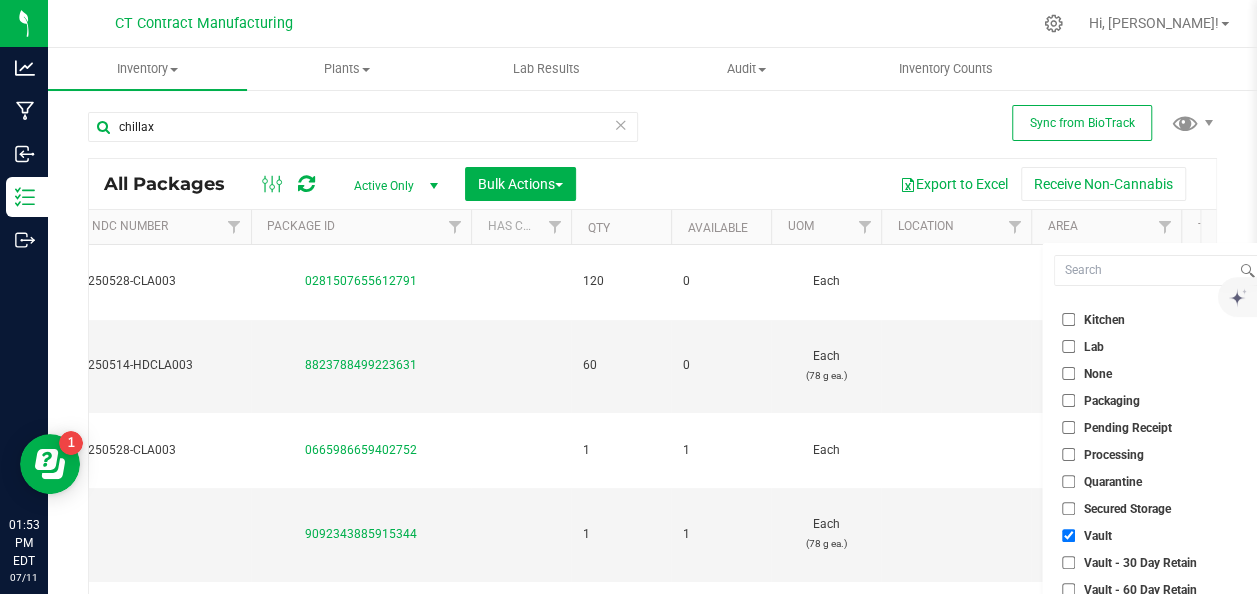 scroll, scrollTop: 153, scrollLeft: 0, axis: vertical 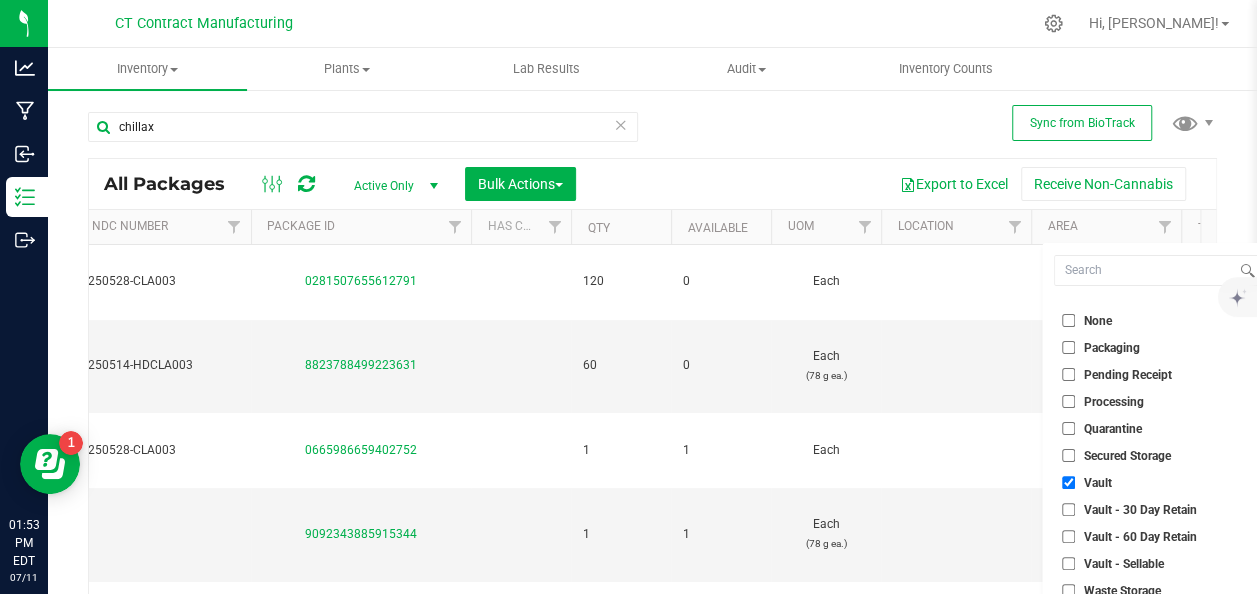 click on "Vault - Sellable" at bounding box center (1068, 563) 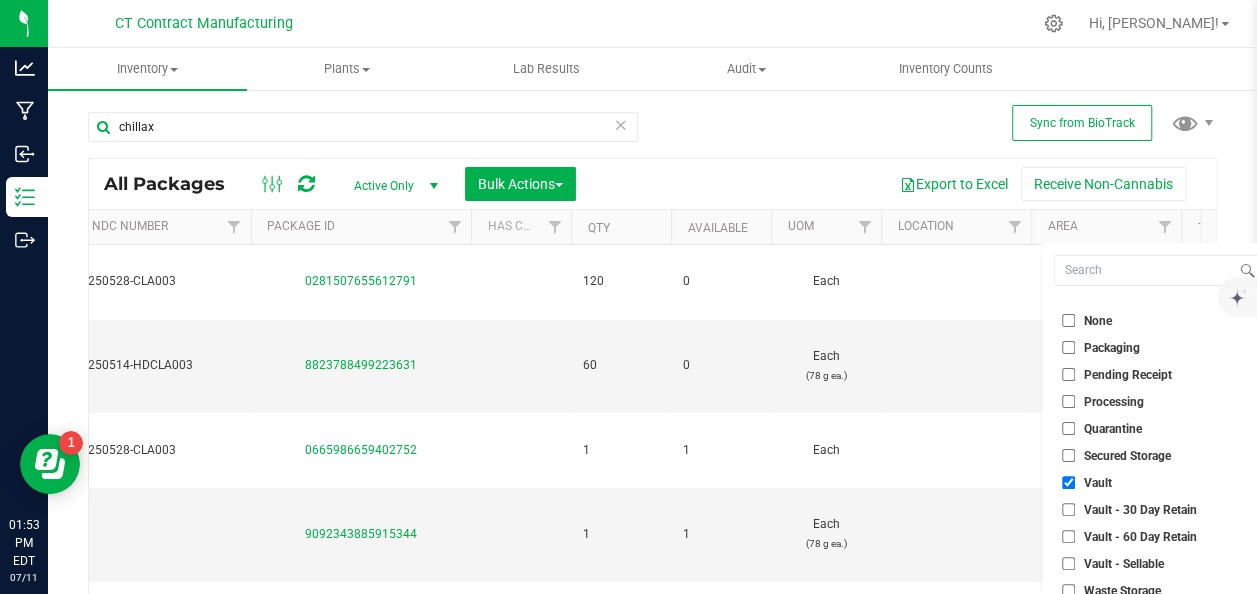 checkbox on "true" 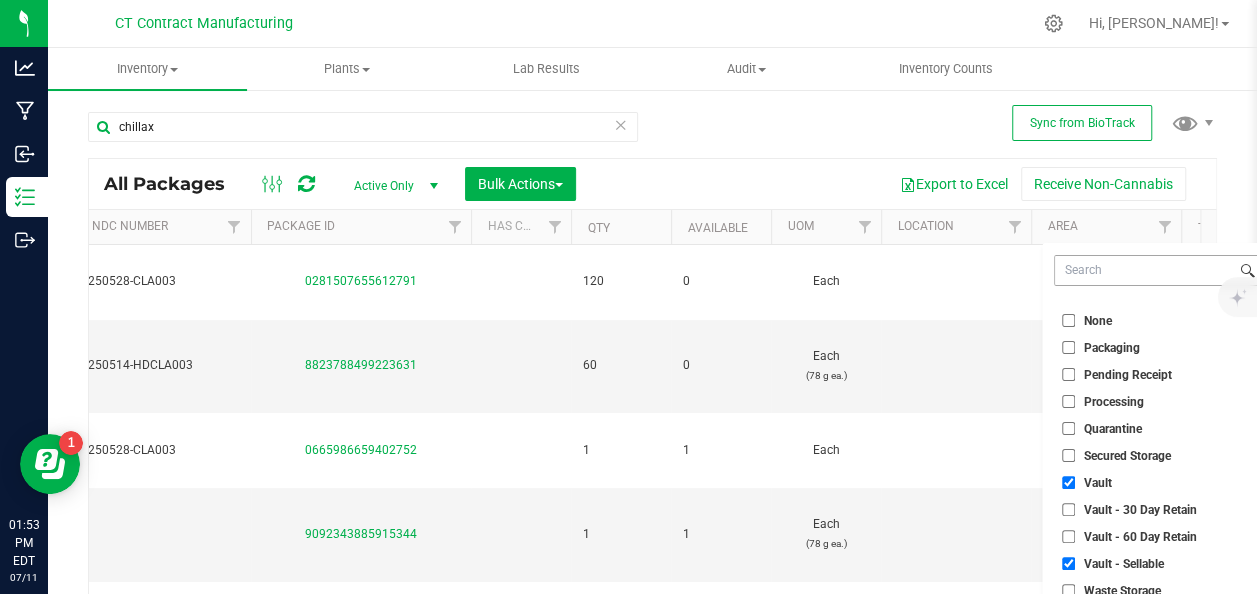 scroll, scrollTop: 100, scrollLeft: 0, axis: vertical 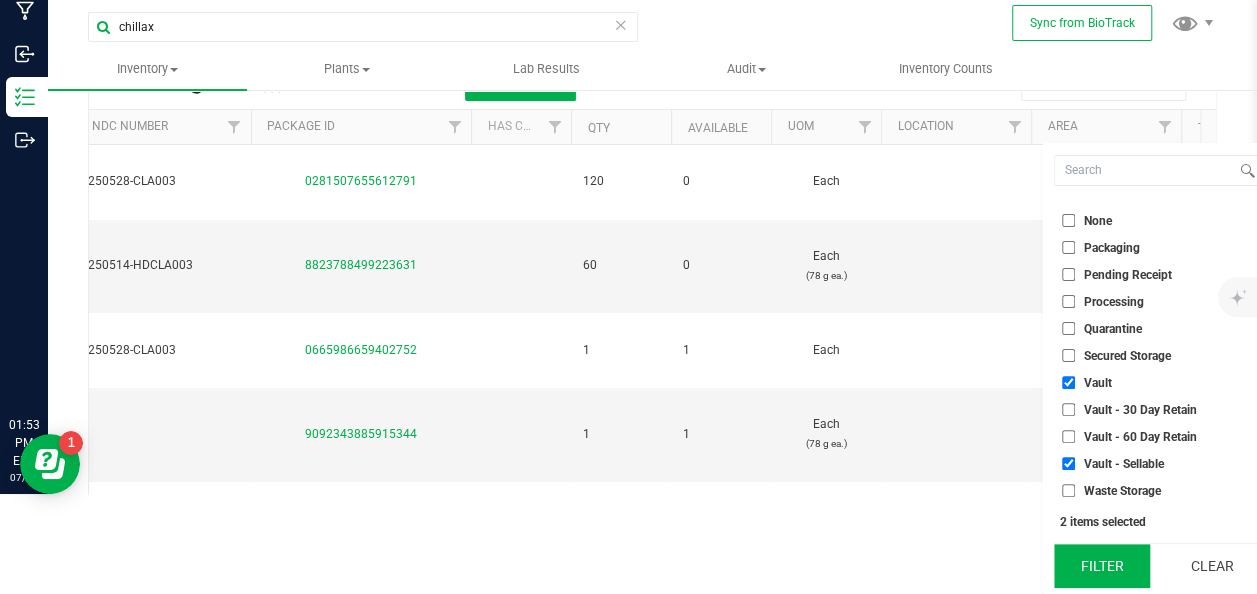 click on "Filter" at bounding box center (1102, 566) 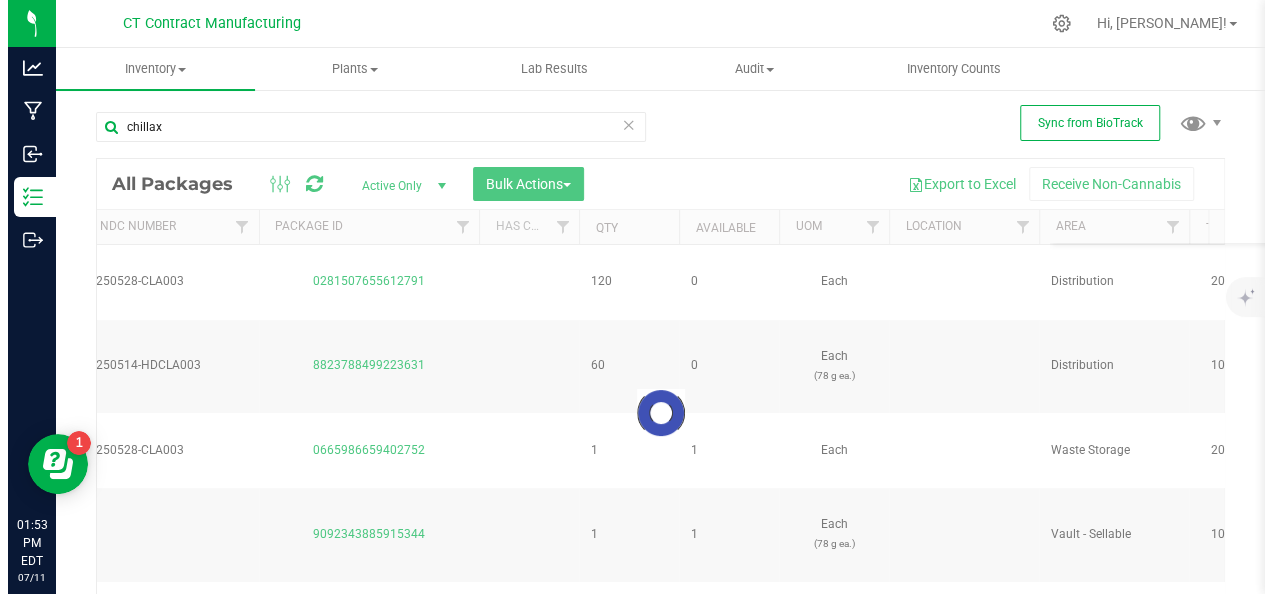 scroll, scrollTop: 0, scrollLeft: 0, axis: both 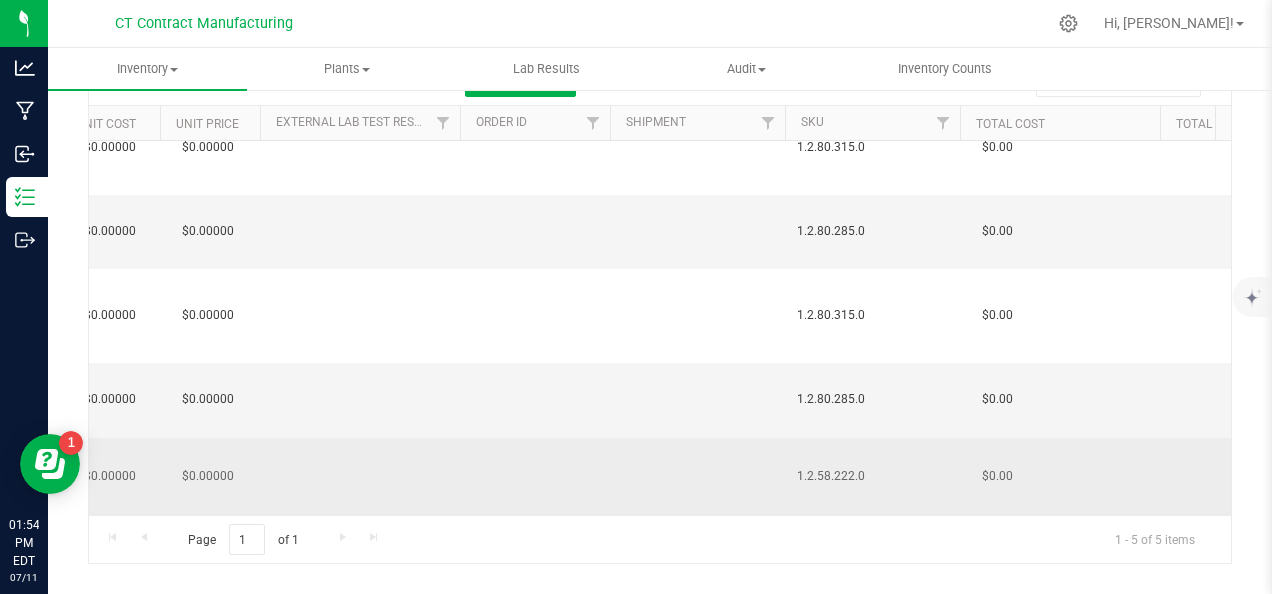 click on "1.2.58.222.0" at bounding box center [872, 476] 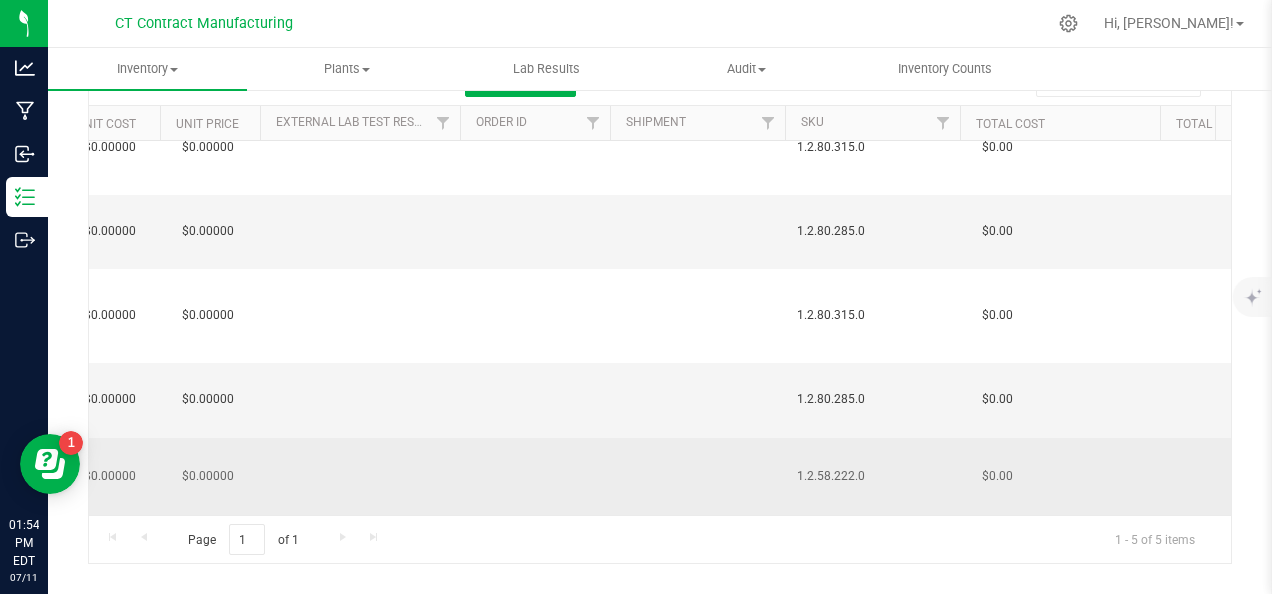 click on "1.2.58.222.0" at bounding box center (872, 476) 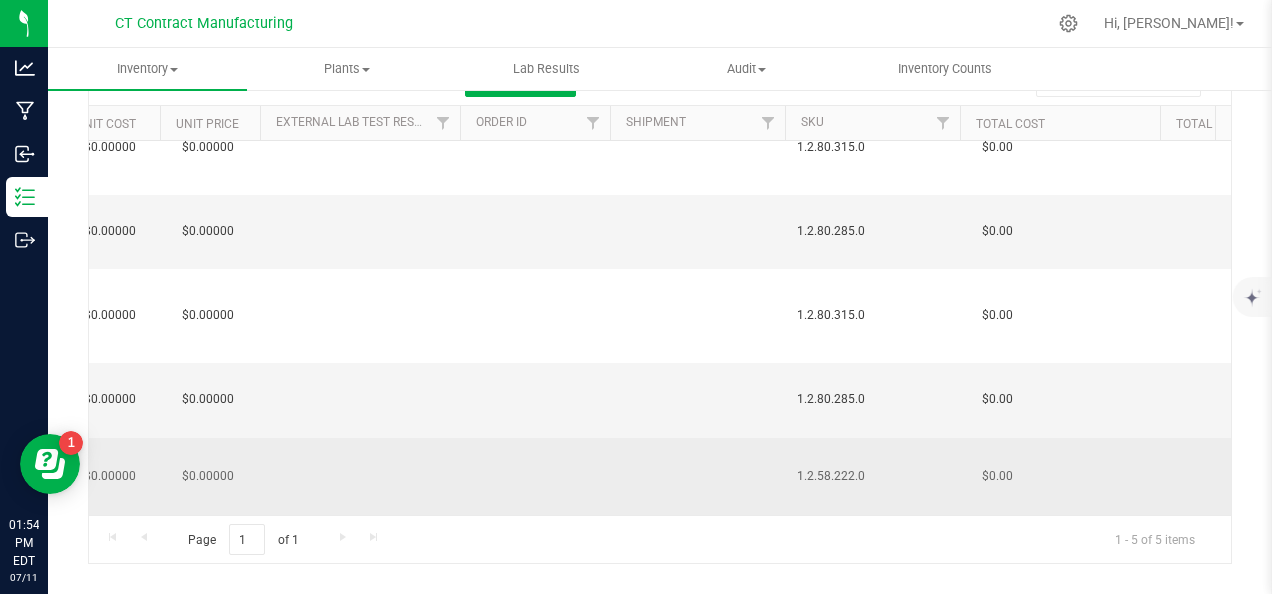 copy on "1.2.58.222.0" 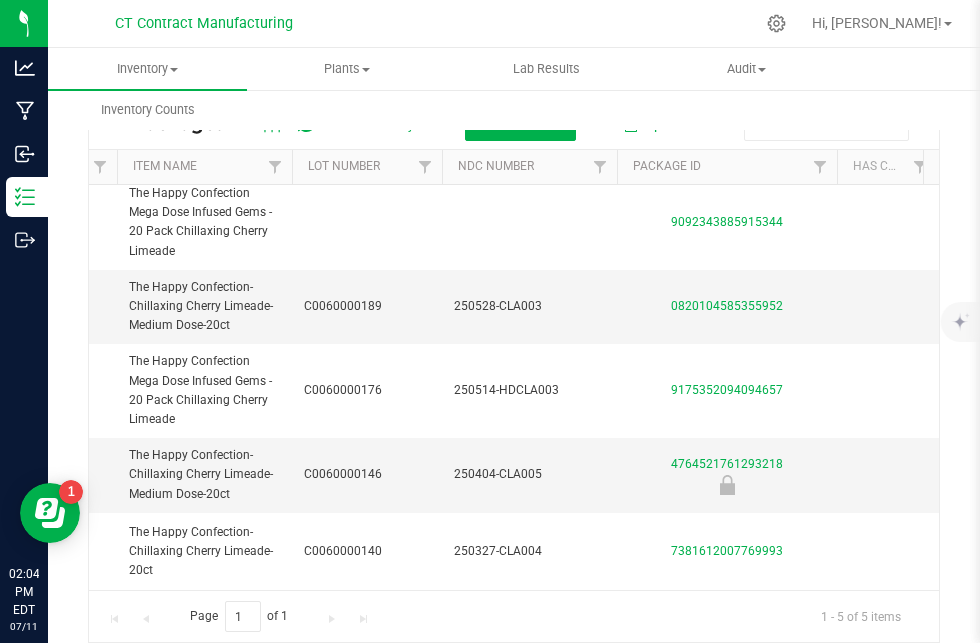 scroll, scrollTop: 23, scrollLeft: 367, axis: both 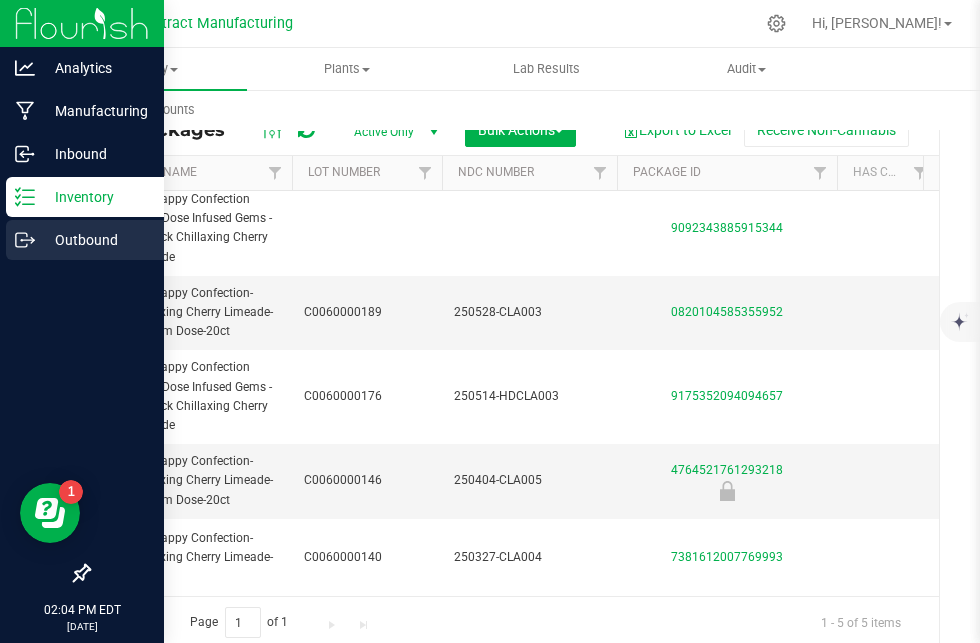 click on "Outbound" at bounding box center (95, 240) 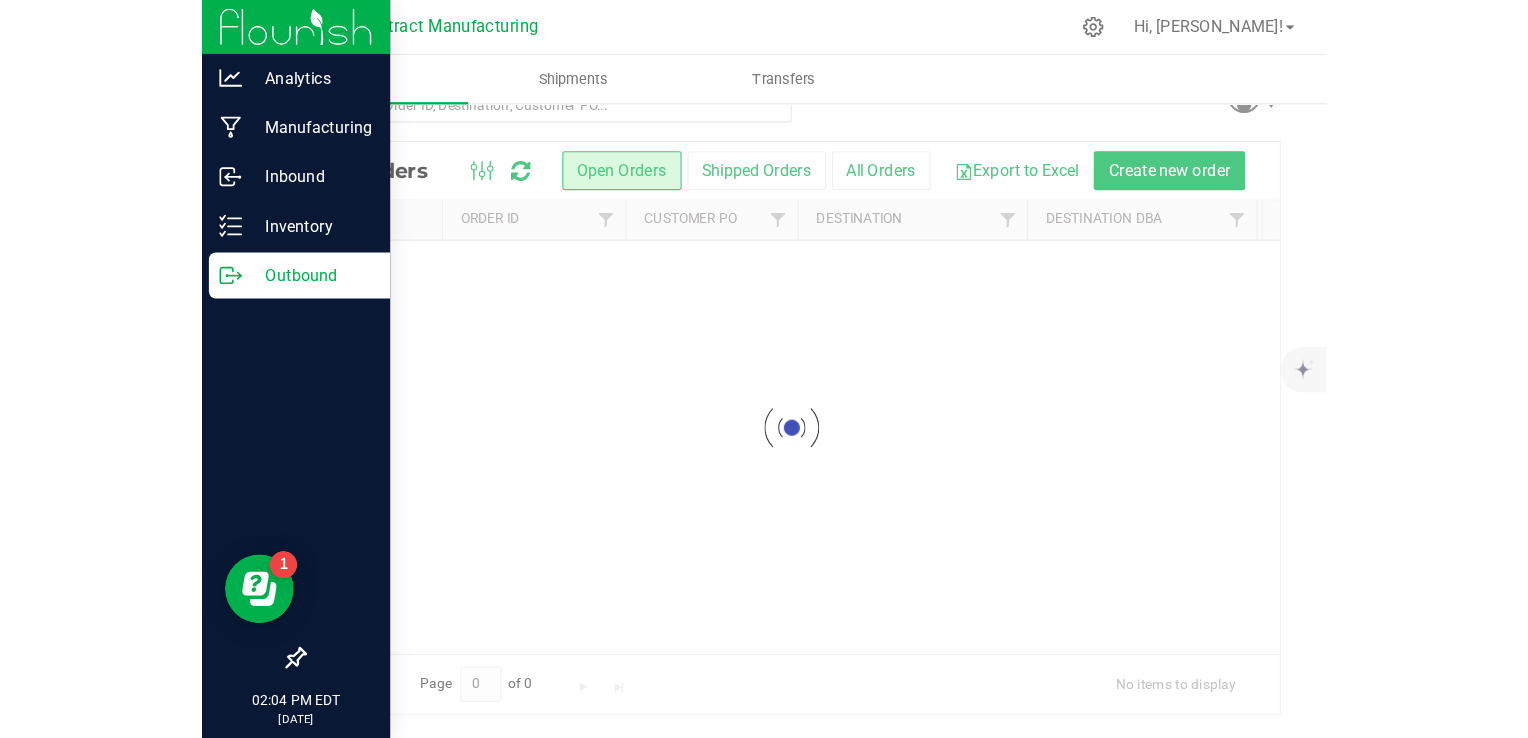 scroll, scrollTop: 0, scrollLeft: 0, axis: both 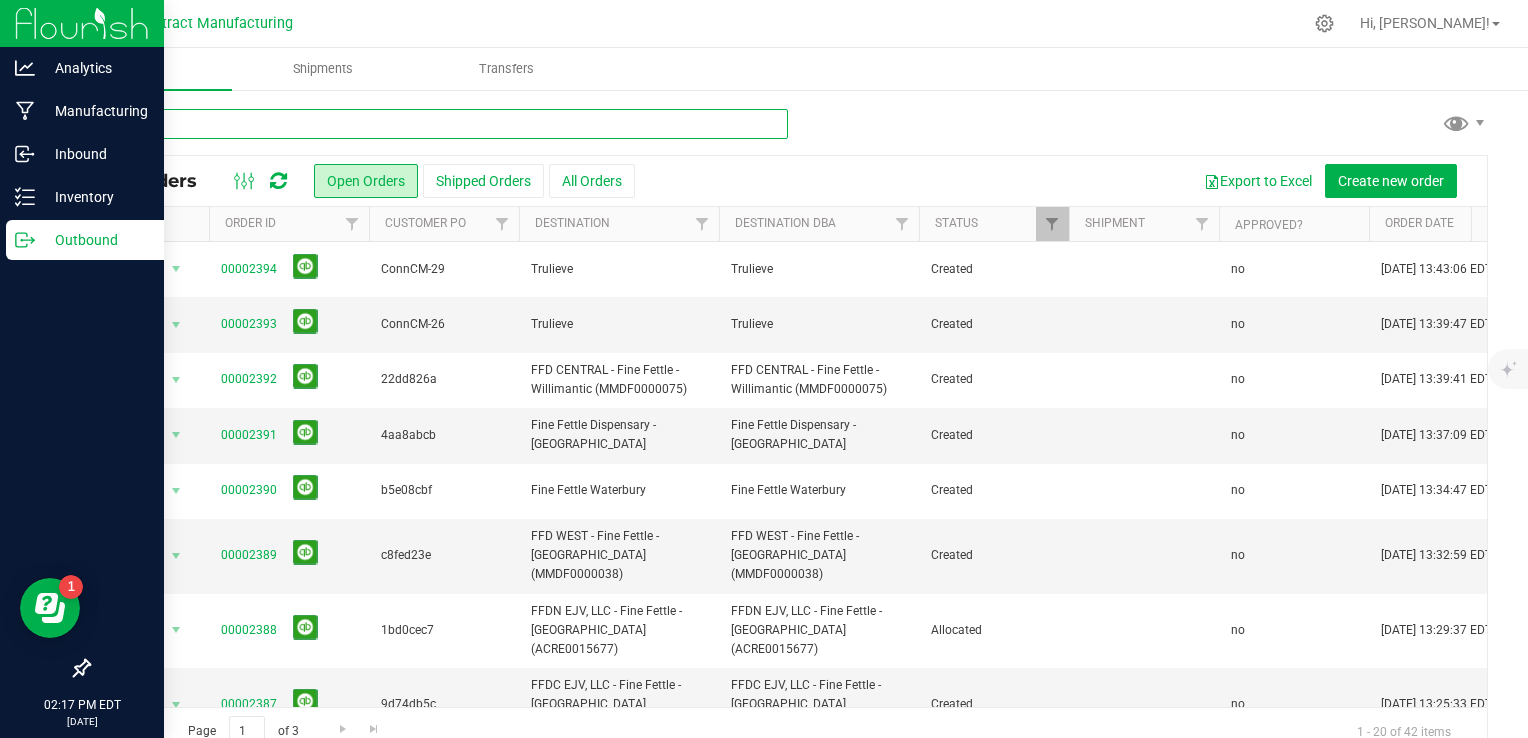 click at bounding box center [438, 124] 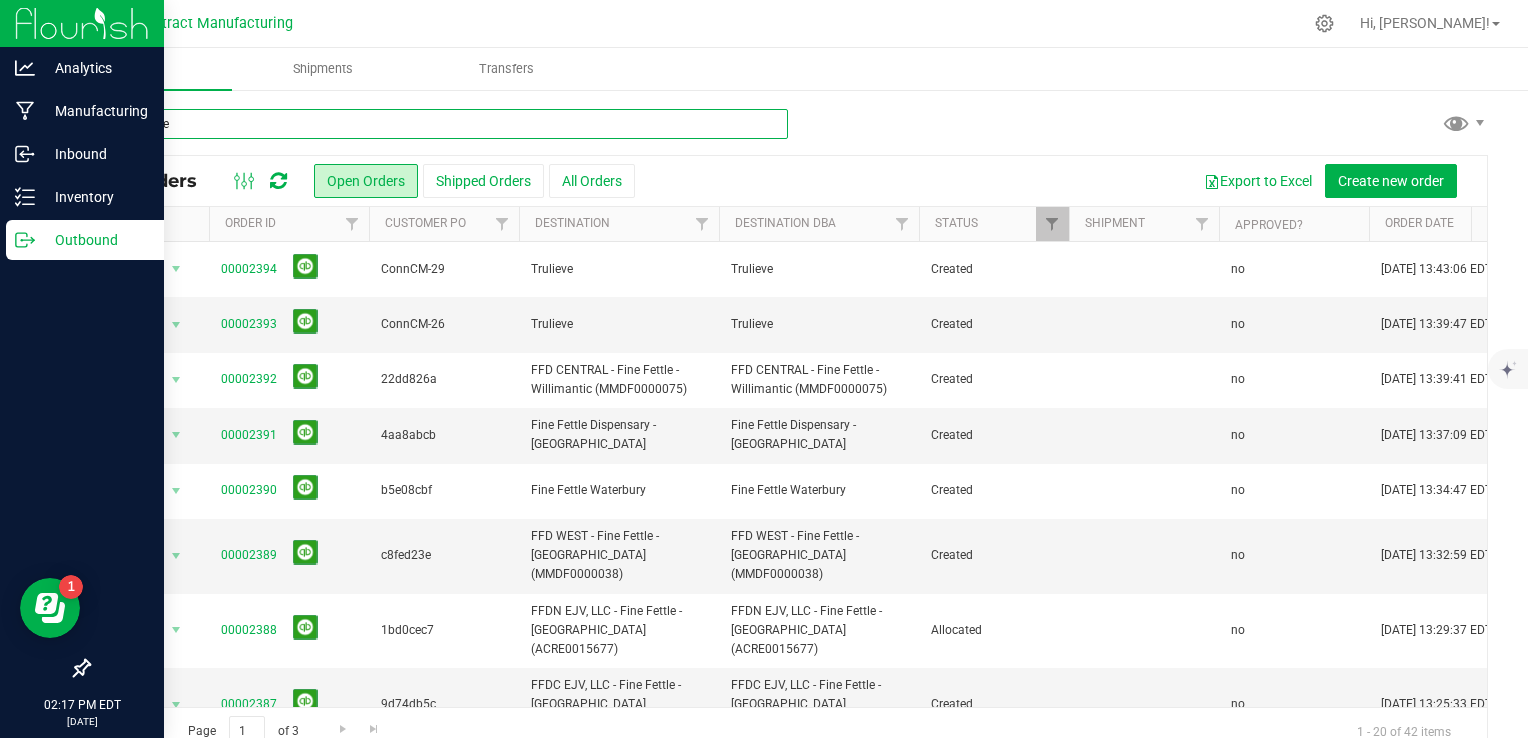 type on "fine fettle" 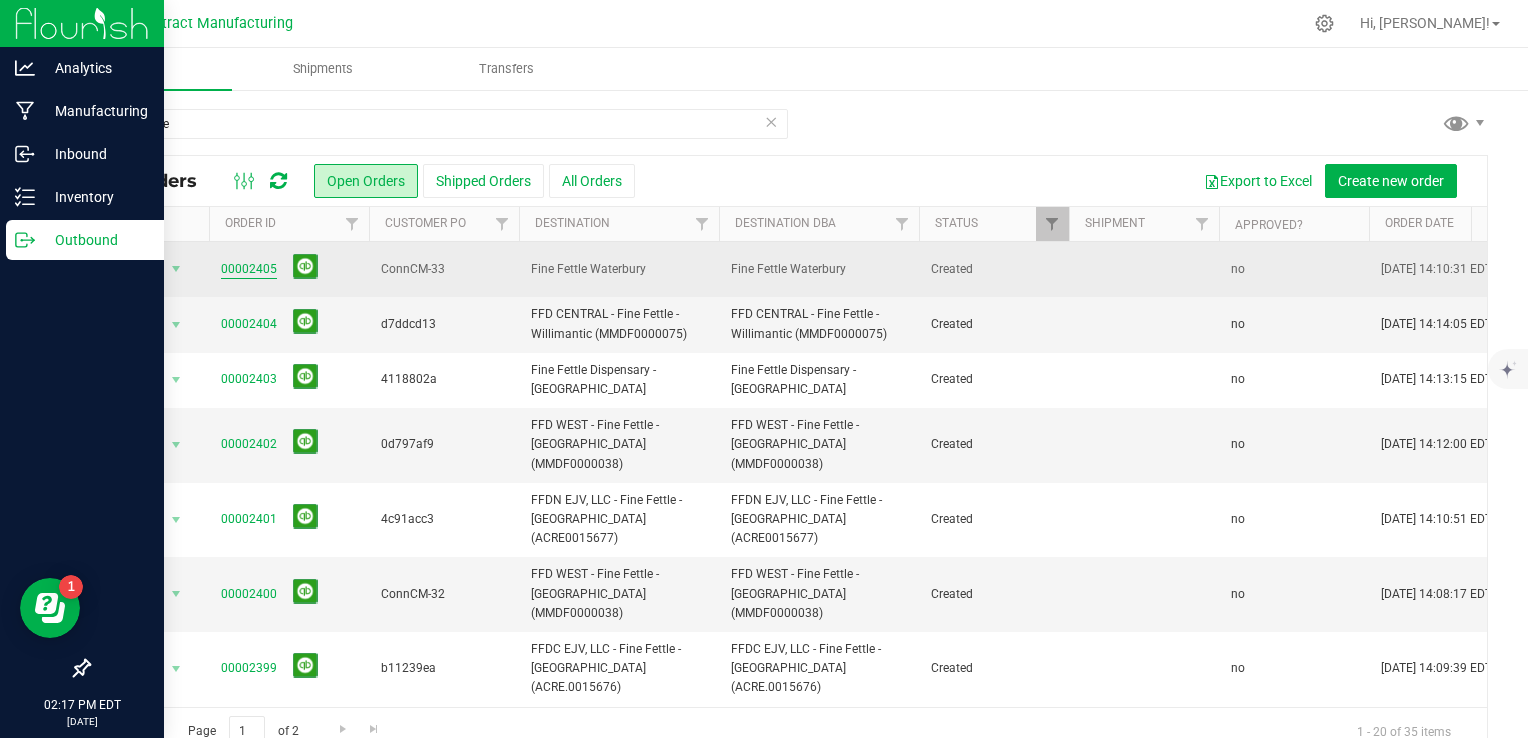 click on "00002405" at bounding box center [249, 269] 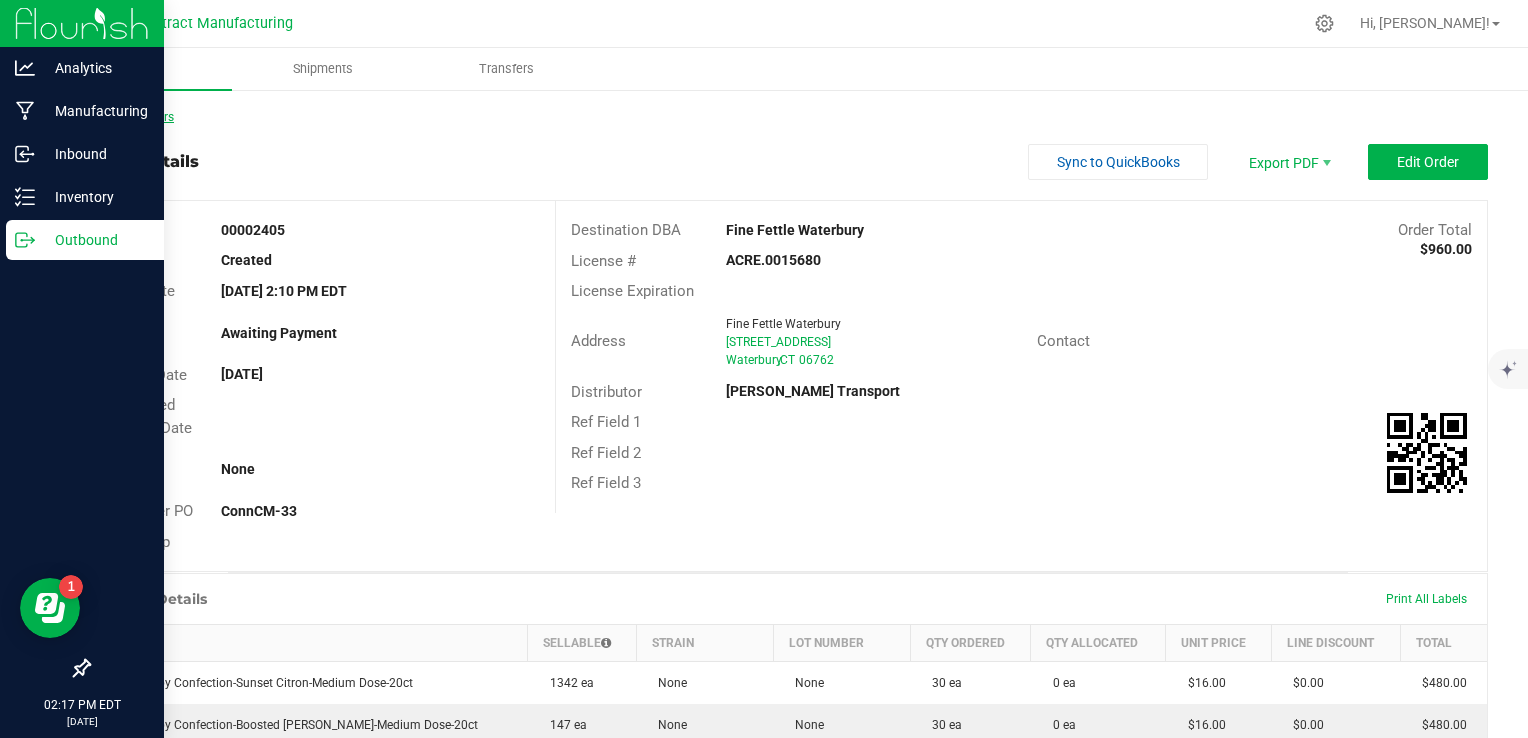 click on "Back to Orders" at bounding box center [131, 117] 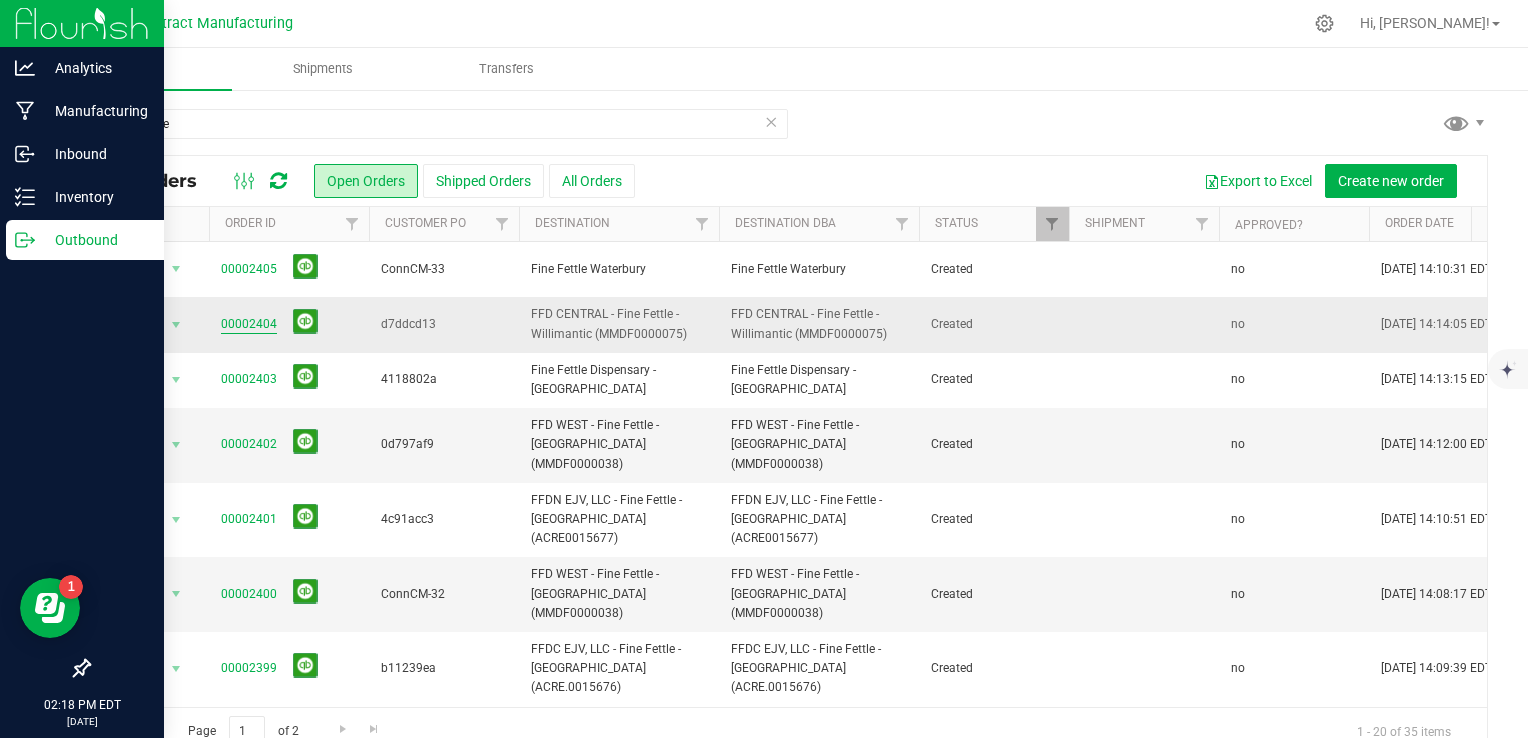 click on "00002404" at bounding box center [249, 324] 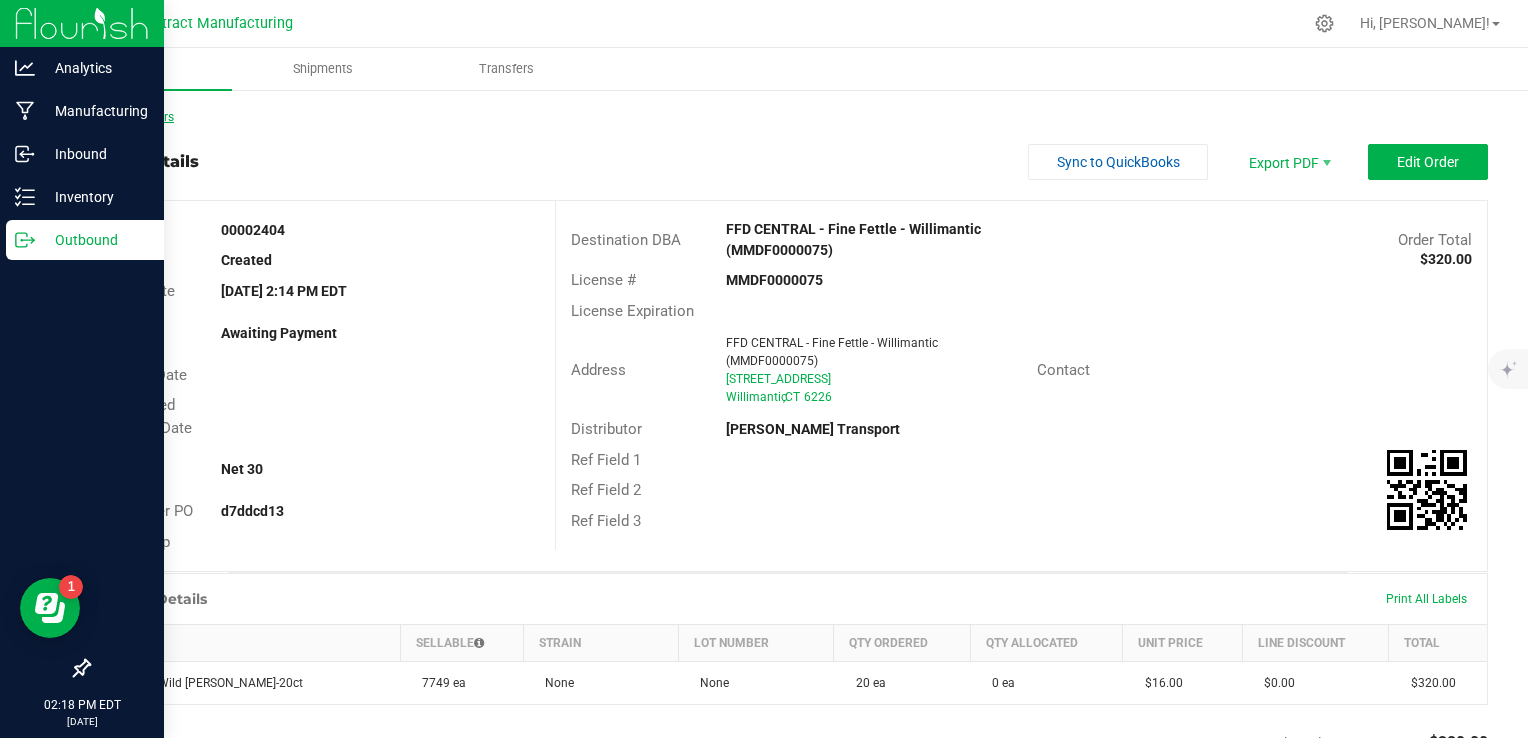 click on "Back to Orders" at bounding box center [131, 117] 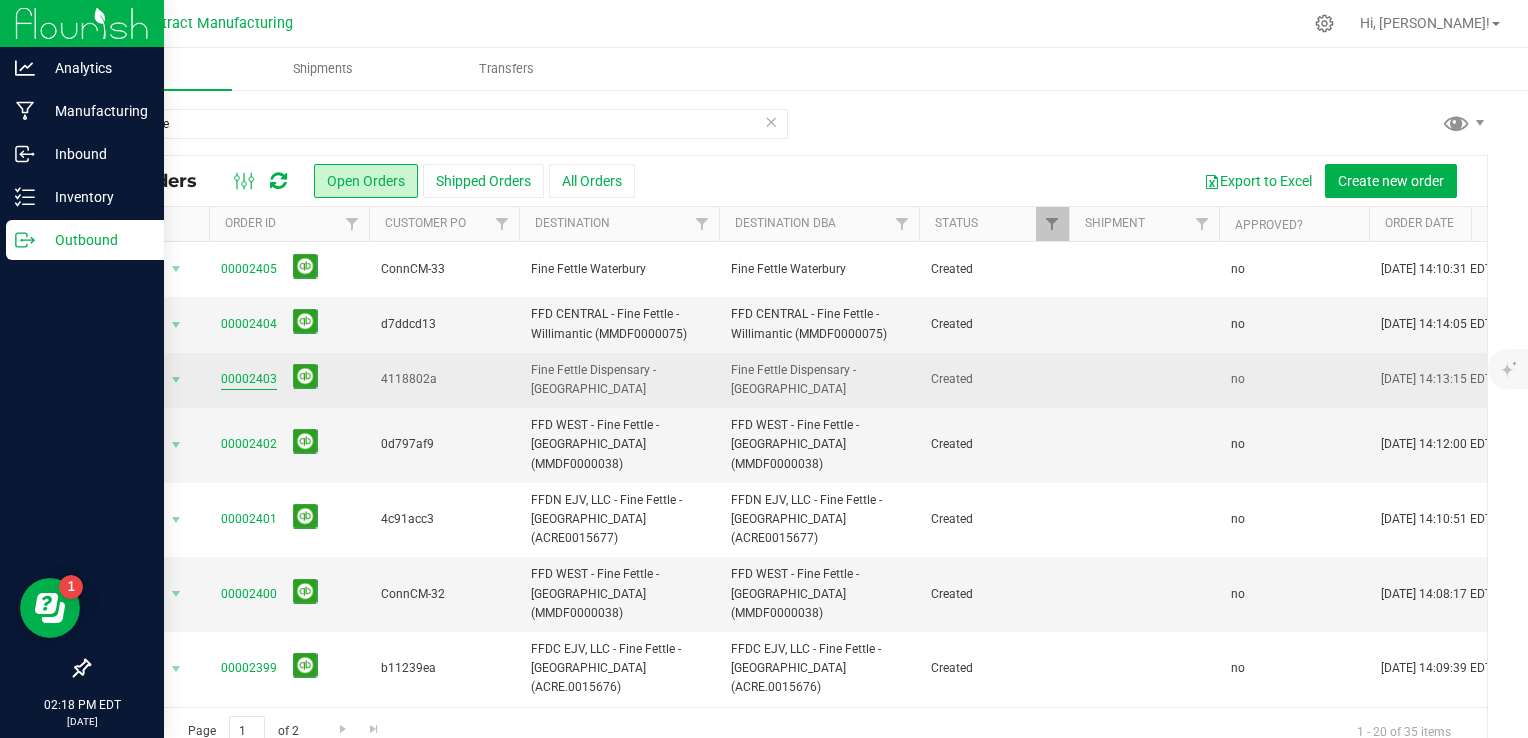 click on "00002403" at bounding box center (249, 379) 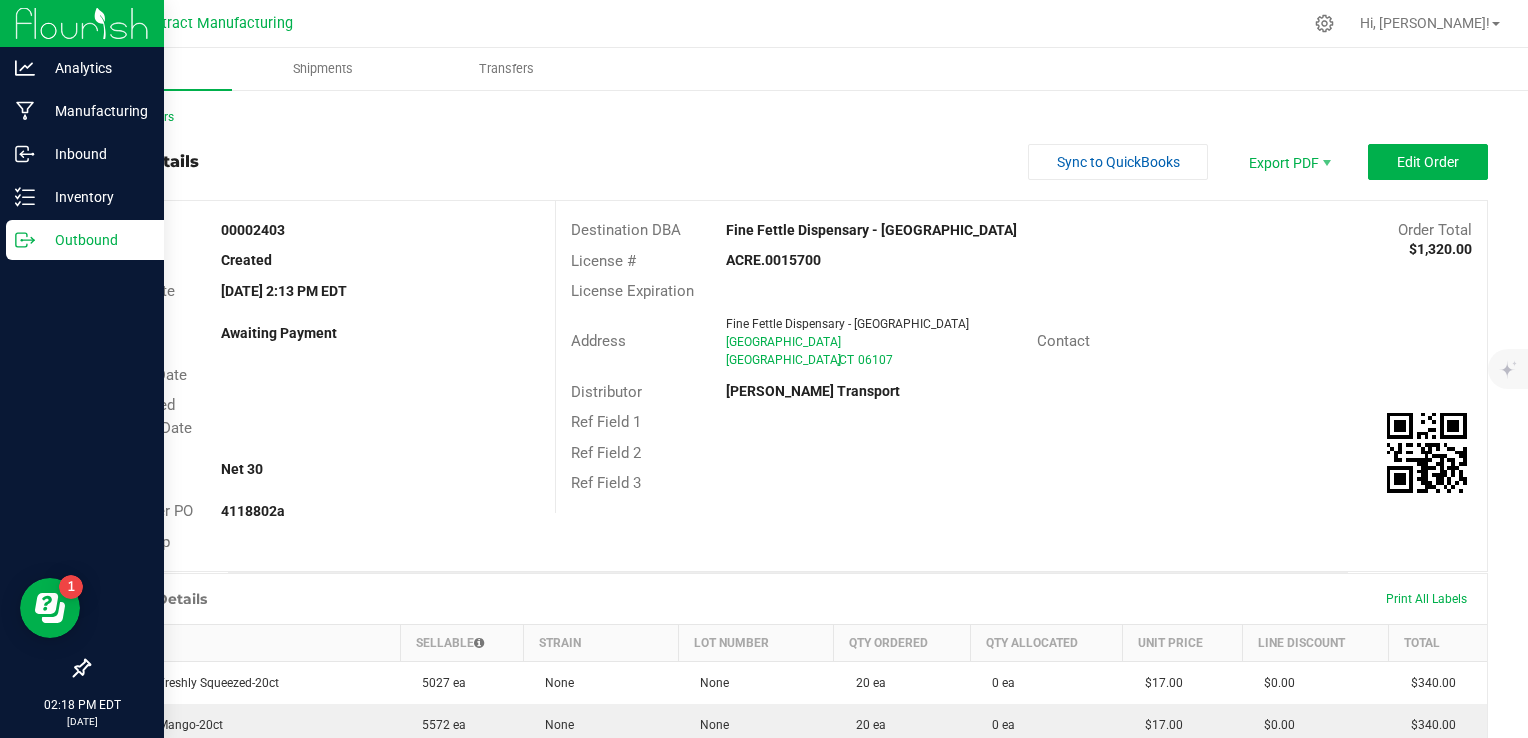 click on "Back to Orders" at bounding box center (788, 117) 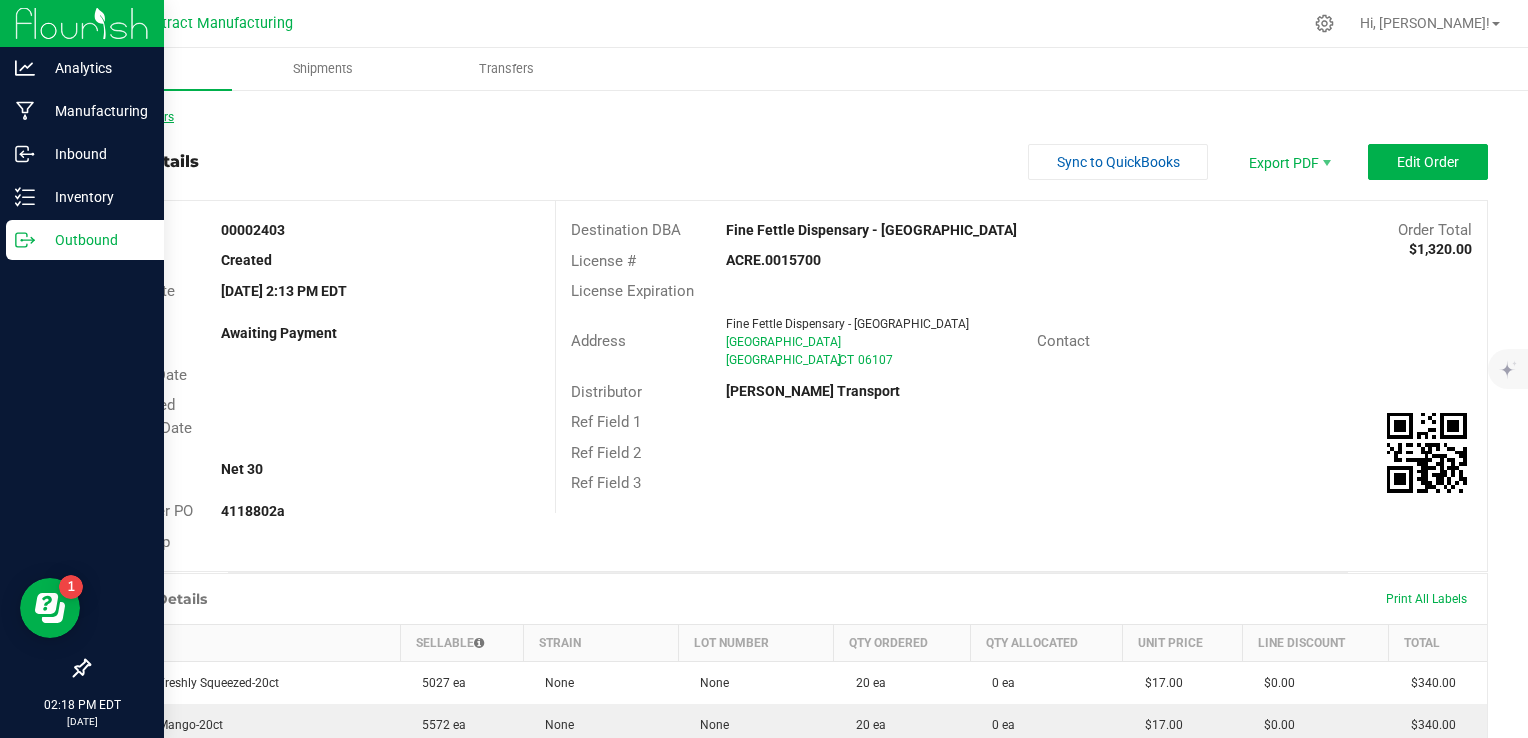 click on "Back to Orders" at bounding box center [131, 117] 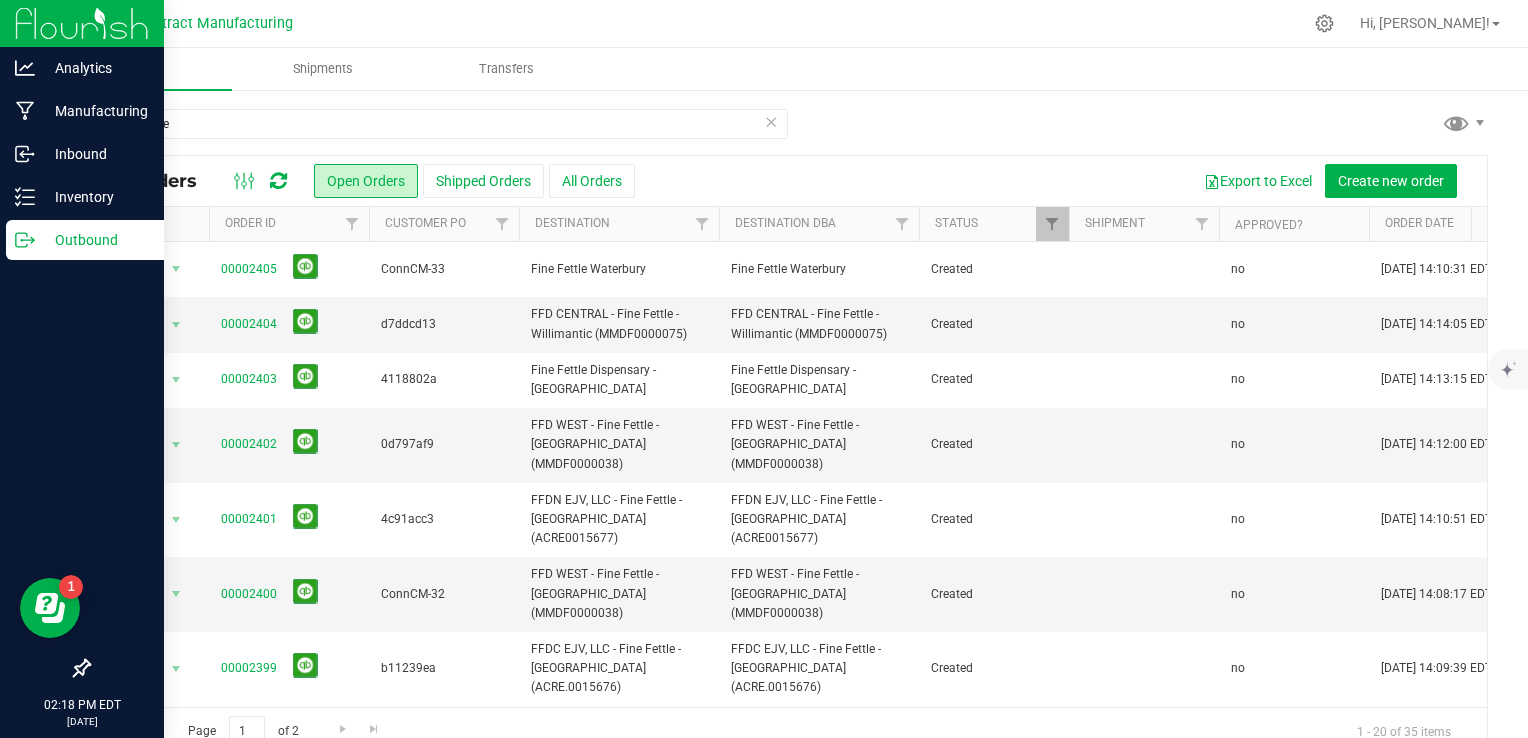 scroll, scrollTop: 36, scrollLeft: 0, axis: vertical 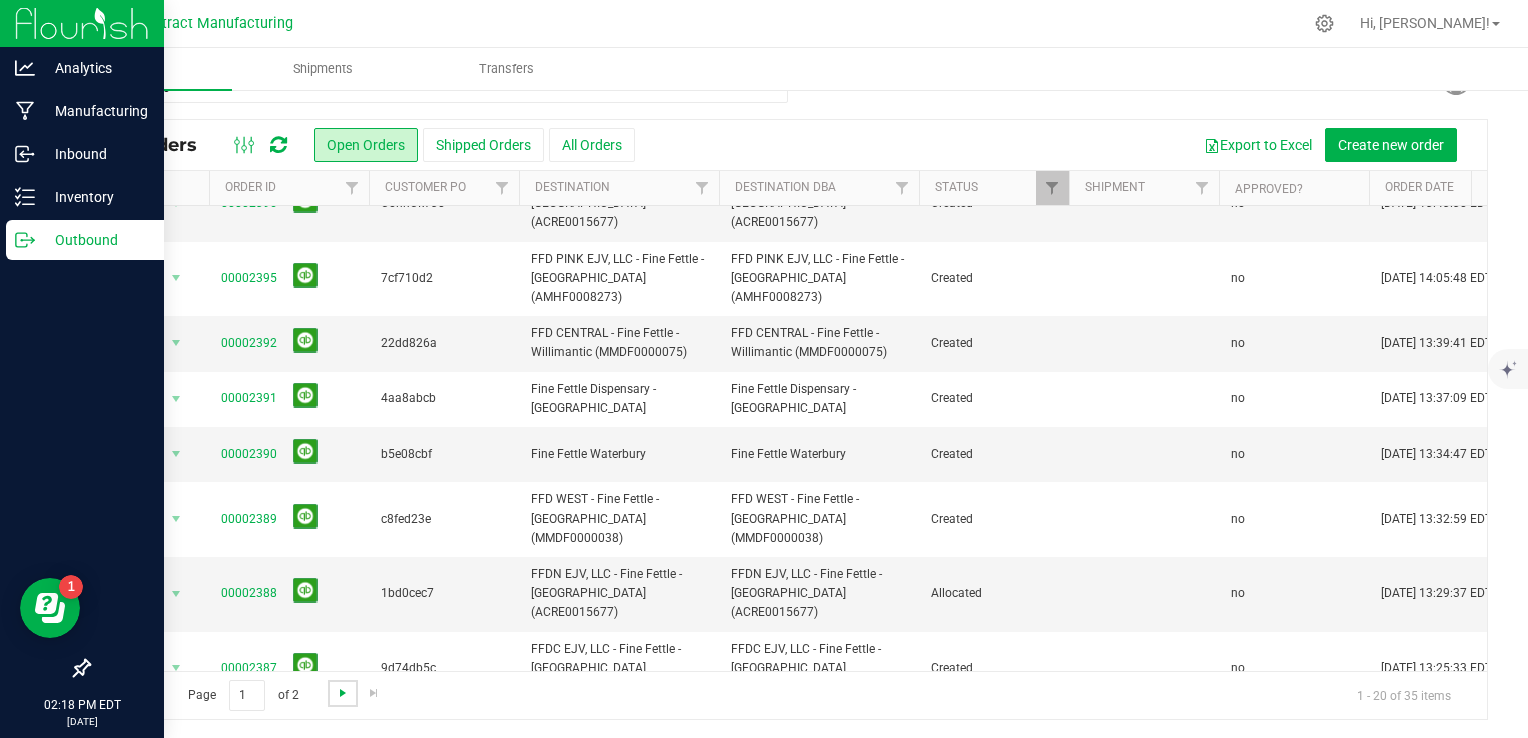 click at bounding box center (343, 693) 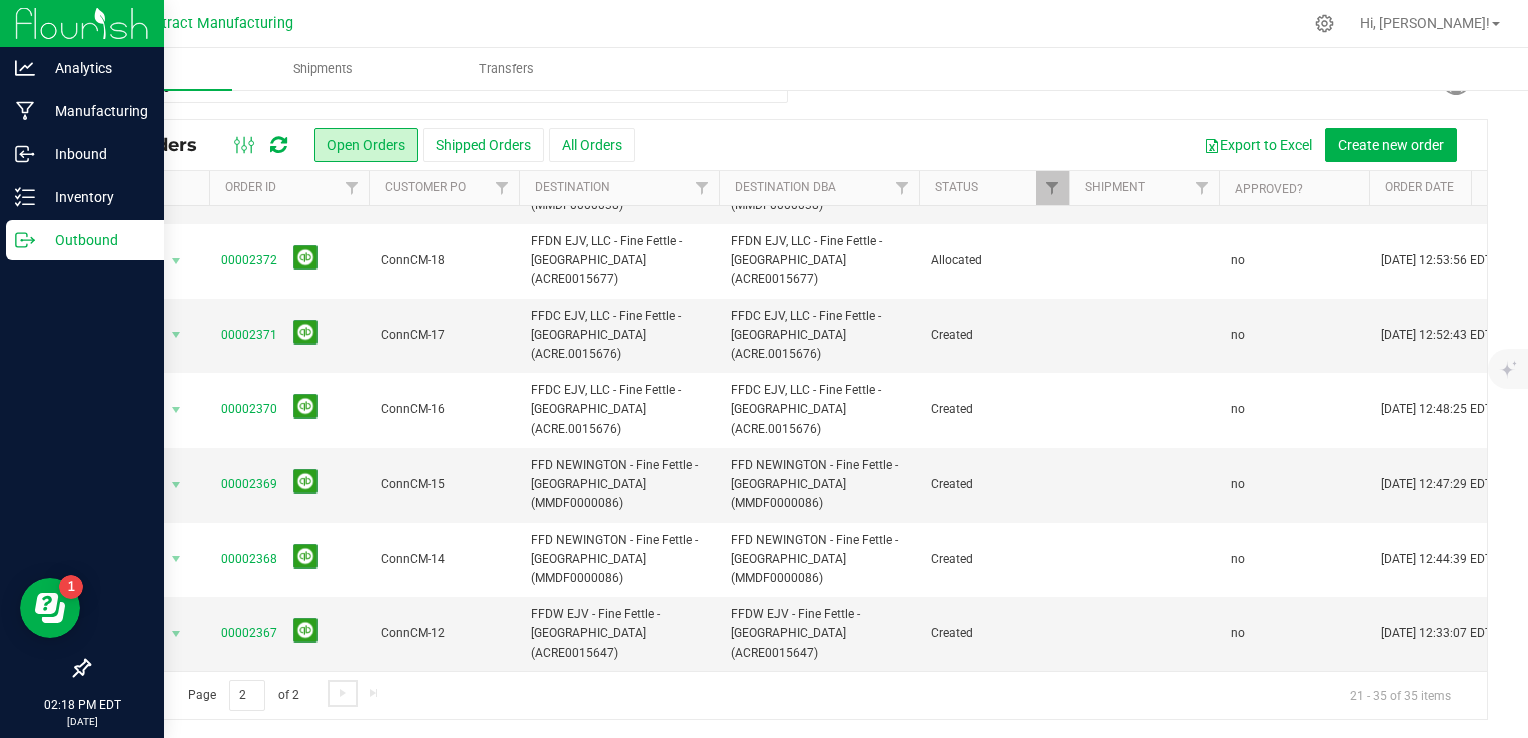 scroll, scrollTop: 377, scrollLeft: 0, axis: vertical 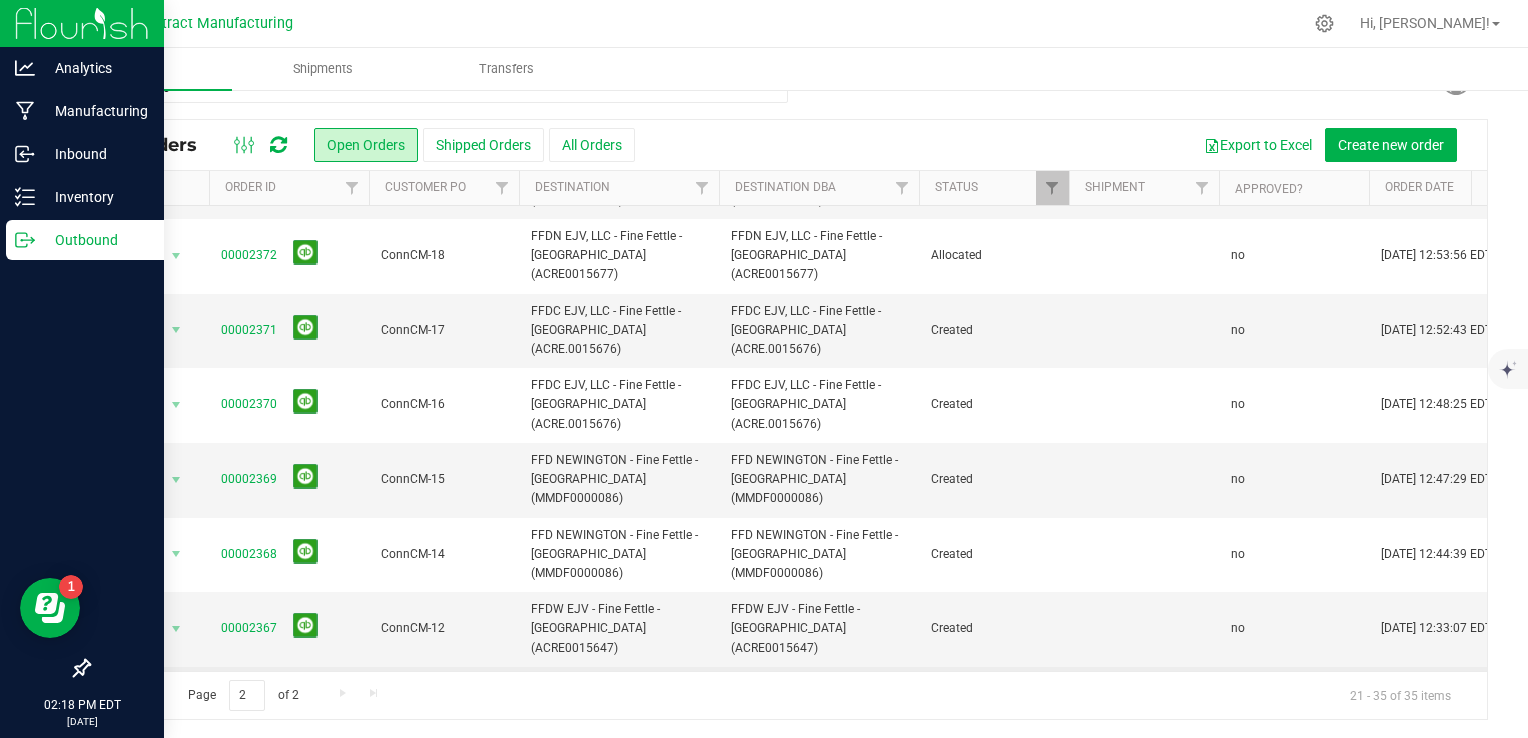 click on "00002365" at bounding box center (249, 703) 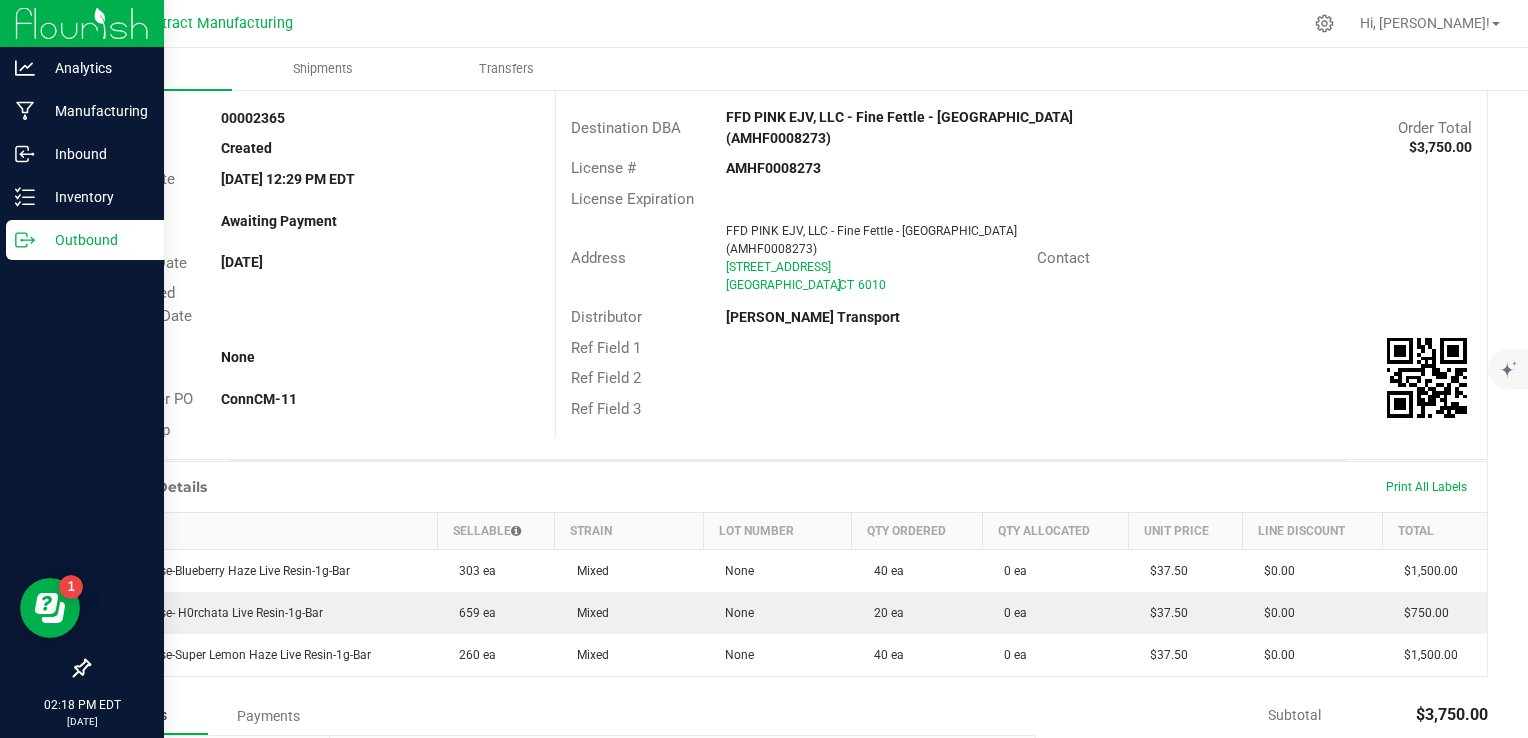 scroll, scrollTop: 0, scrollLeft: 0, axis: both 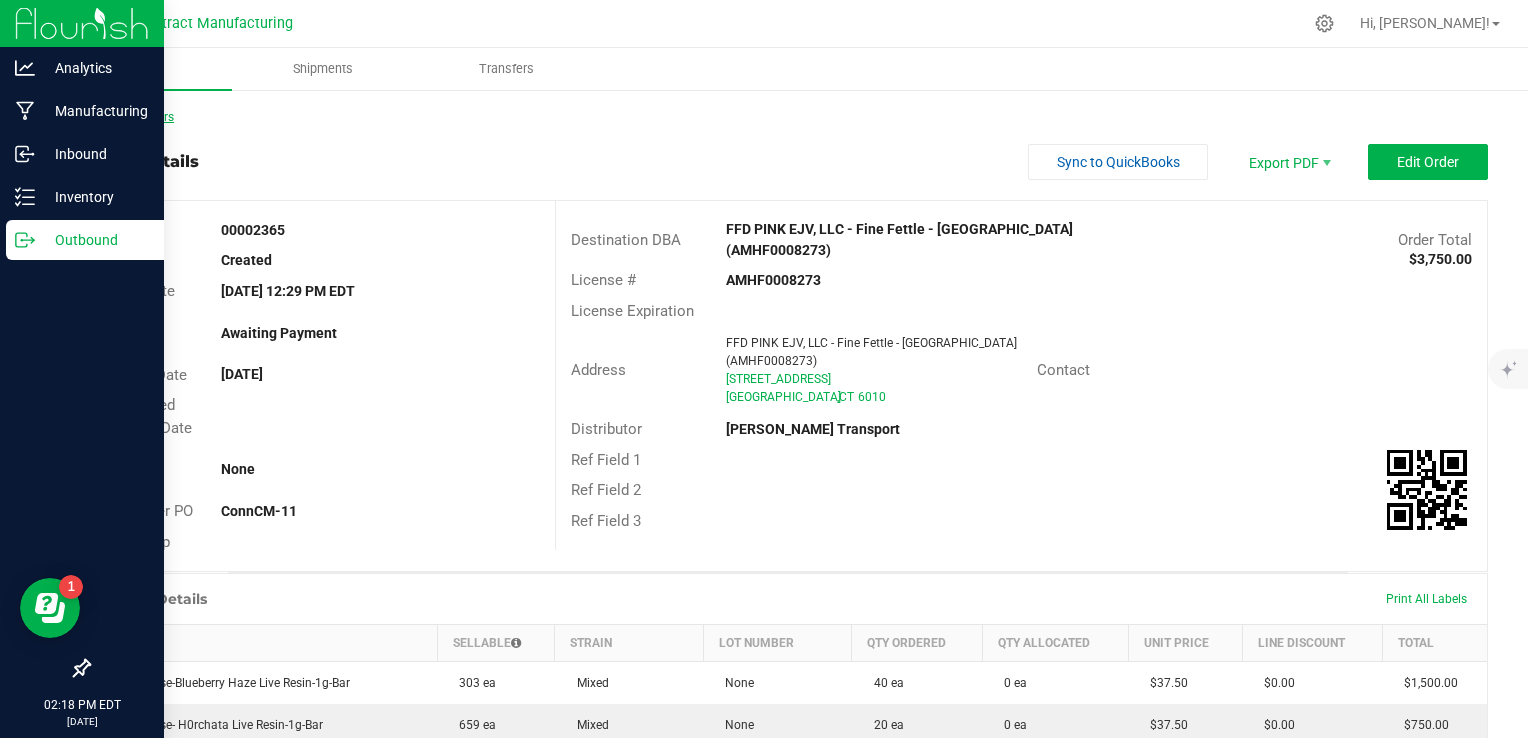 click on "Back to Orders" at bounding box center [131, 117] 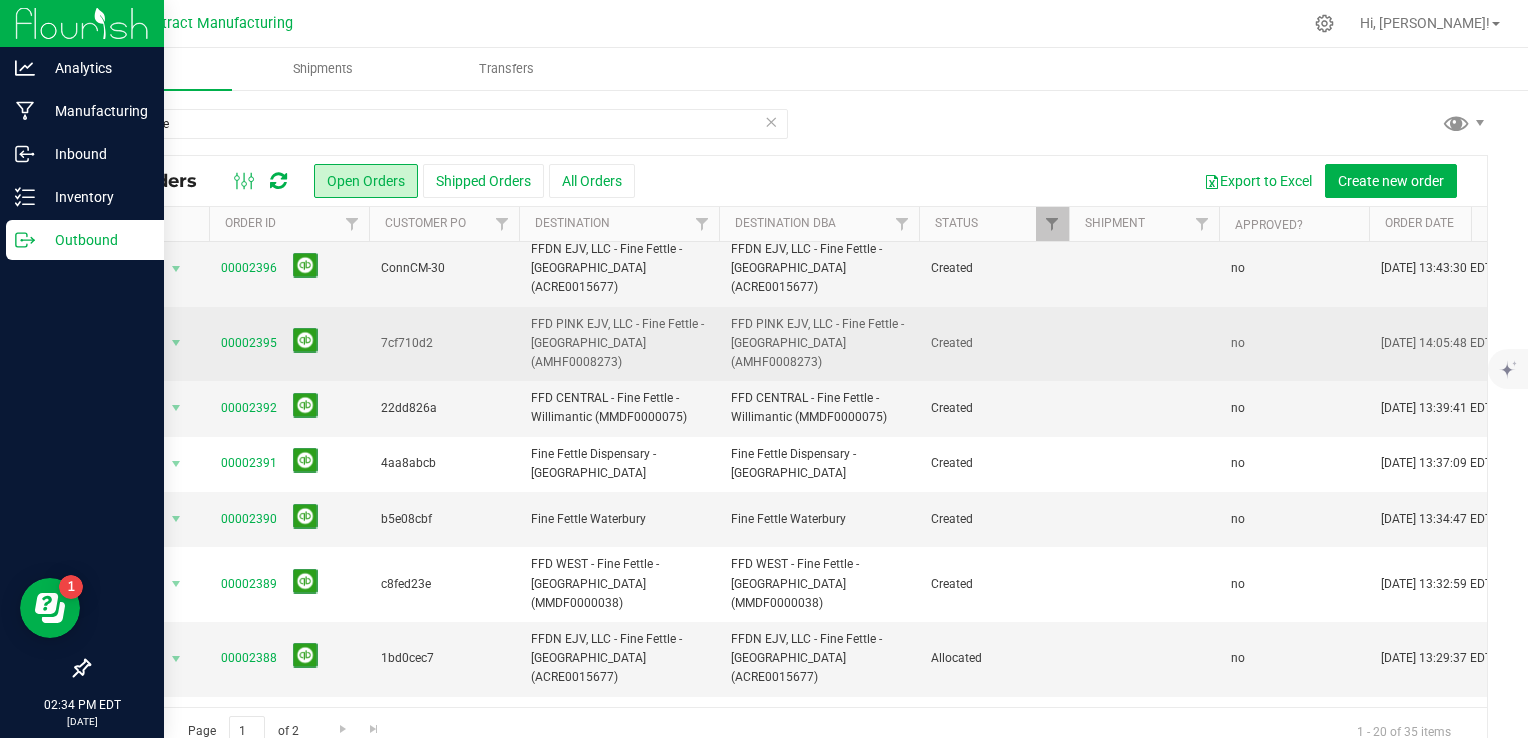scroll, scrollTop: 653, scrollLeft: 0, axis: vertical 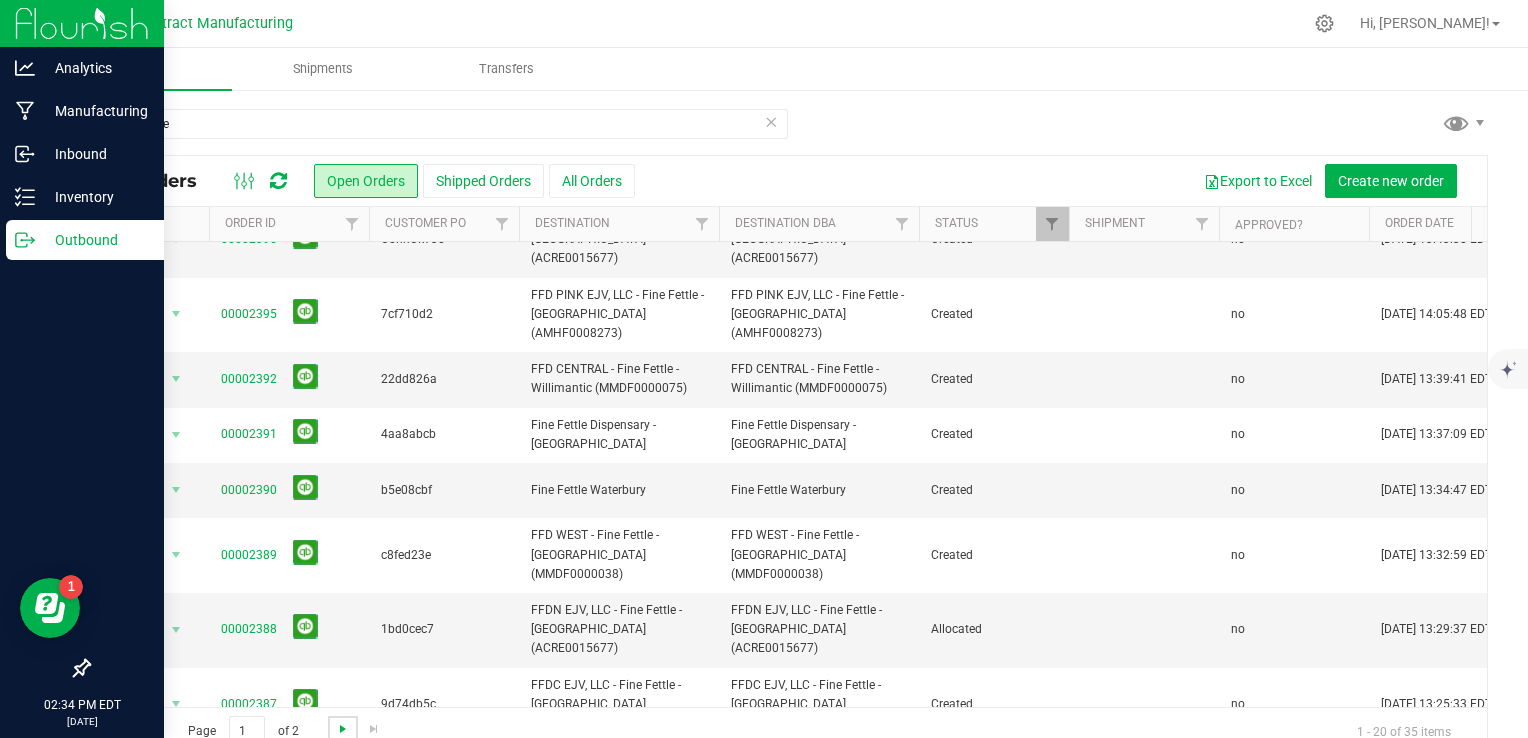 click at bounding box center [343, 729] 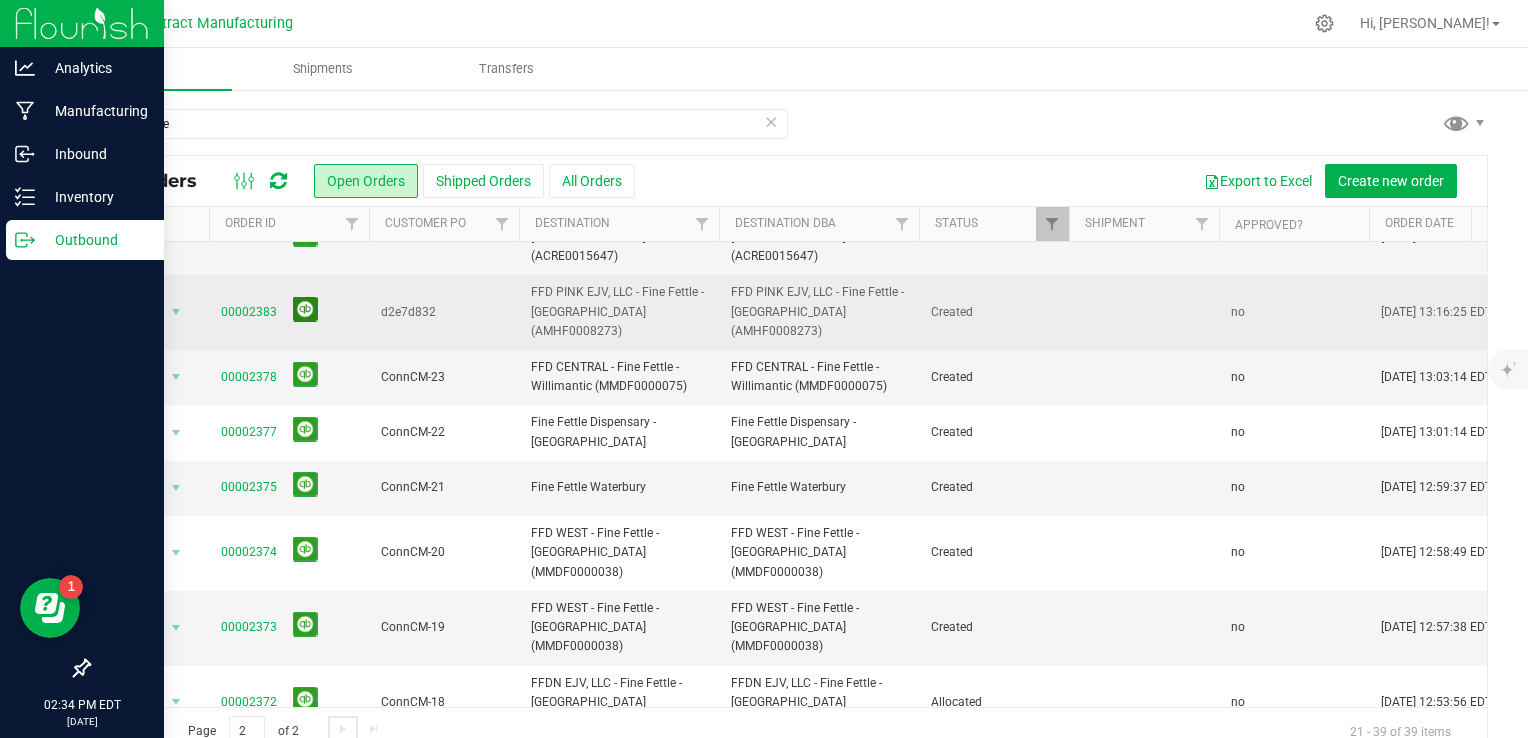 scroll, scrollTop: 300, scrollLeft: 0, axis: vertical 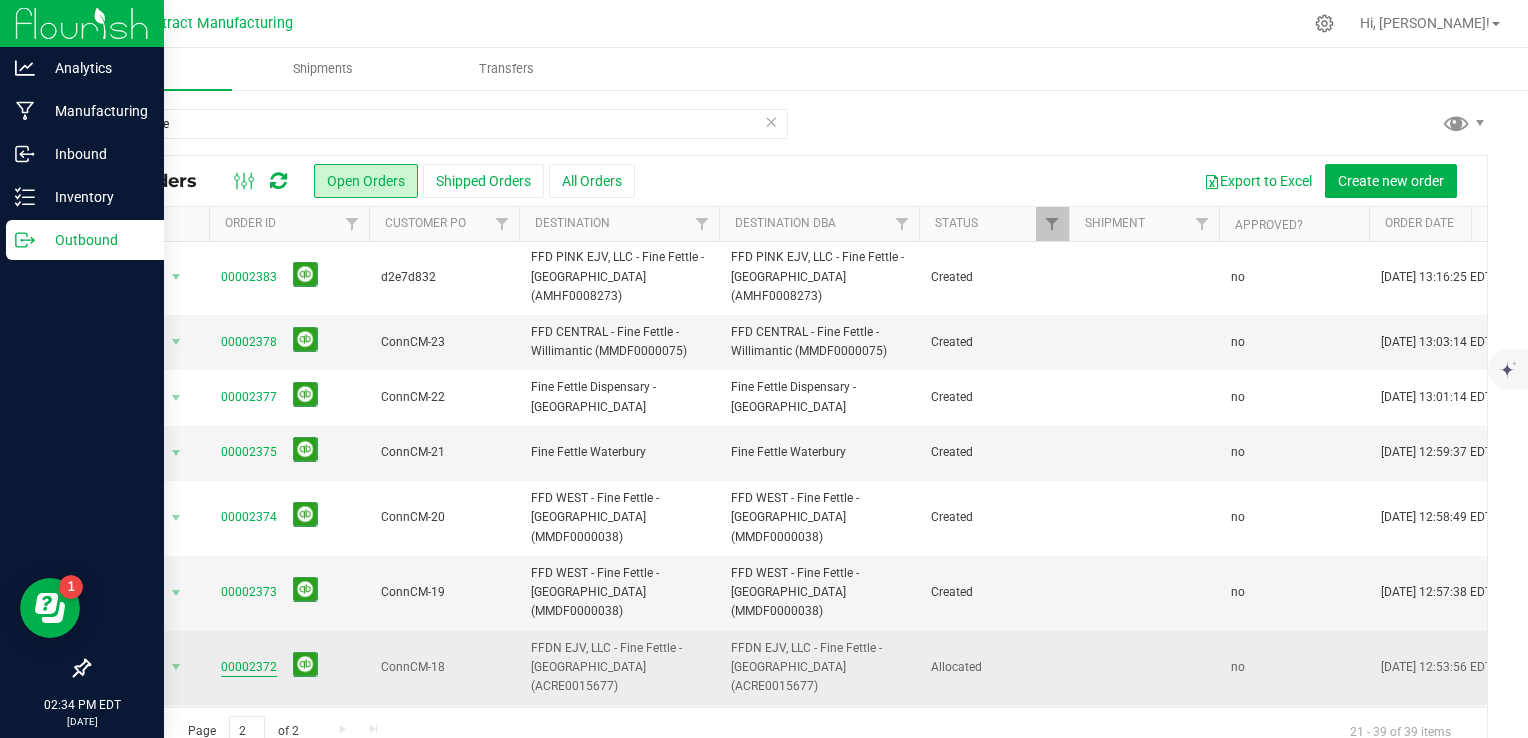 click on "00002372" at bounding box center (249, 667) 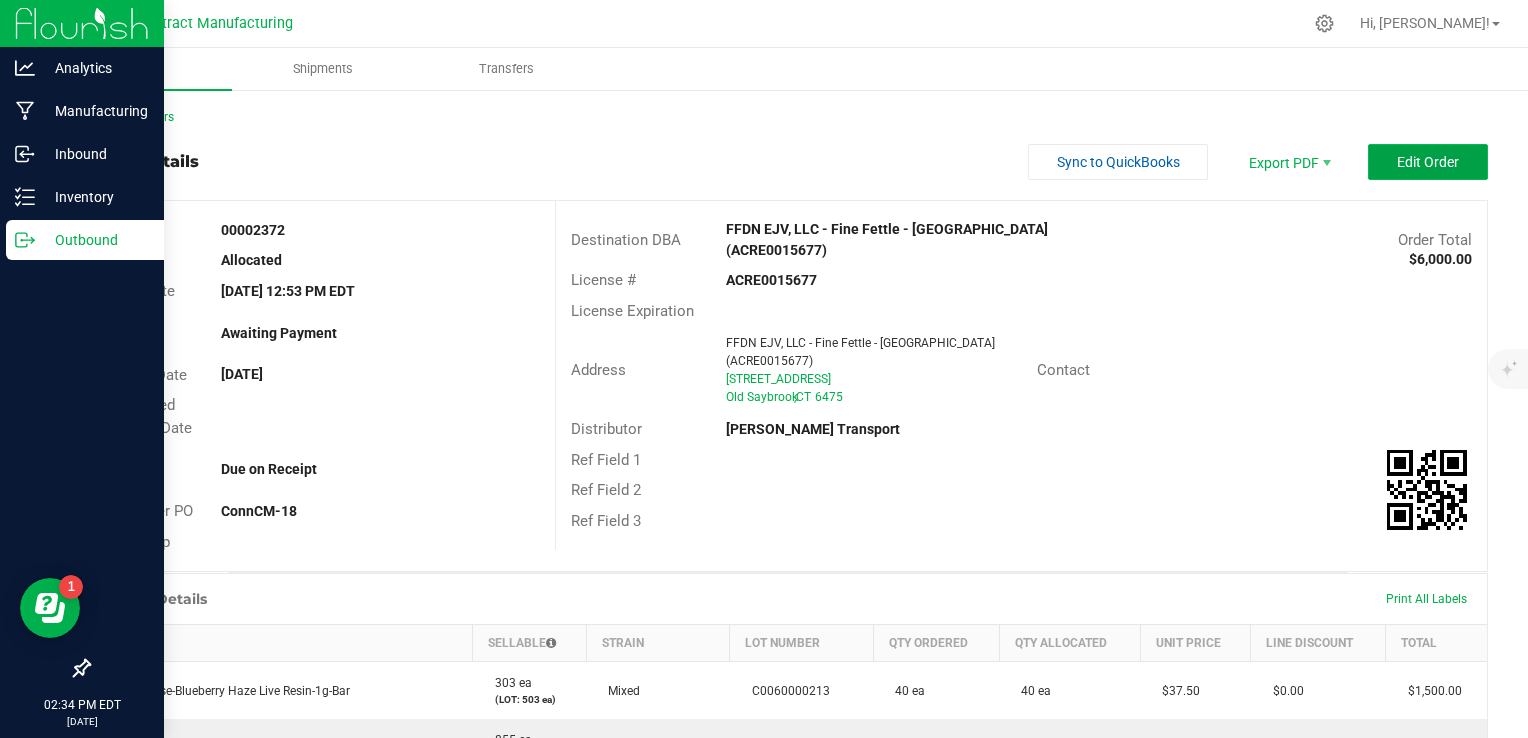 click on "Edit Order" at bounding box center [1428, 162] 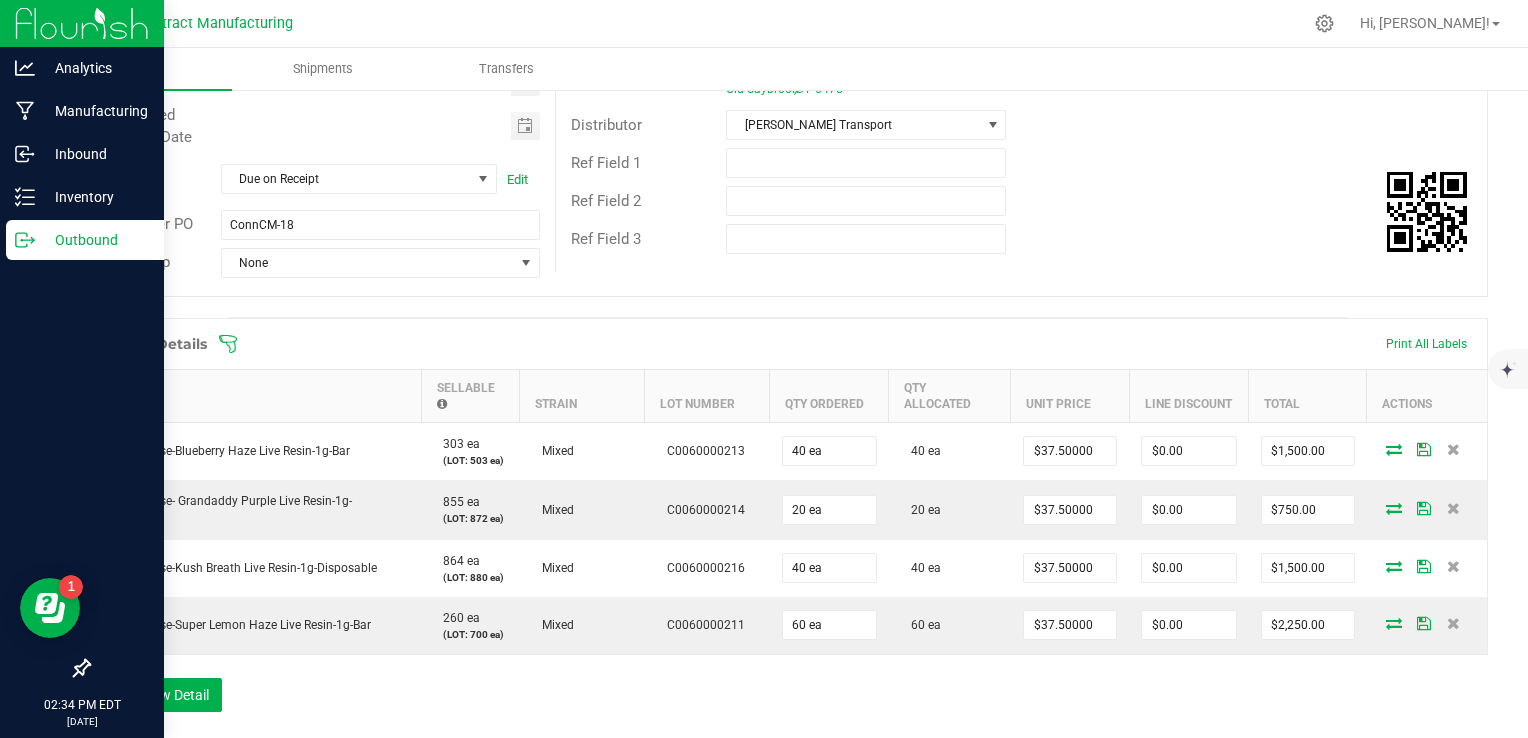 scroll, scrollTop: 300, scrollLeft: 0, axis: vertical 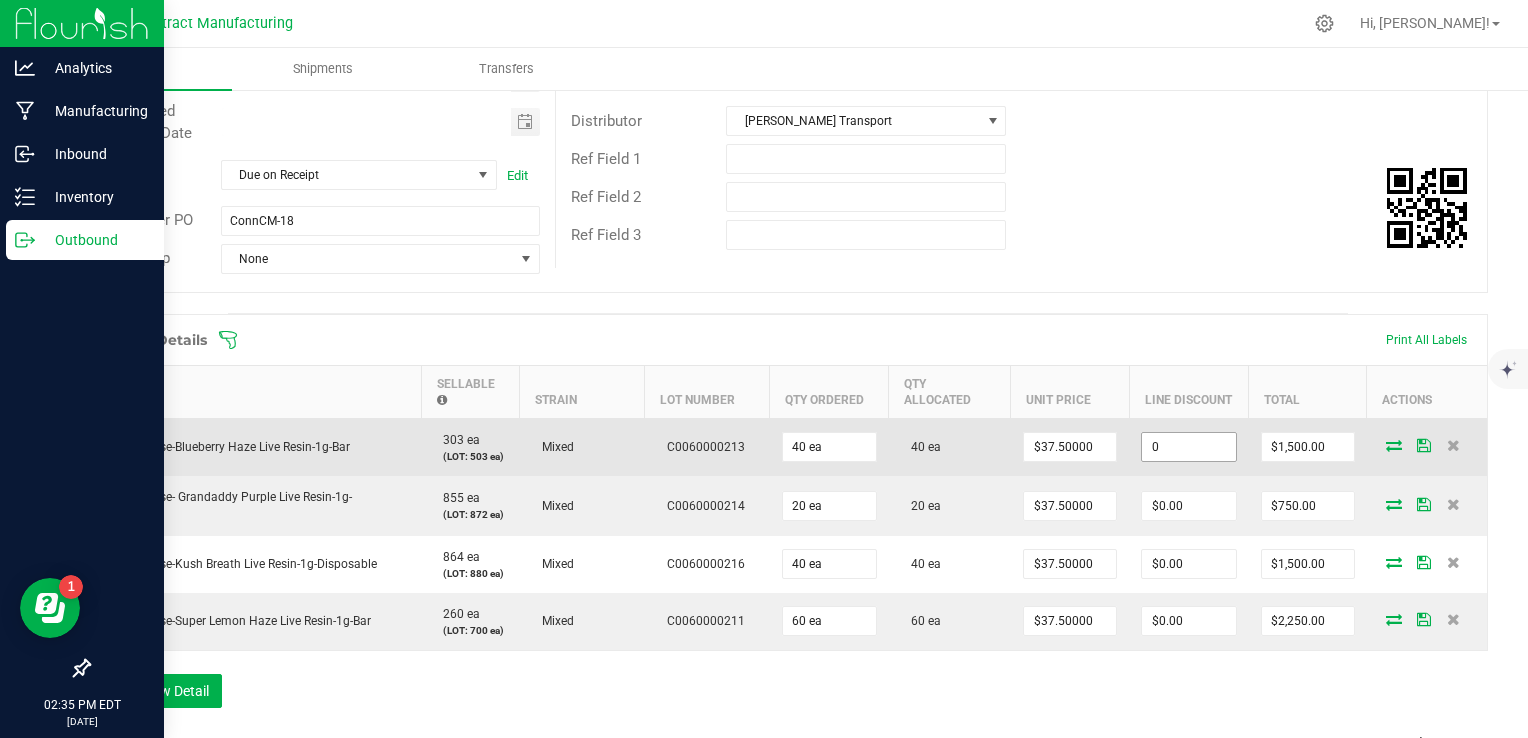 click on "0" at bounding box center (1188, 447) 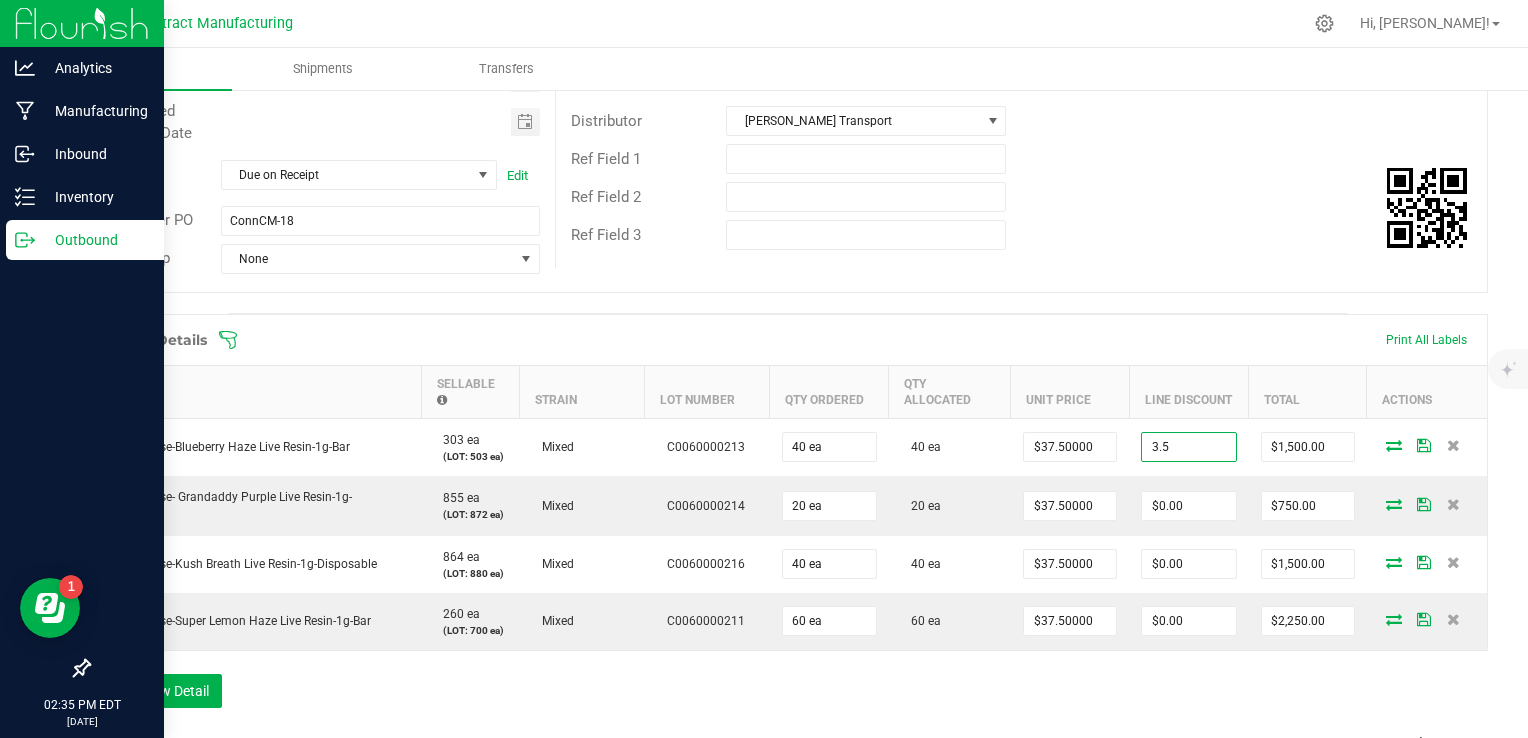 type on "$3.50" 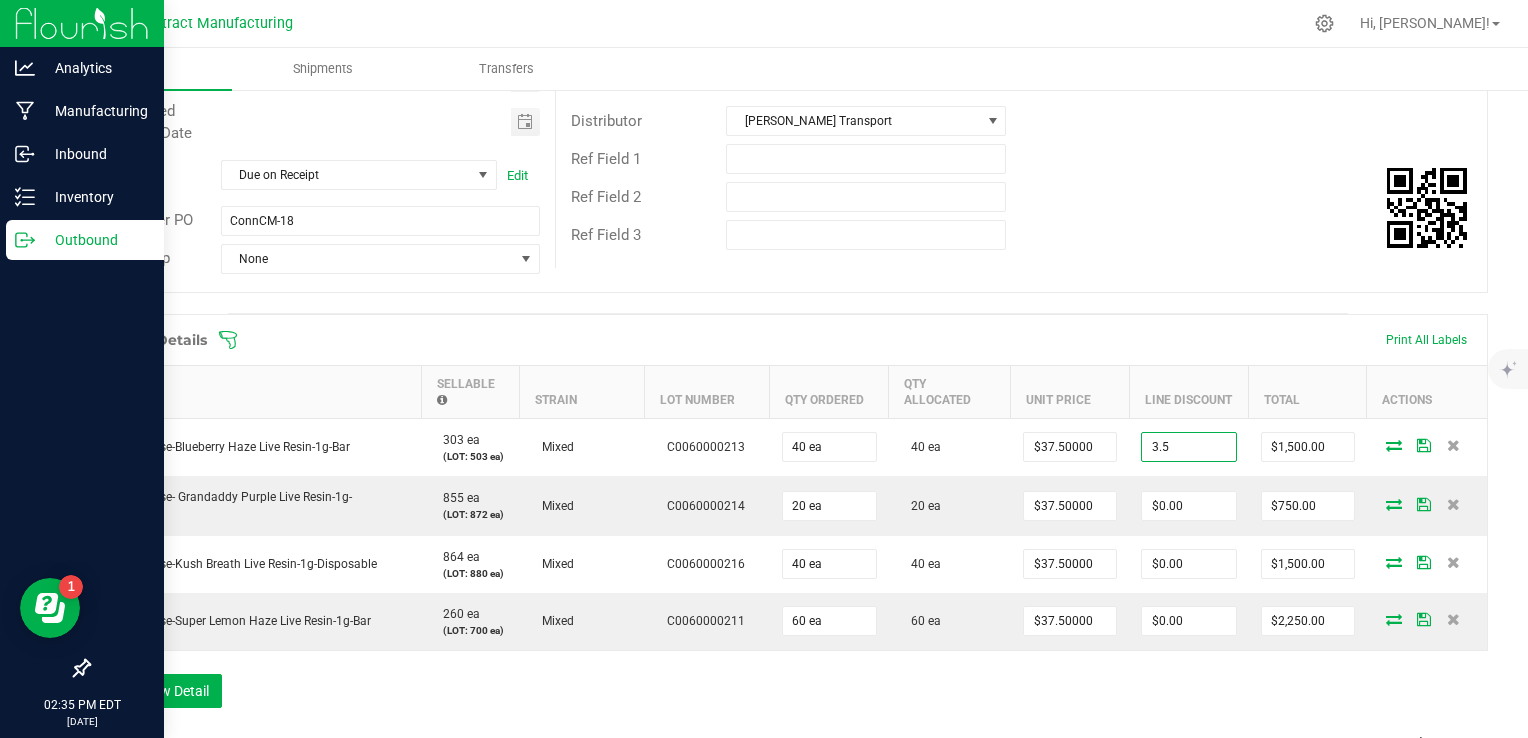type on "$1,496.50" 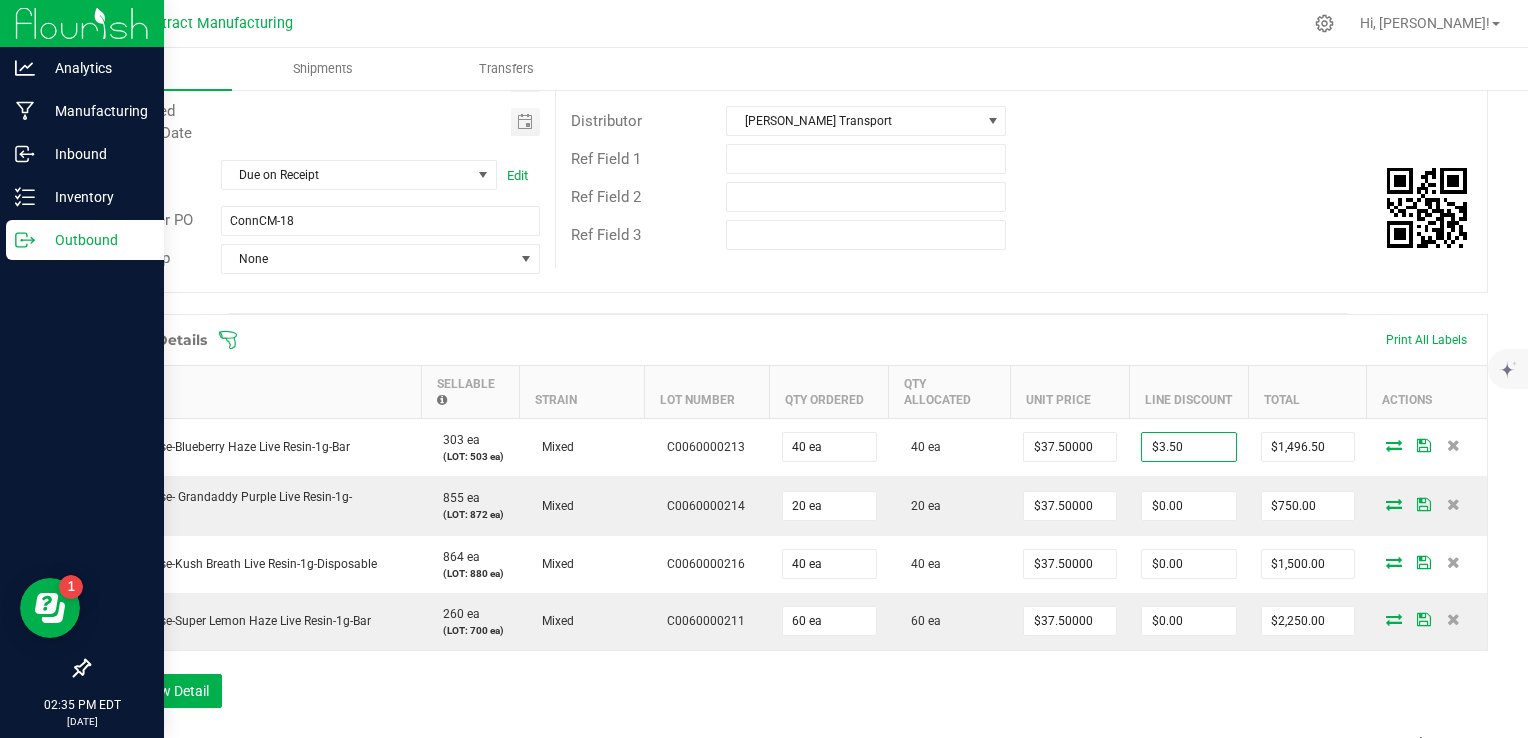 click on "Order Details Print All Labels Item  Sellable  Strain  Lot Number  Qty Ordered Qty Allocated Unit Price Line Discount Total Actions  Lighthouse-Blueberry Haze Live Resin-1g-Bar   303 ea   (LOT: 503 ea)   Mixed   C0060000213  40 ea  40 ea  $37.50000 $3.50 $1,496.50  Lighthouse- Grandaddy Purple Live Resin-1g-Disposable   855 ea   (LOT: 872 ea)   Mixed   C0060000214  20 ea  20 ea  $37.50000 $0.00 $750.00  Lighthouse-Kush Breath Live Resin-1g-Disposable   864 ea   (LOT: 880 ea)   Mixed   C0060000216  40 ea  40 ea  $37.50000 $0.00 $1,500.00  Lighthouse-Super Lemon Haze Live Resin-1g-Bar   260 ea   (LOT: 700 ea)   Mixed   C0060000211  60 ea  60 ea  $37.50000 $0.00 $2,250.00
Add New Detail" at bounding box center (788, 521) 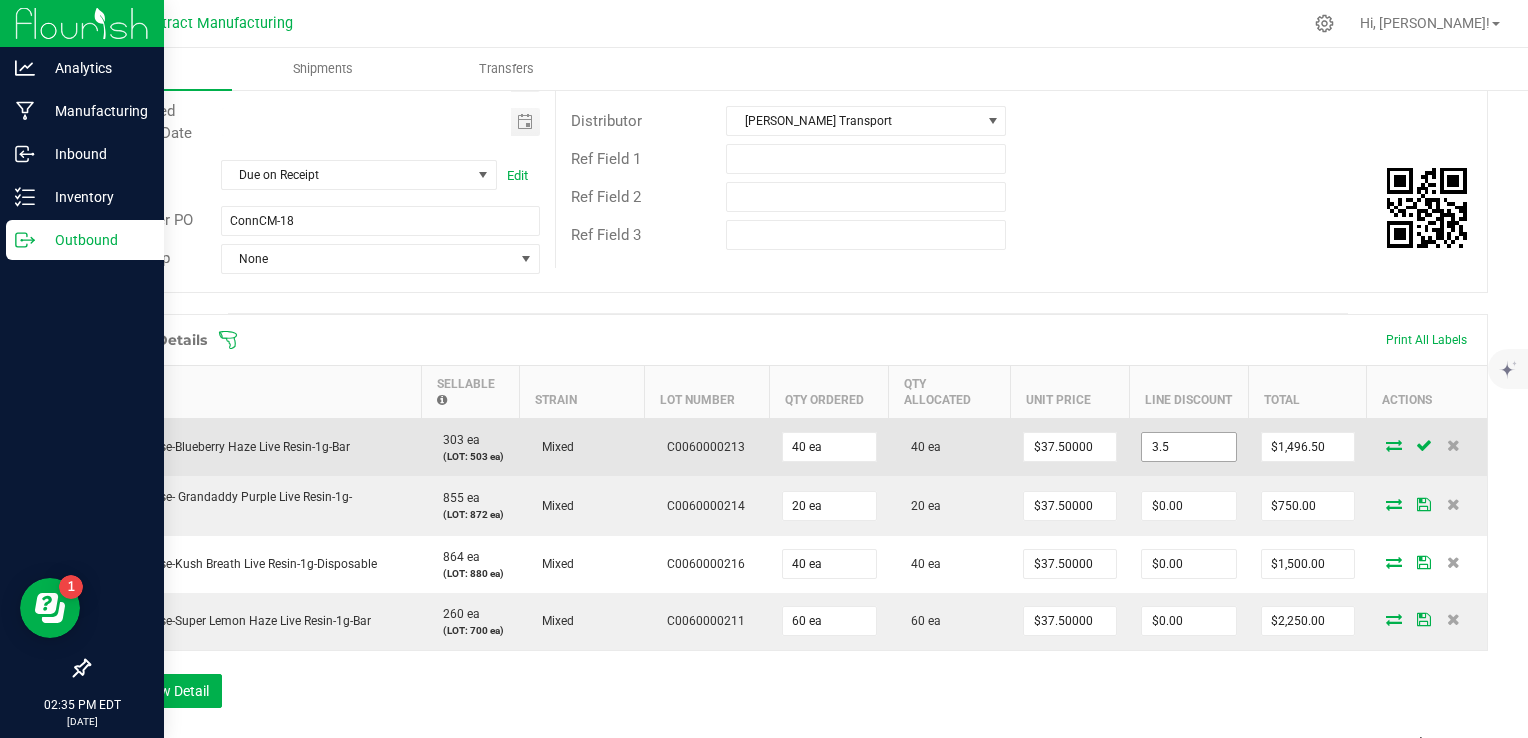 click on "3.5" at bounding box center (1188, 447) 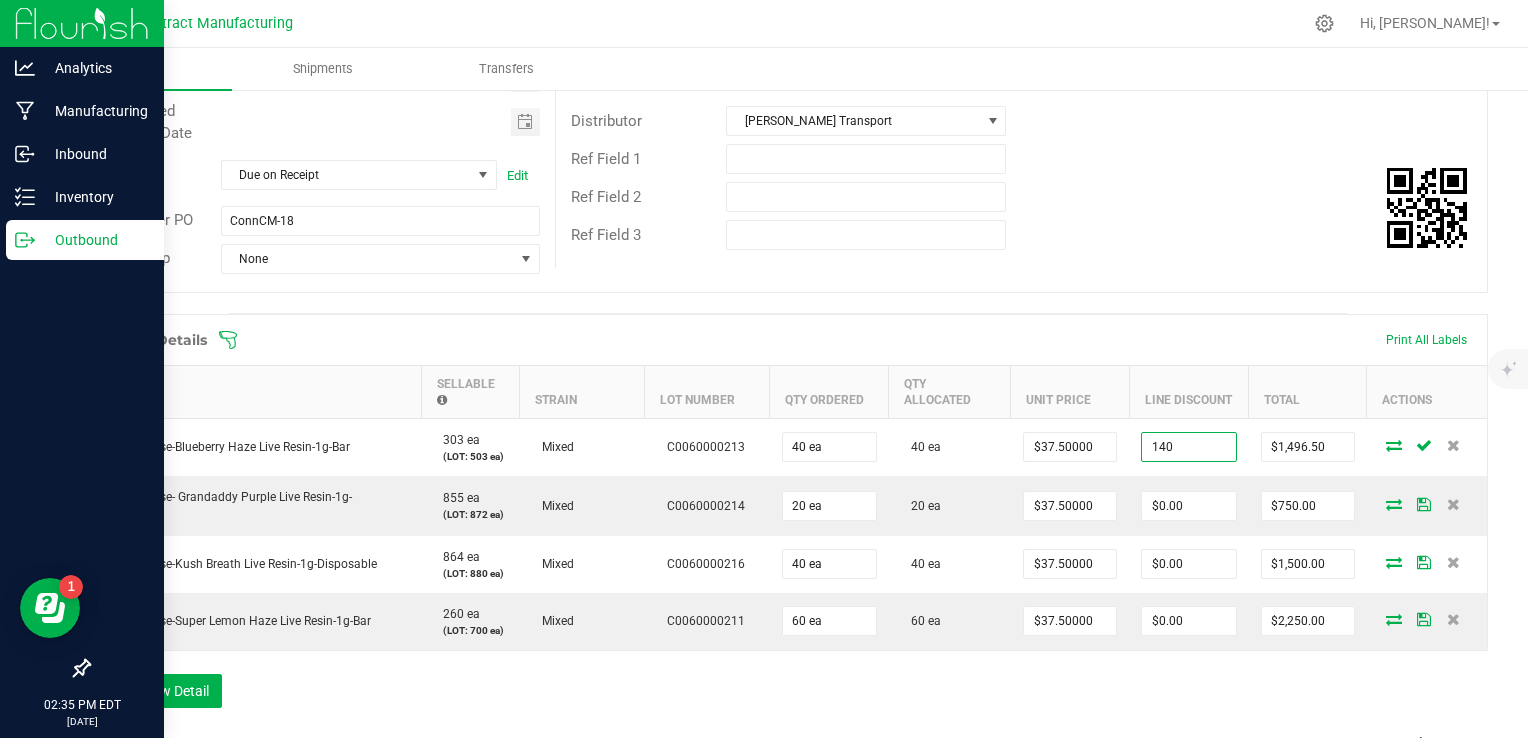 type on "$140.00" 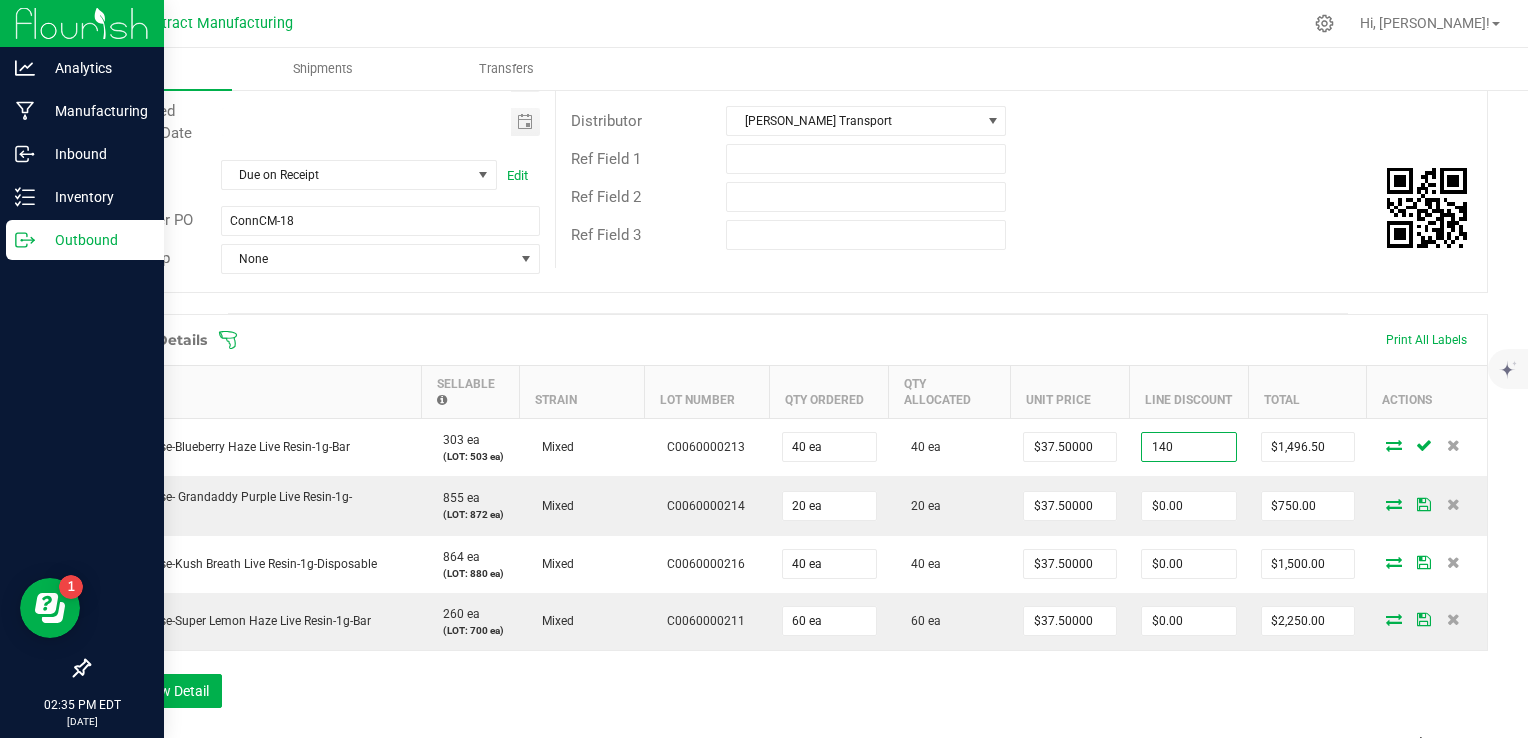 type on "$1,360.00" 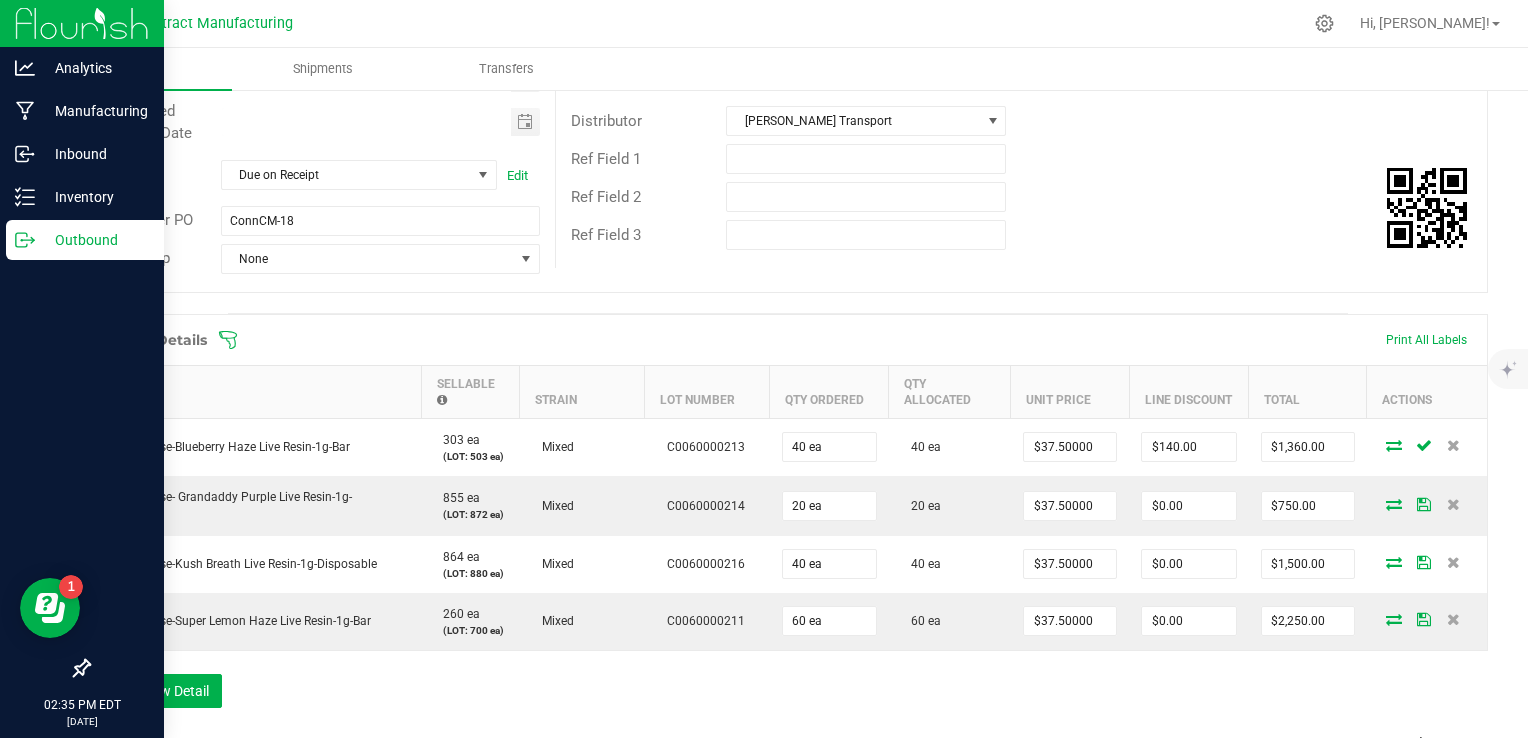click on "Order Details Print All Labels Item  Sellable  Strain  Lot Number  Qty Ordered Qty Allocated Unit Price Line Discount Total Actions  Lighthouse-Blueberry Haze Live Resin-1g-Bar   303 ea   (LOT: 503 ea)   Mixed   C0060000213  40 ea  40 ea  $37.50000 $140.00 $1,360.00  Lighthouse- Grandaddy Purple Live Resin-1g-Disposable   855 ea   (LOT: 872 ea)   Mixed   C0060000214  20 ea  20 ea  $37.50000 $0.00 $750.00  Lighthouse-Kush Breath Live Resin-1g-Disposable   864 ea   (LOT: 880 ea)   Mixed   C0060000216  40 ea  40 ea  $37.50000 $0.00 $1,500.00  Lighthouse-Super Lemon Haze Live Resin-1g-Bar   260 ea   (LOT: 700 ea)   Mixed   C0060000211  60 ea  60 ea  $37.50000 $0.00 $2,250.00
Add New Detail" at bounding box center [788, 521] 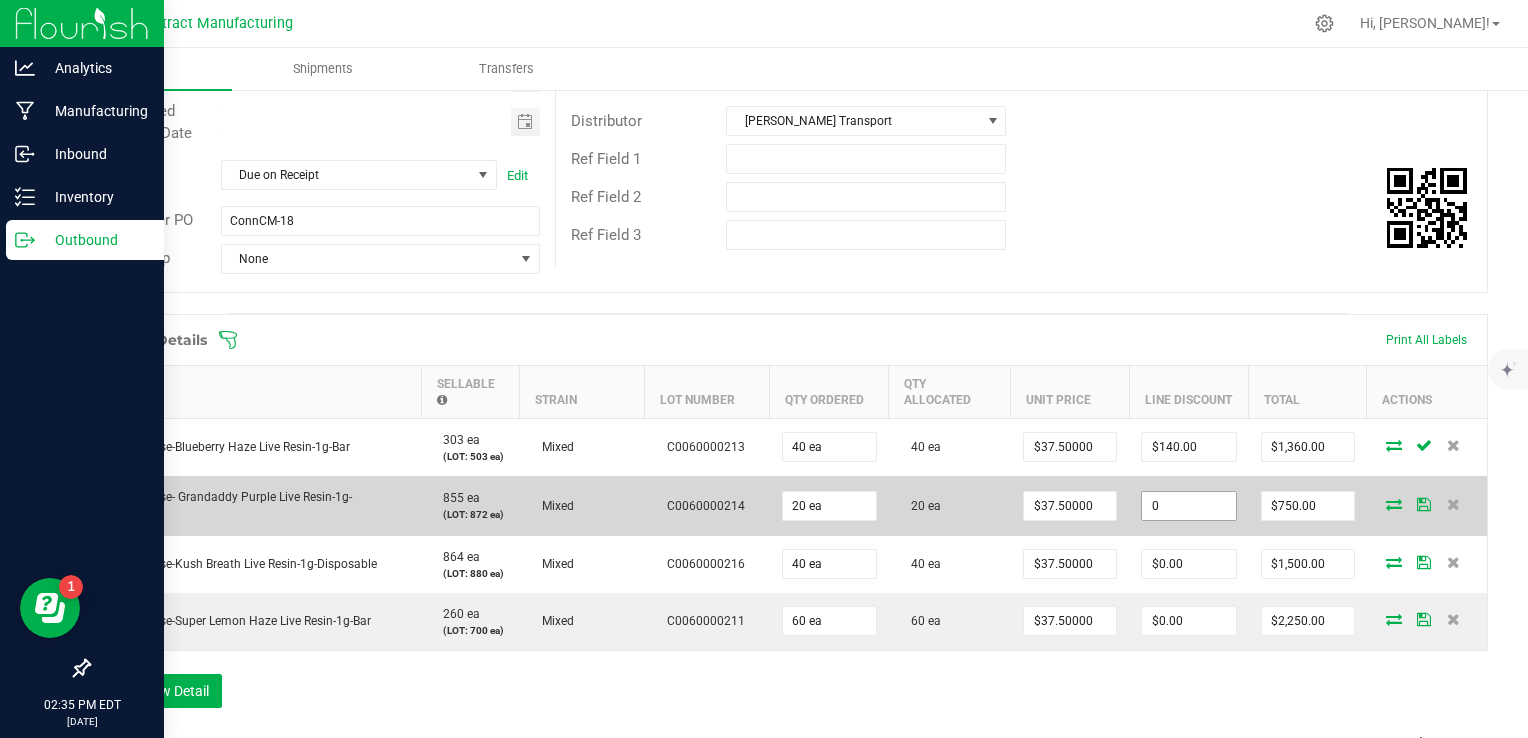 click on "0" at bounding box center [1188, 506] 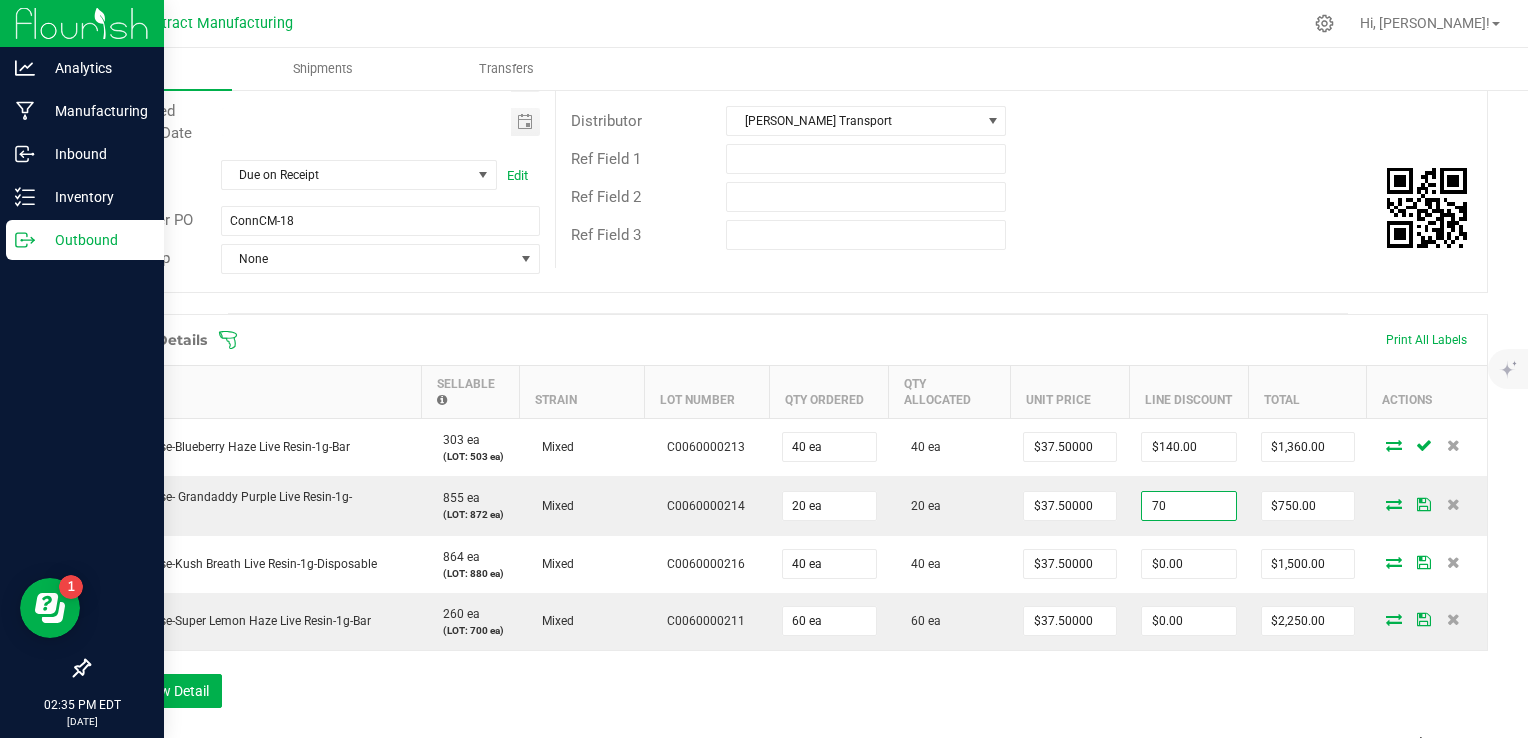 type on "$70.00" 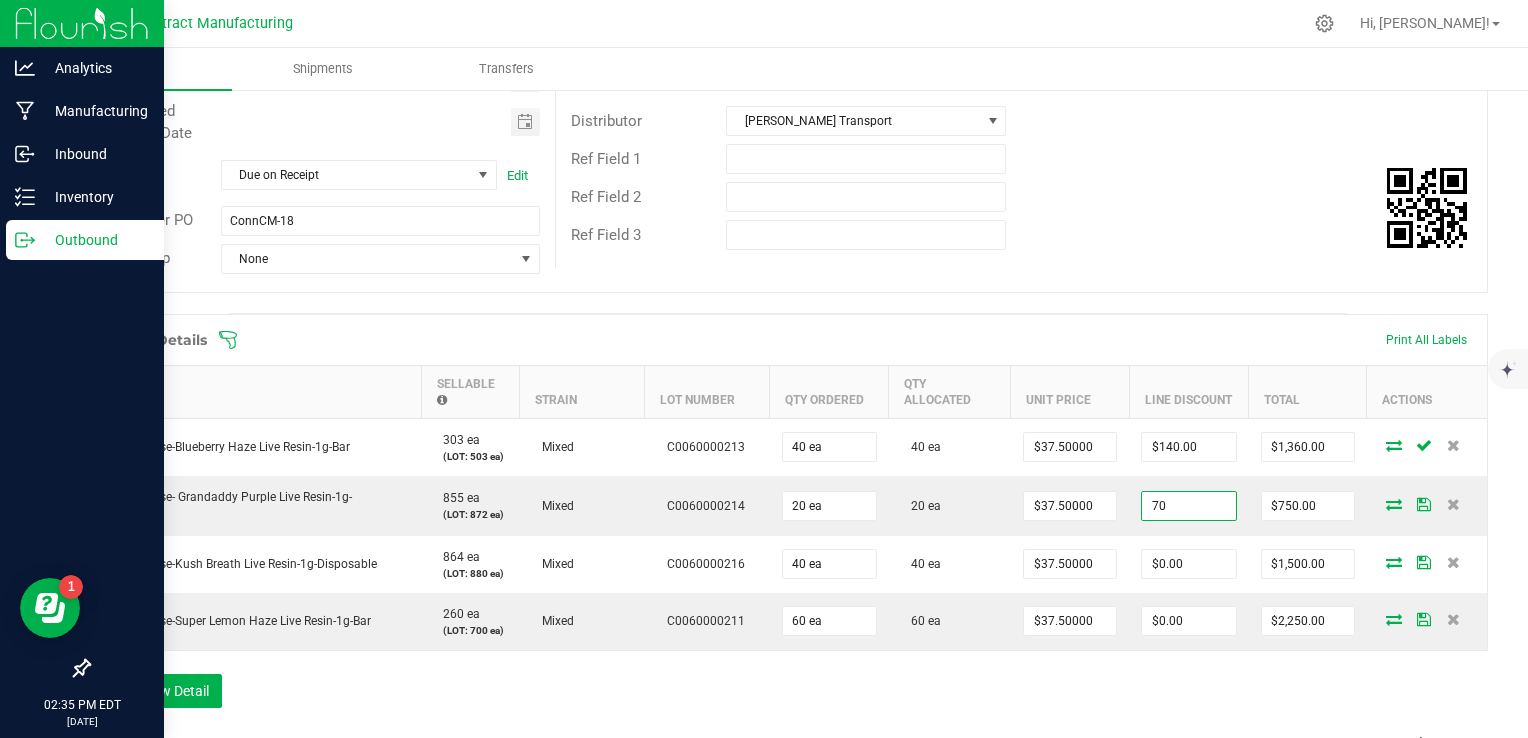 type on "$680.00" 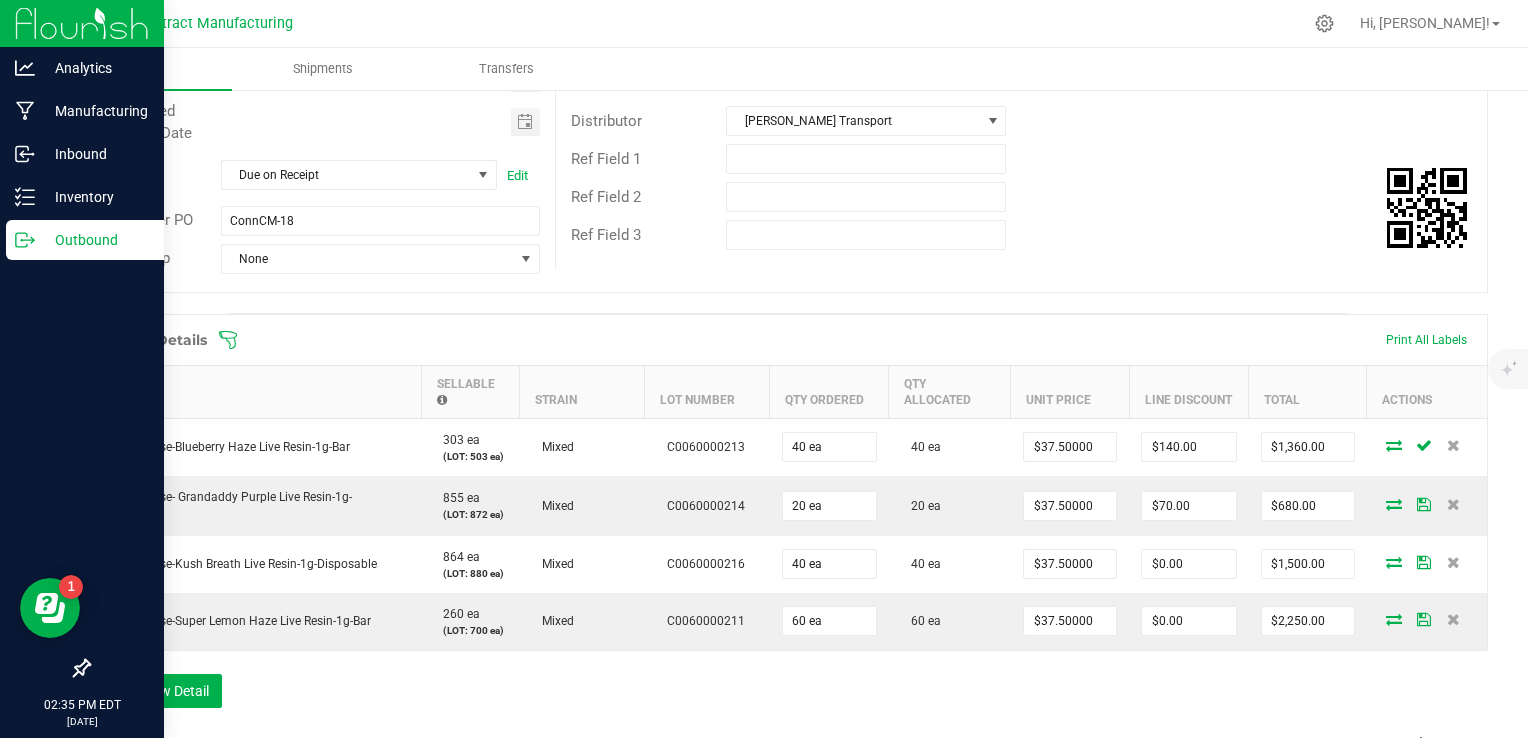 click on "Order Details Print All Labels Item  Sellable  Strain  Lot Number  Qty Ordered Qty Allocated Unit Price Line Discount Total Actions  Lighthouse-Blueberry Haze Live Resin-1g-Bar   303 ea   (LOT: 503 ea)   Mixed   C0060000213  40 ea  40 ea  $37.50000 $140.00 $1,360.00  Lighthouse- Grandaddy Purple Live Resin-1g-Disposable   855 ea   (LOT: 872 ea)   Mixed   C0060000214  20 ea  20 ea  $37.50000 $70.00 $680.00  Lighthouse-Kush Breath Live Resin-1g-Disposable   864 ea   (LOT: 880 ea)   Mixed   C0060000216  40 ea  40 ea  $37.50000 $0.00 $1,500.00  Lighthouse-Super Lemon Haze Live Resin-1g-Bar   260 ea   (LOT: 700 ea)   Mixed   C0060000211  60 ea  60 ea  $37.50000 $0.00 $2,250.00
Add New Detail" at bounding box center [788, 521] 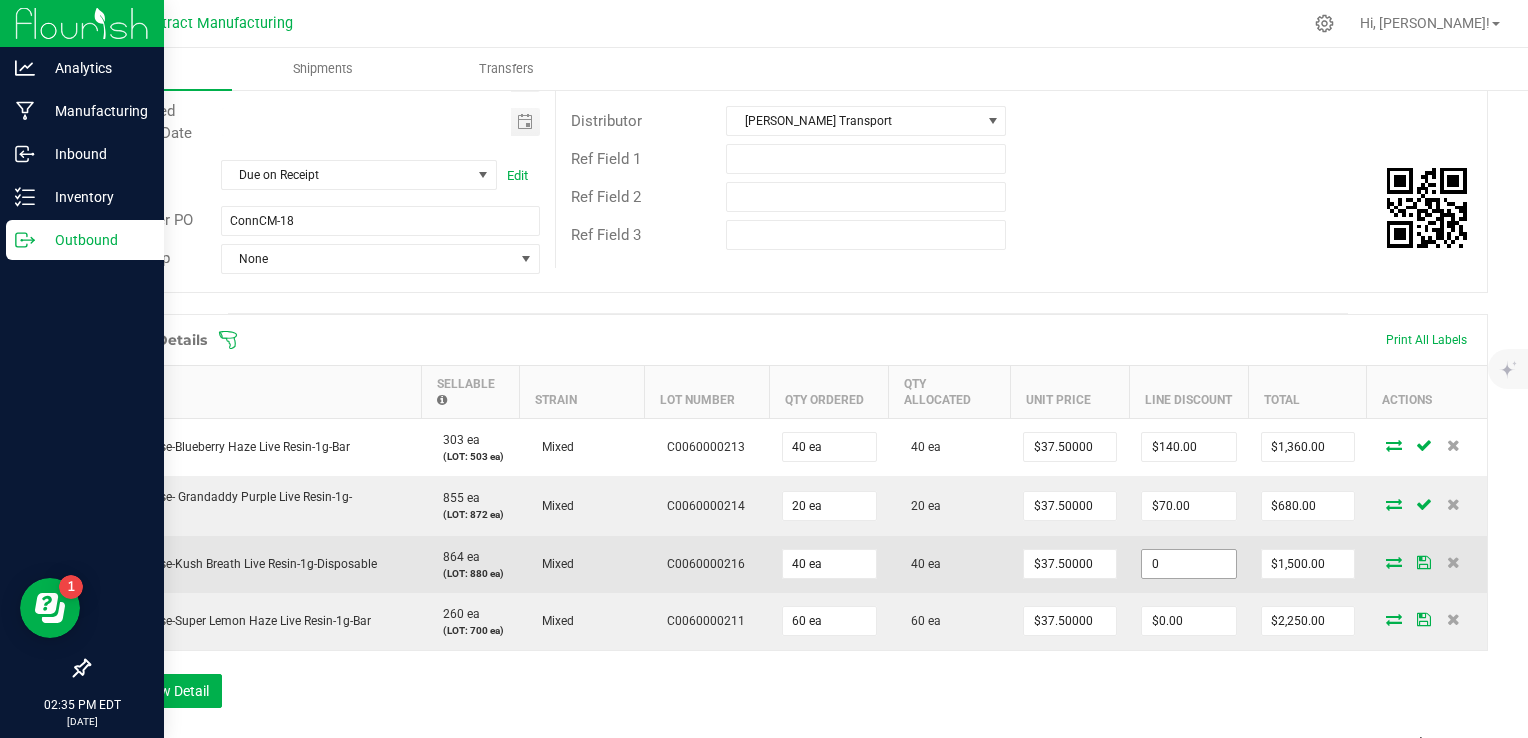 click on "0" at bounding box center [1188, 564] 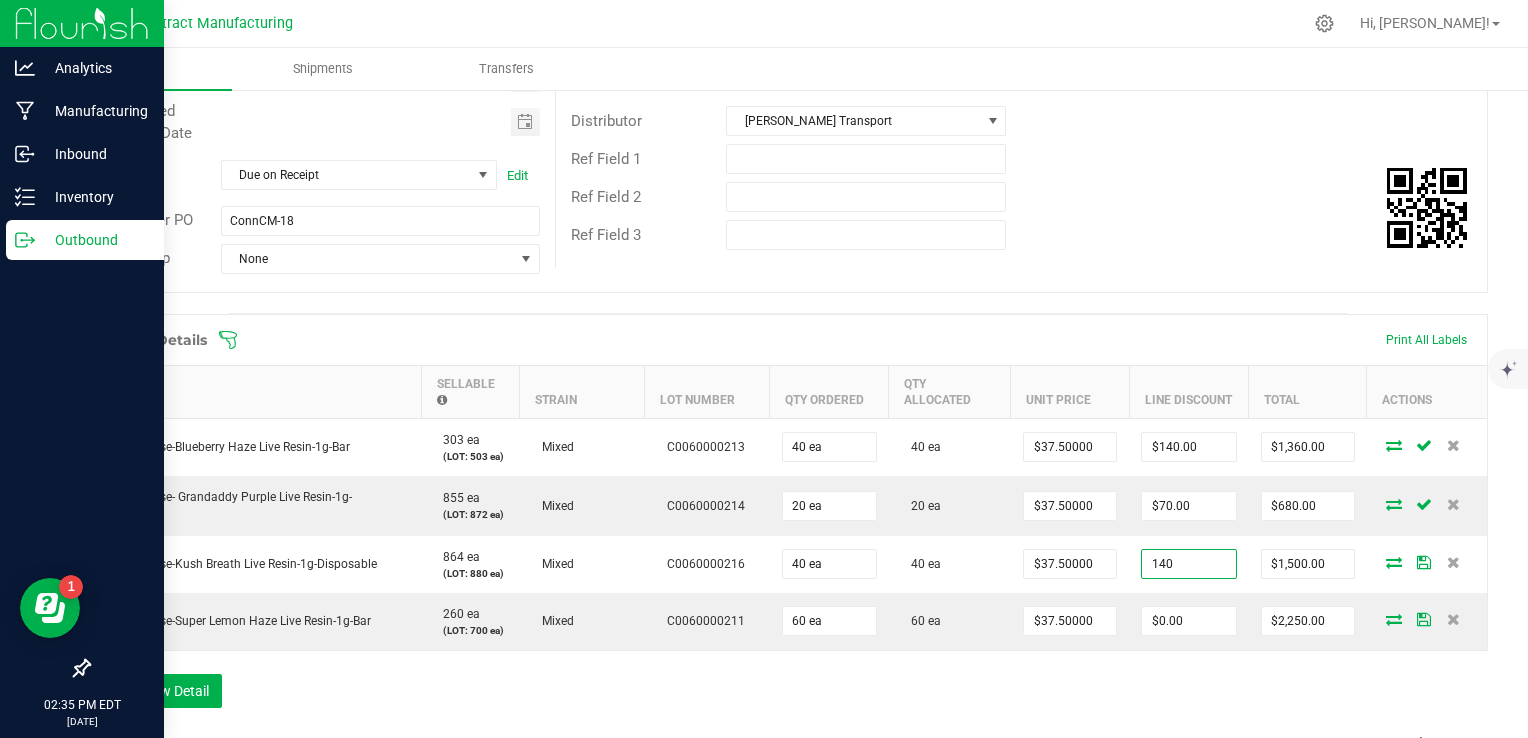 type on "$140.00" 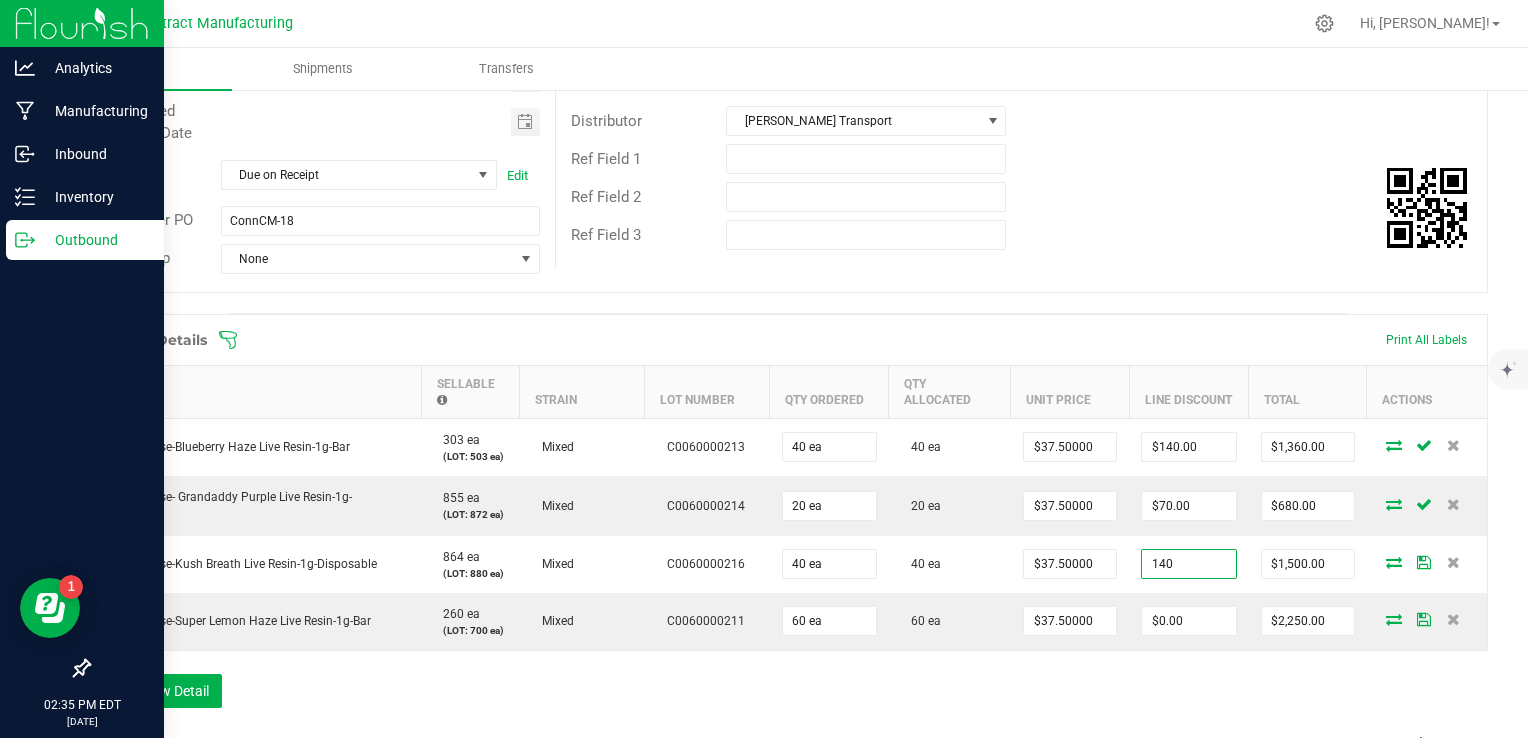 type on "$1,360.00" 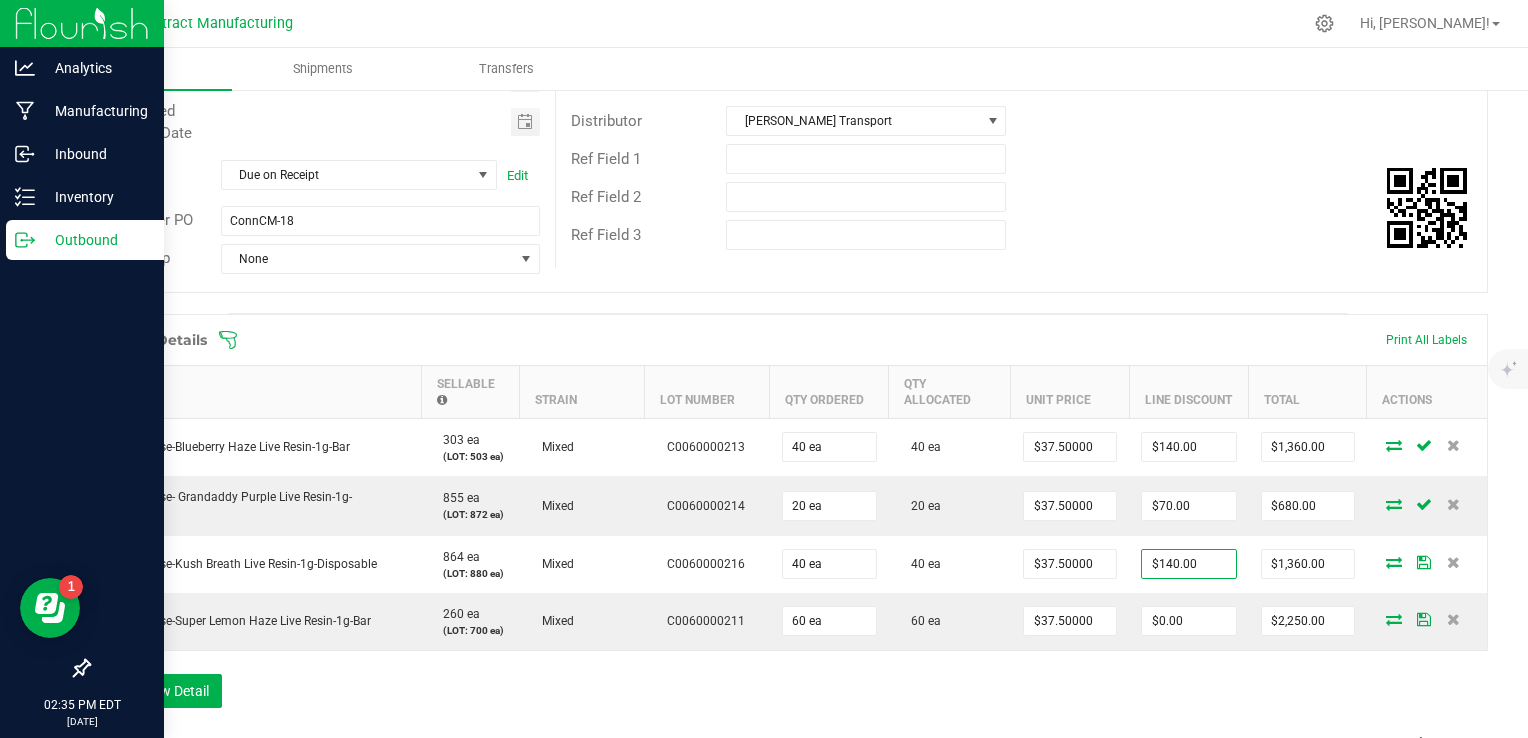 click on "Order Details Print All Labels Item  Sellable  Strain  Lot Number  Qty Ordered Qty Allocated Unit Price Line Discount Total Actions  Lighthouse-Blueberry Haze Live Resin-1g-Bar   303 ea   (LOT: 503 ea)   Mixed   C0060000213  40 ea  40 ea  $37.50000 $140.00 $1,360.00  Lighthouse- Grandaddy Purple Live Resin-1g-Disposable   855 ea   (LOT: 872 ea)   Mixed   C0060000214  20 ea  20 ea  $37.50000 $70.00 $680.00  Lighthouse-Kush Breath Live Resin-1g-Disposable   864 ea   (LOT: 880 ea)   Mixed   C0060000216  40 ea  40 ea  $37.50000 $140.00 $1,360.00  Lighthouse-Super Lemon Haze Live Resin-1g-Bar   260 ea   (LOT: 700 ea)   Mixed   C0060000211  60 ea  60 ea  $37.50000 $0.00 $2,250.00
Add New Detail" at bounding box center (788, 521) 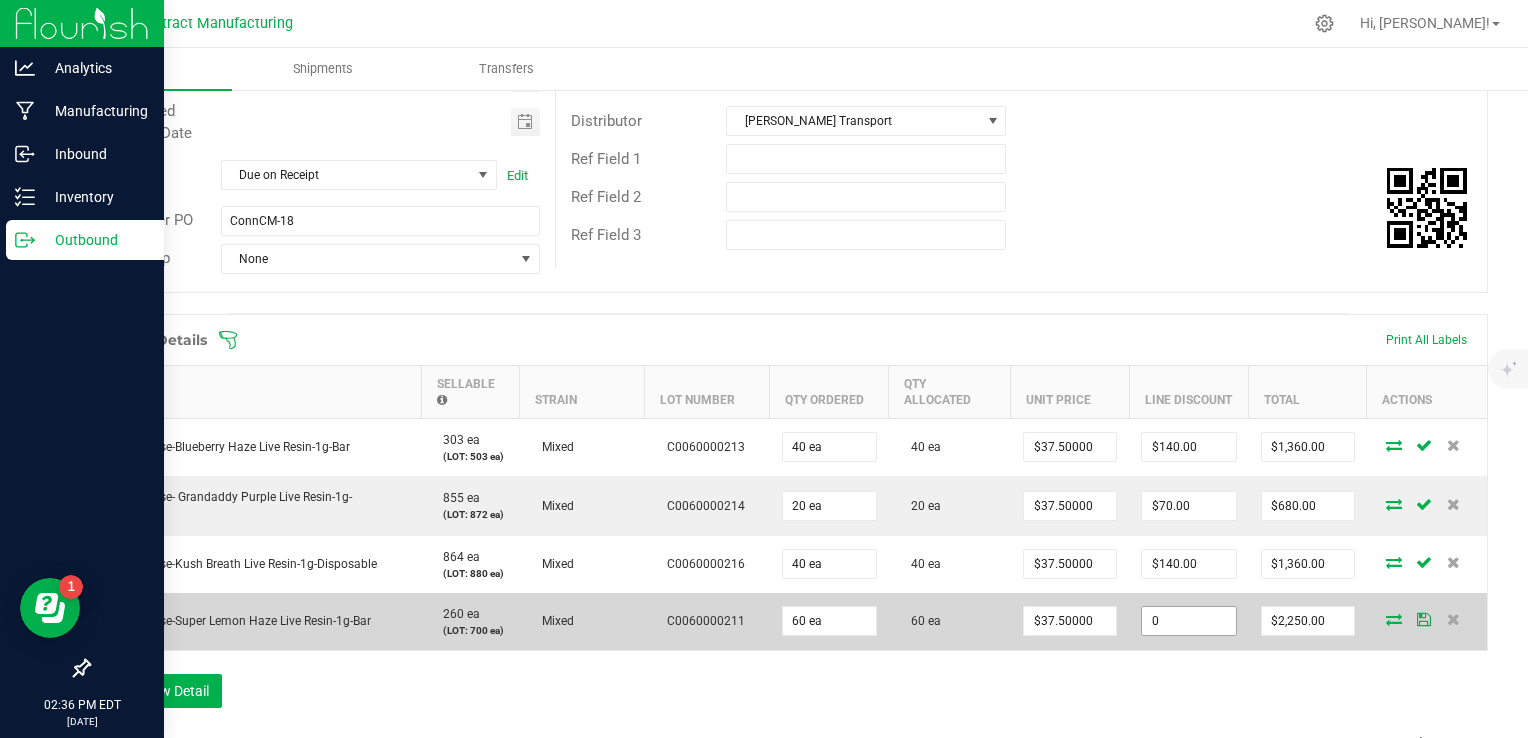 click on "0" at bounding box center [1188, 621] 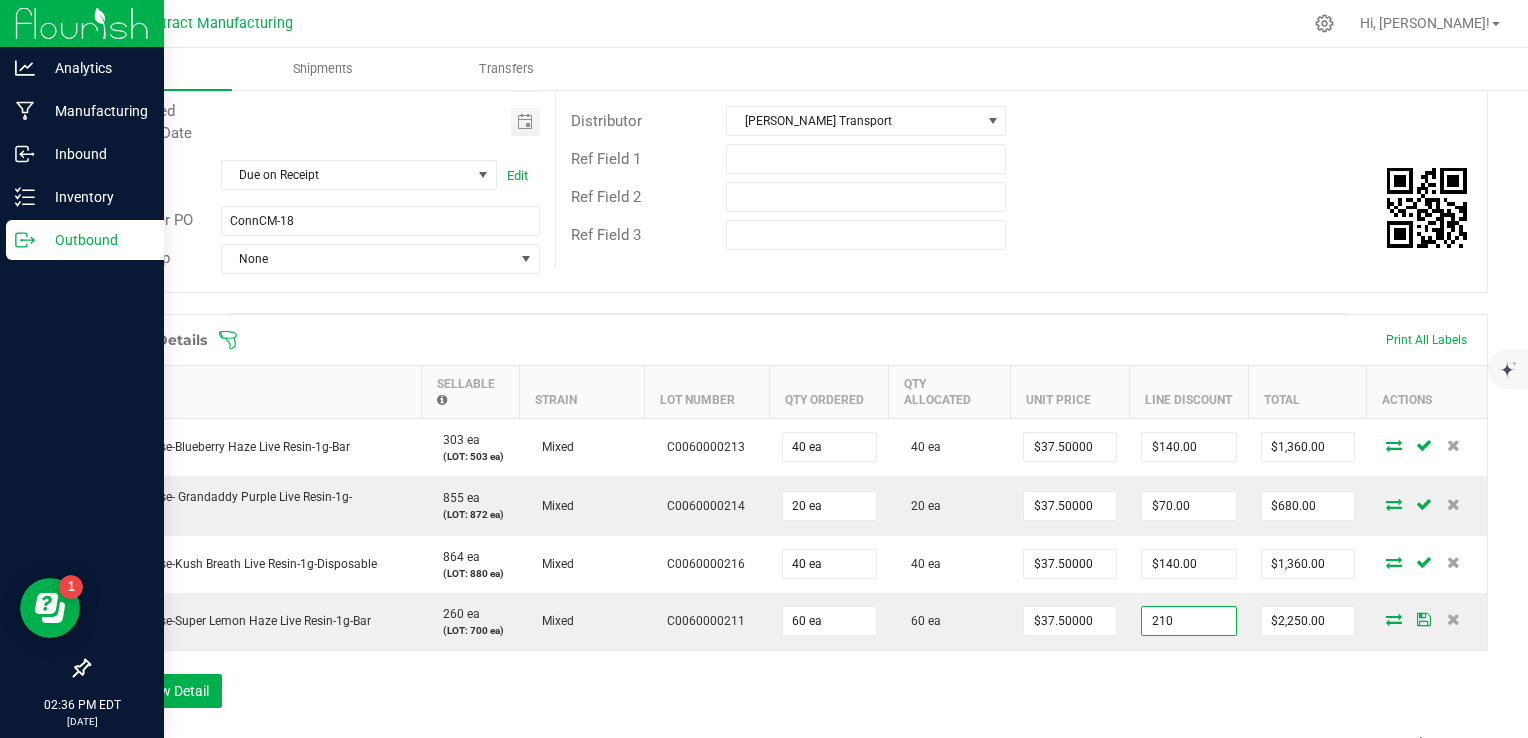 type on "$210.00" 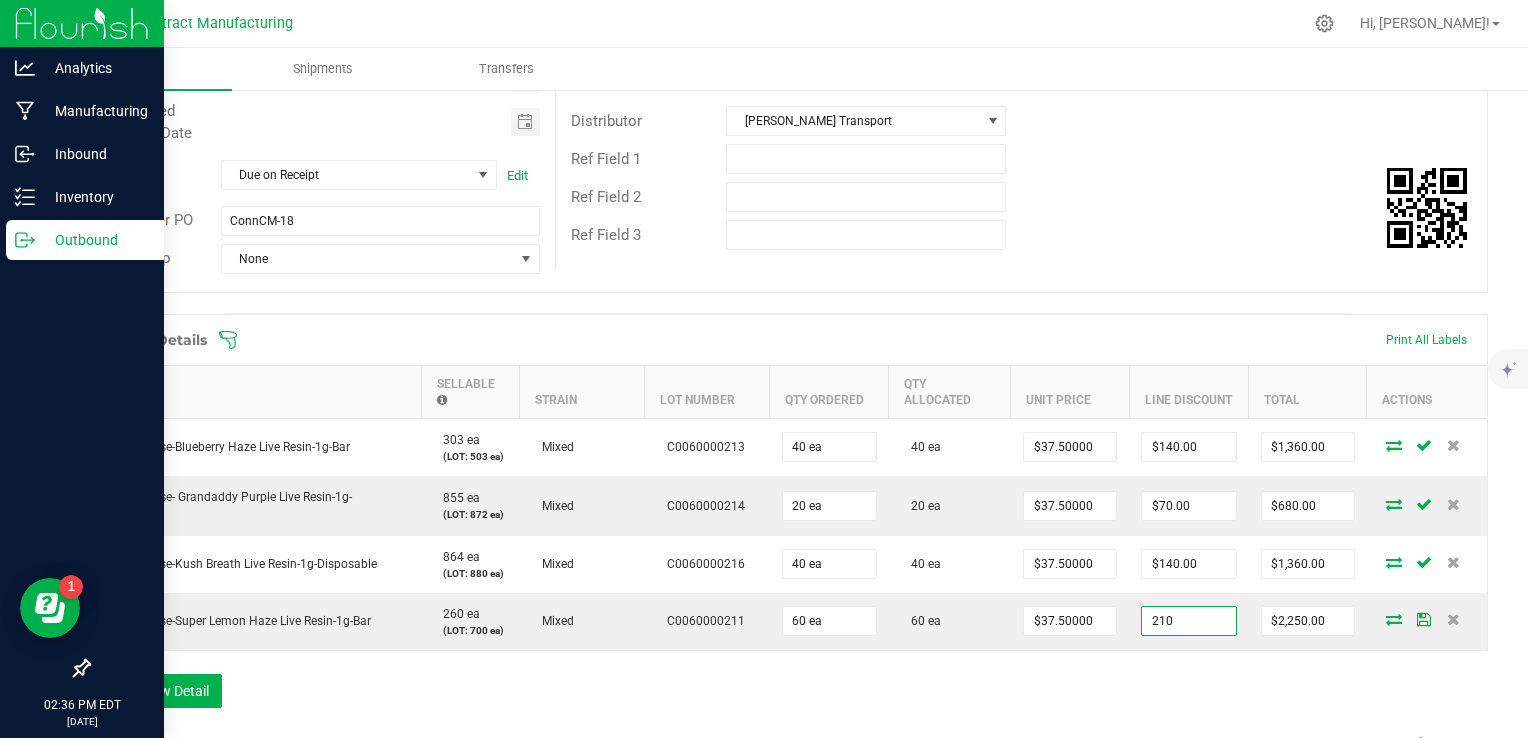 type on "$2,040.00" 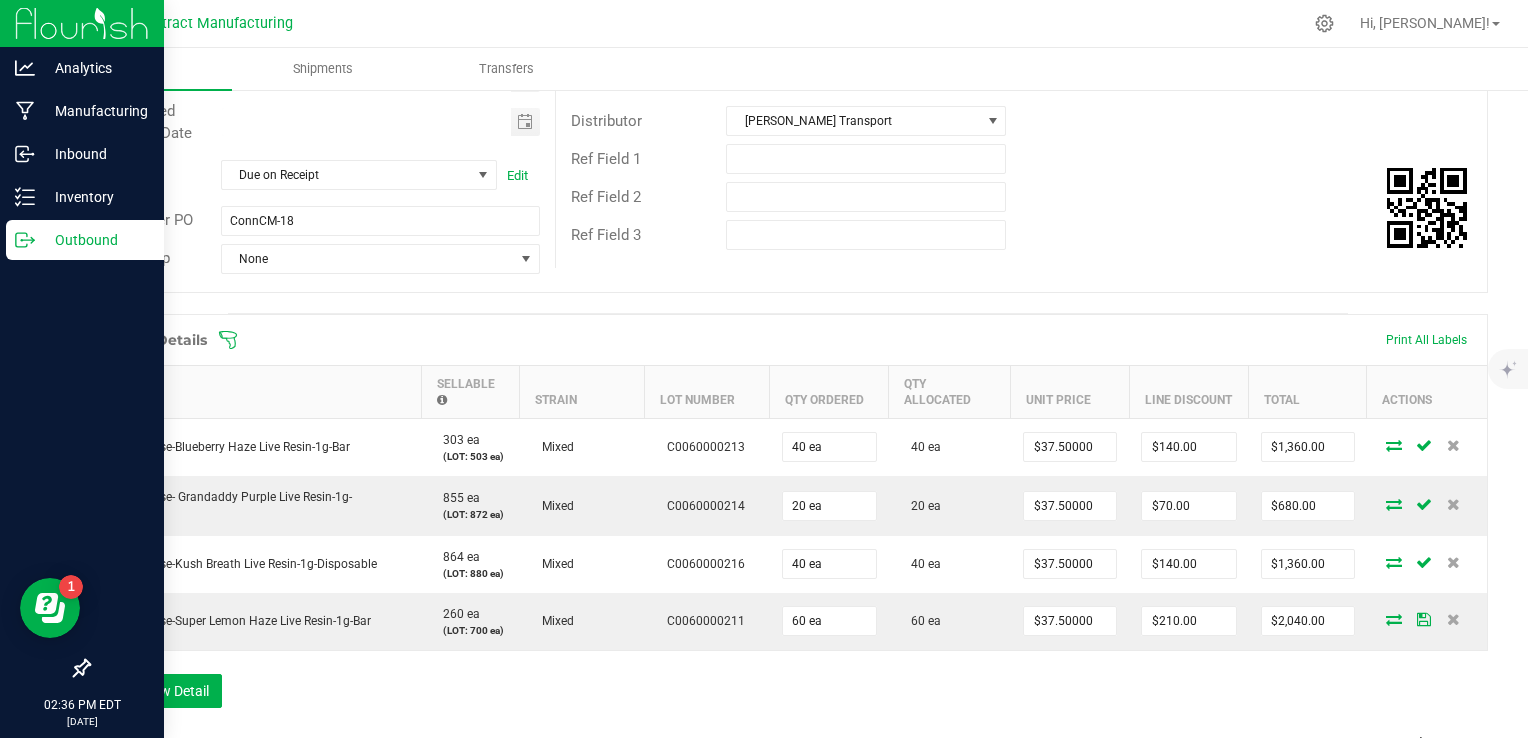 click on "Order Details Print All Labels Item  Sellable  Strain  Lot Number  Qty Ordered Qty Allocated Unit Price Line Discount Total Actions  Lighthouse-Blueberry Haze Live Resin-1g-Bar   303 ea   (LOT: 503 ea)   Mixed   C0060000213  40 ea  40 ea  $37.50000 $140.00 $1,360.00  Lighthouse- Grandaddy Purple Live Resin-1g-Disposable   855 ea   (LOT: 872 ea)   Mixed   C0060000214  20 ea  20 ea  $37.50000 $70.00 $680.00  Lighthouse-Kush Breath Live Resin-1g-Disposable   864 ea   (LOT: 880 ea)   Mixed   C0060000216  40 ea  40 ea  $37.50000 $140.00 $1,360.00  Lighthouse-Super Lemon Haze Live Resin-1g-Bar   260 ea   (LOT: 700 ea)   Mixed   C0060000211  60 ea  60 ea  $37.50000 $210.00 $2,040.00
Add New Detail" at bounding box center (788, 521) 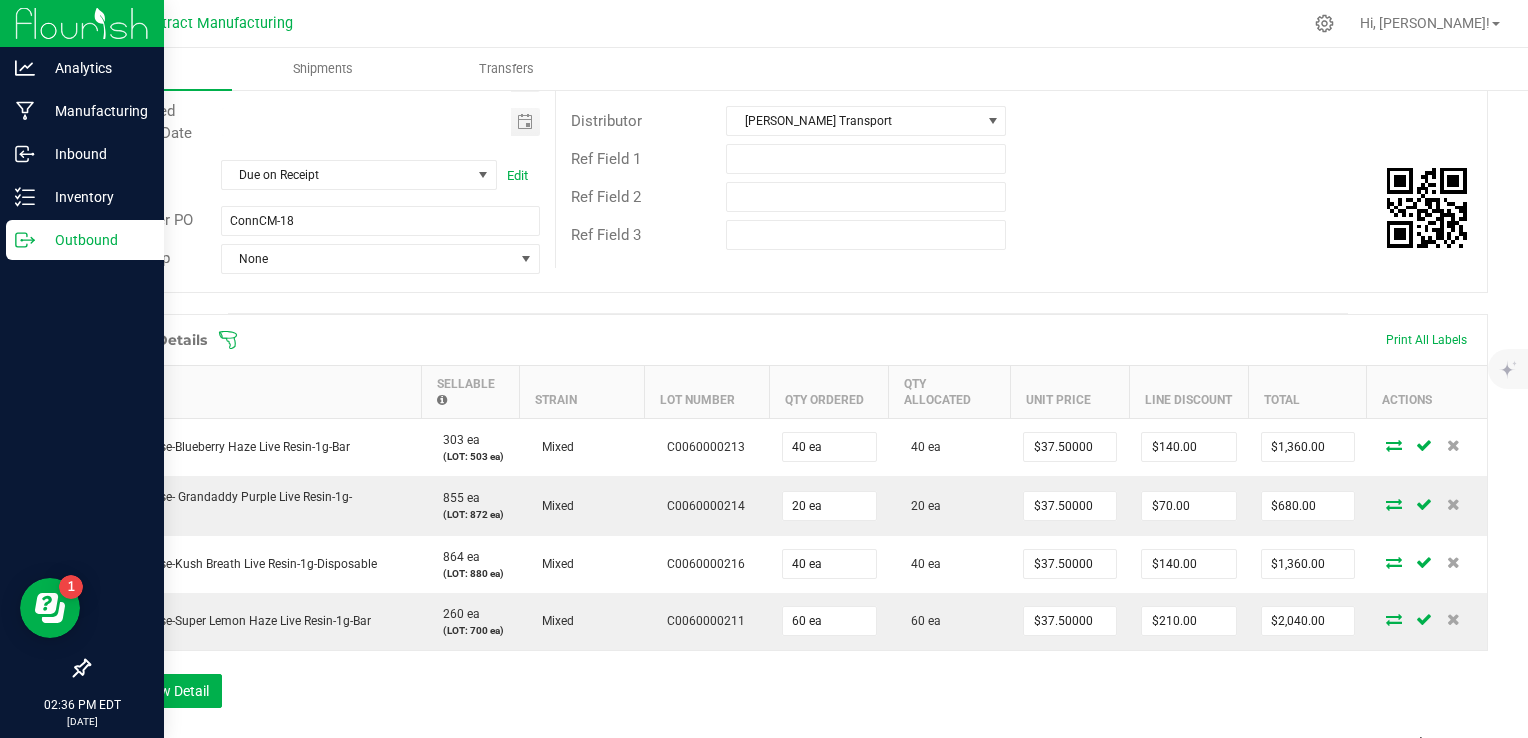 click on "Order Details Print All Labels Item  Sellable  Strain  Lot Number  Qty Ordered Qty Allocated Unit Price Line Discount Total Actions  Lighthouse-Blueberry Haze Live Resin-1g-Bar   303 ea   (LOT: 503 ea)   Mixed   C0060000213  40 ea  40 ea  $37.50000 $140.00 $1,360.00  Lighthouse- Grandaddy Purple Live Resin-1g-Disposable   855 ea   (LOT: 872 ea)   Mixed   C0060000214  20 ea  20 ea  $37.50000 $70.00 $680.00  Lighthouse-Kush Breath Live Resin-1g-Disposable   864 ea   (LOT: 880 ea)   Mixed   C0060000216  40 ea  40 ea  $37.50000 $140.00 $1,360.00  Lighthouse-Super Lemon Haze Live Resin-1g-Bar   260 ea   (LOT: 700 ea)   Mixed   C0060000211  60 ea  60 ea  $37.50000 $210.00 $2,040.00
Add New Detail" at bounding box center [788, 521] 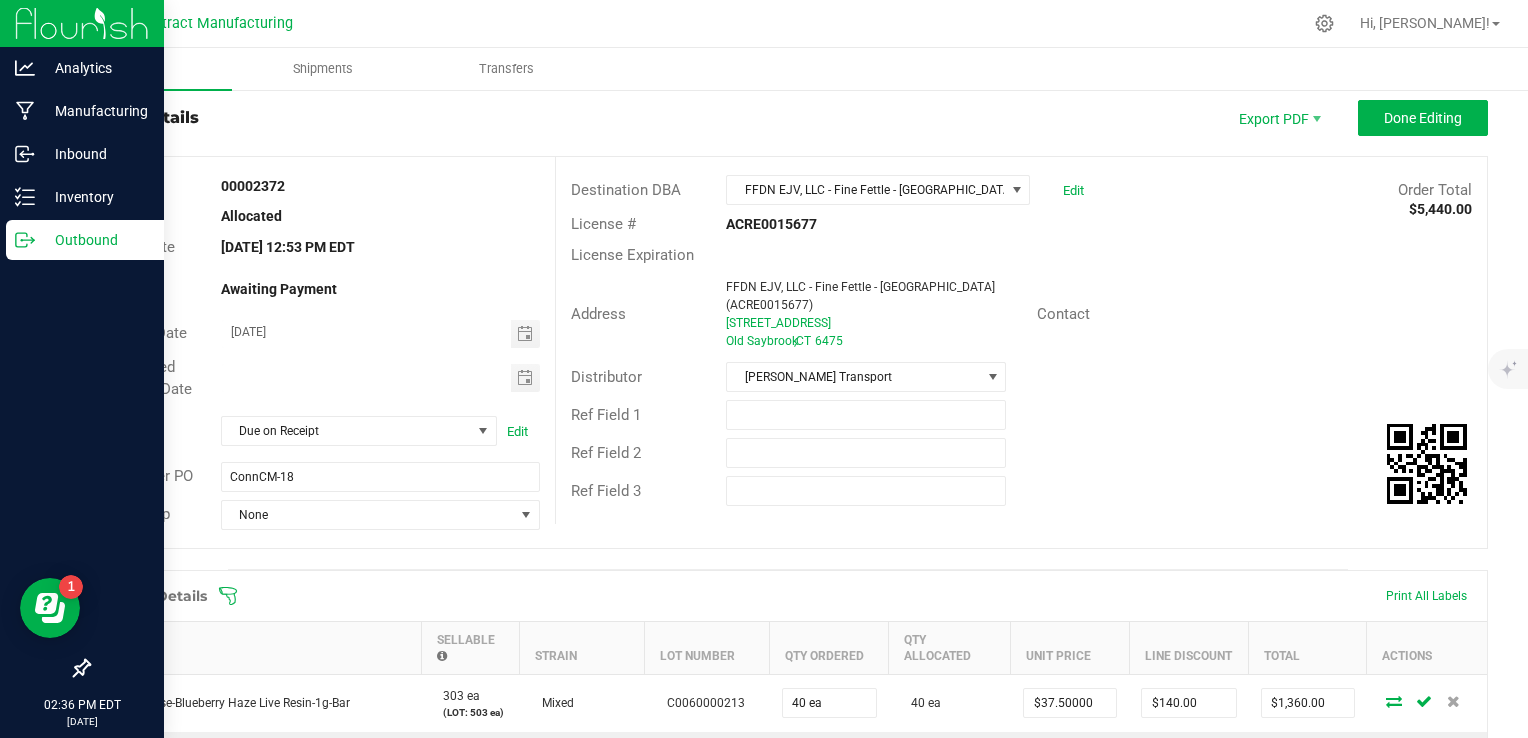 scroll, scrollTop: 14, scrollLeft: 0, axis: vertical 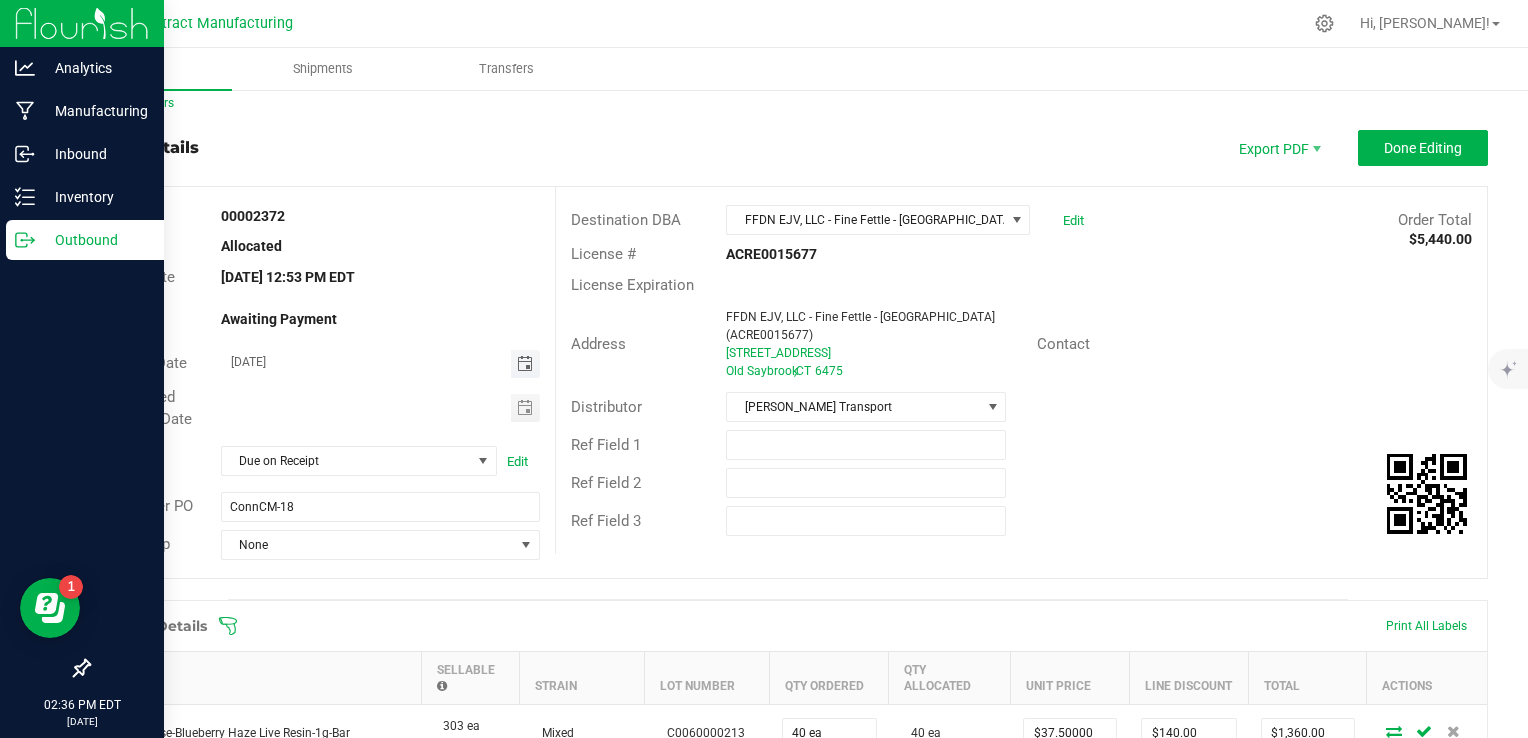 click at bounding box center (525, 364) 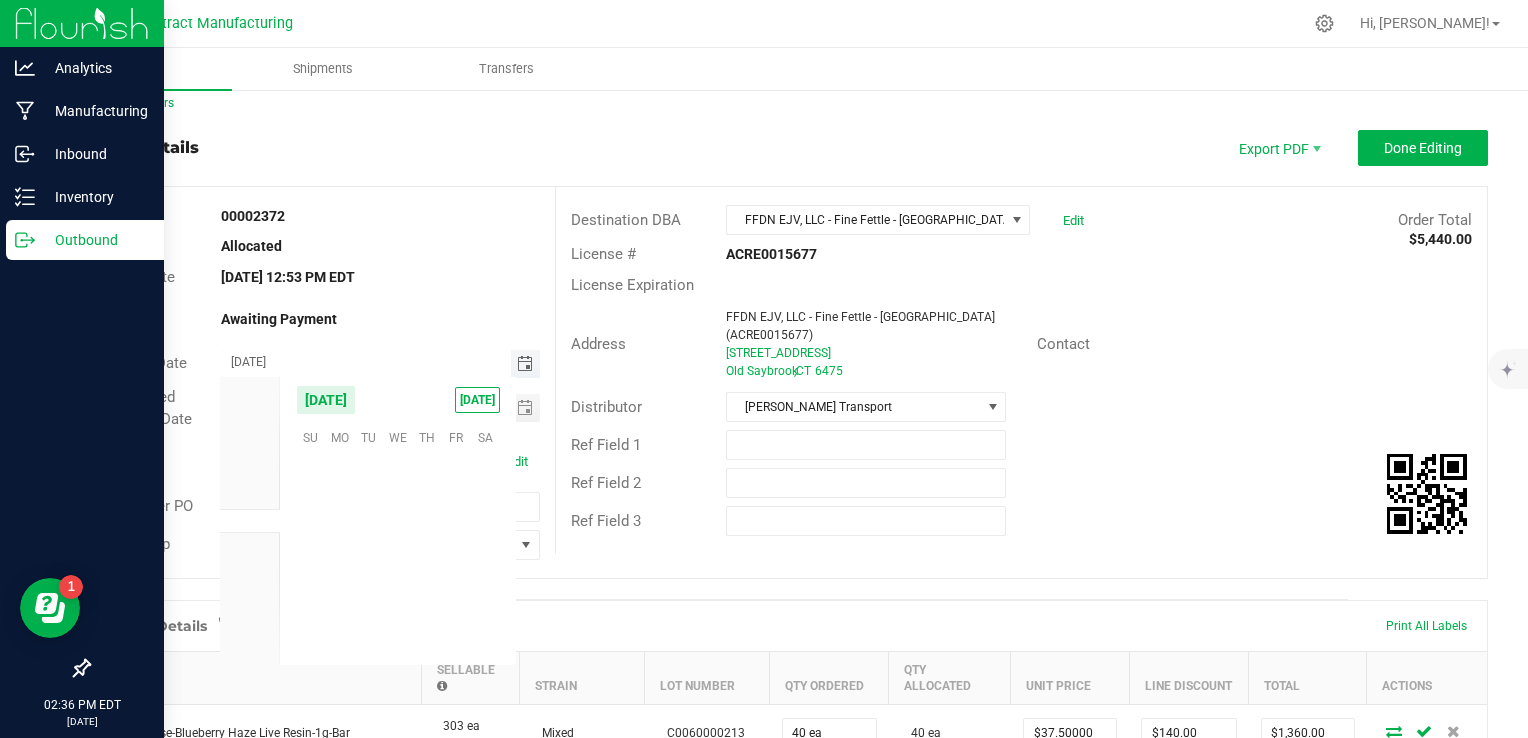 scroll, scrollTop: 36144, scrollLeft: 0, axis: vertical 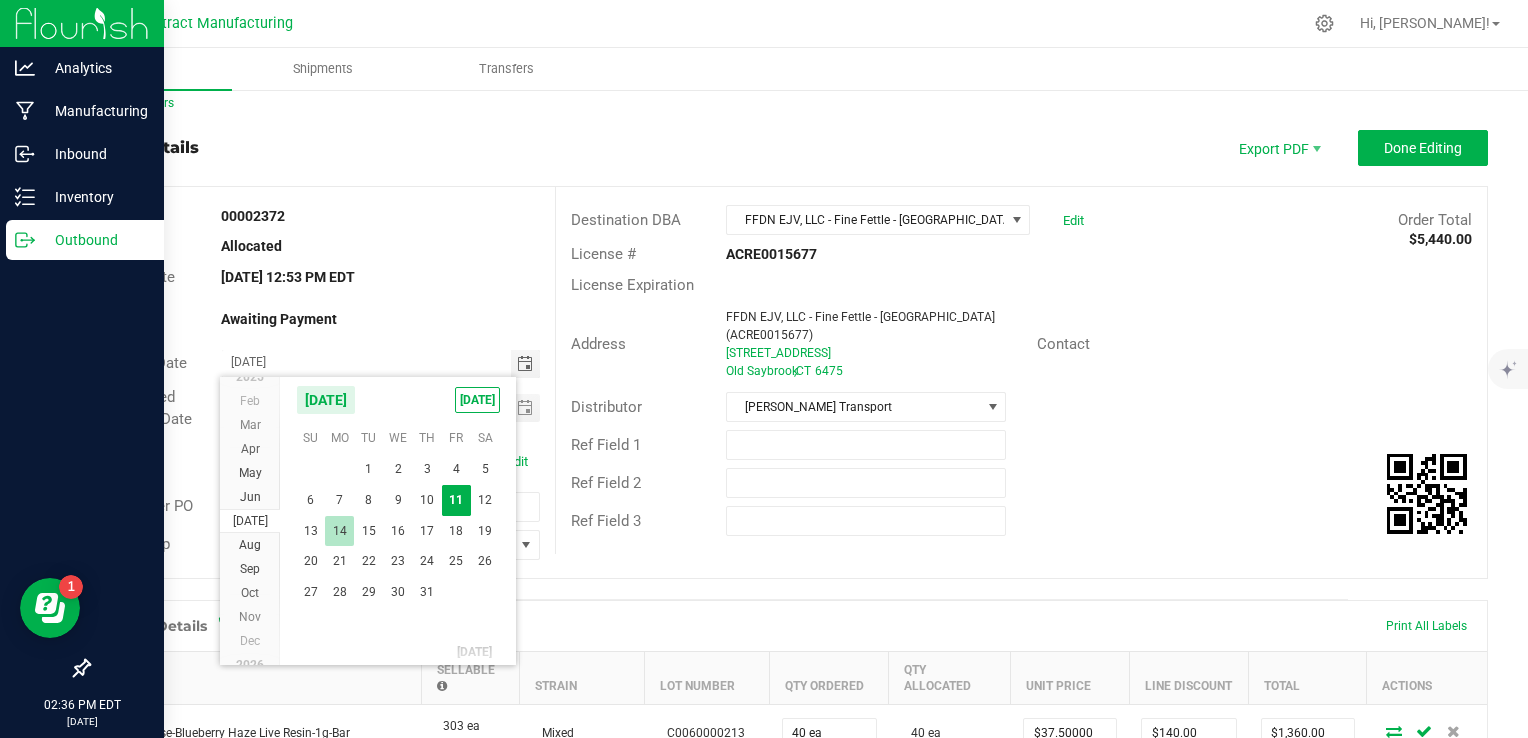 click on "14" at bounding box center (339, 531) 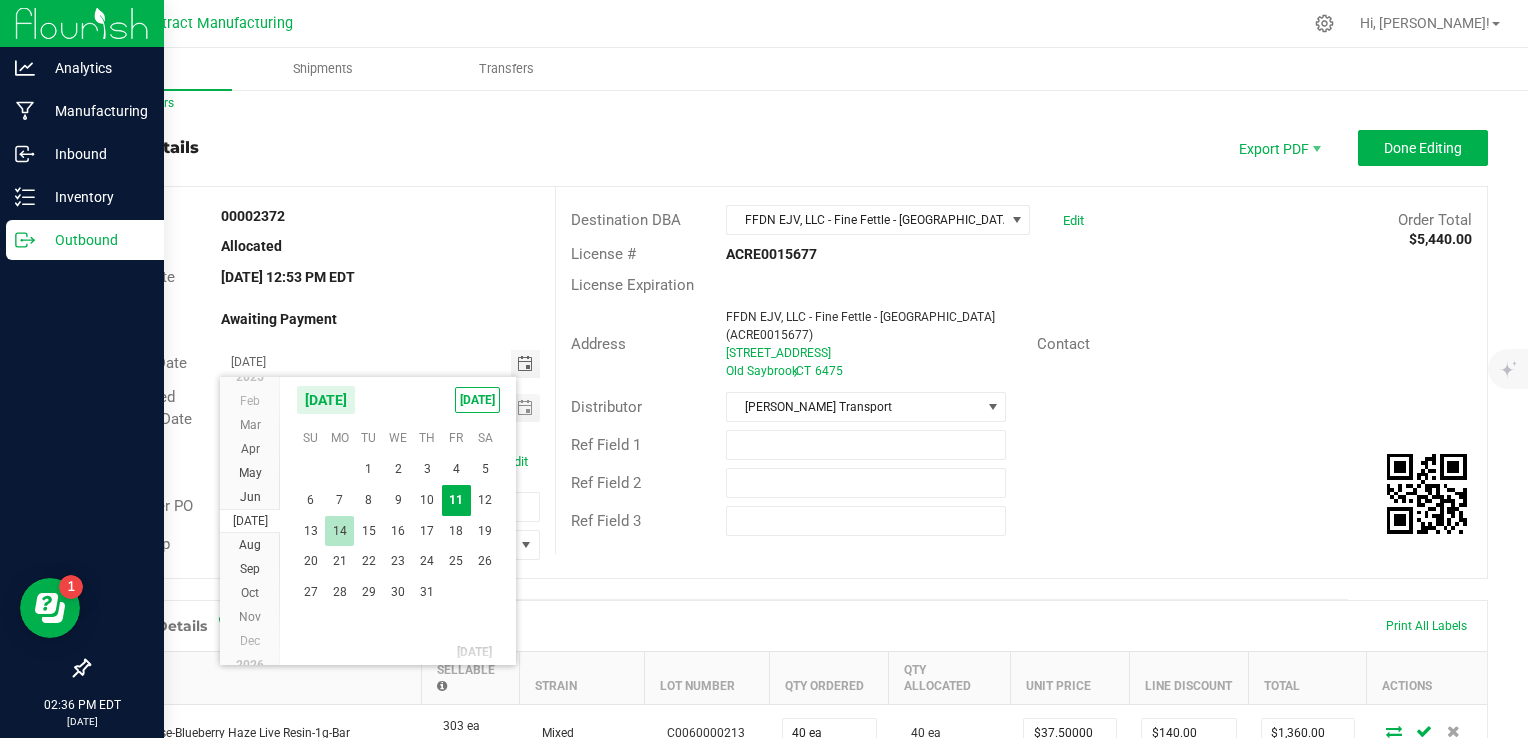 type on "[DATE]" 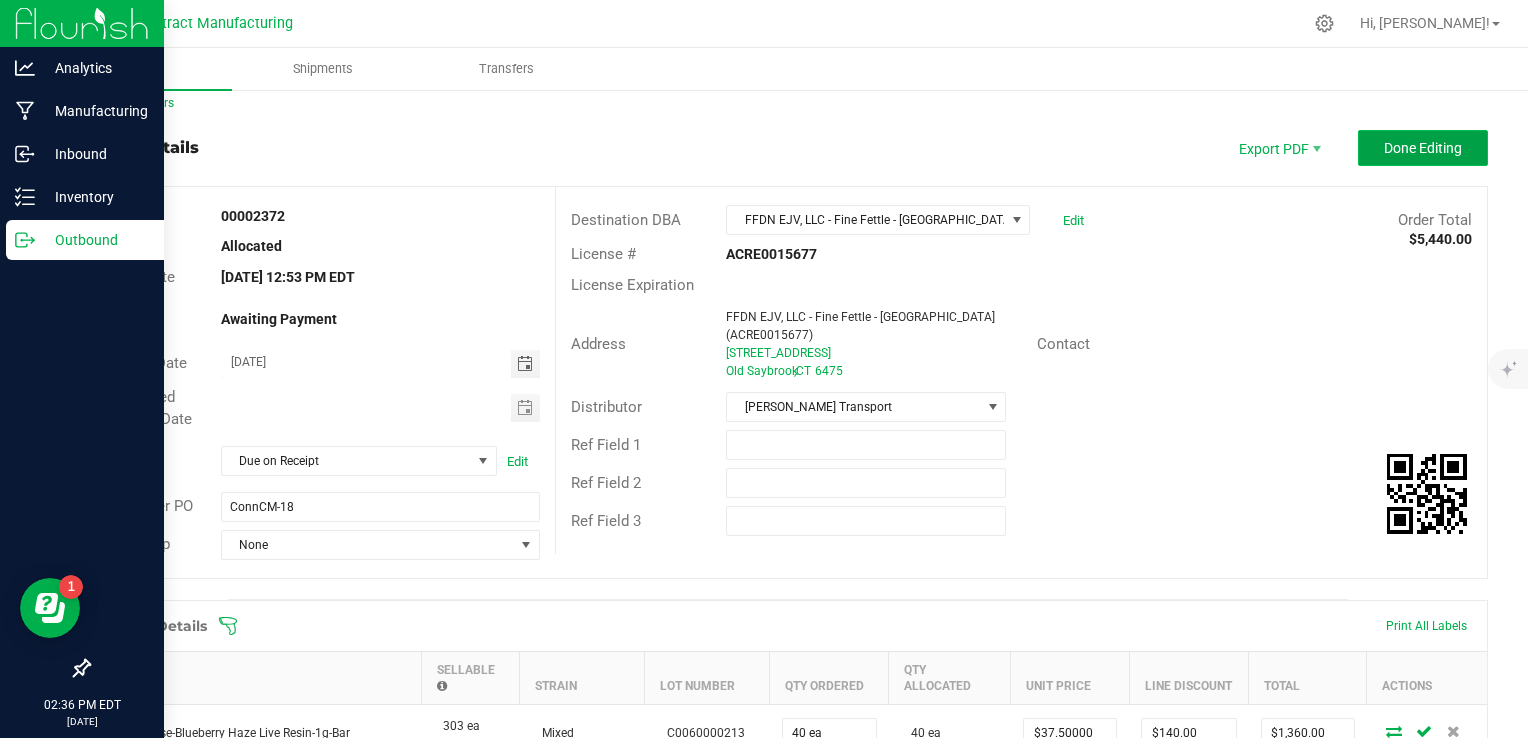 click on "Done Editing" at bounding box center (1423, 148) 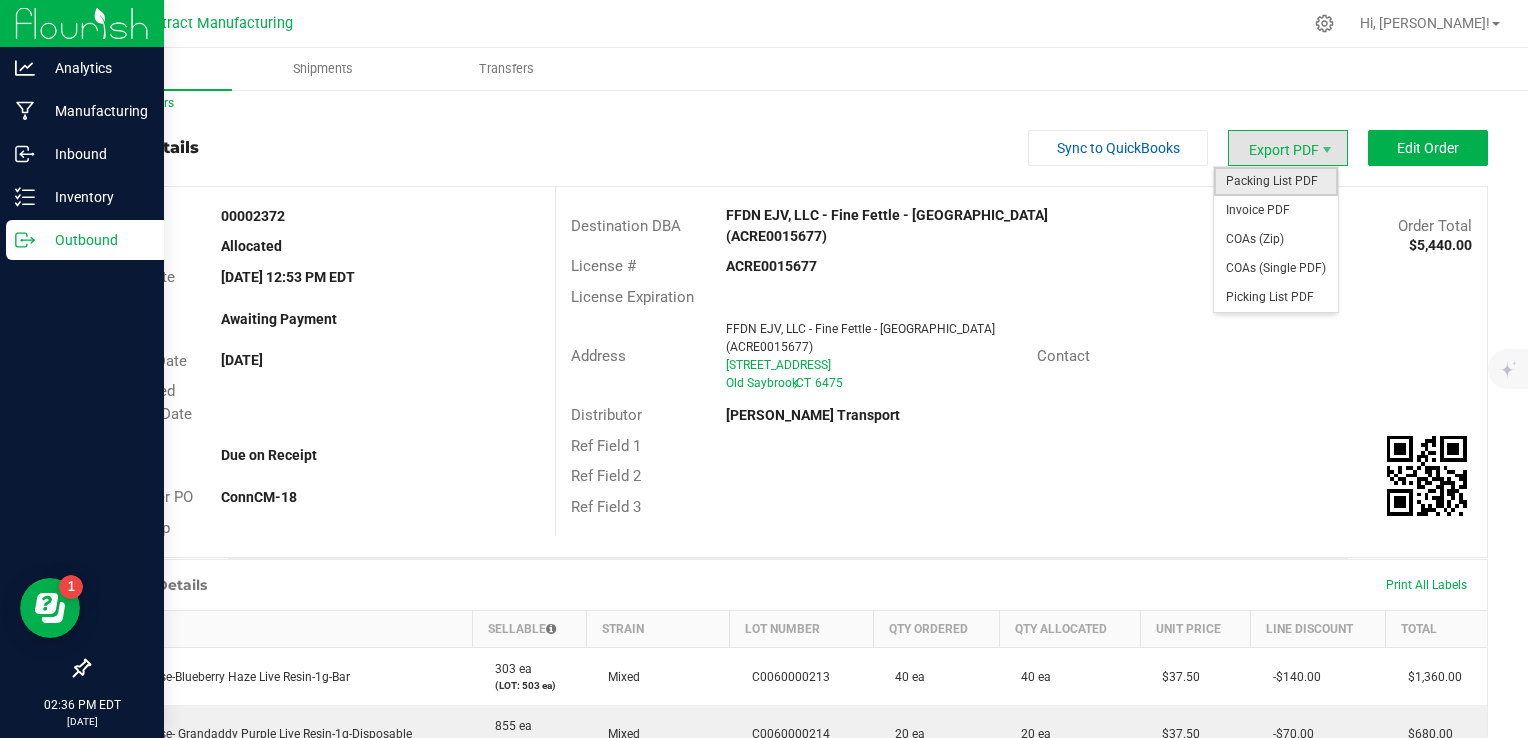 click on "Packing List PDF" at bounding box center [1276, 181] 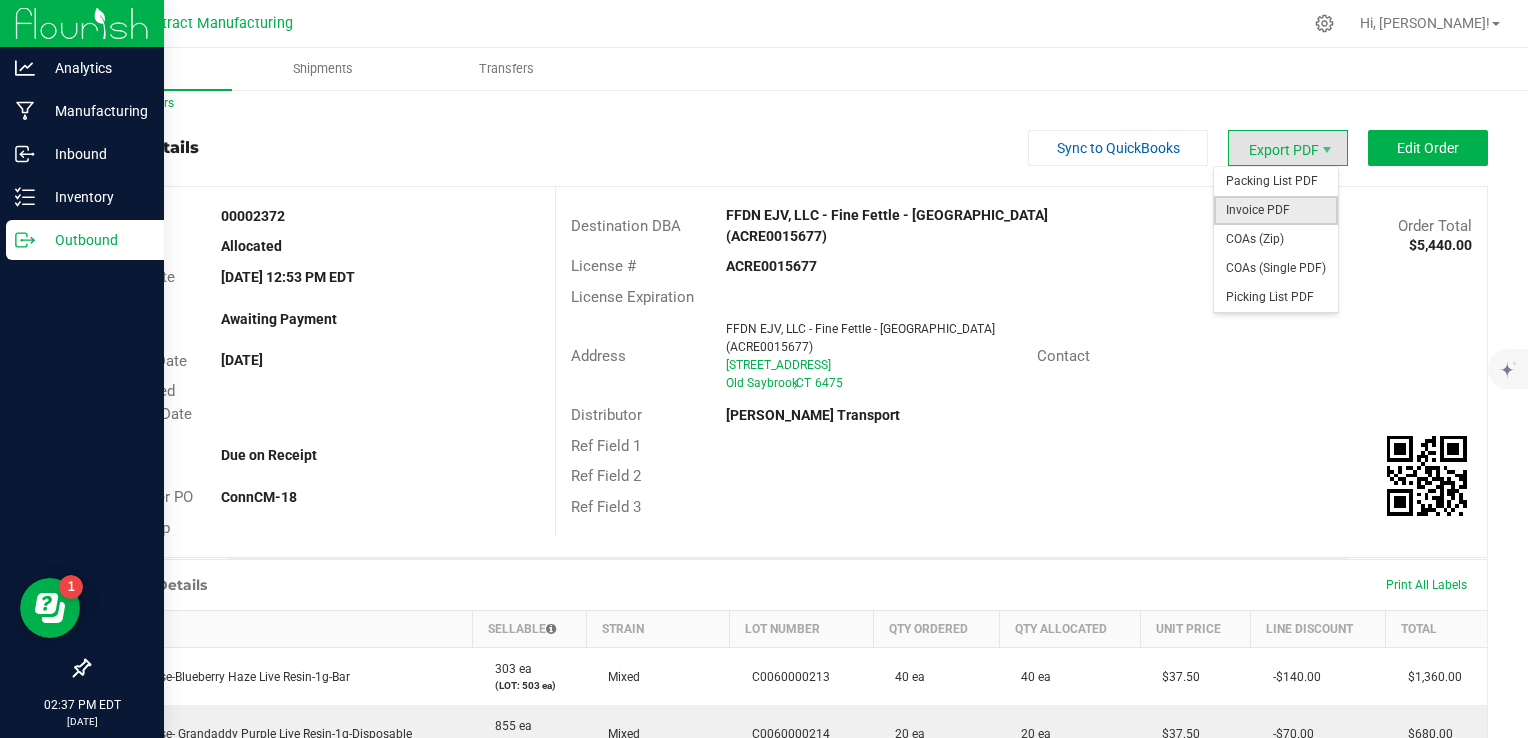 click on "Invoice PDF" at bounding box center [1276, 210] 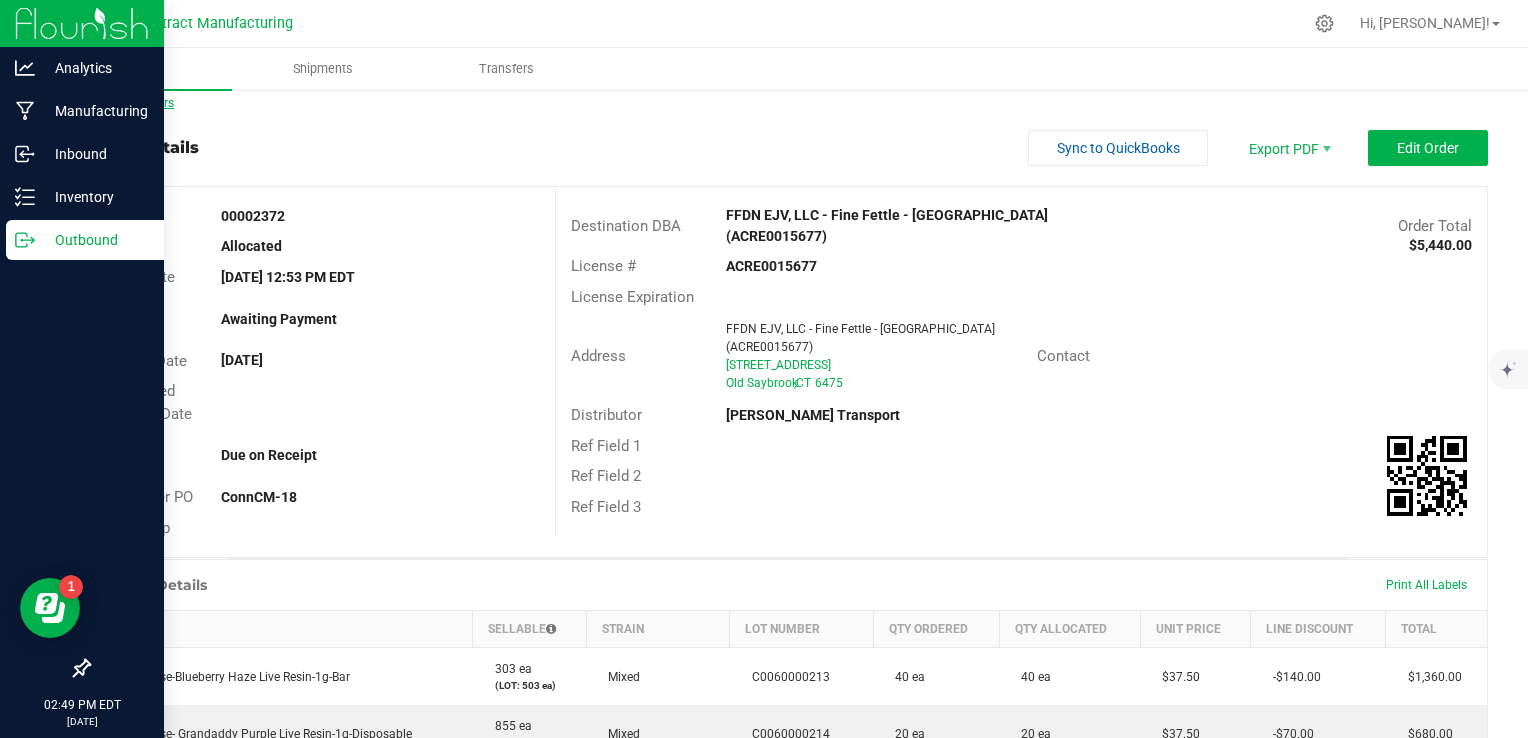 click on "Back to Orders" at bounding box center (131, 103) 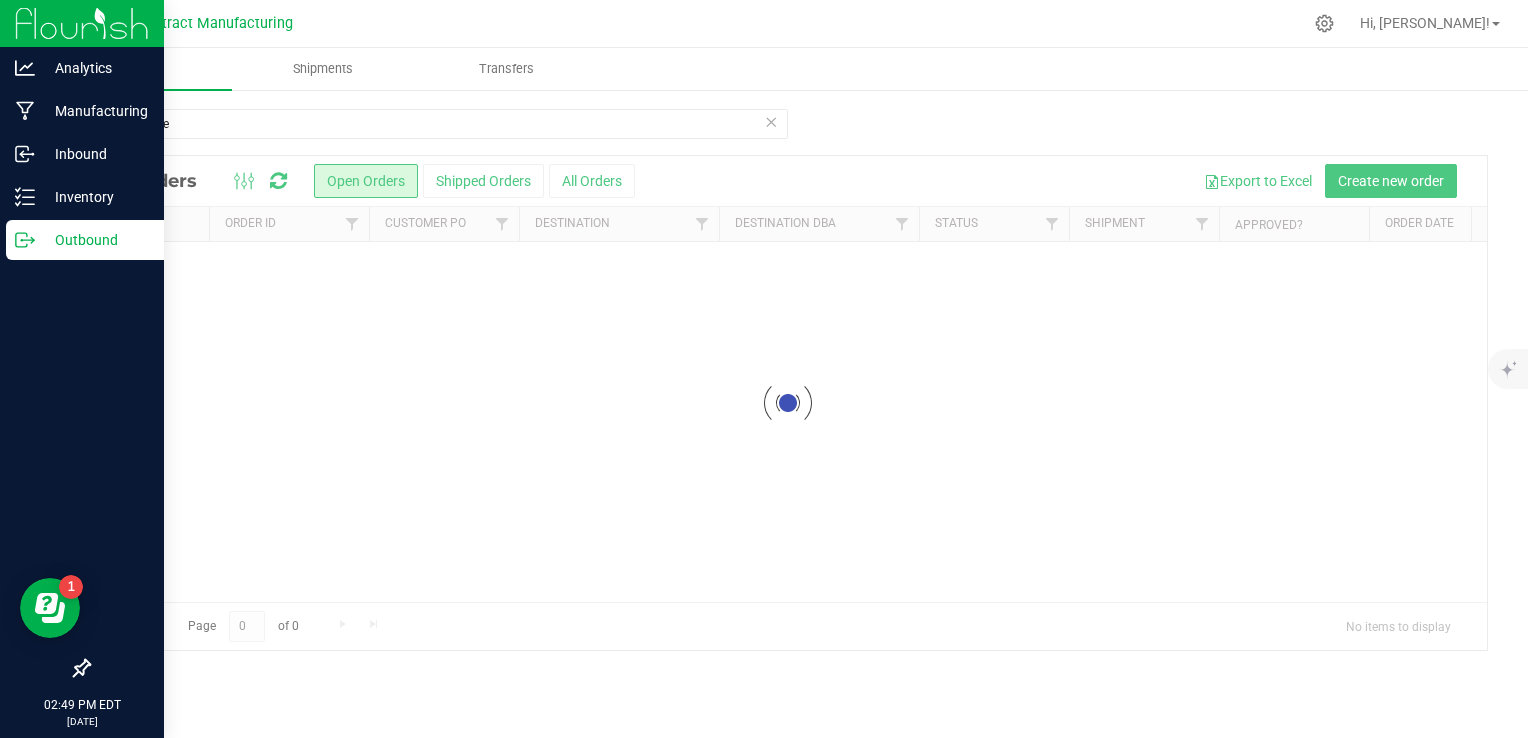 scroll, scrollTop: 0, scrollLeft: 0, axis: both 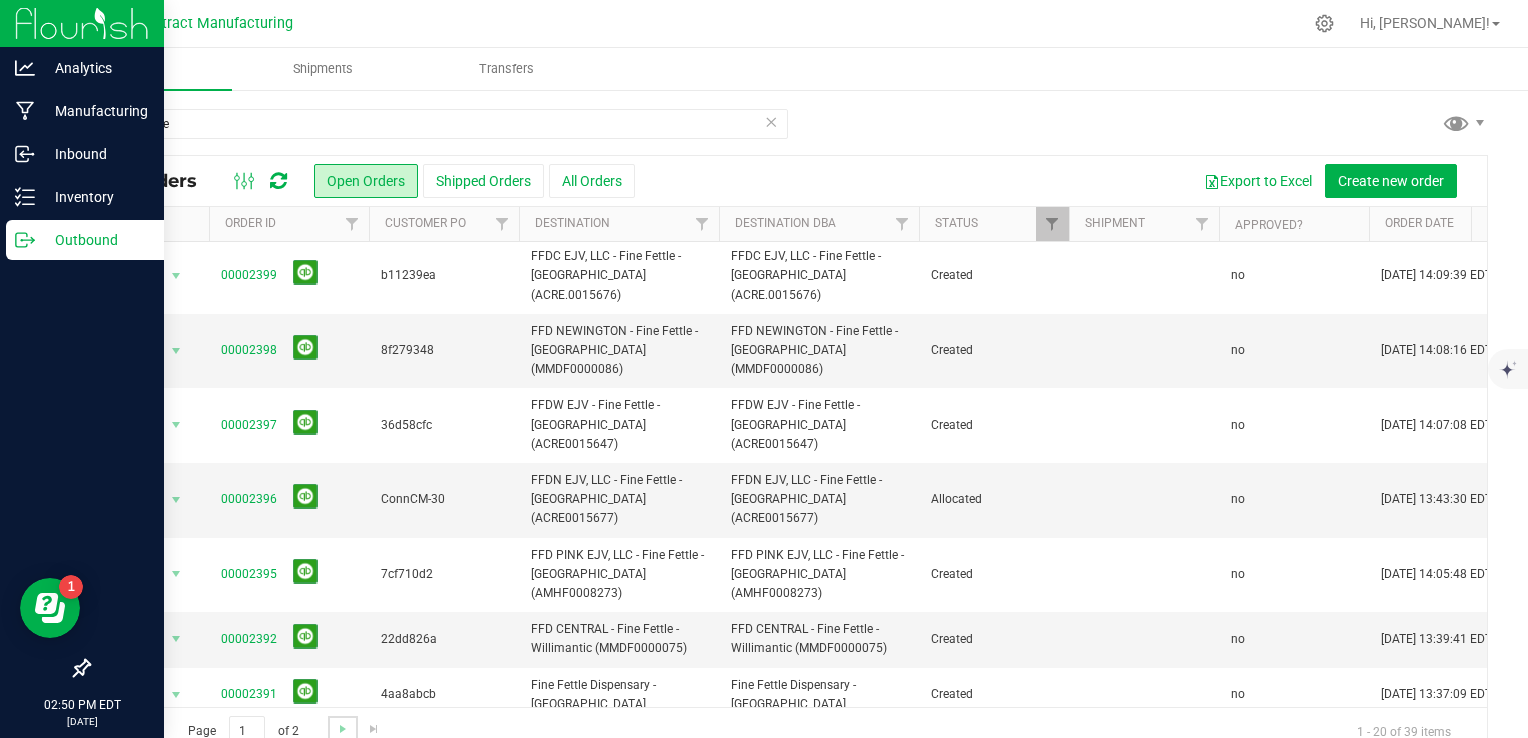 click at bounding box center (342, 729) 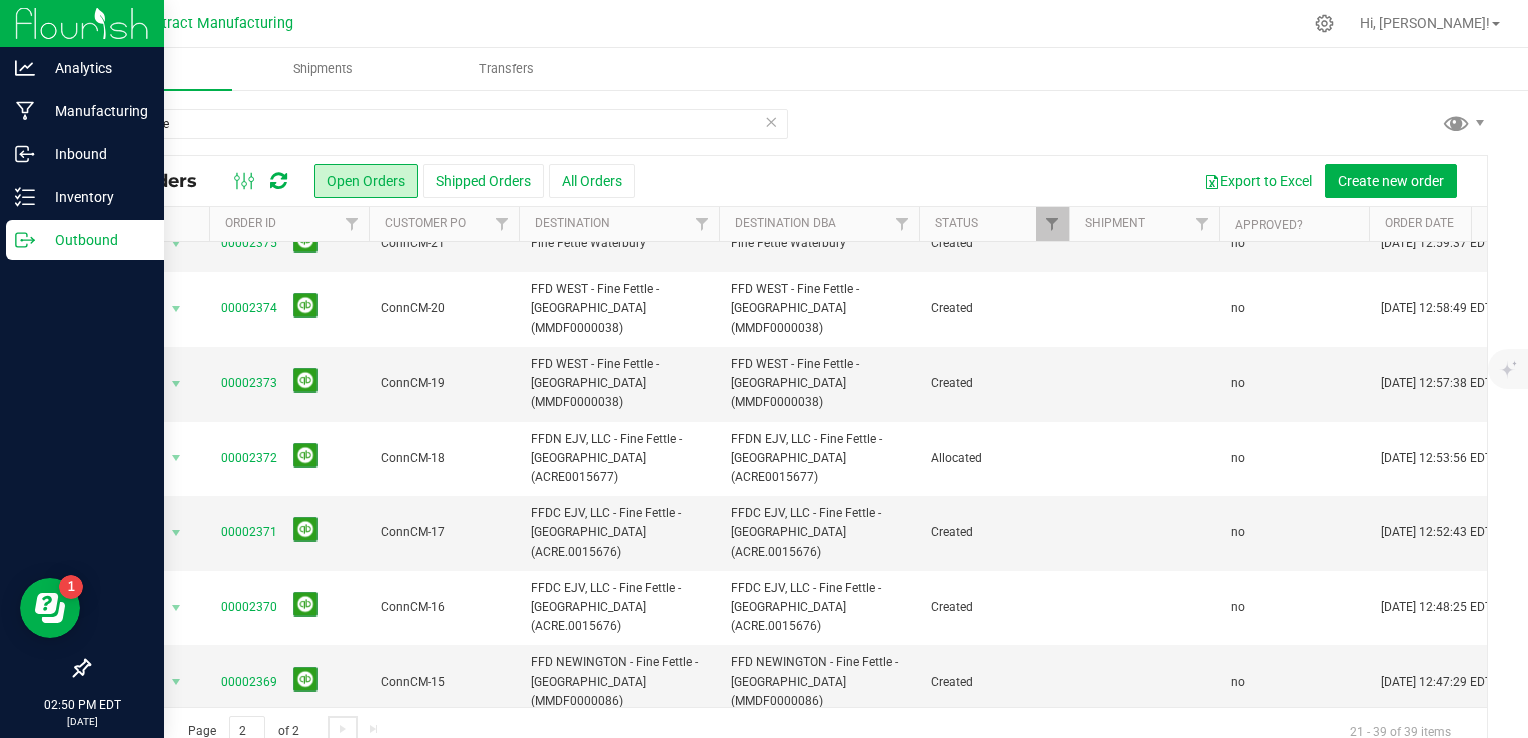 scroll, scrollTop: 598, scrollLeft: 0, axis: vertical 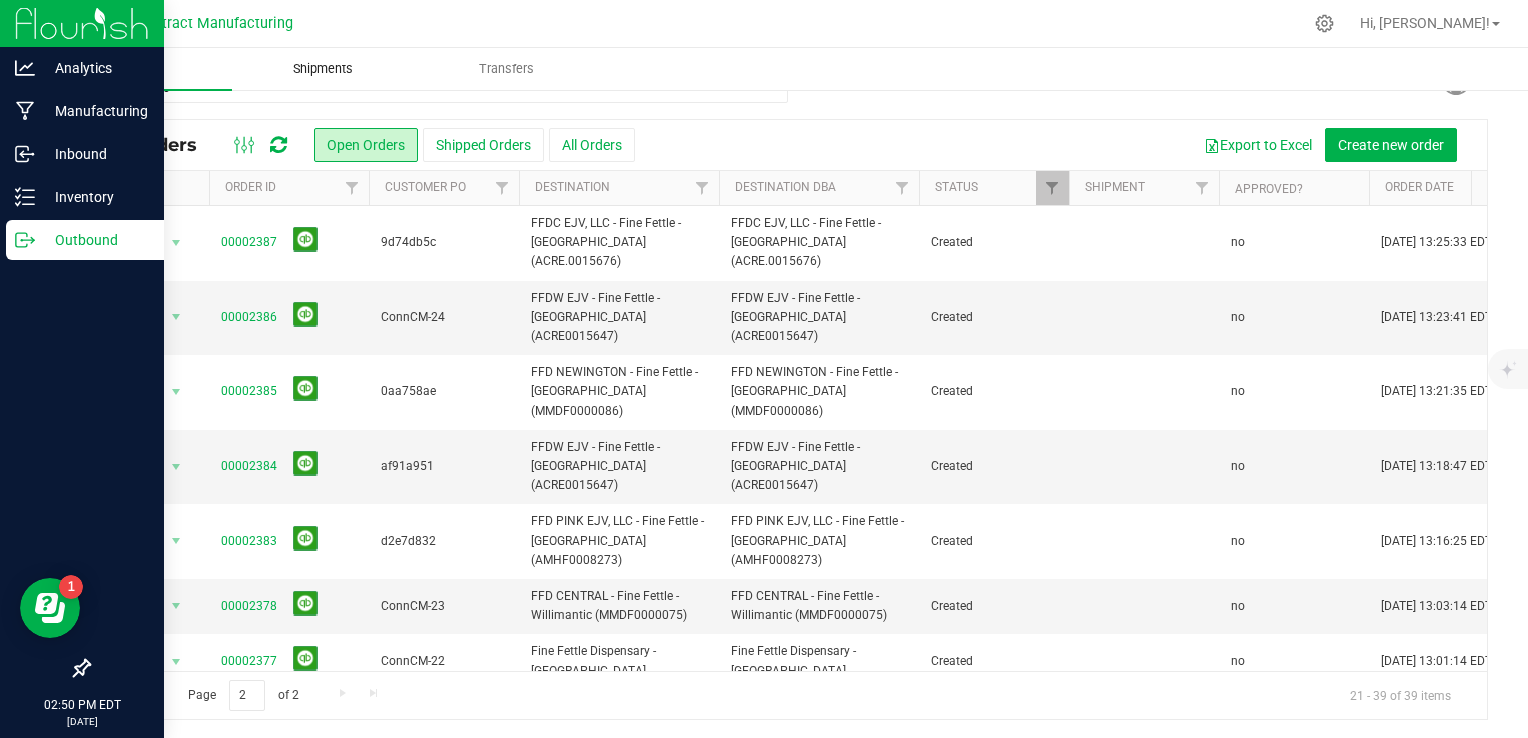 click on "Shipments" at bounding box center (323, 69) 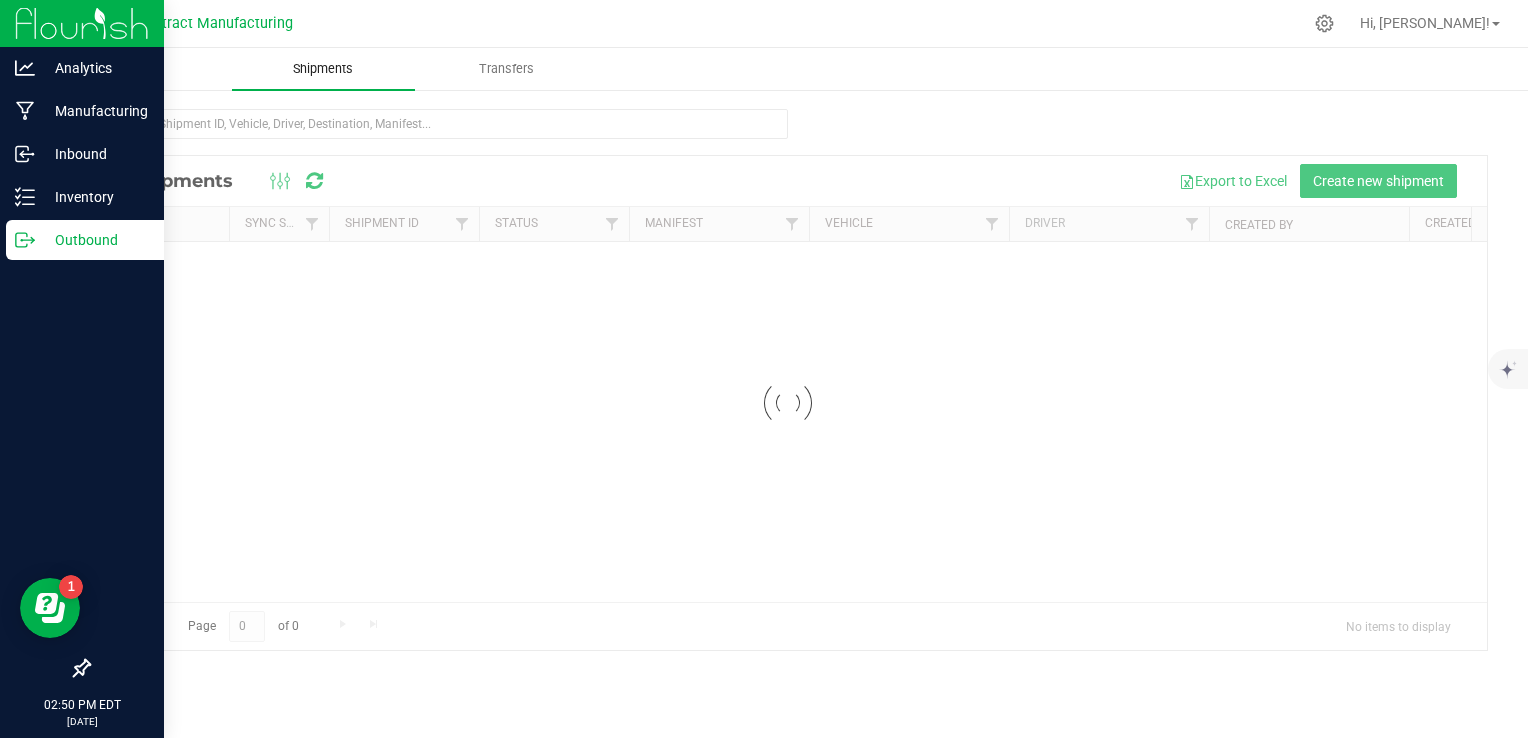 scroll, scrollTop: 0, scrollLeft: 0, axis: both 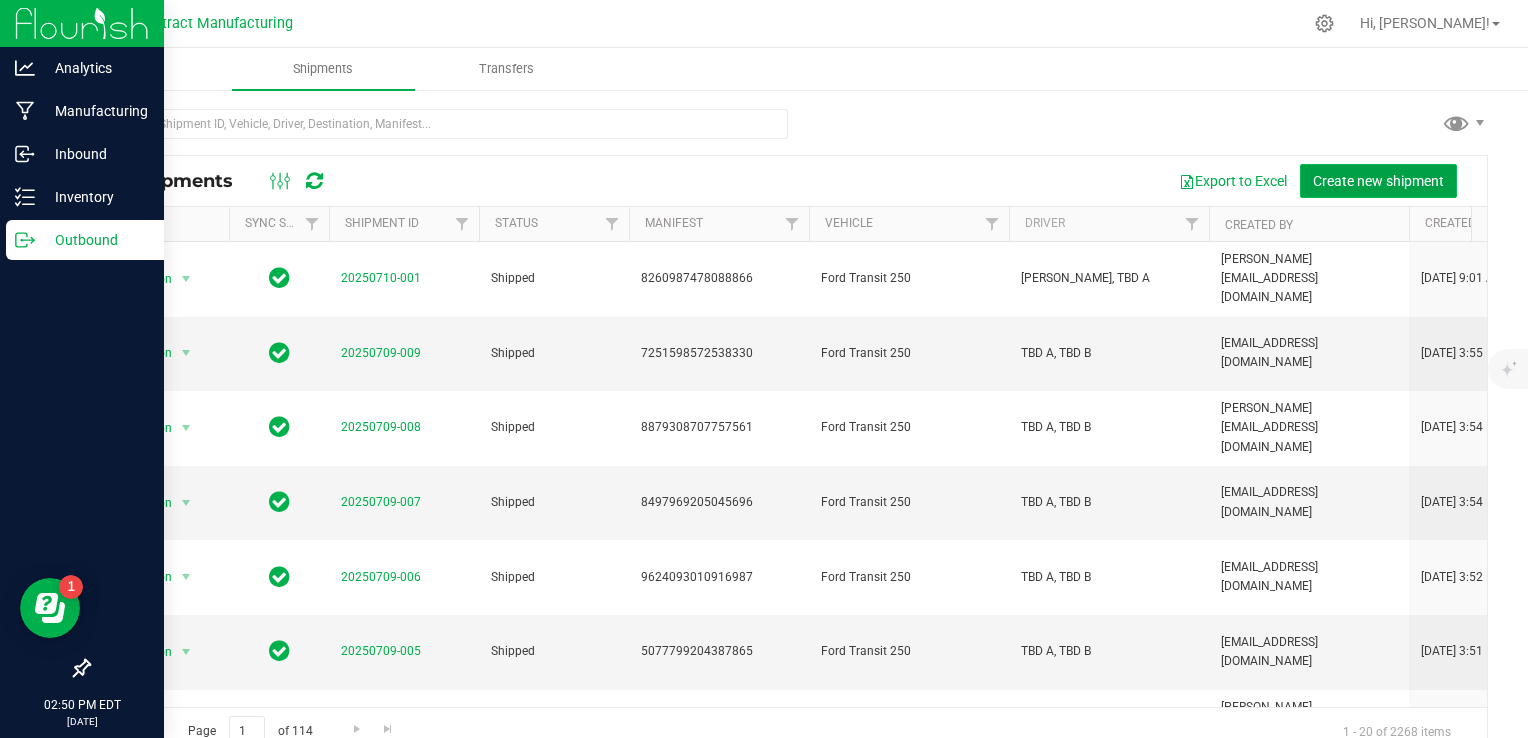 click on "Create new shipment" at bounding box center (1378, 181) 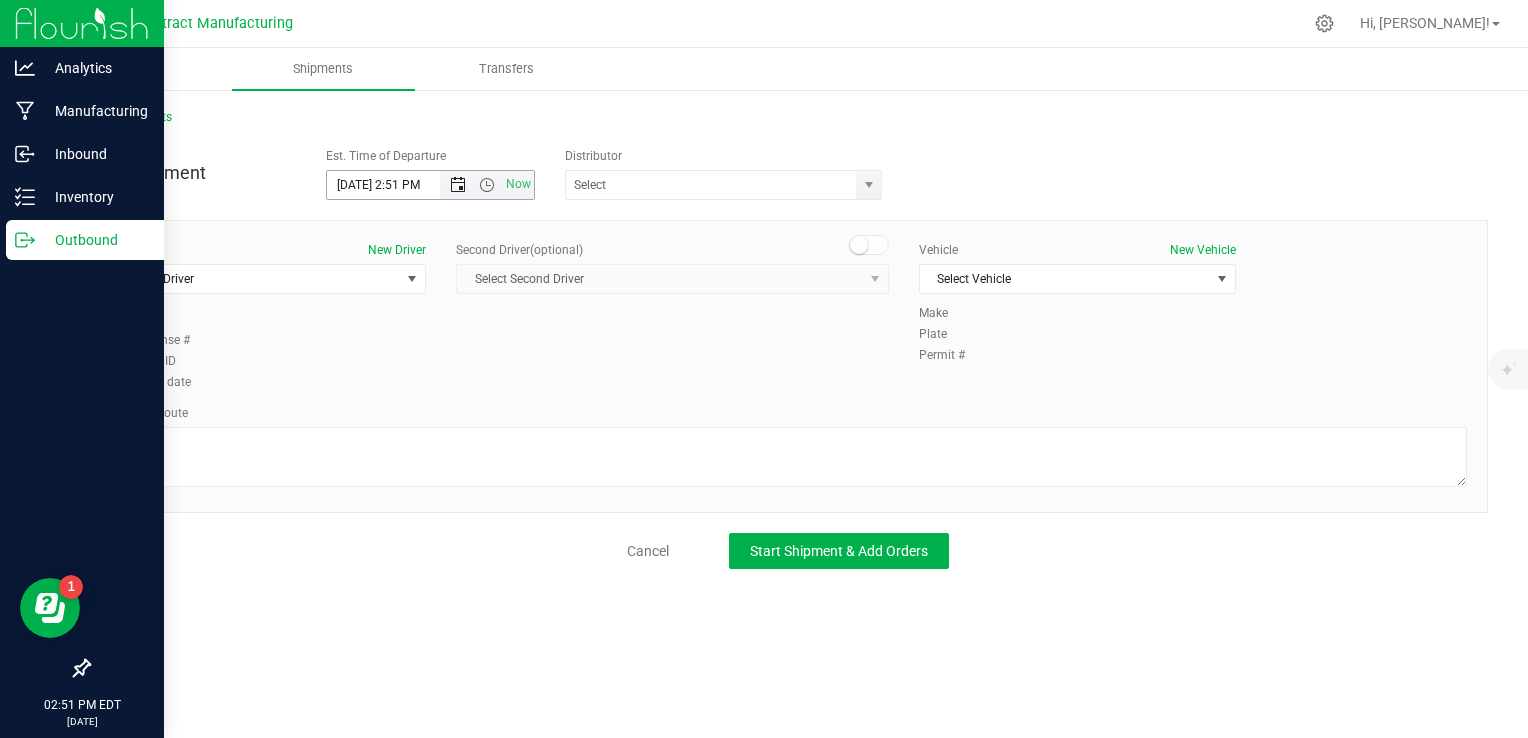 click at bounding box center [458, 185] 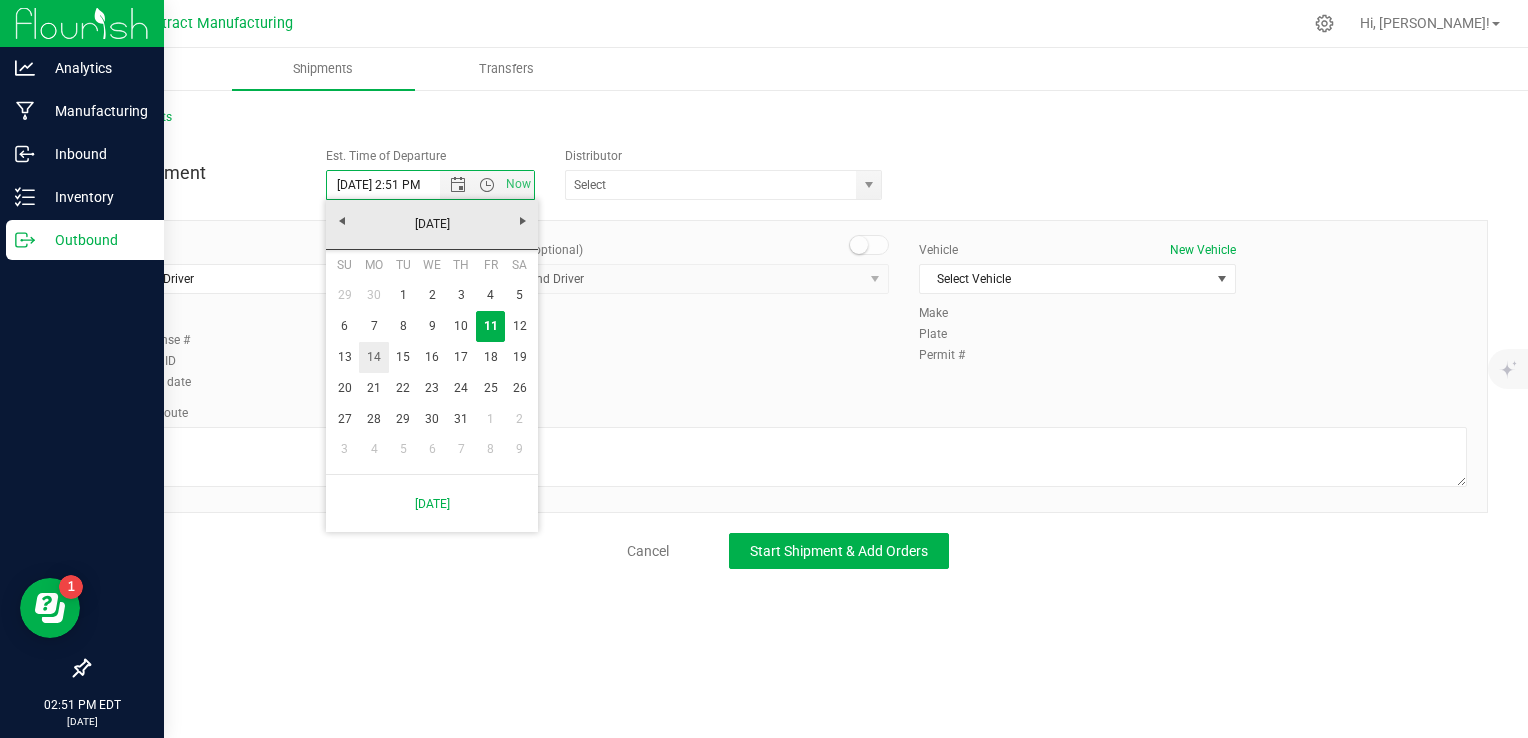 click on "14" at bounding box center [373, 357] 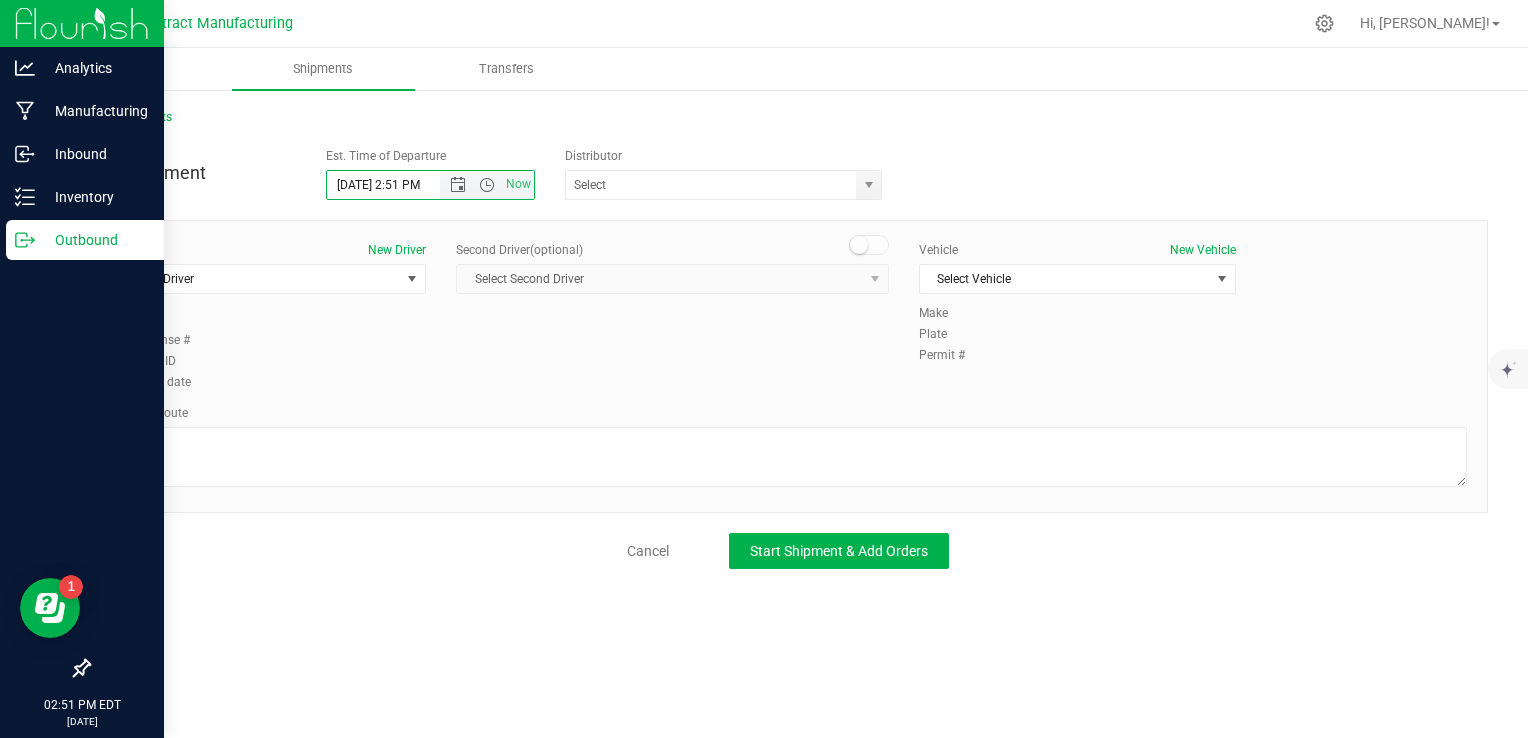 click on "Now" at bounding box center (487, 185) 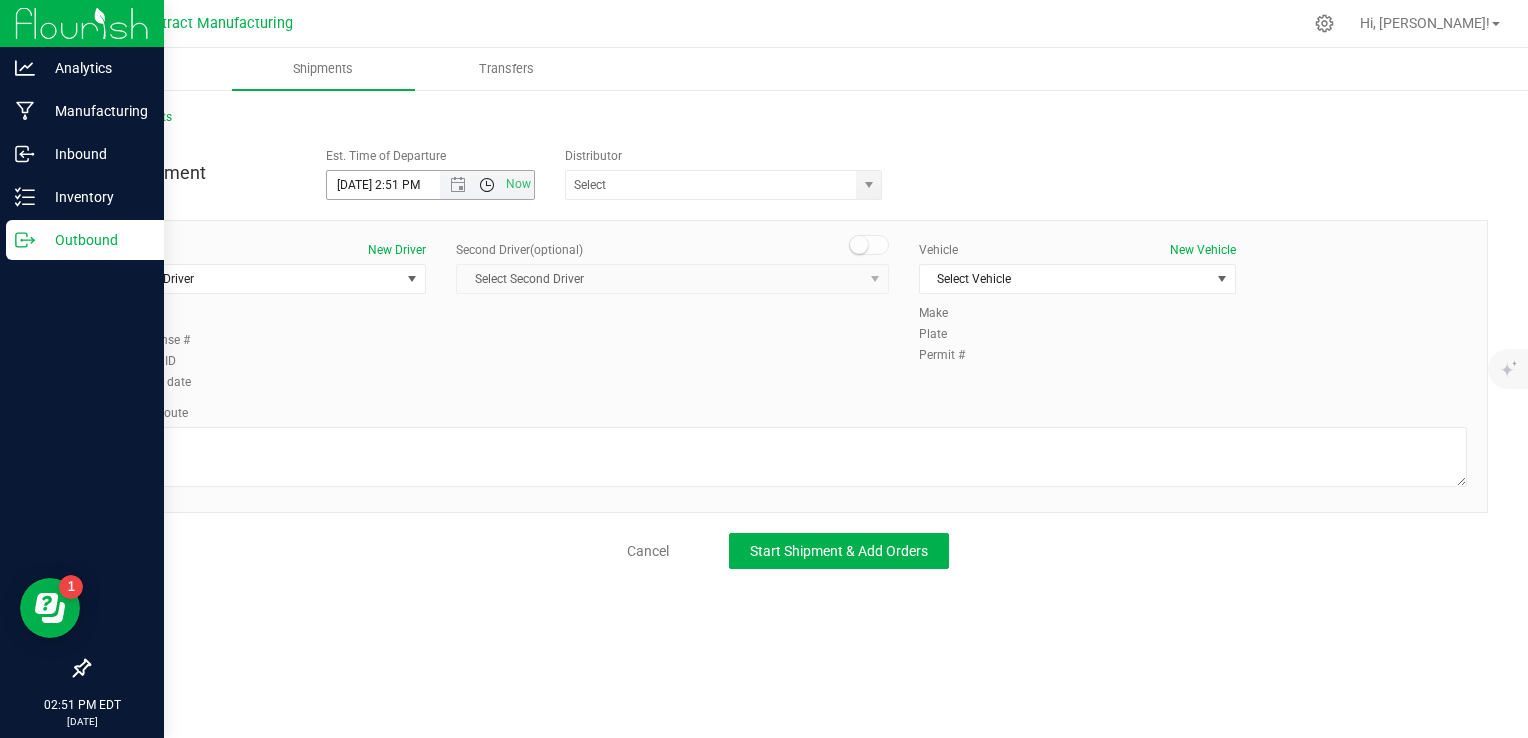 click at bounding box center (487, 185) 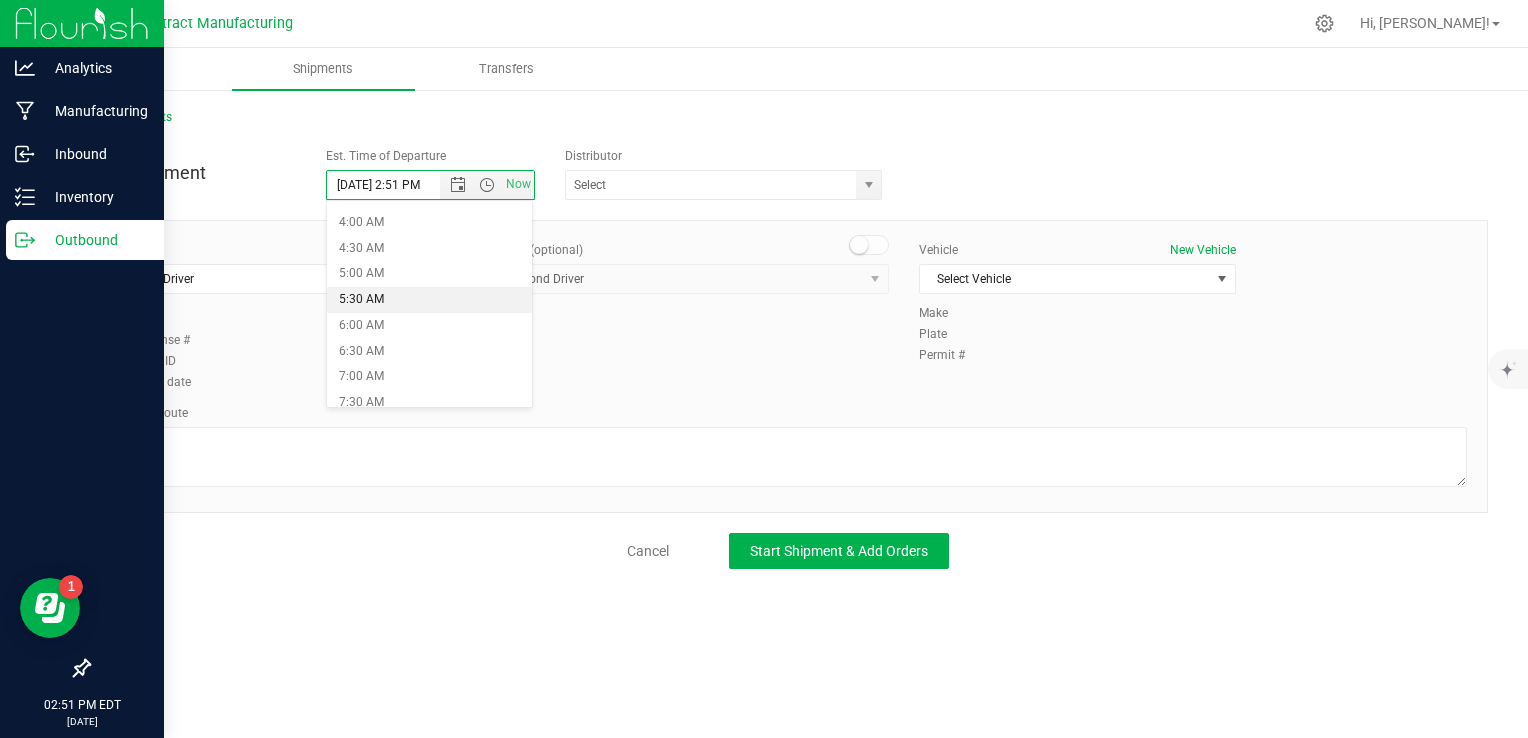 scroll, scrollTop: 300, scrollLeft: 0, axis: vertical 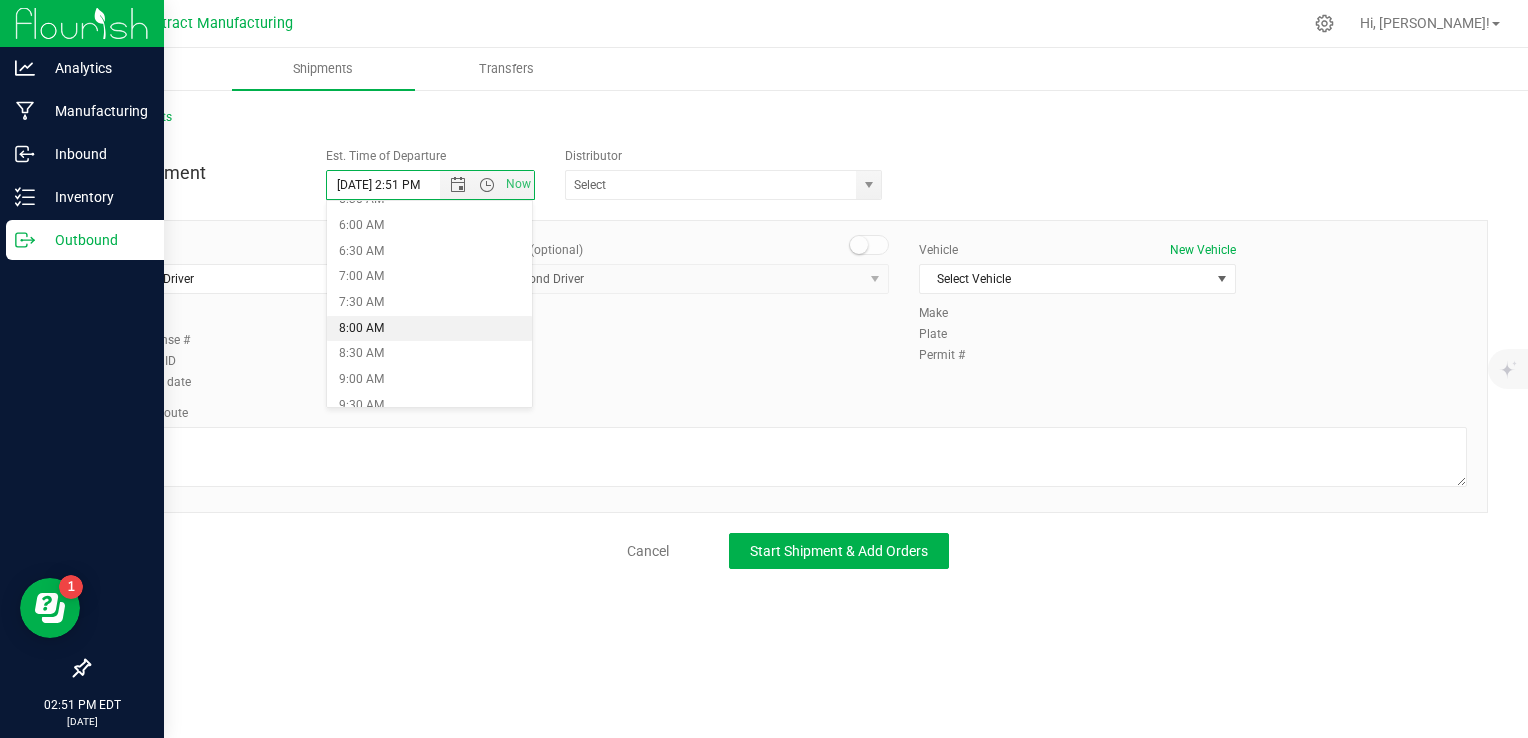 click on "8:00 AM" at bounding box center (429, 329) 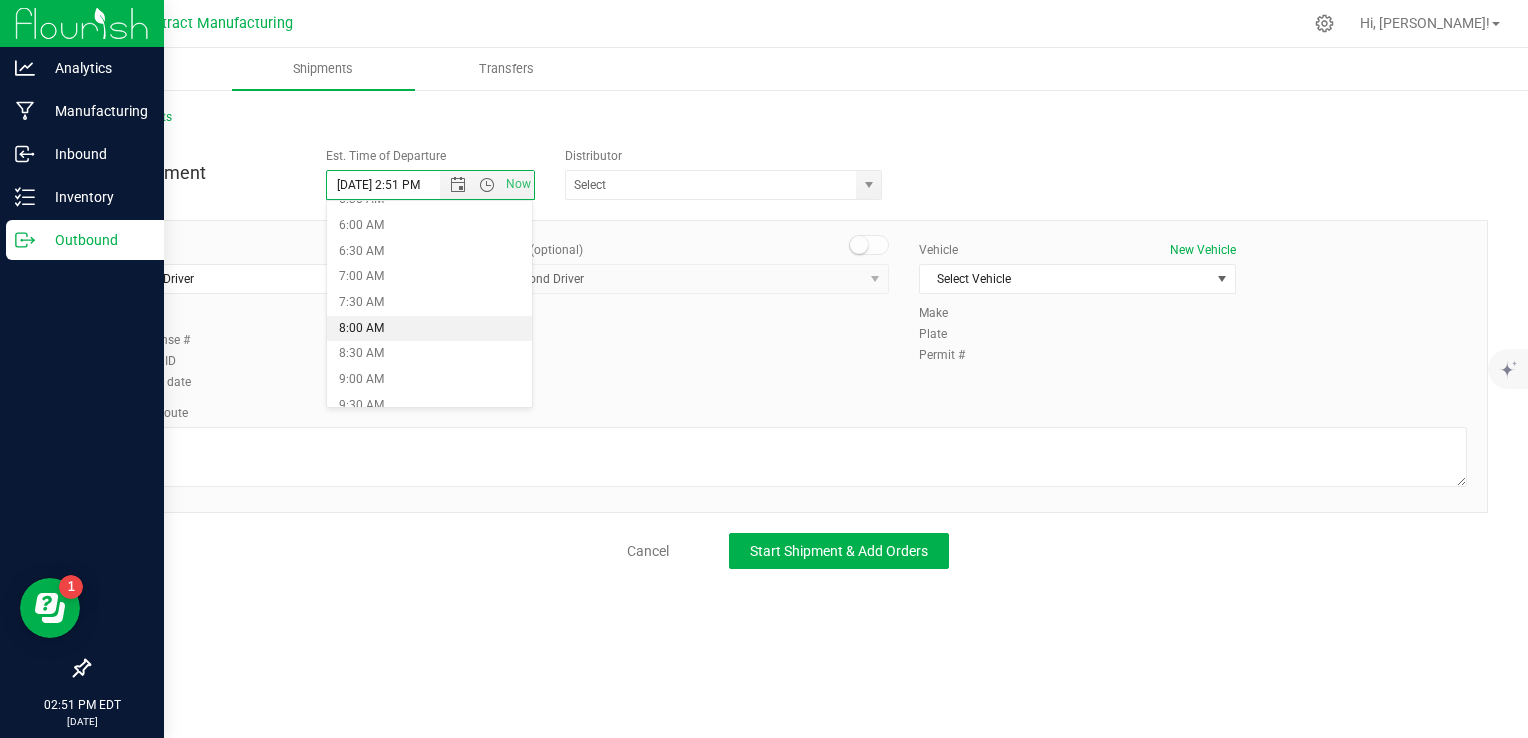type on "[DATE] 8:00 AM" 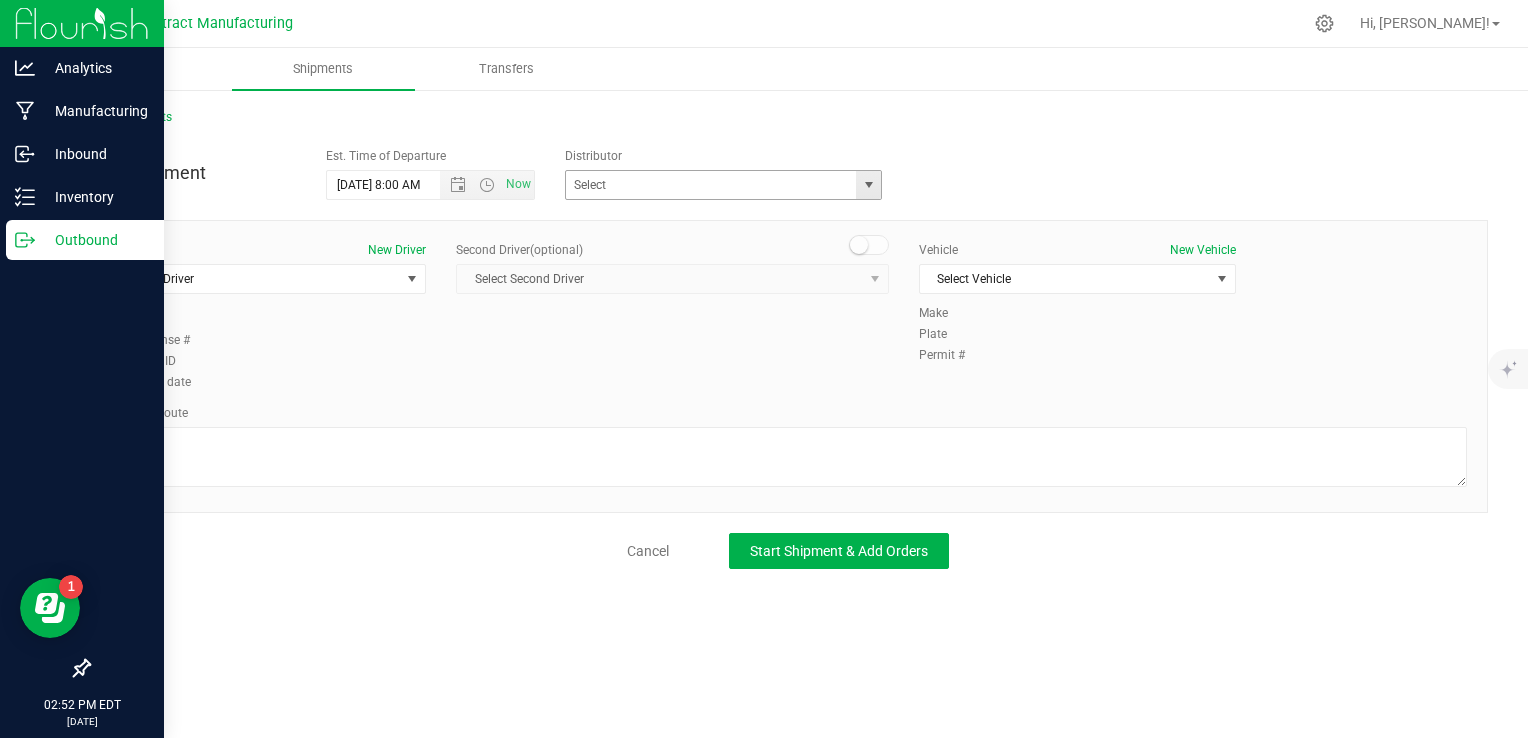 click at bounding box center (869, 185) 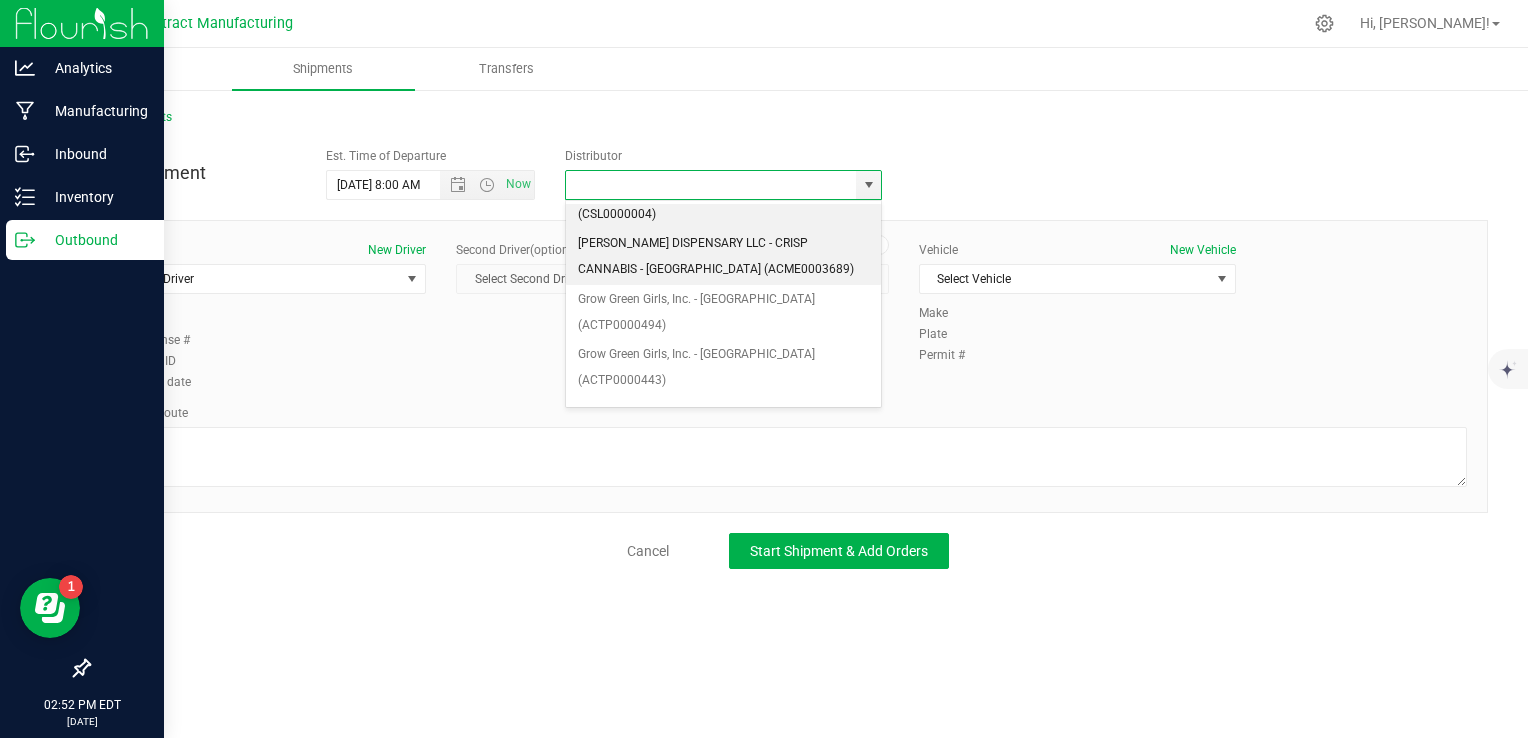 scroll, scrollTop: 200, scrollLeft: 0, axis: vertical 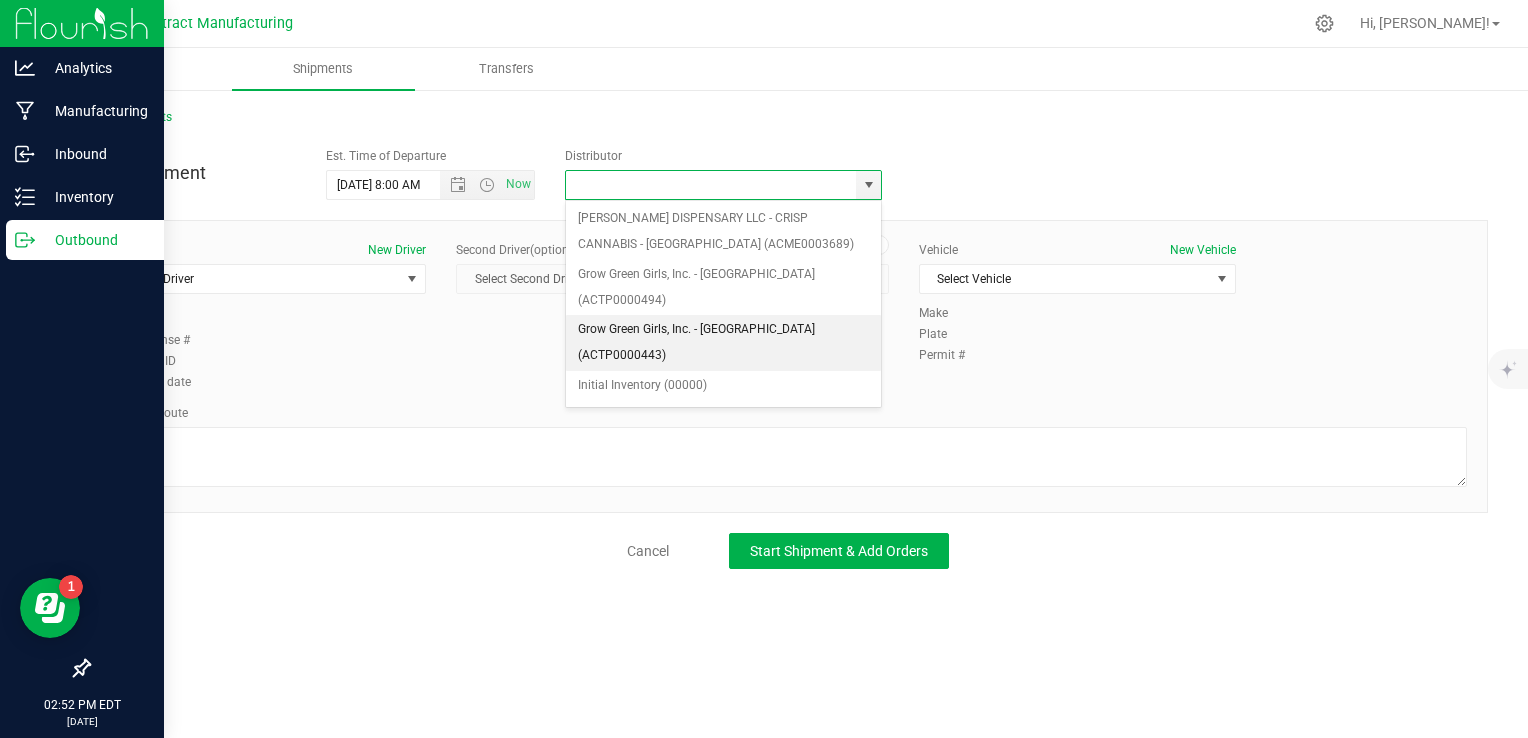 click on "Grow Green Girls, Inc. - [GEOGRAPHIC_DATA] (ACTP0000443)" at bounding box center [724, 342] 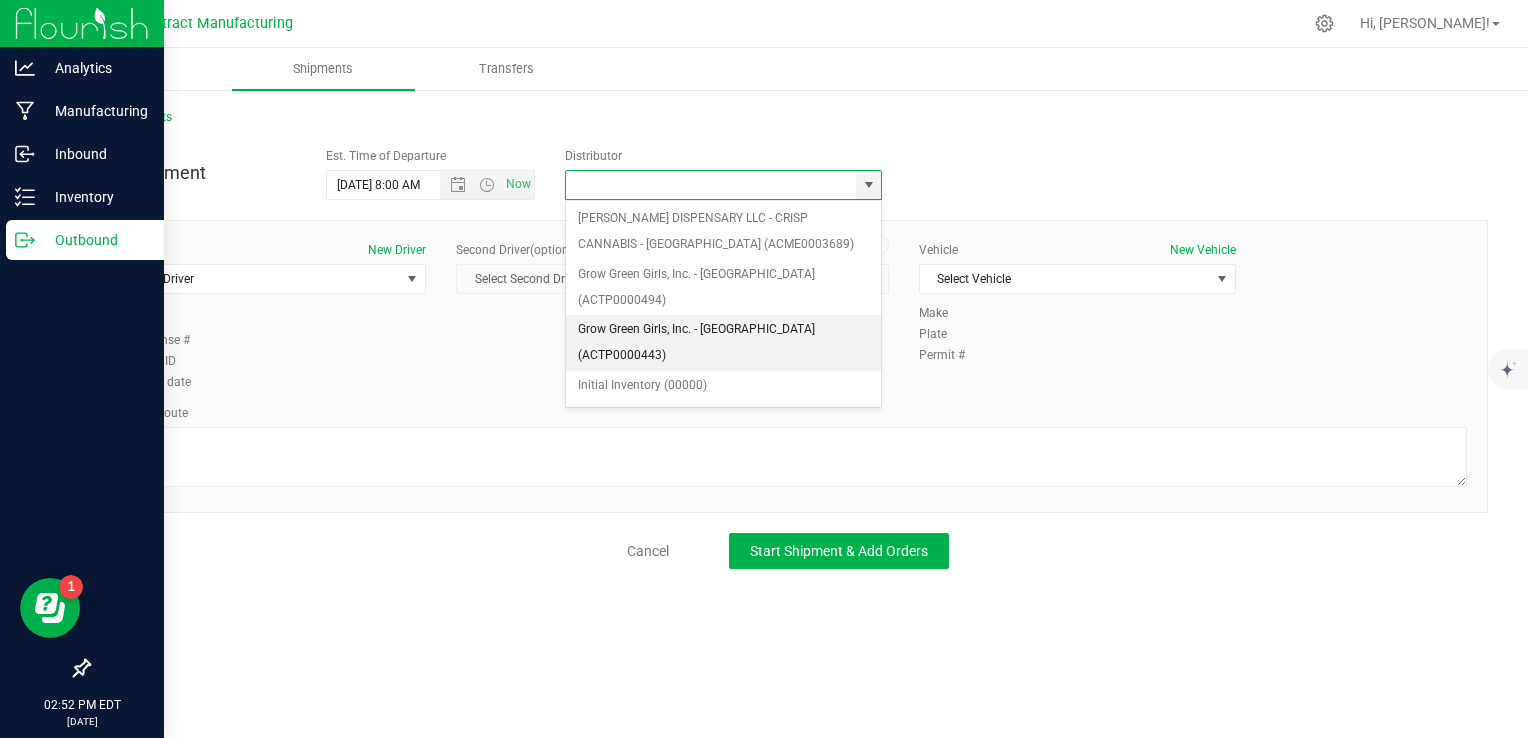 type on "Grow Green Girls, Inc. - [GEOGRAPHIC_DATA] (ACTP0000443)" 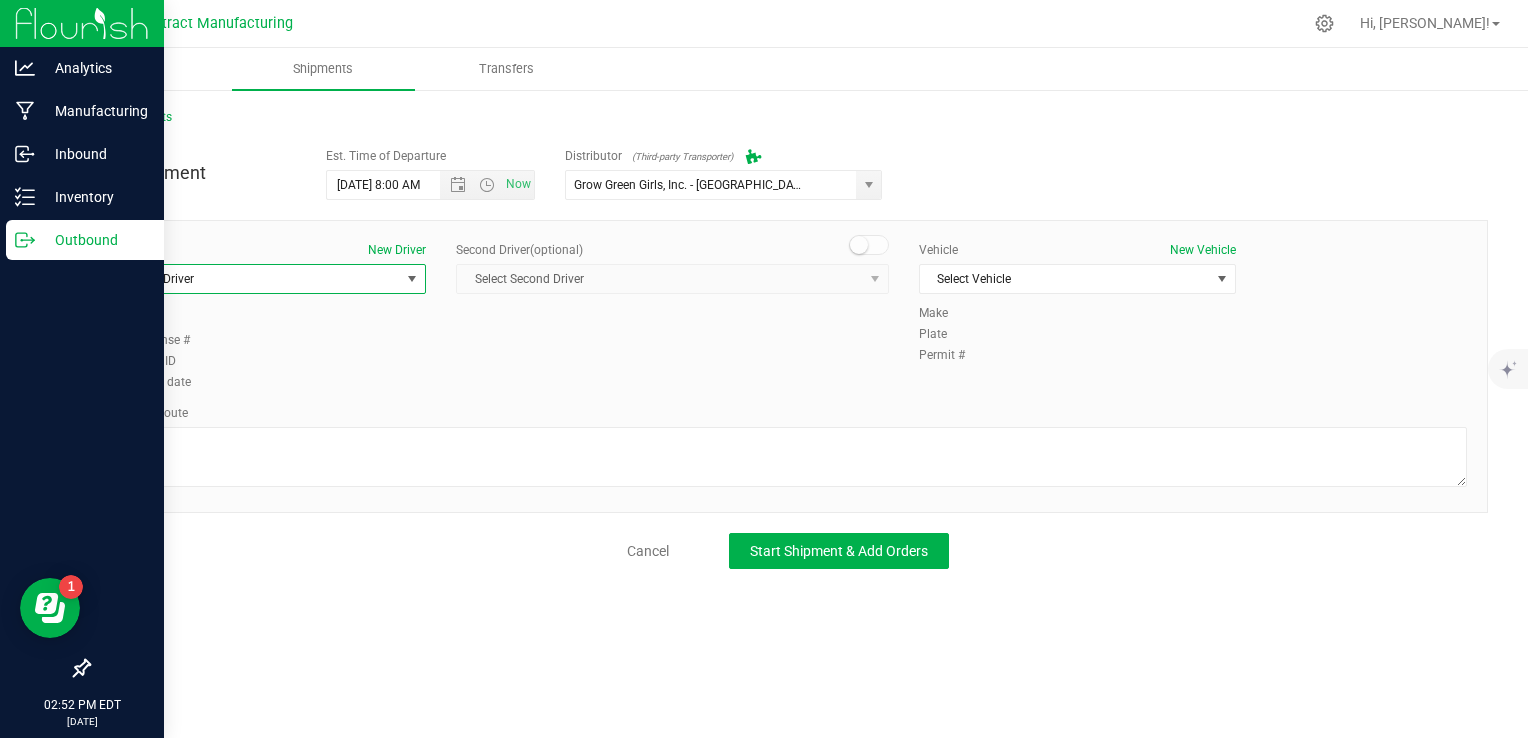 click on "Select Driver" at bounding box center [255, 279] 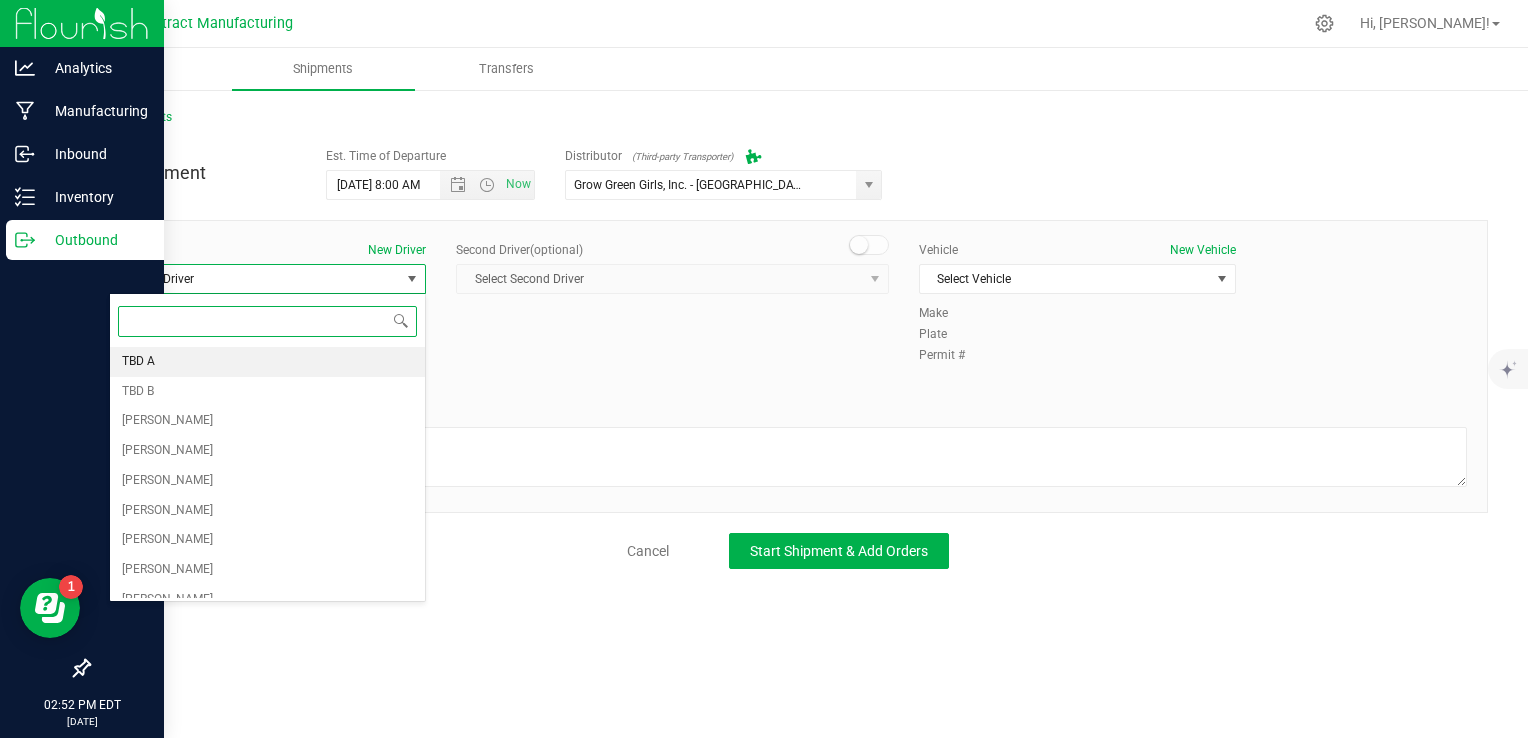 click on "TBD A" at bounding box center [267, 362] 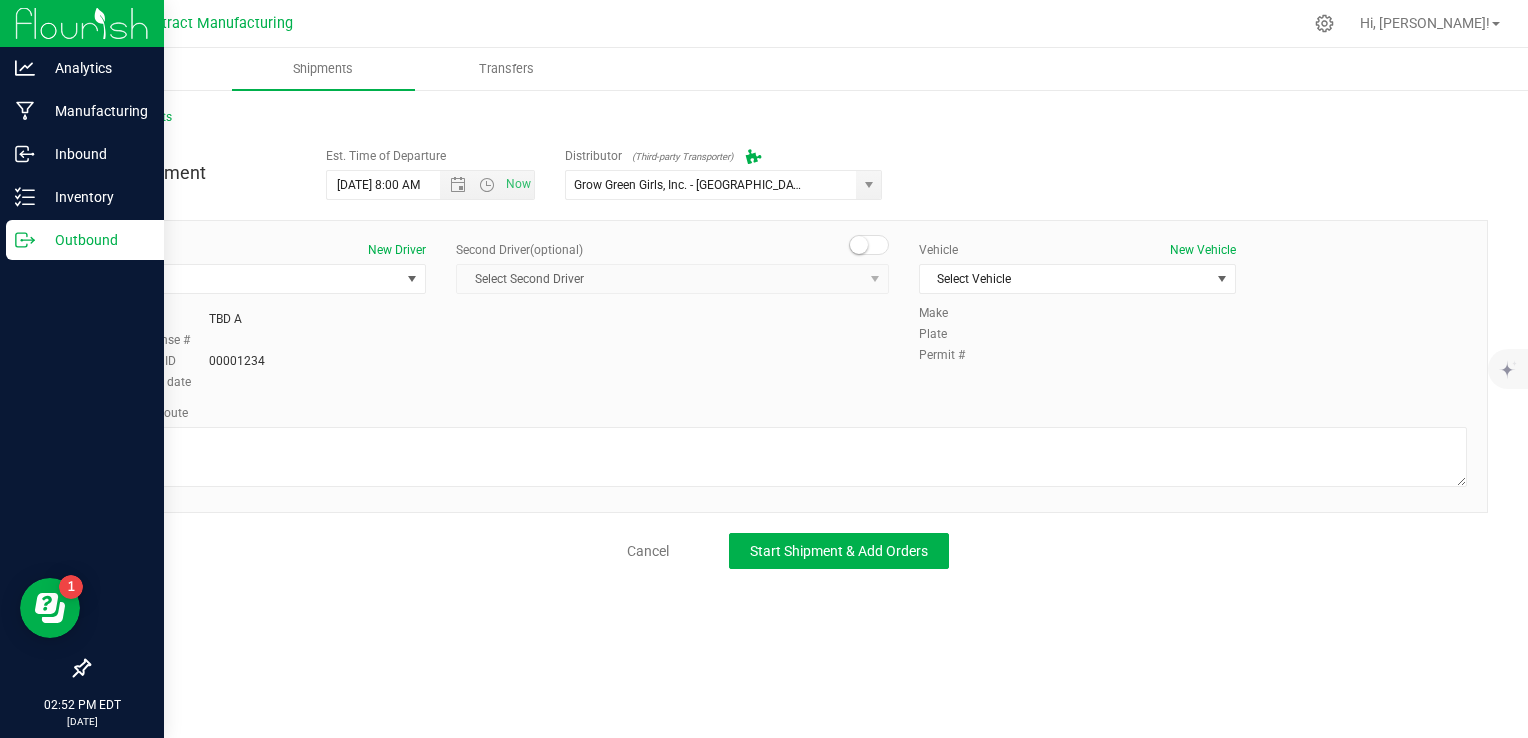 click at bounding box center [859, 245] 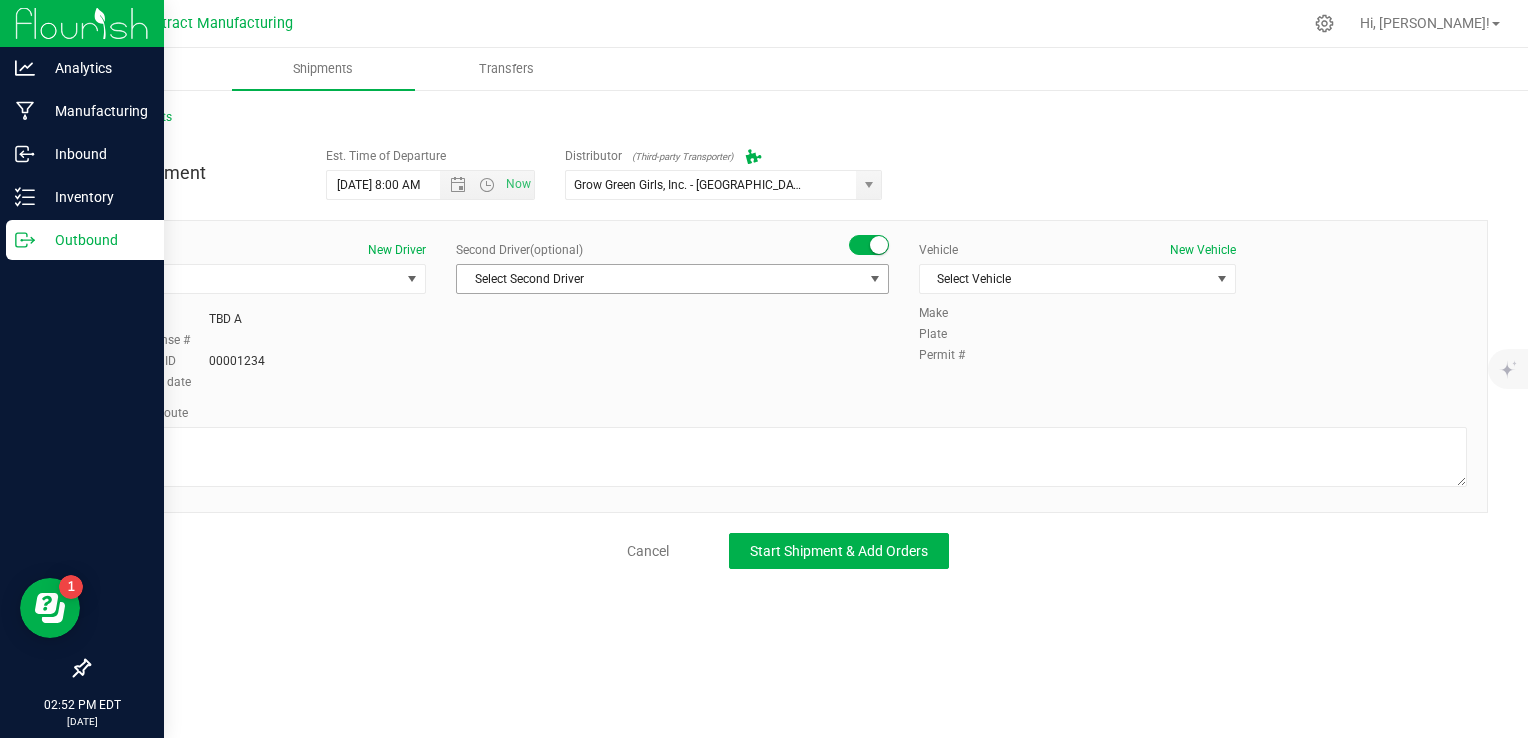 click on "Select Second Driver" at bounding box center [660, 279] 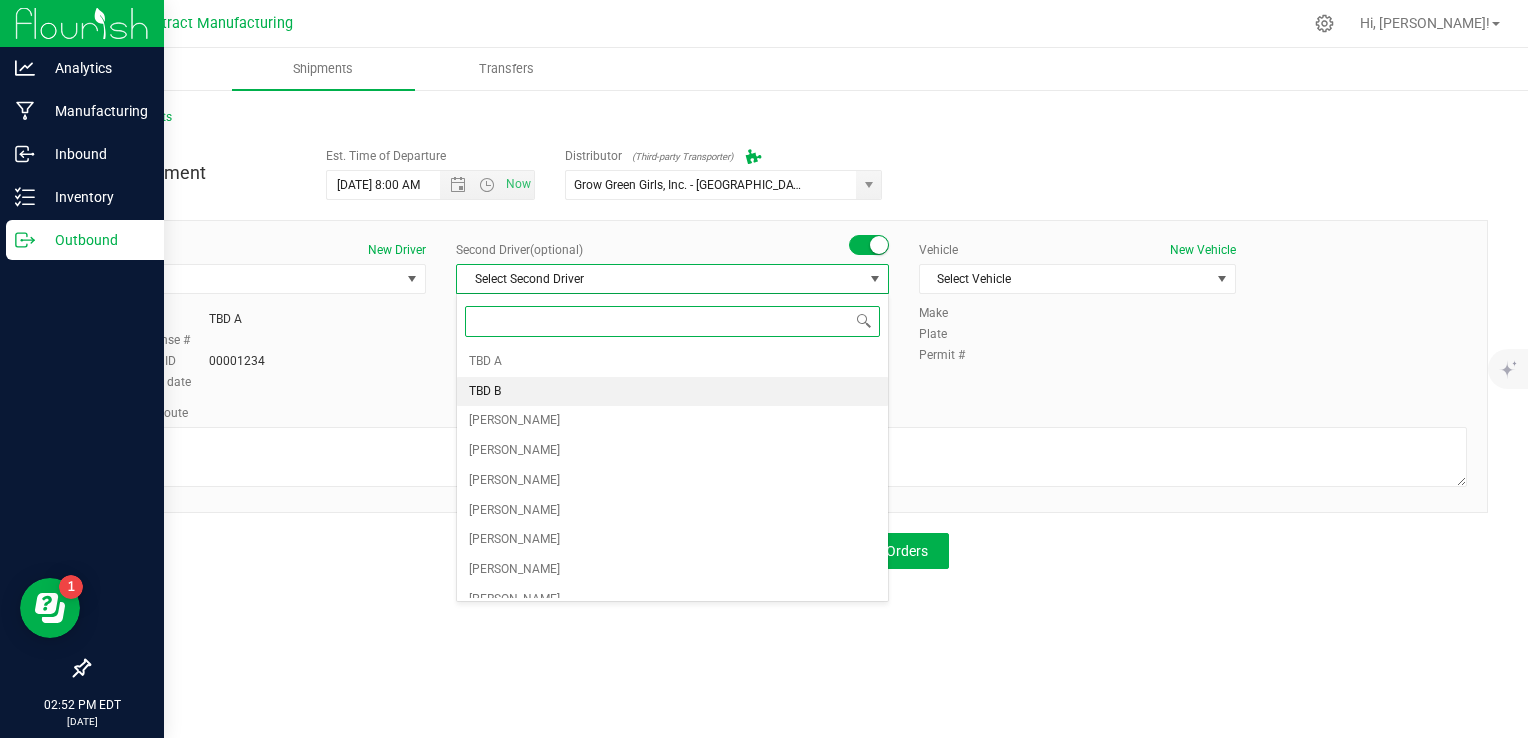 click on "TBD B" at bounding box center (672, 392) 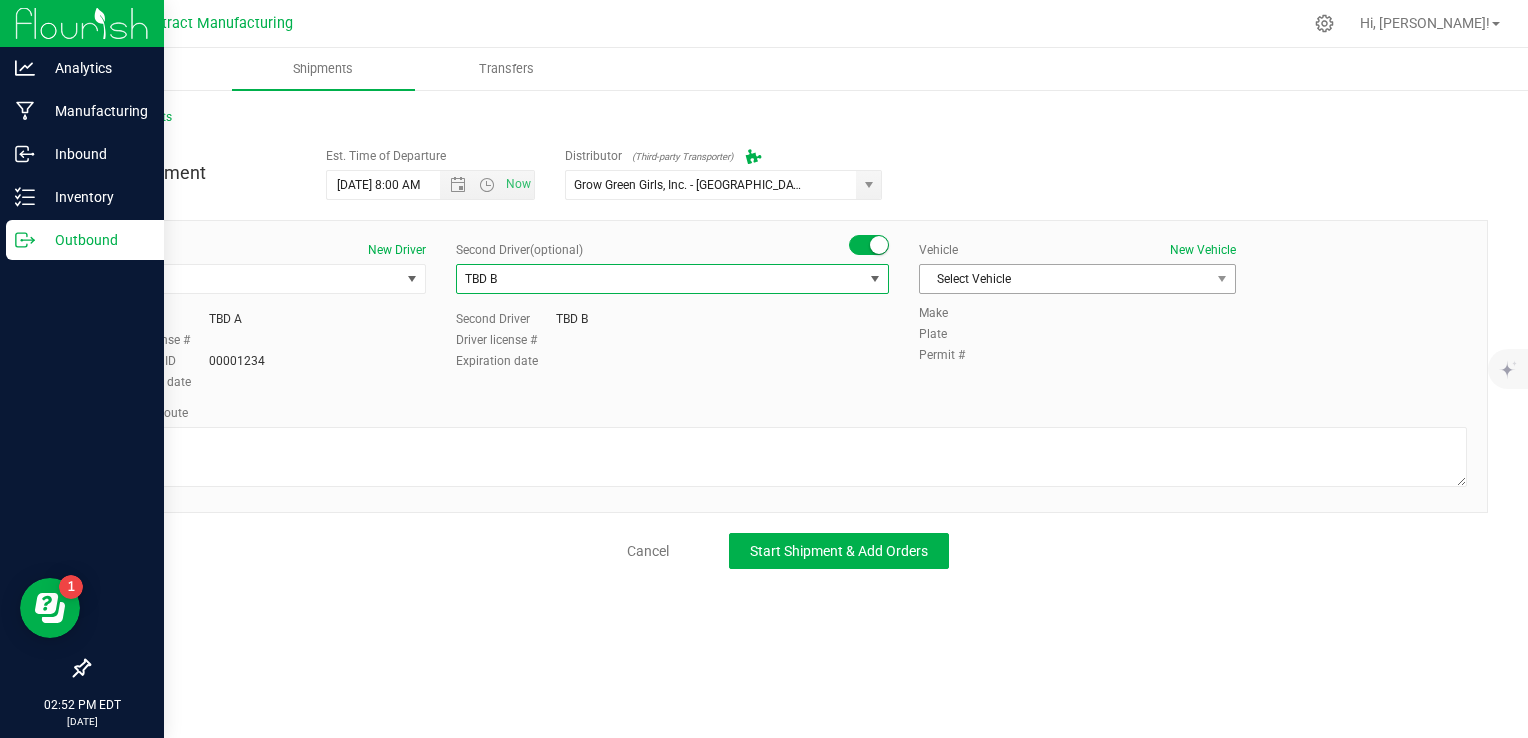 click on "Select Vehicle" at bounding box center (1065, 279) 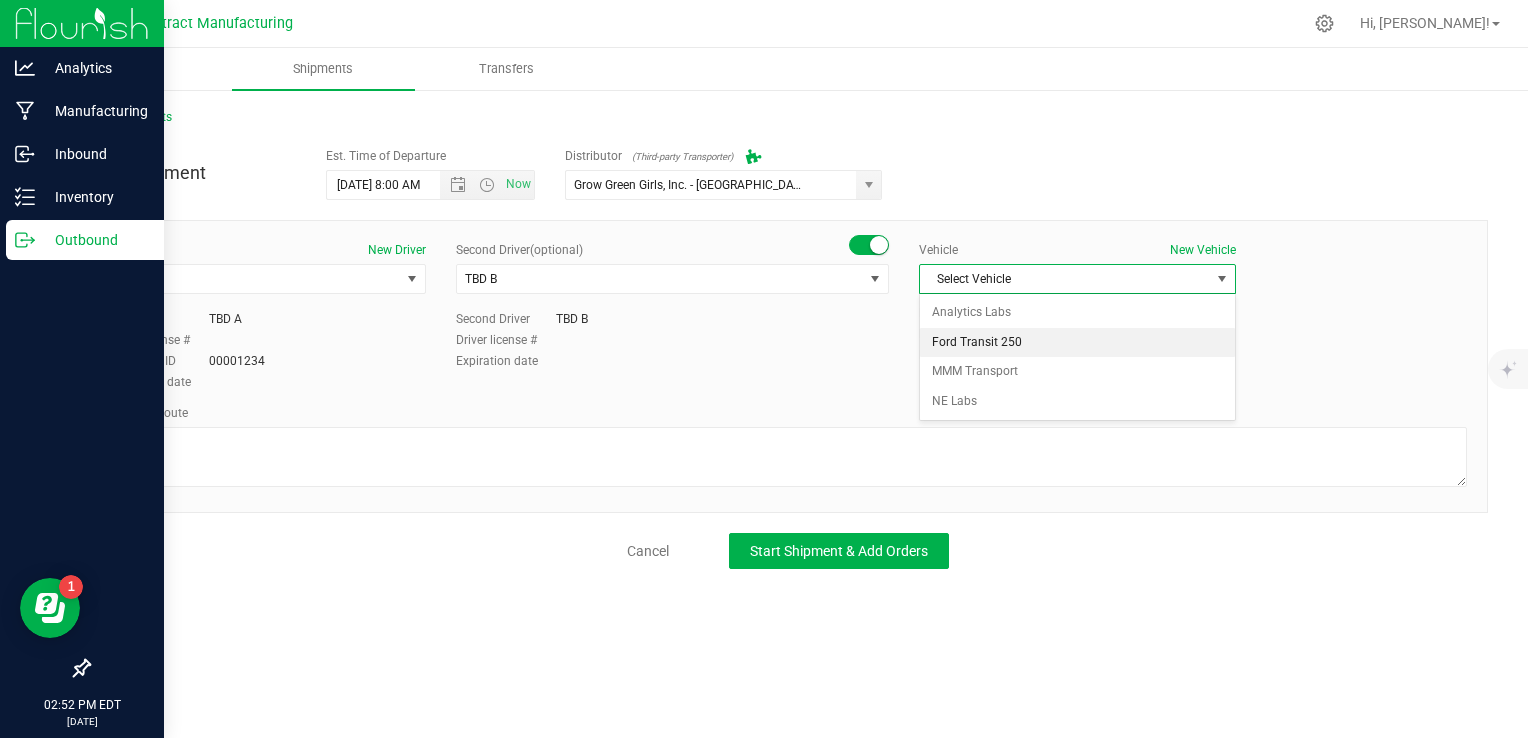click on "Ford Transit 250" at bounding box center (1077, 343) 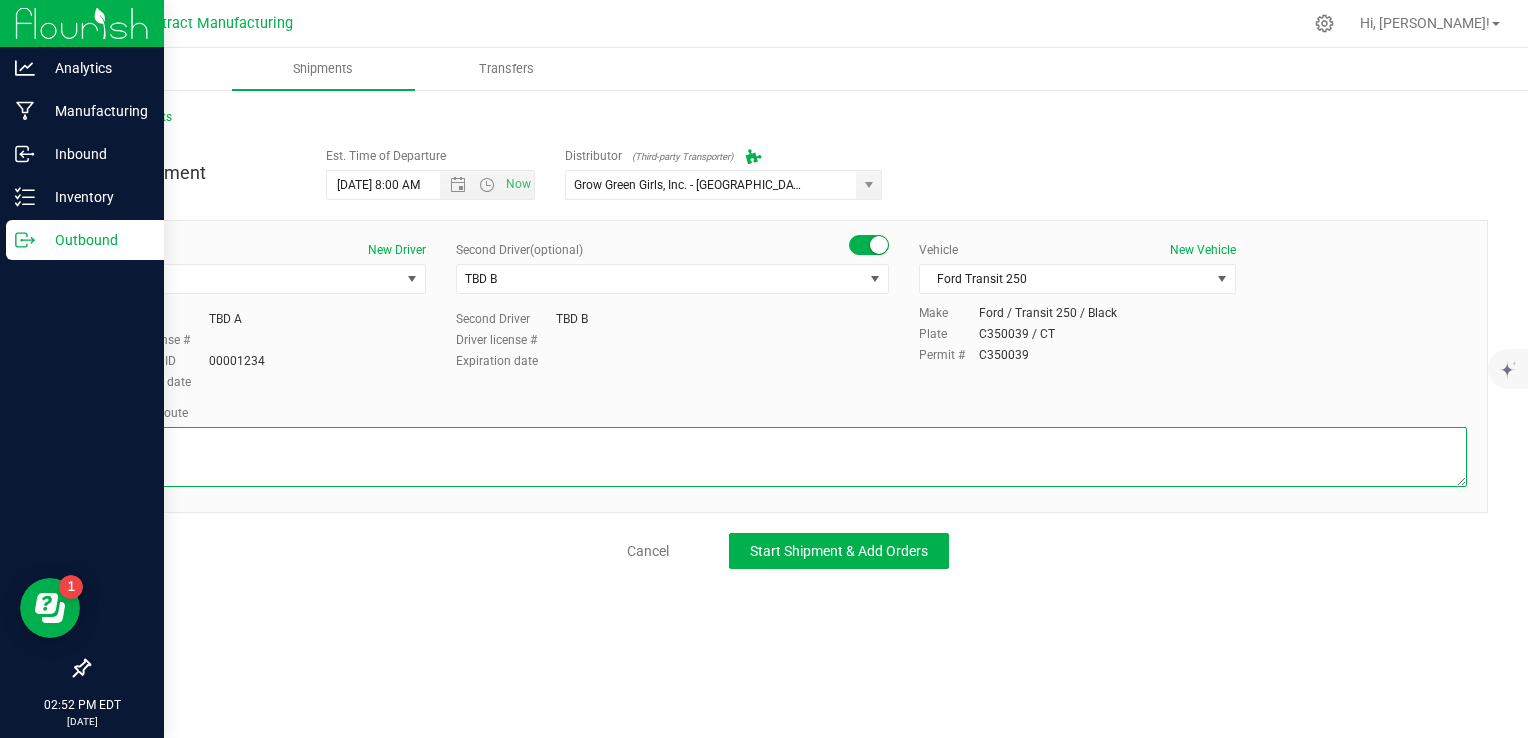 click at bounding box center [788, 457] 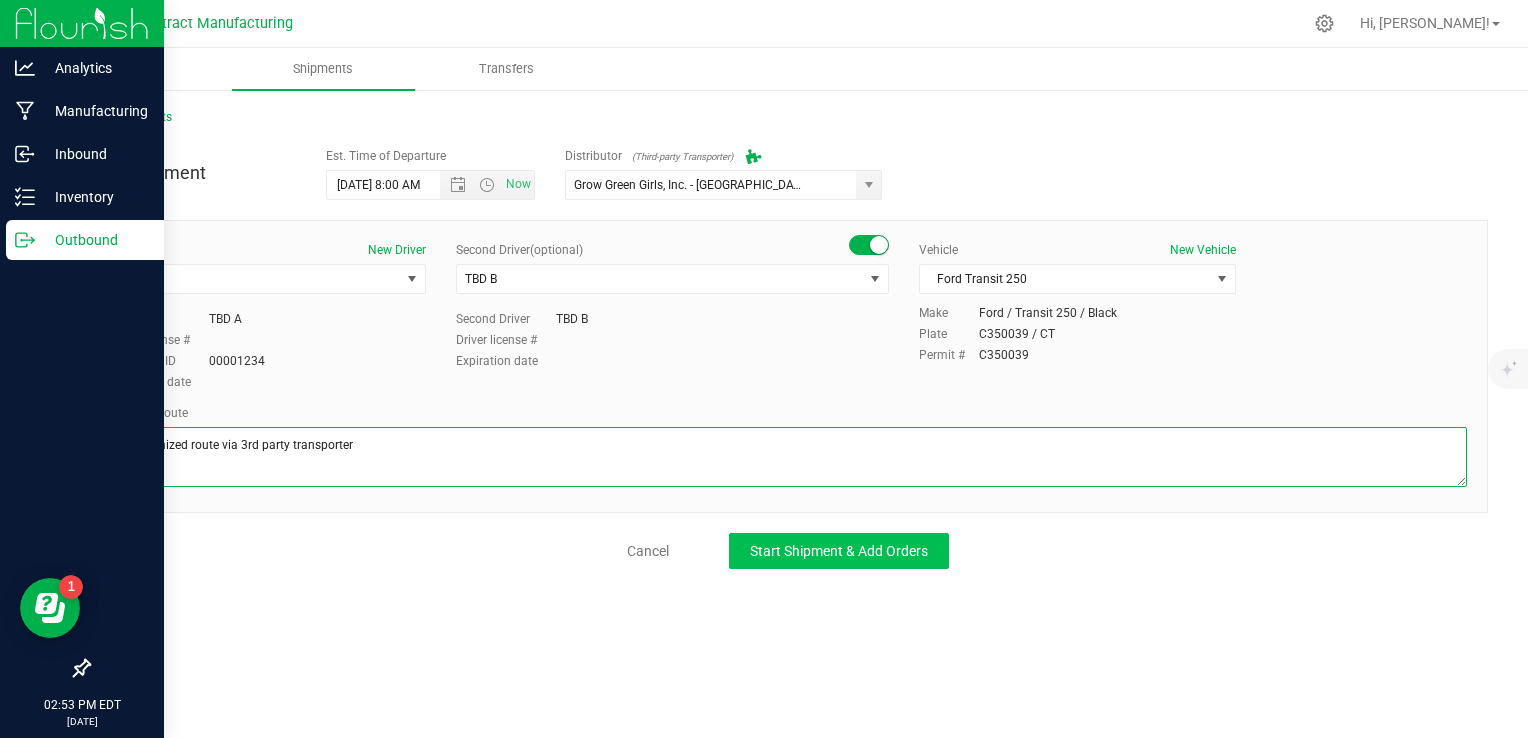 type on "Randomized route via 3rd party transporter" 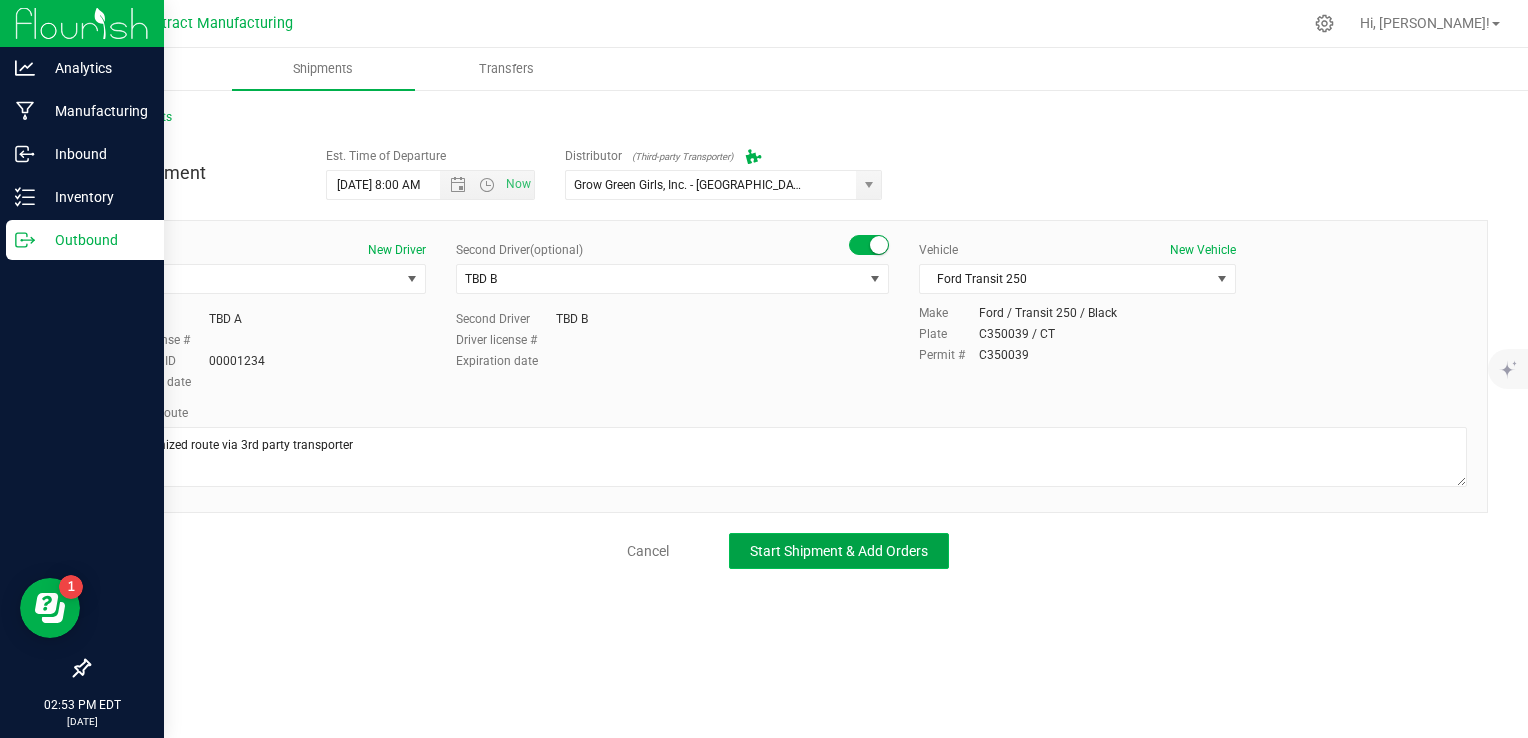click on "Start Shipment & Add Orders" 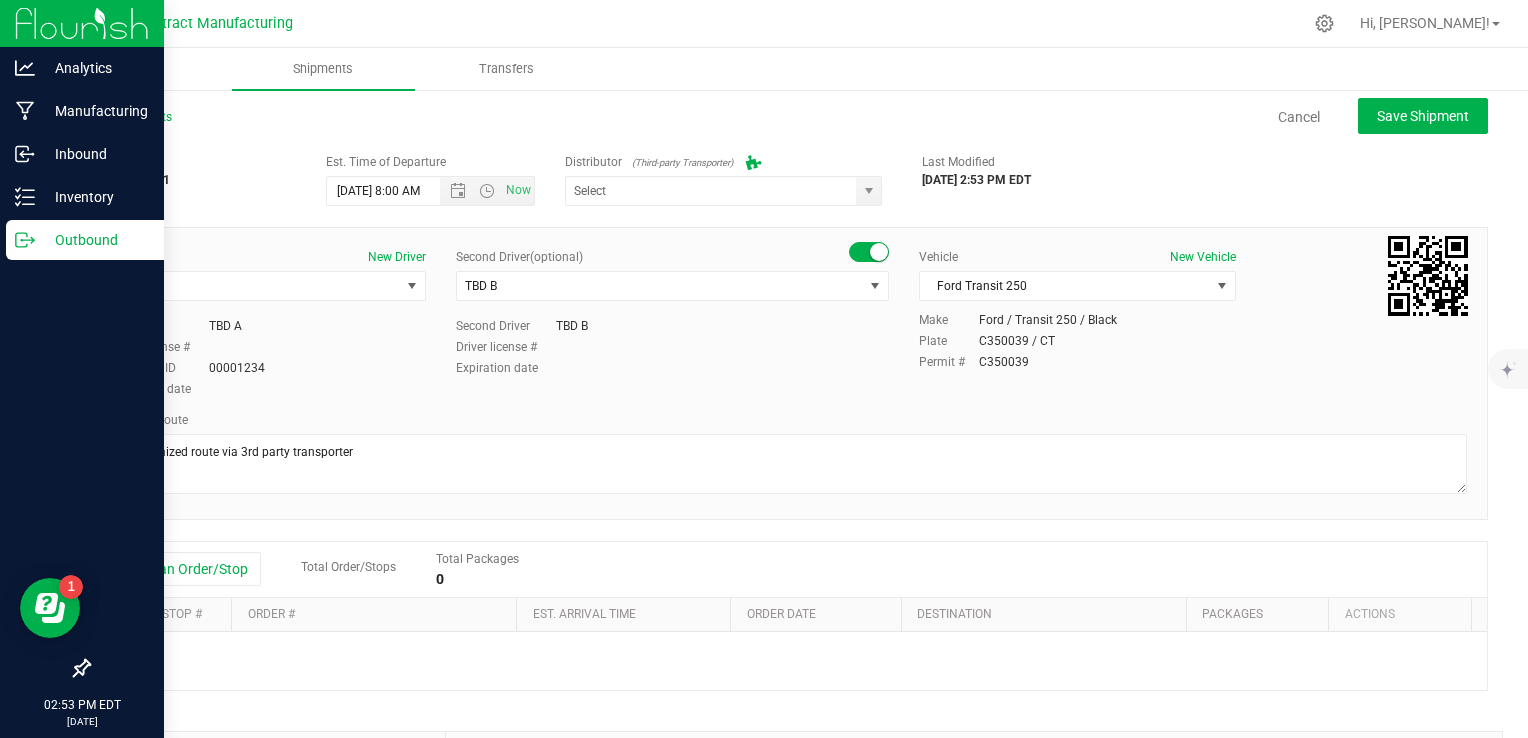 type on "Grow Green Girls, Inc. - [GEOGRAPHIC_DATA] (ACTP0000443)" 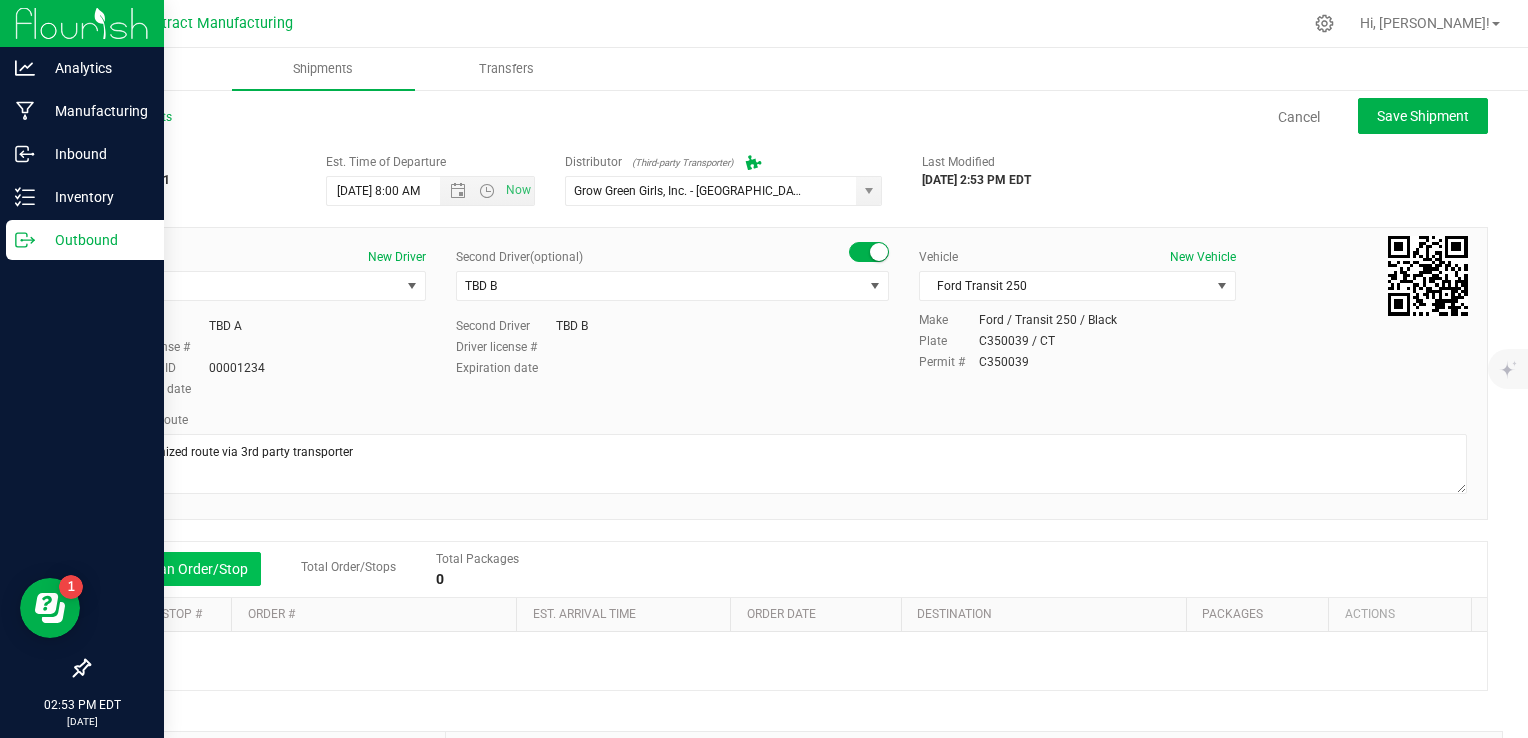 click on "Add an Order/Stop" at bounding box center (182, 569) 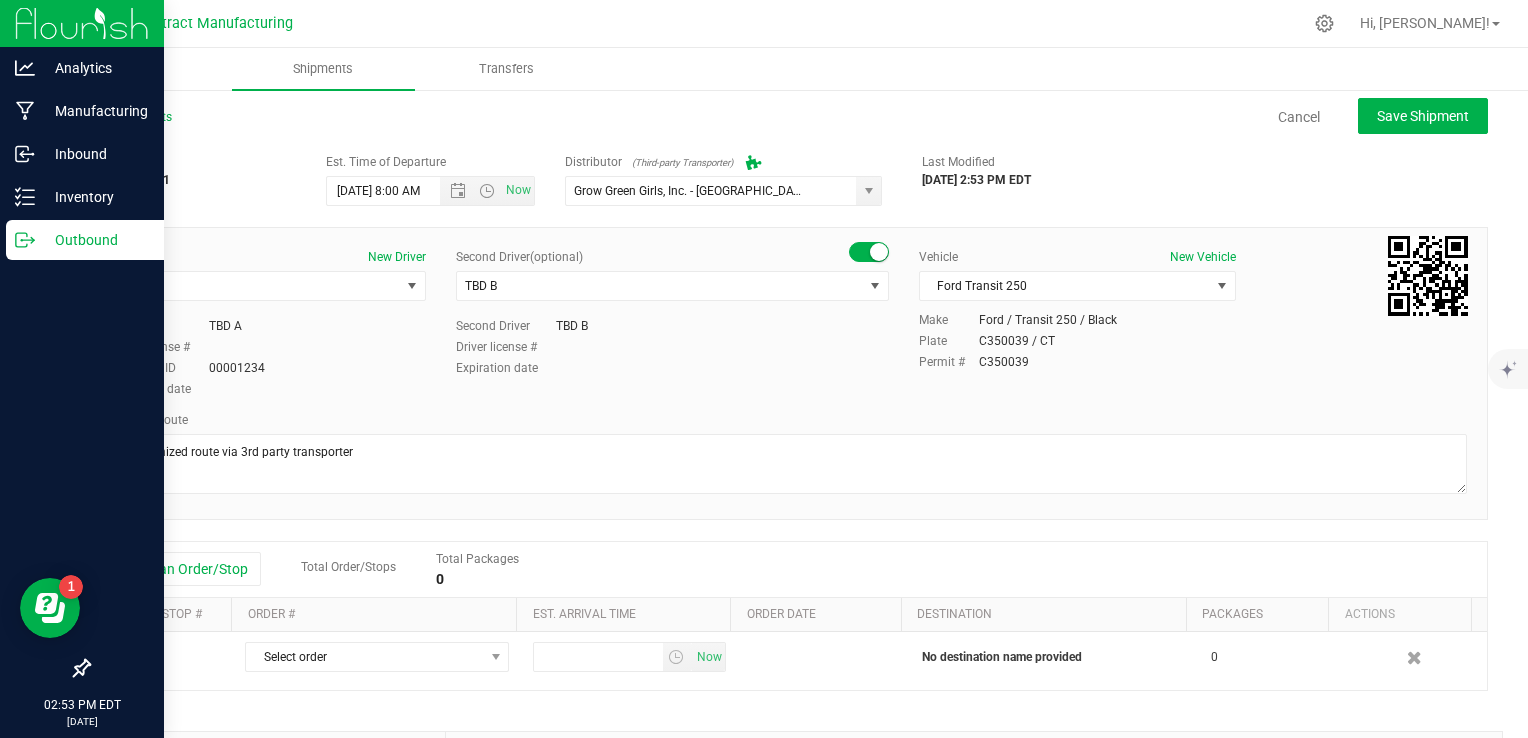 scroll, scrollTop: 100, scrollLeft: 0, axis: vertical 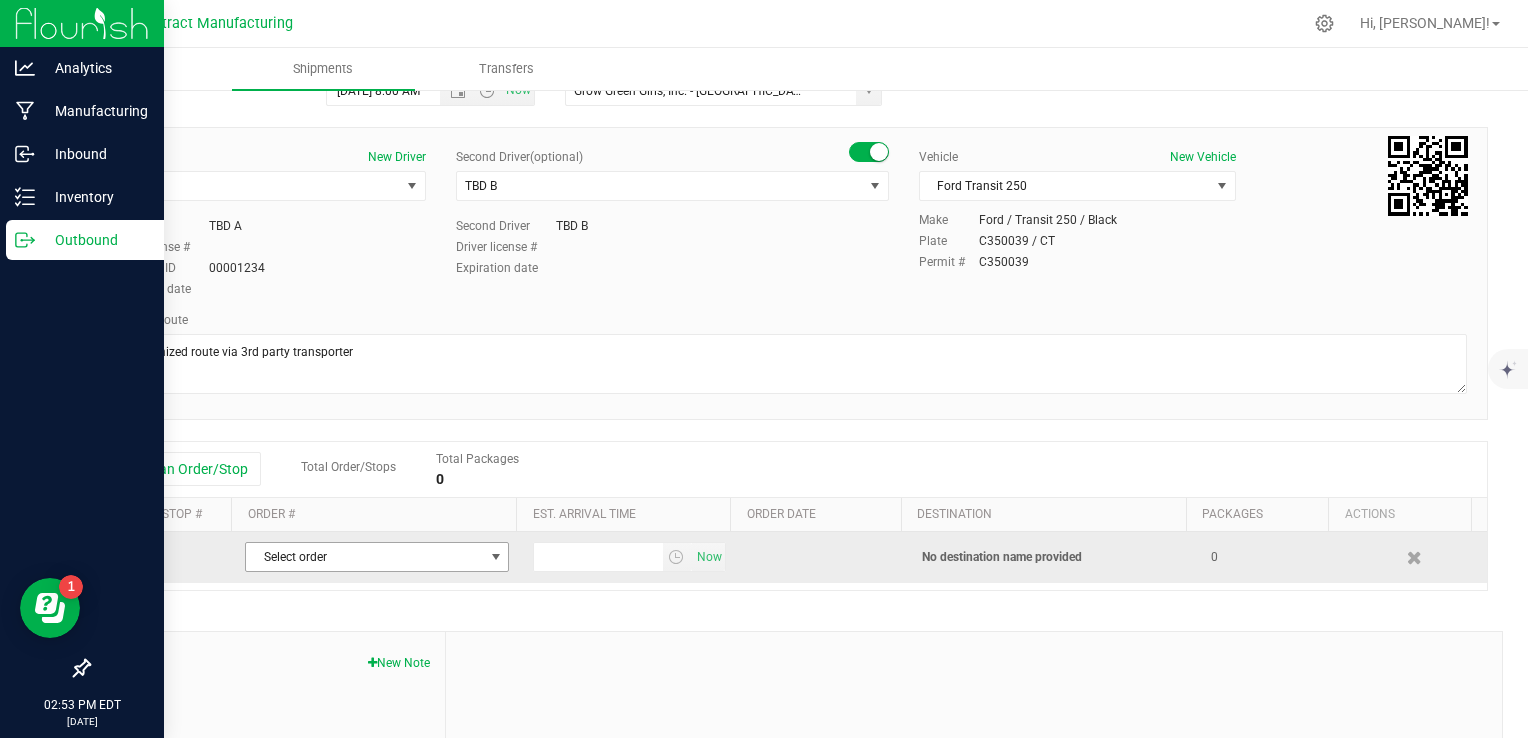 click at bounding box center [496, 557] 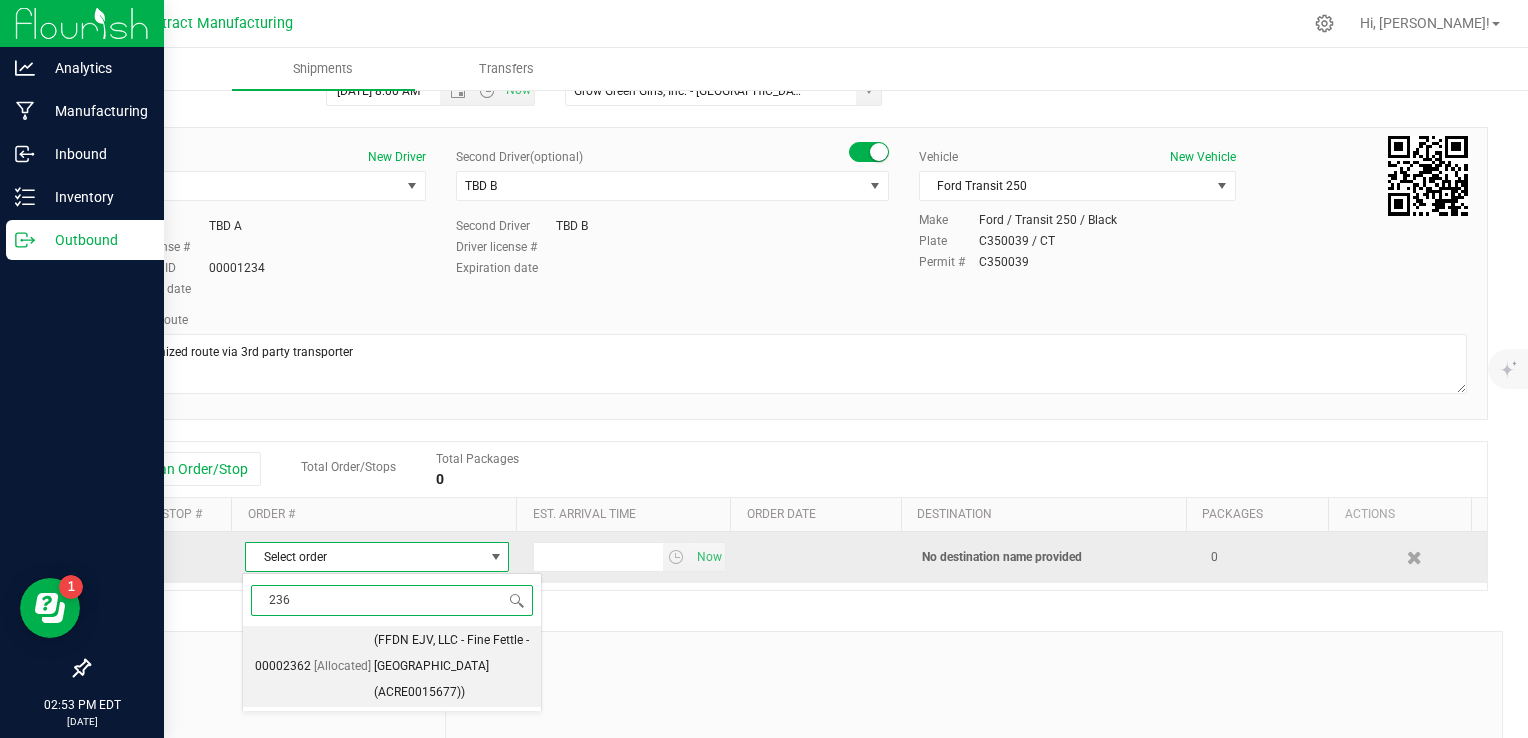 type on "2361" 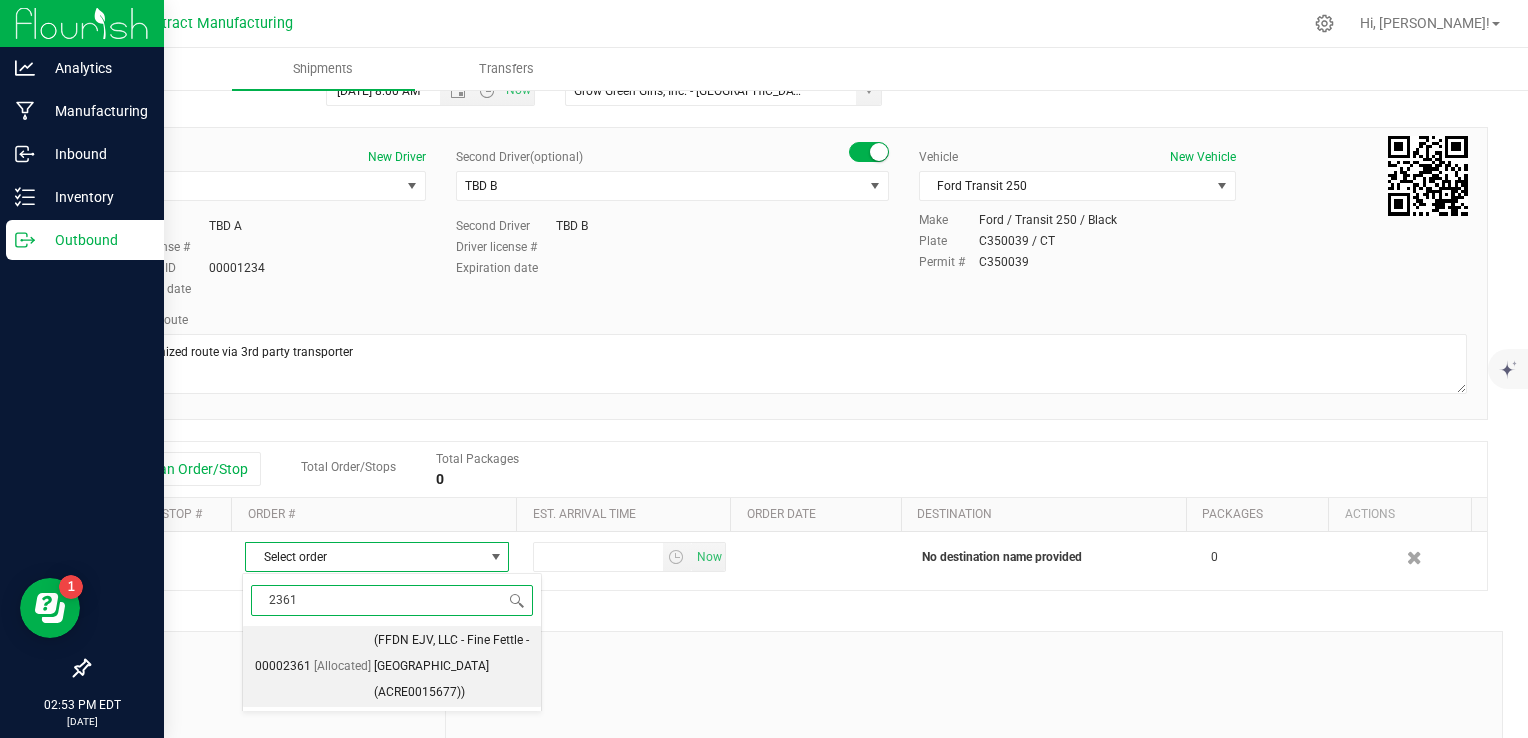 click on "(FFDN EJV, LLC - Fine Fettle - [GEOGRAPHIC_DATA] (ACRE0015677))" at bounding box center (451, 666) 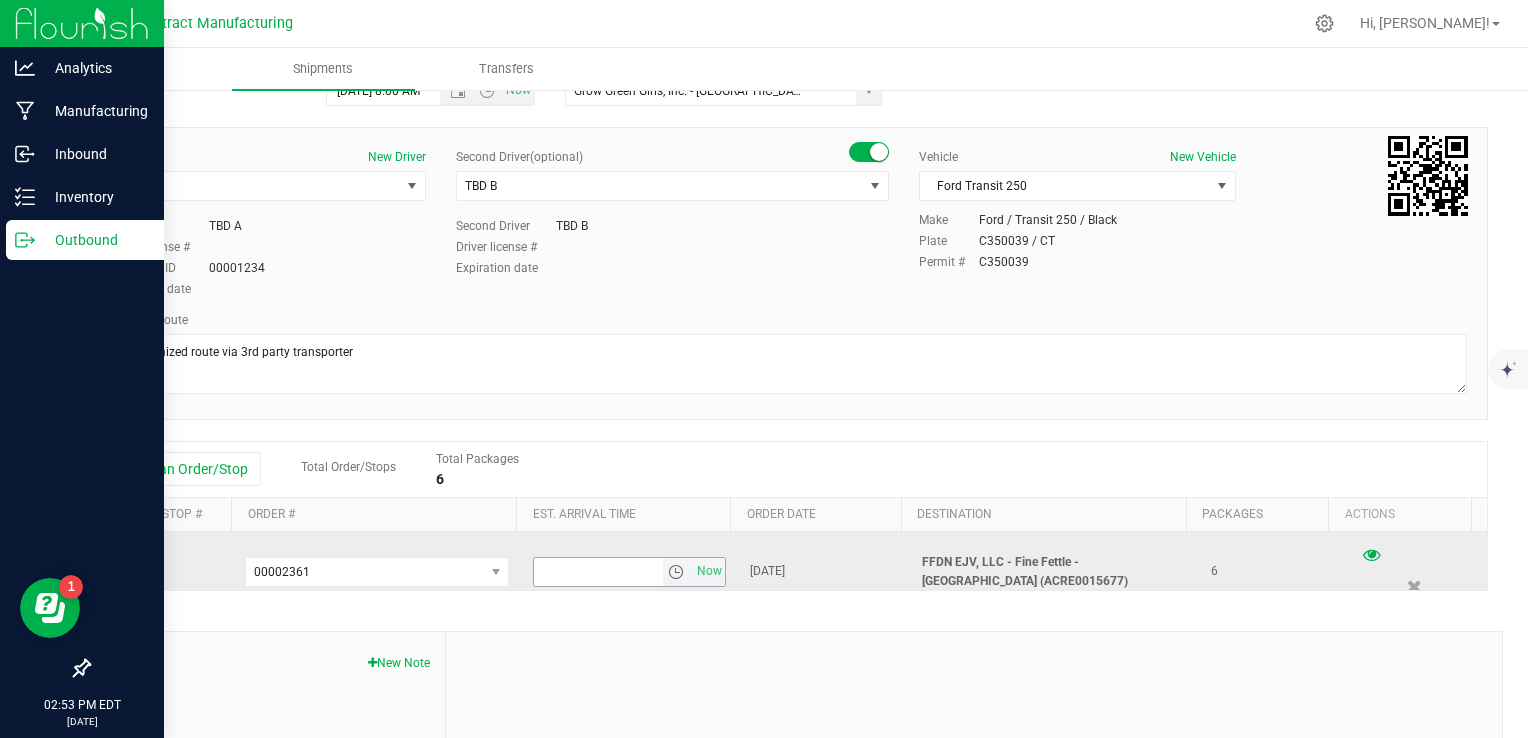 click at bounding box center (676, 572) 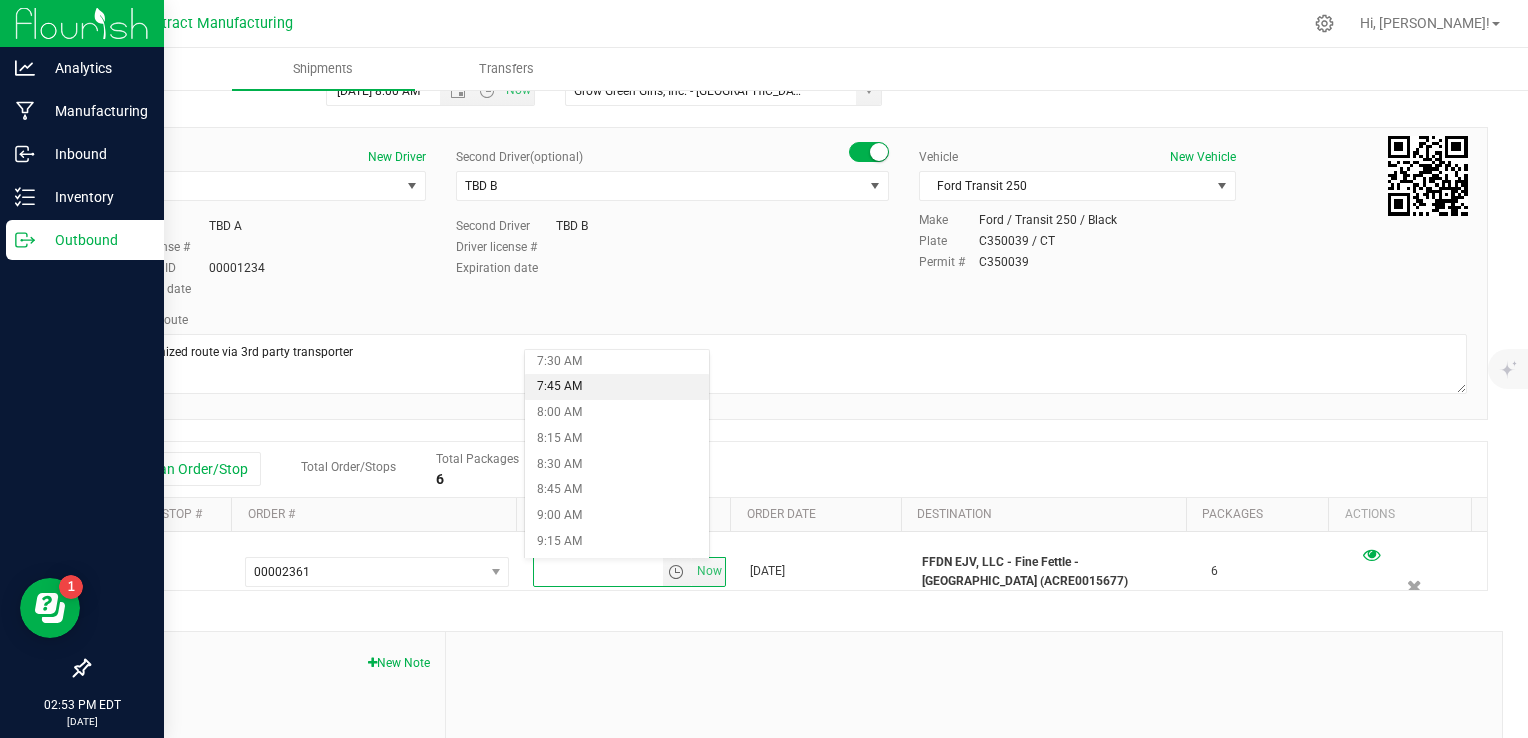 scroll, scrollTop: 800, scrollLeft: 0, axis: vertical 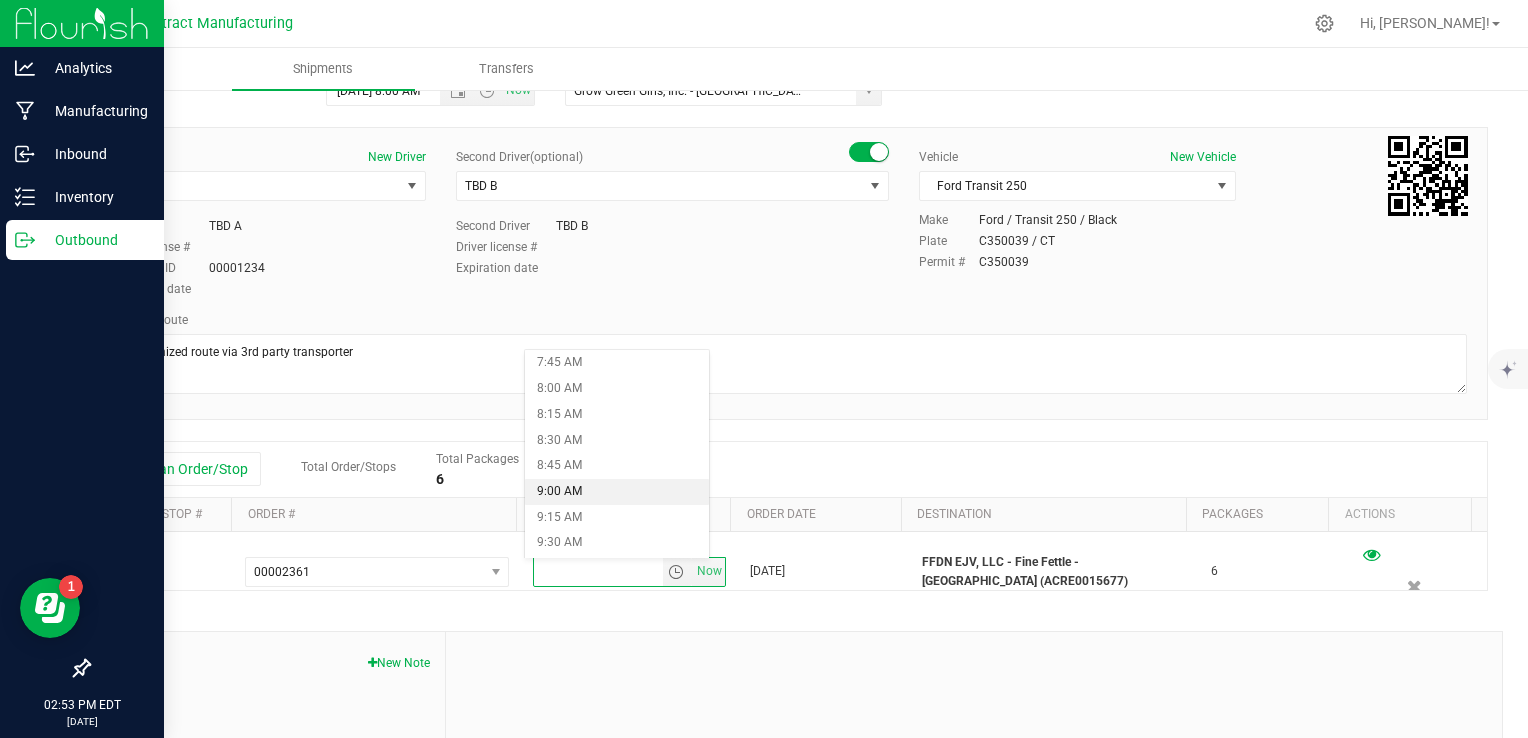 click on "9:00 AM" at bounding box center (617, 492) 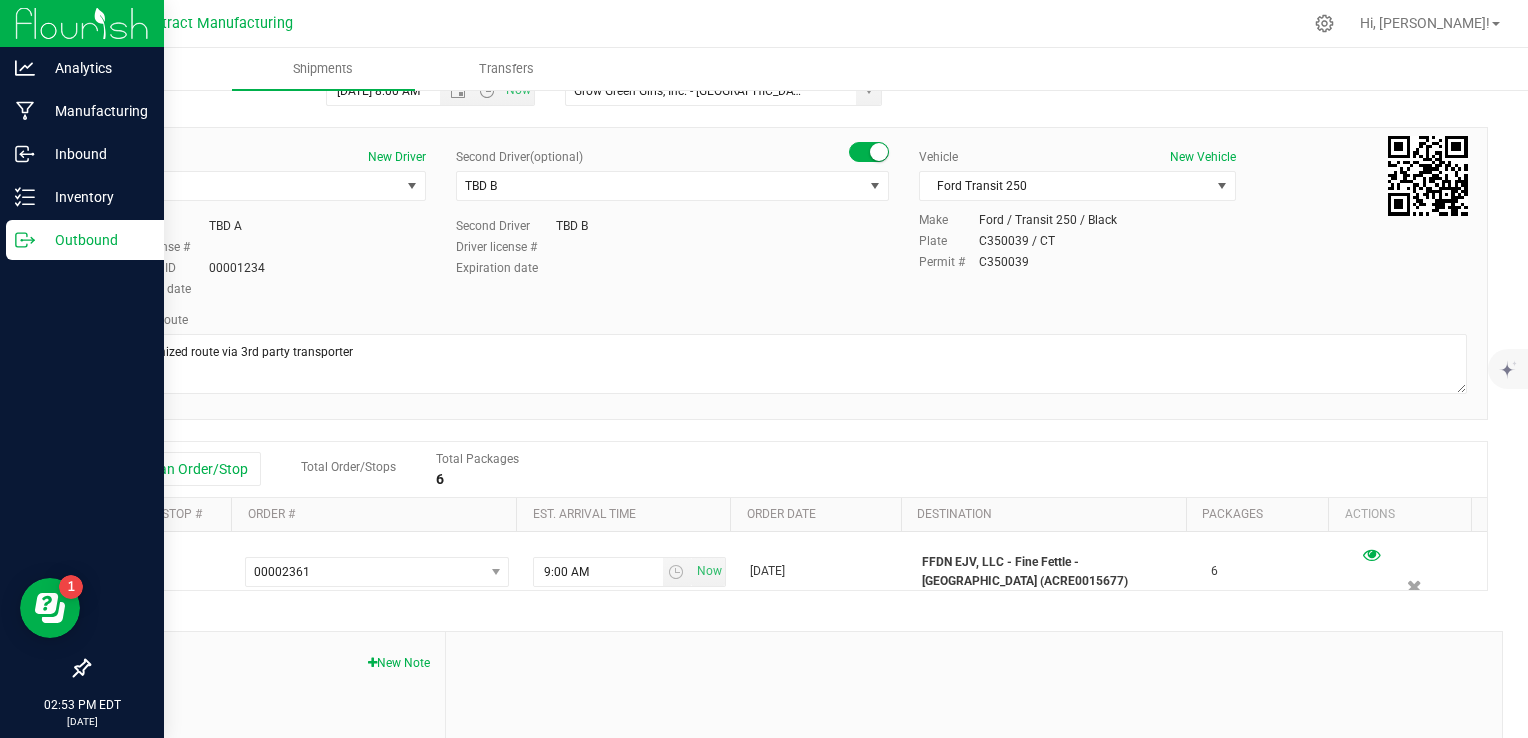 click on "Shipment #
20250711-001
Created
Est. Time of Departure
[DATE] 8:00 AM
Now
Distributor
(Third-party Transporter)
Grow Green Girls, Inc. - [PERSON_NAME] (ACTP0000443) ALTASCI LABS (CSL0001049) Analytics Labs CT LLC (ACTL0000005) BLUEPOINT WELLNESS OF WESTPORT LLC (MMDF0000029) [PERSON_NAME] Transport [US_STATE] Agricultural Experiment Station (CSL0000004) Grow Green Girls, Inc. - [GEOGRAPHIC_DATA] (ACTP0000494)" at bounding box center (788, 472) 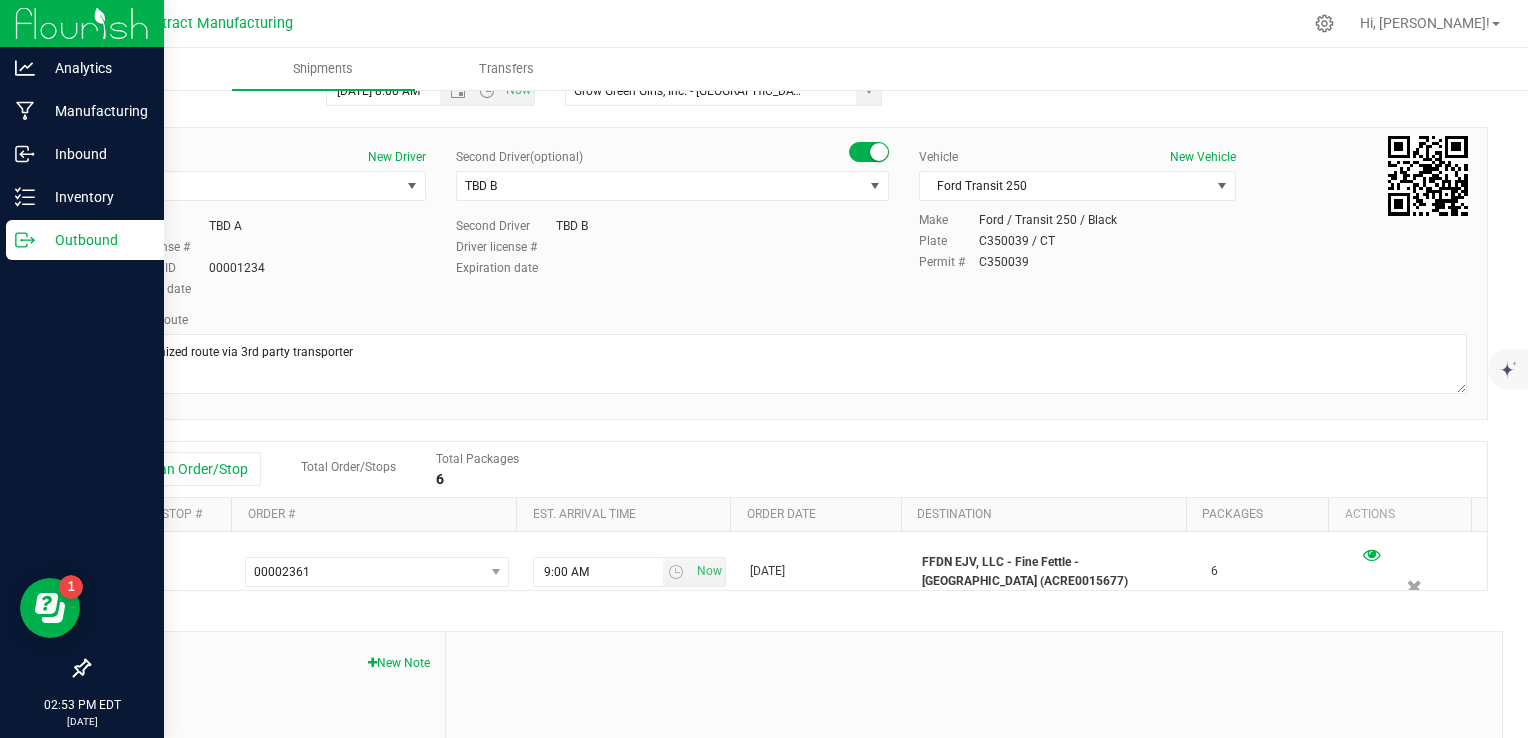 scroll, scrollTop: 0, scrollLeft: 0, axis: both 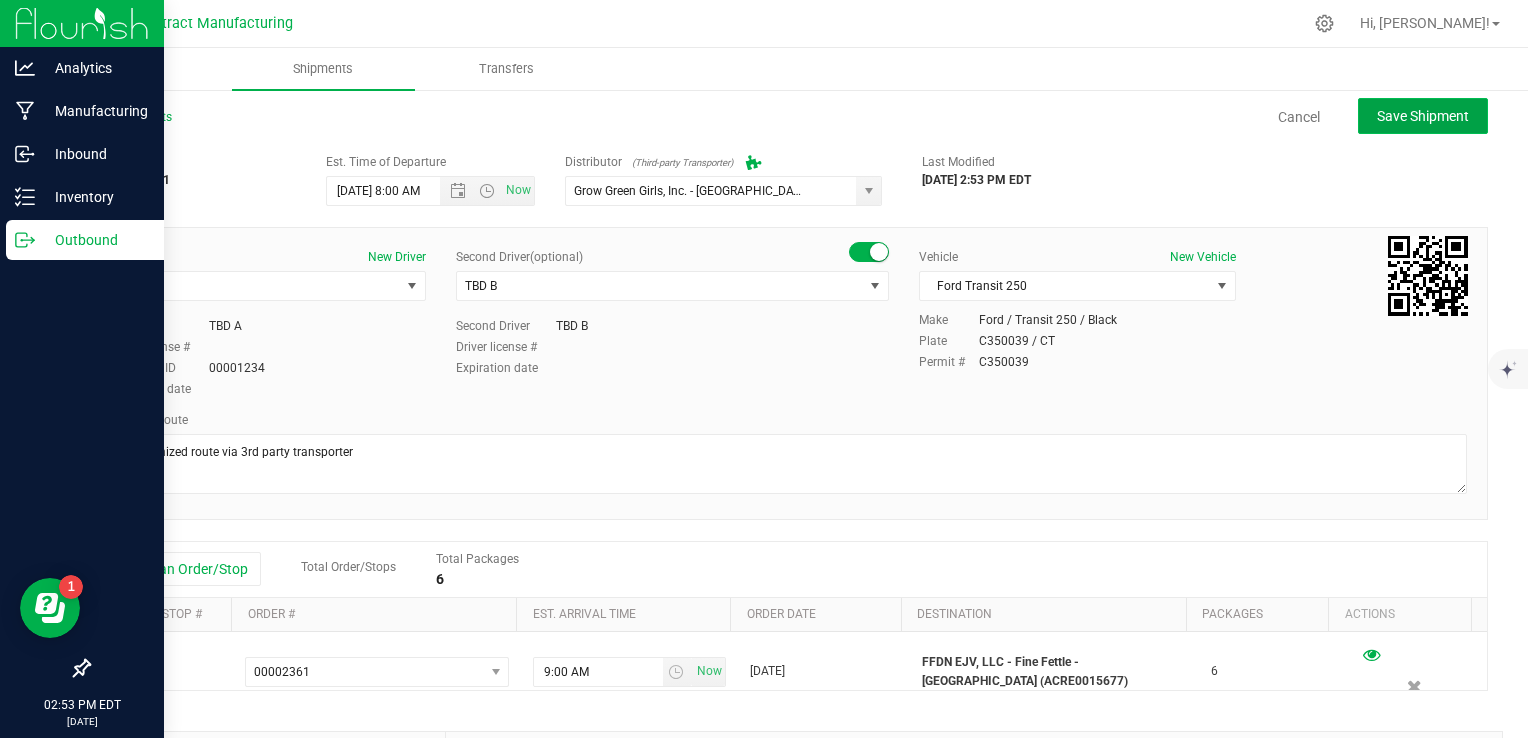 click on "Save Shipment" 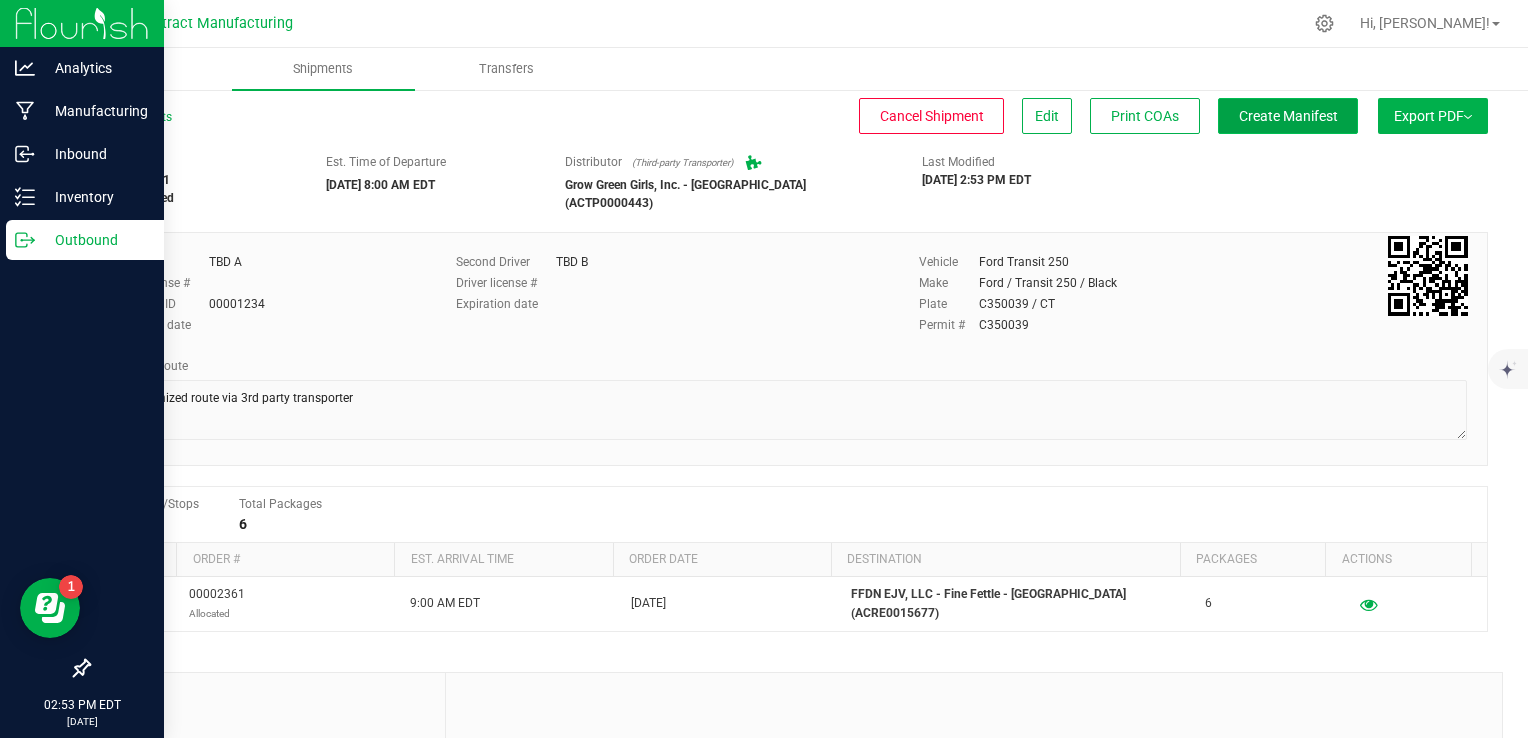 click on "Create Manifest" at bounding box center [1288, 116] 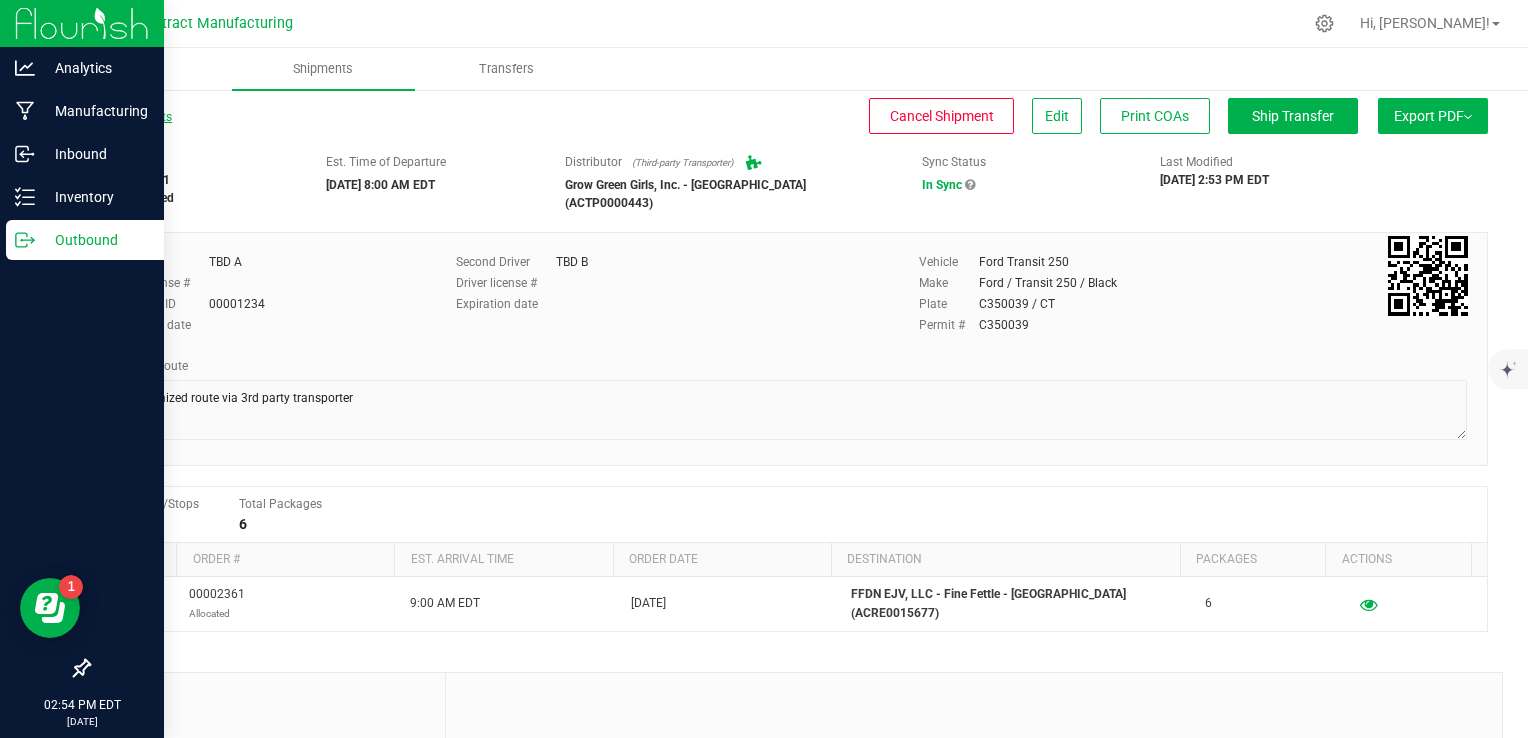 click on "All Shipments" at bounding box center (130, 117) 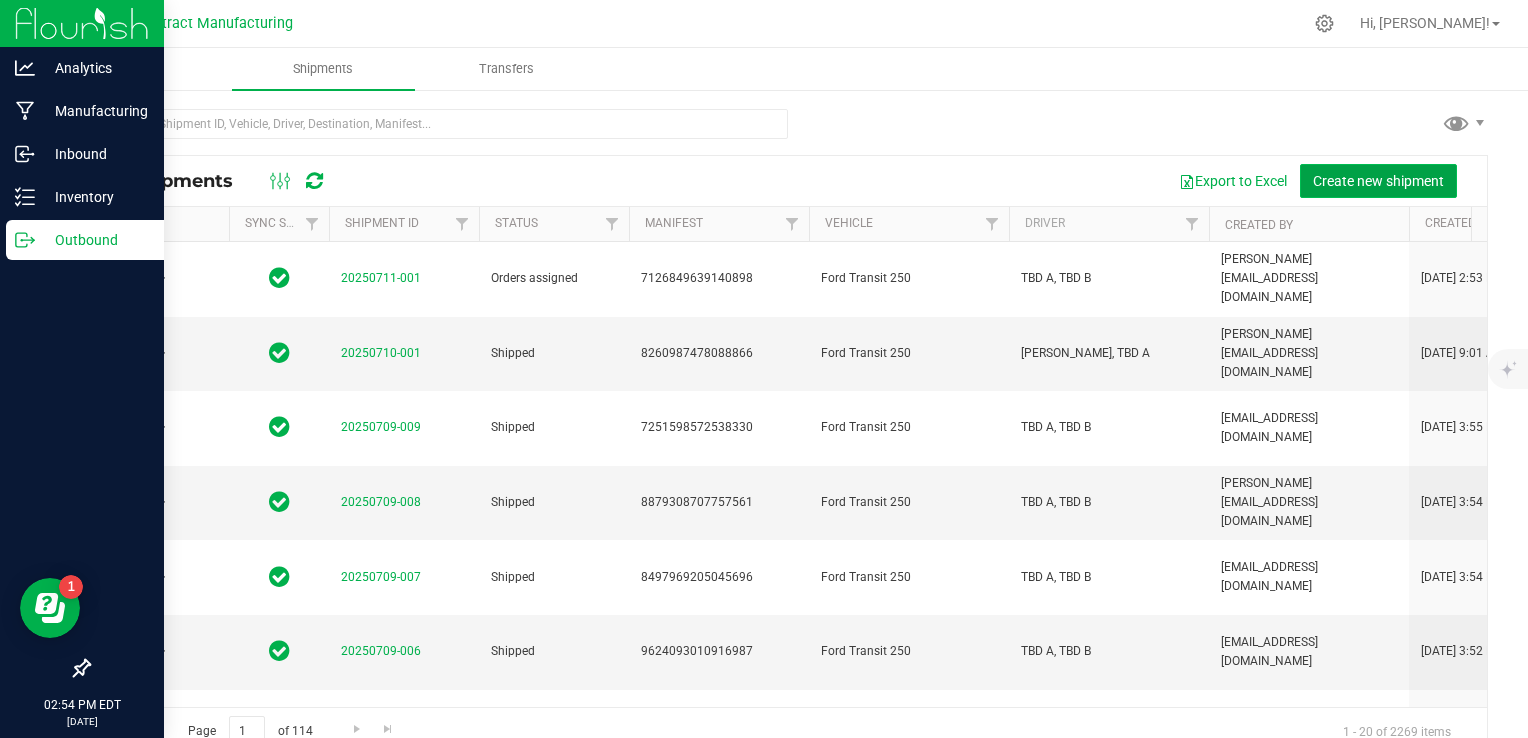 click on "Create new shipment" at bounding box center [1378, 181] 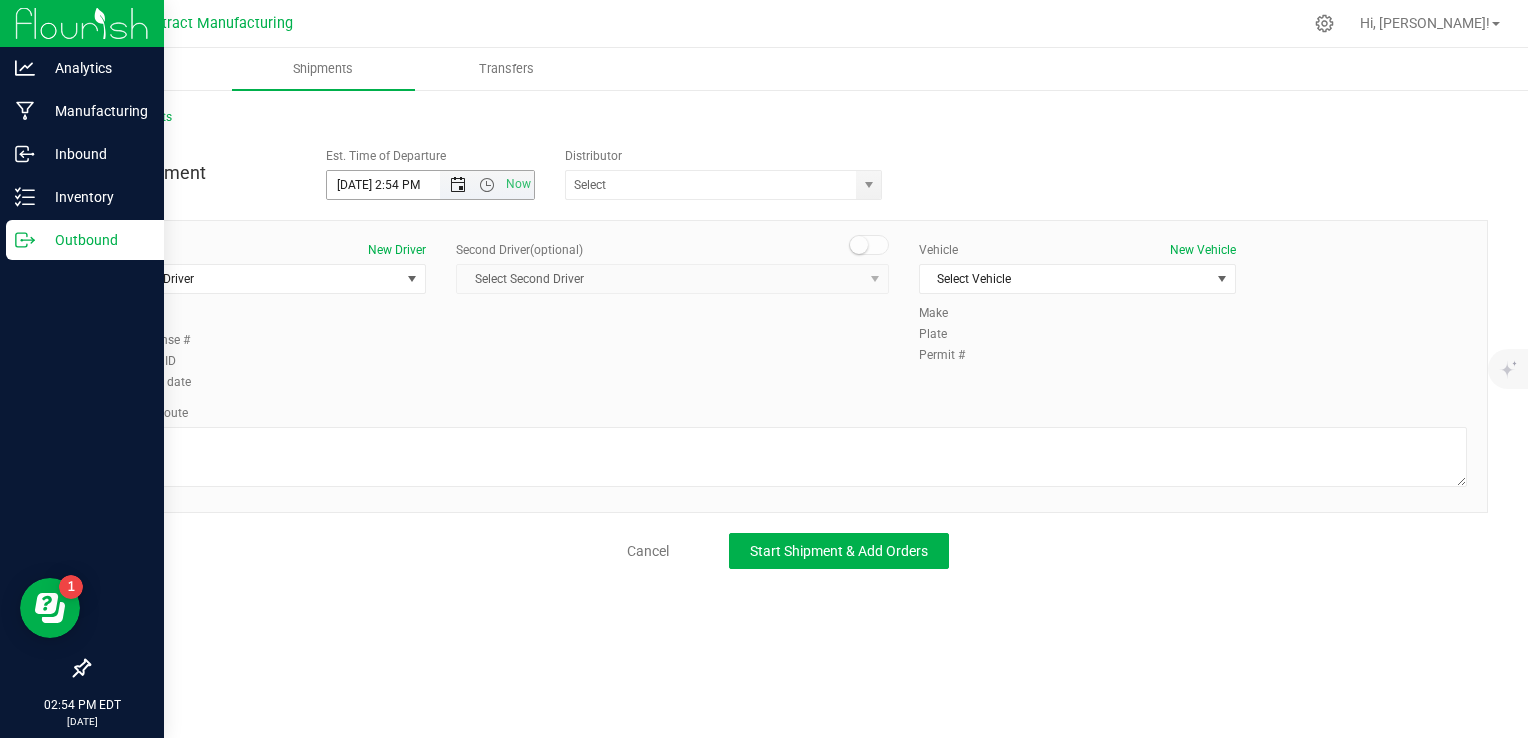 click at bounding box center (457, 185) 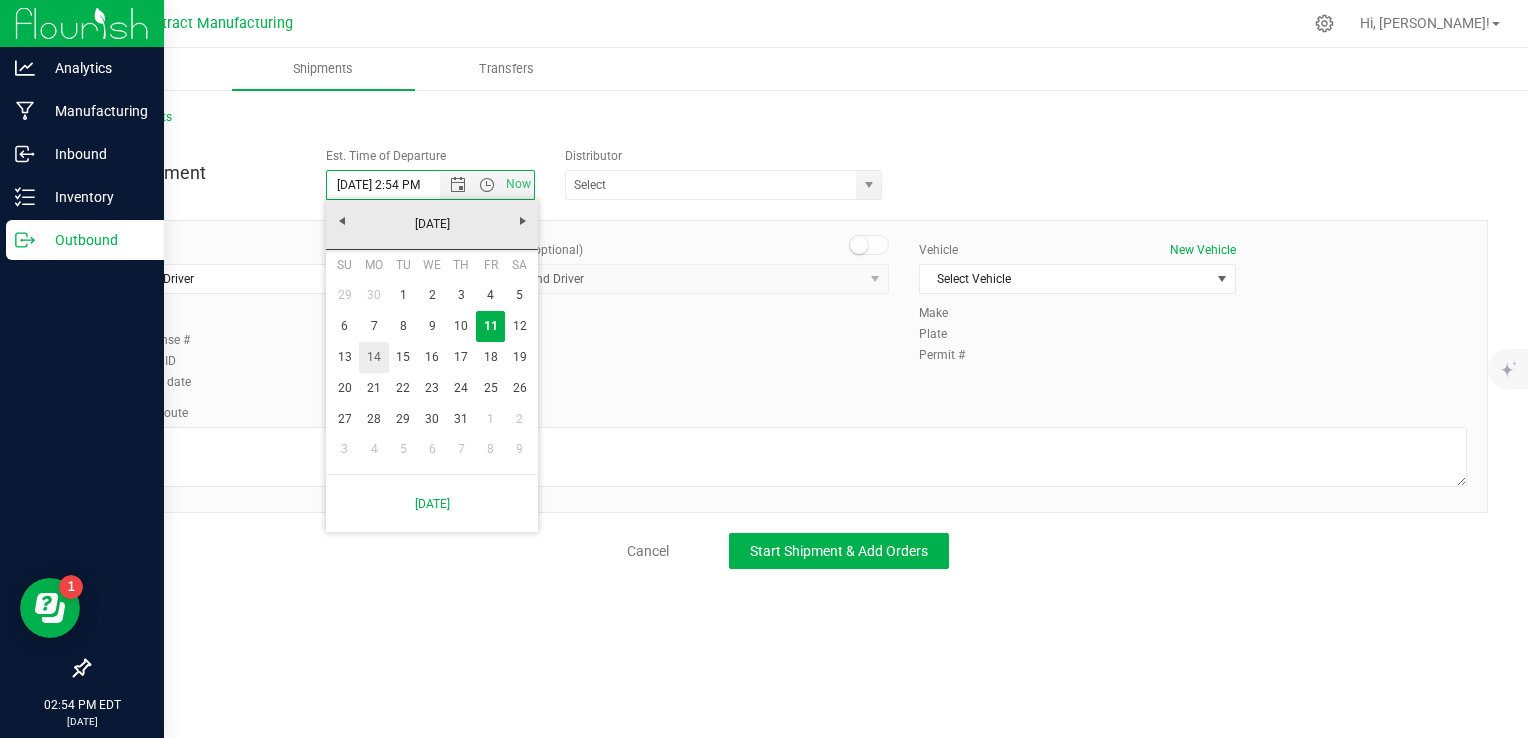 click on "14" at bounding box center (373, 357) 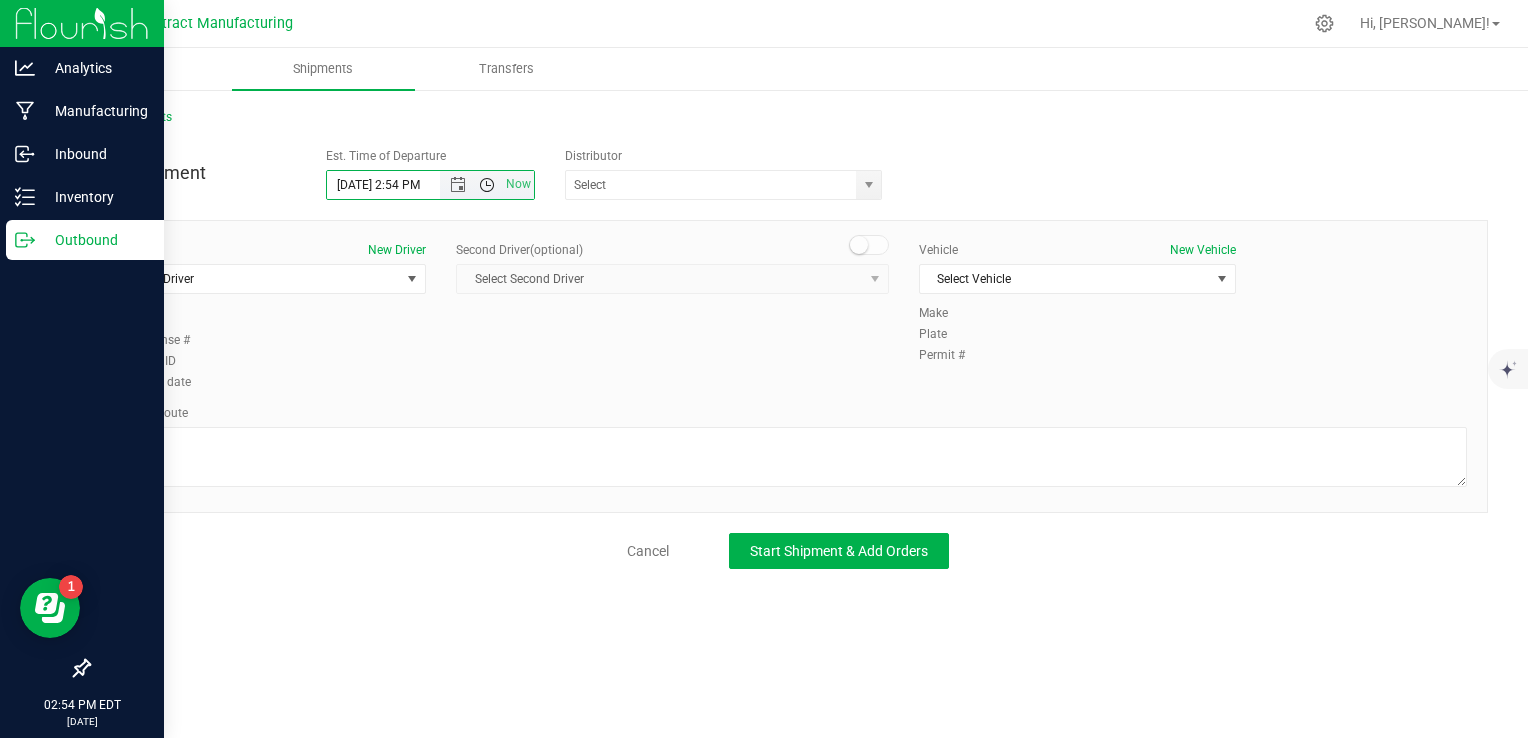 click at bounding box center (487, 185) 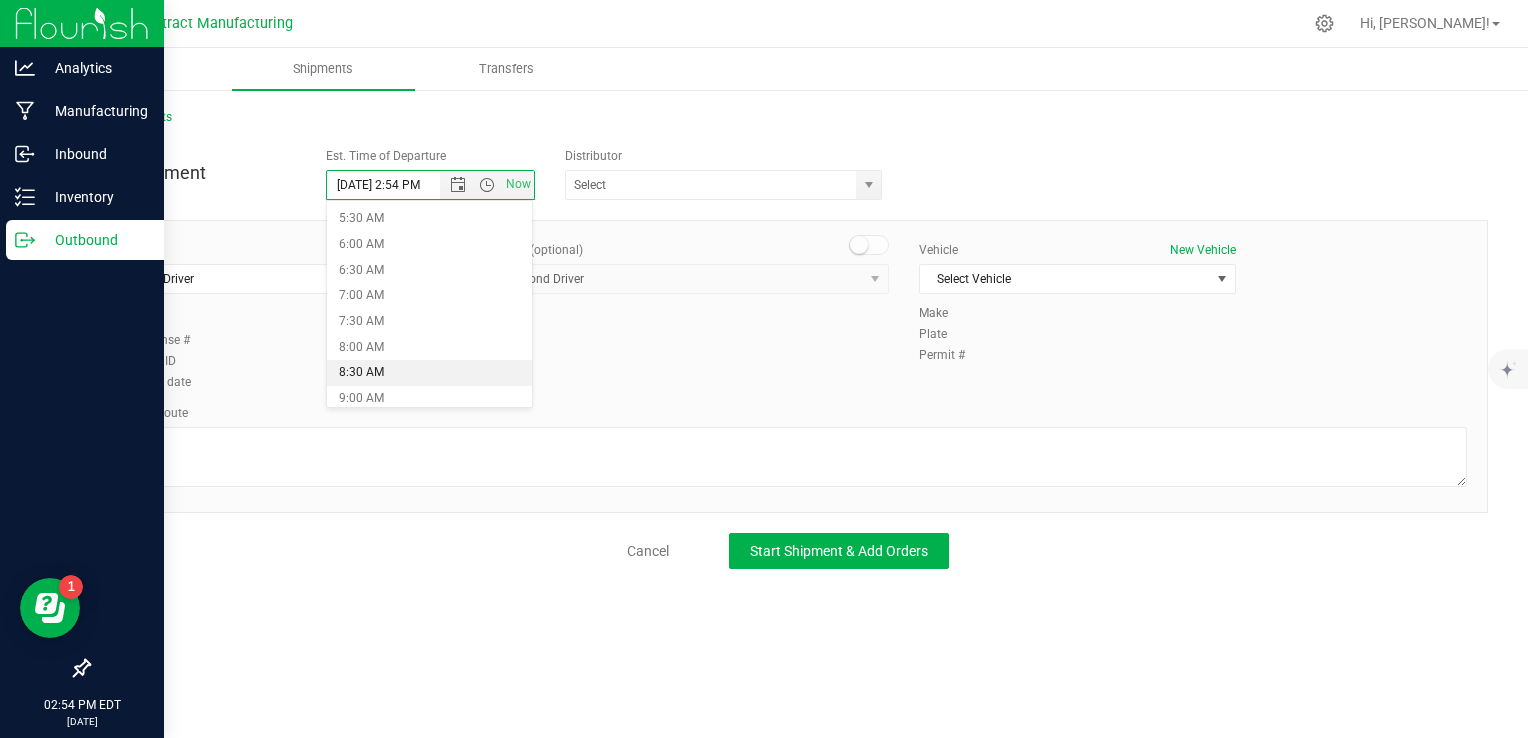 scroll, scrollTop: 300, scrollLeft: 0, axis: vertical 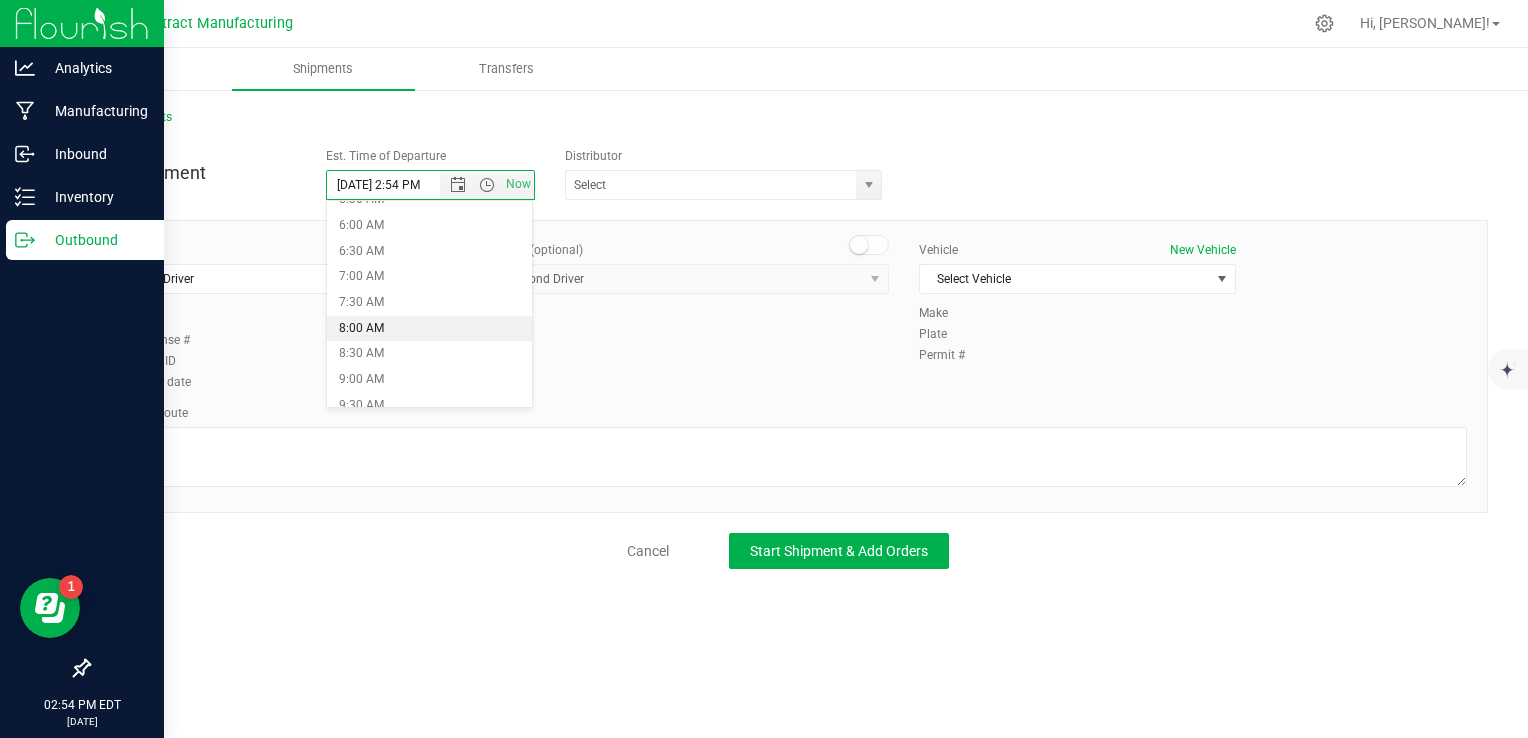 click on "8:00 AM" at bounding box center [429, 329] 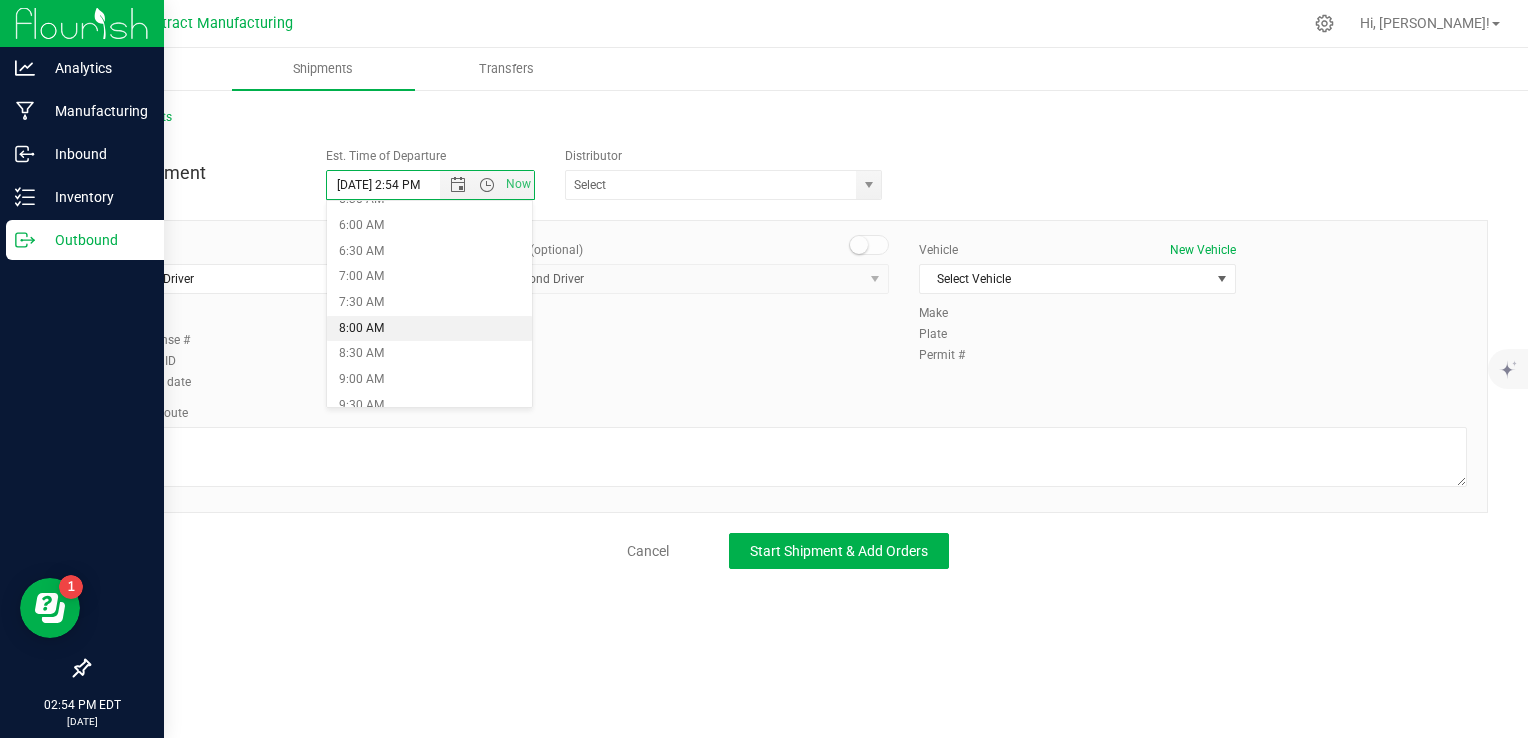 type on "[DATE] 8:00 AM" 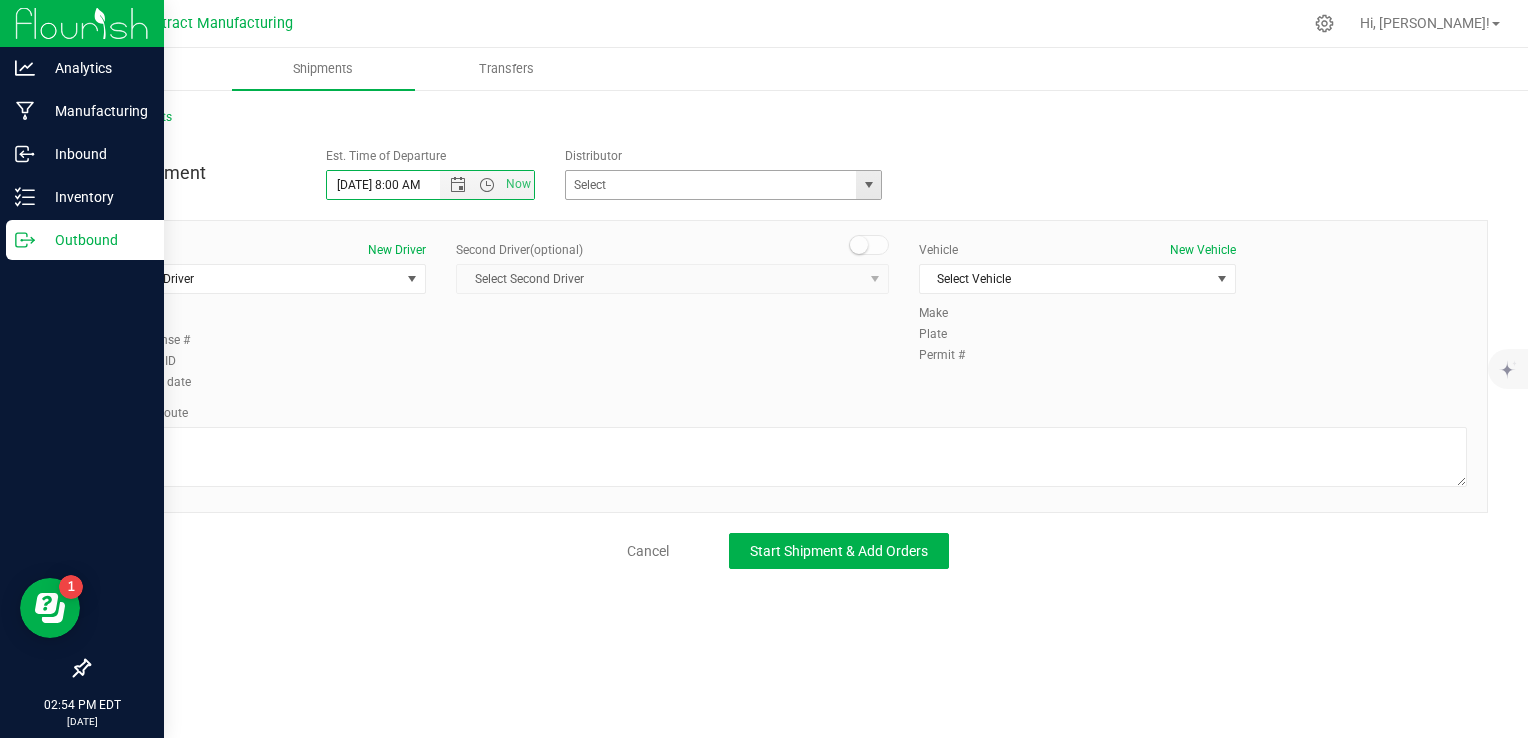 click at bounding box center [868, 185] 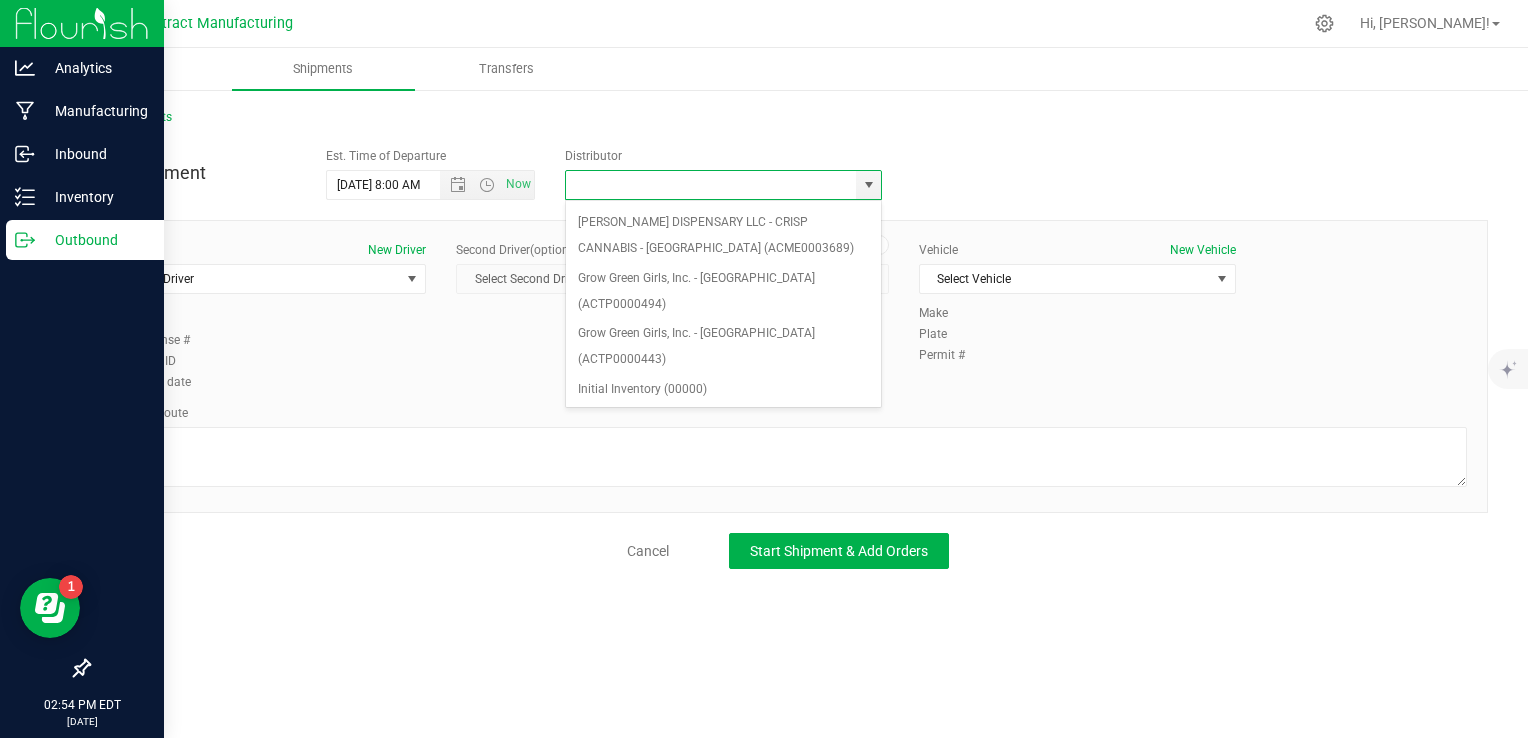 scroll, scrollTop: 200, scrollLeft: 0, axis: vertical 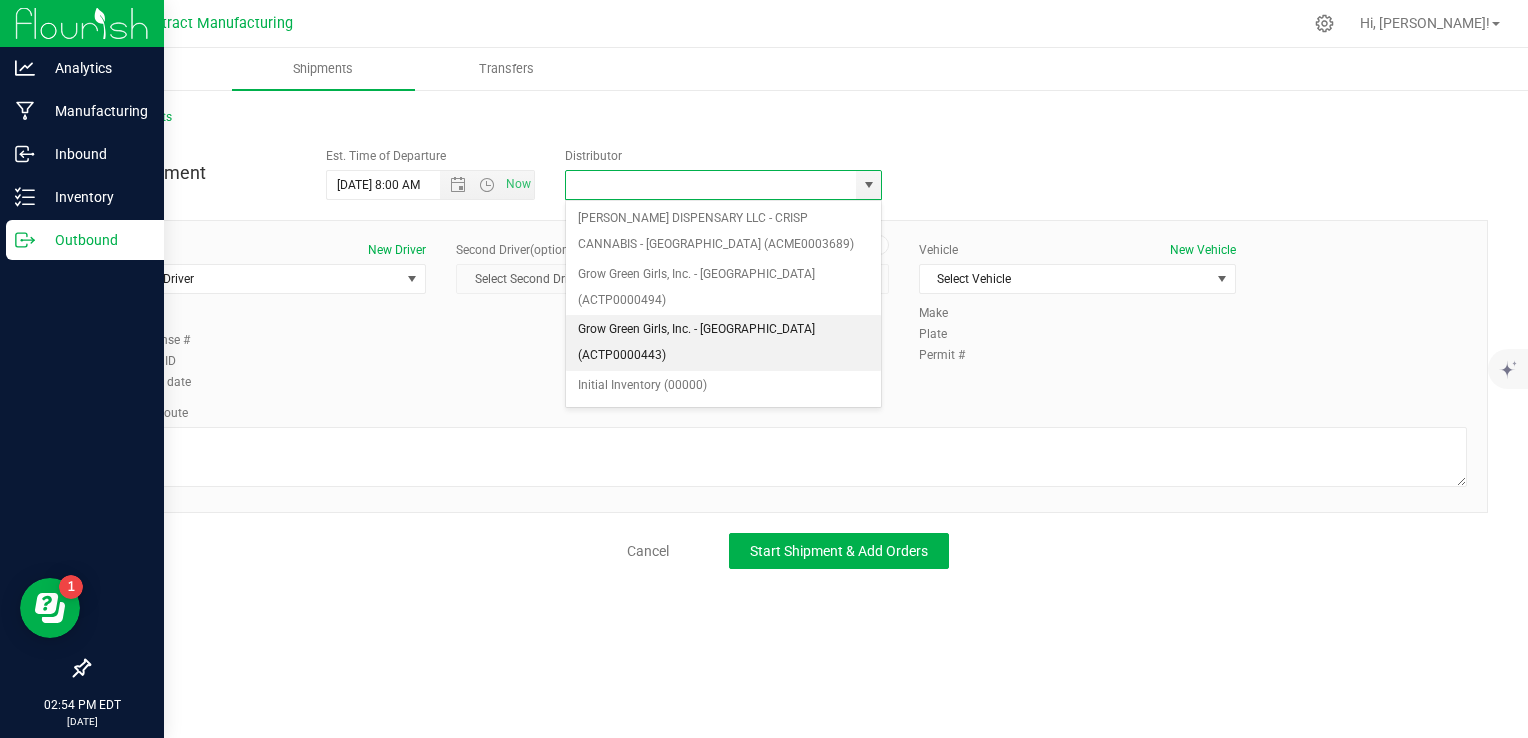 click on "Grow Green Girls, Inc. - [GEOGRAPHIC_DATA] (ACTP0000443)" at bounding box center [724, 342] 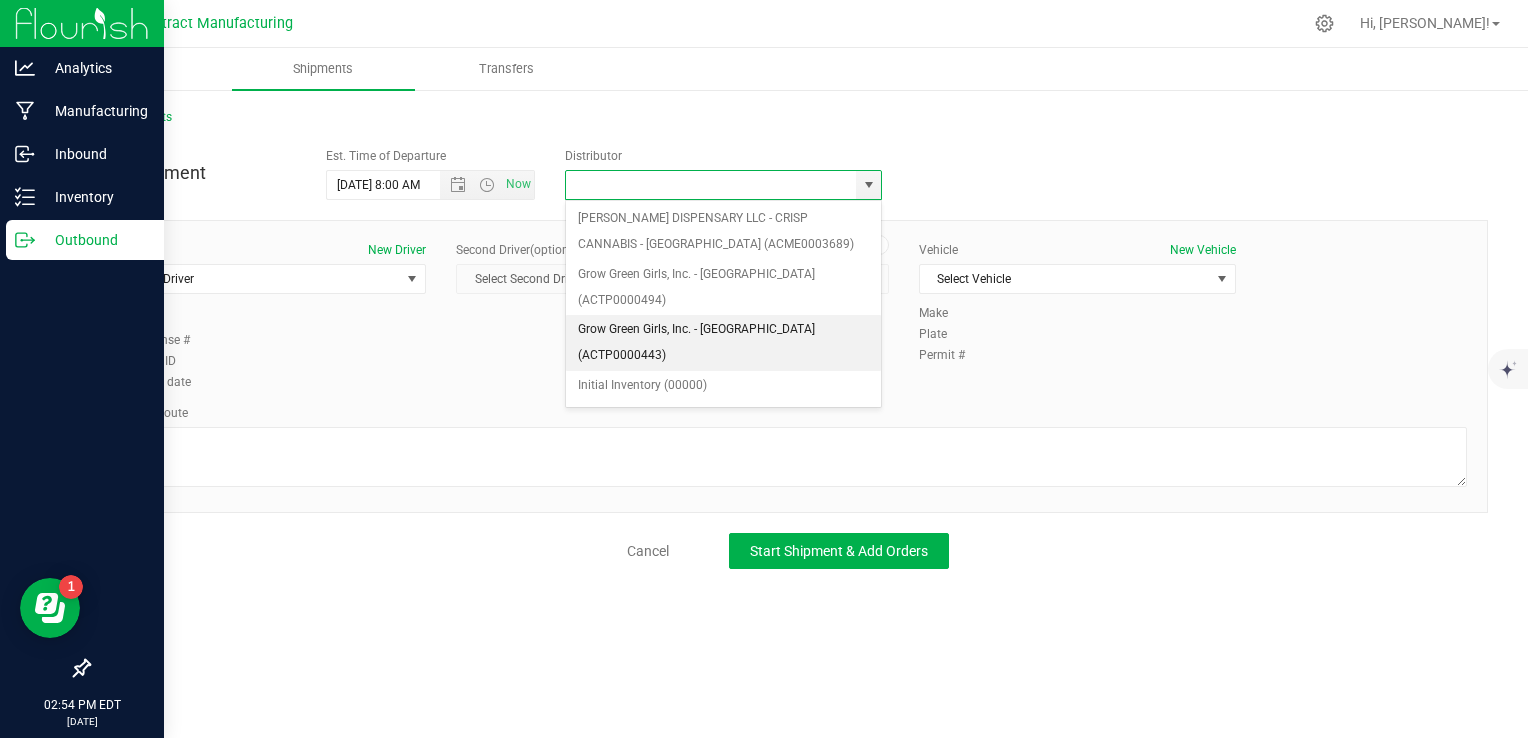 type on "Grow Green Girls, Inc. - [GEOGRAPHIC_DATA] (ACTP0000443)" 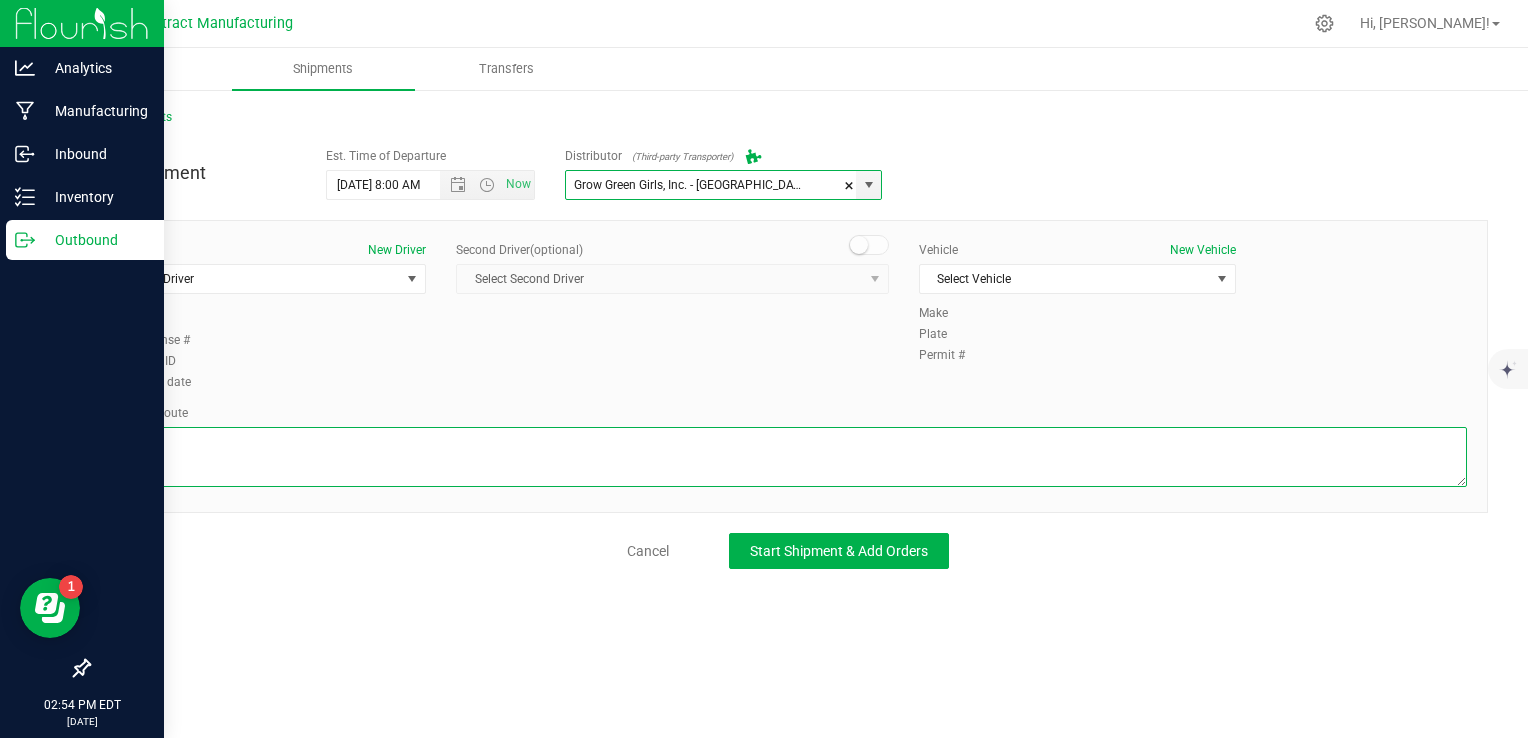 click at bounding box center [788, 457] 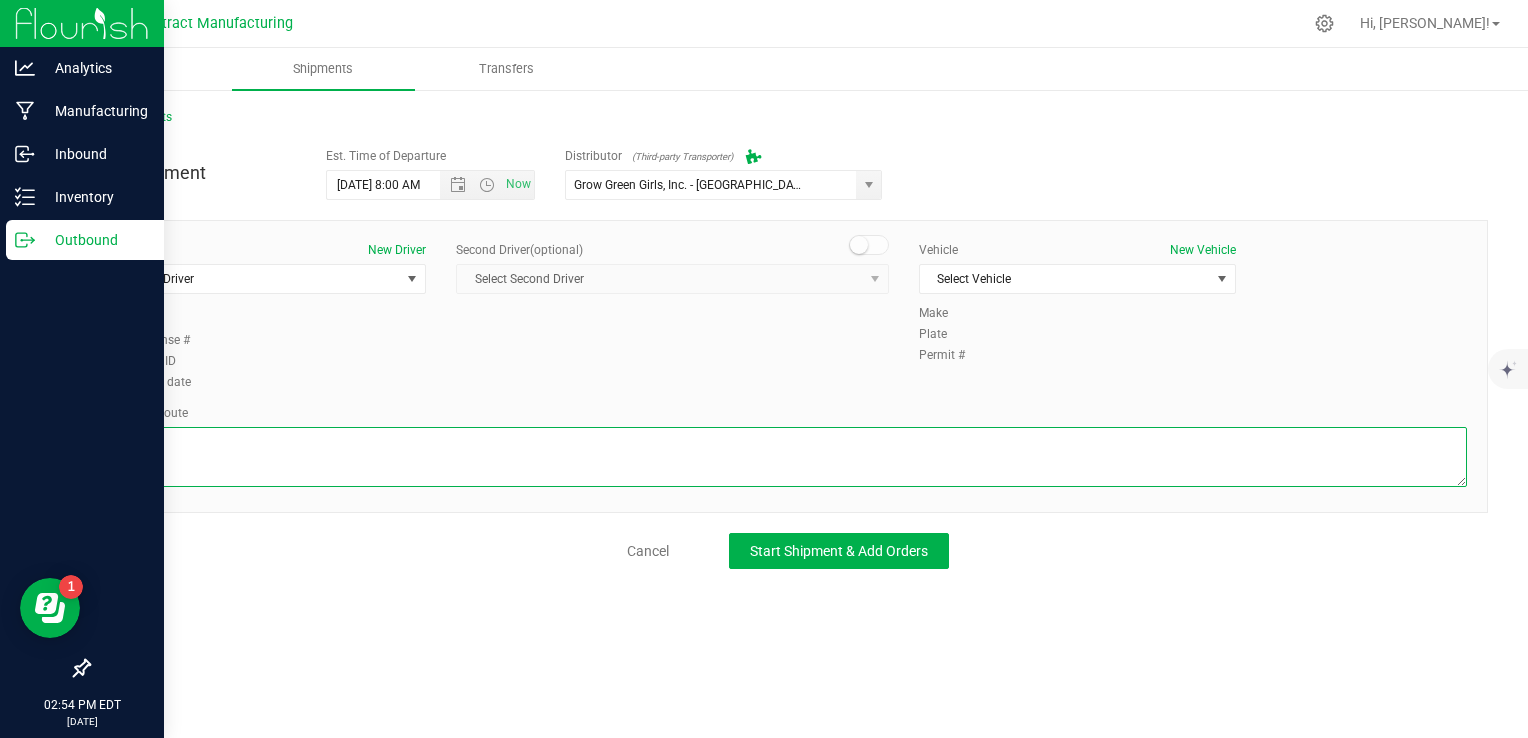 paste on "r" 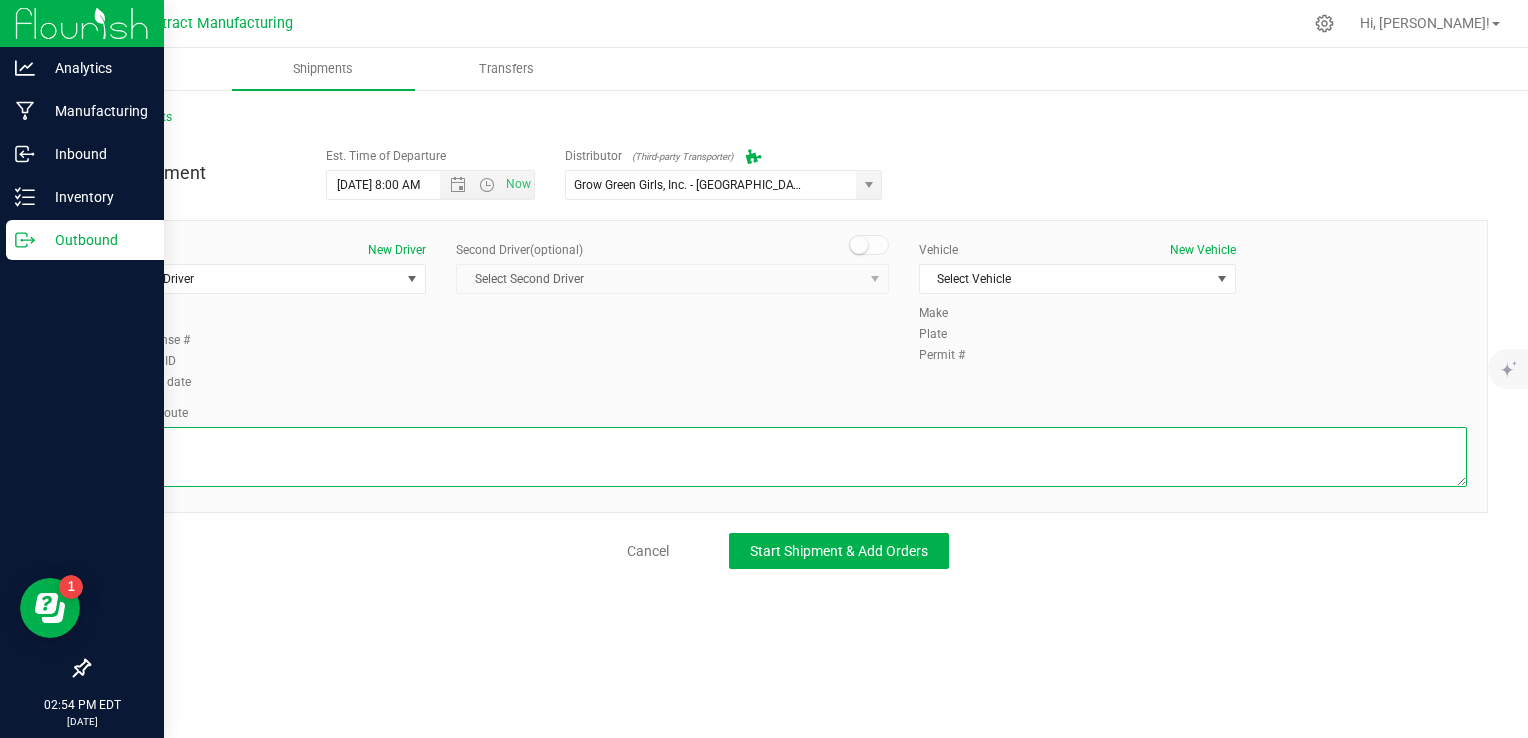 type on "r" 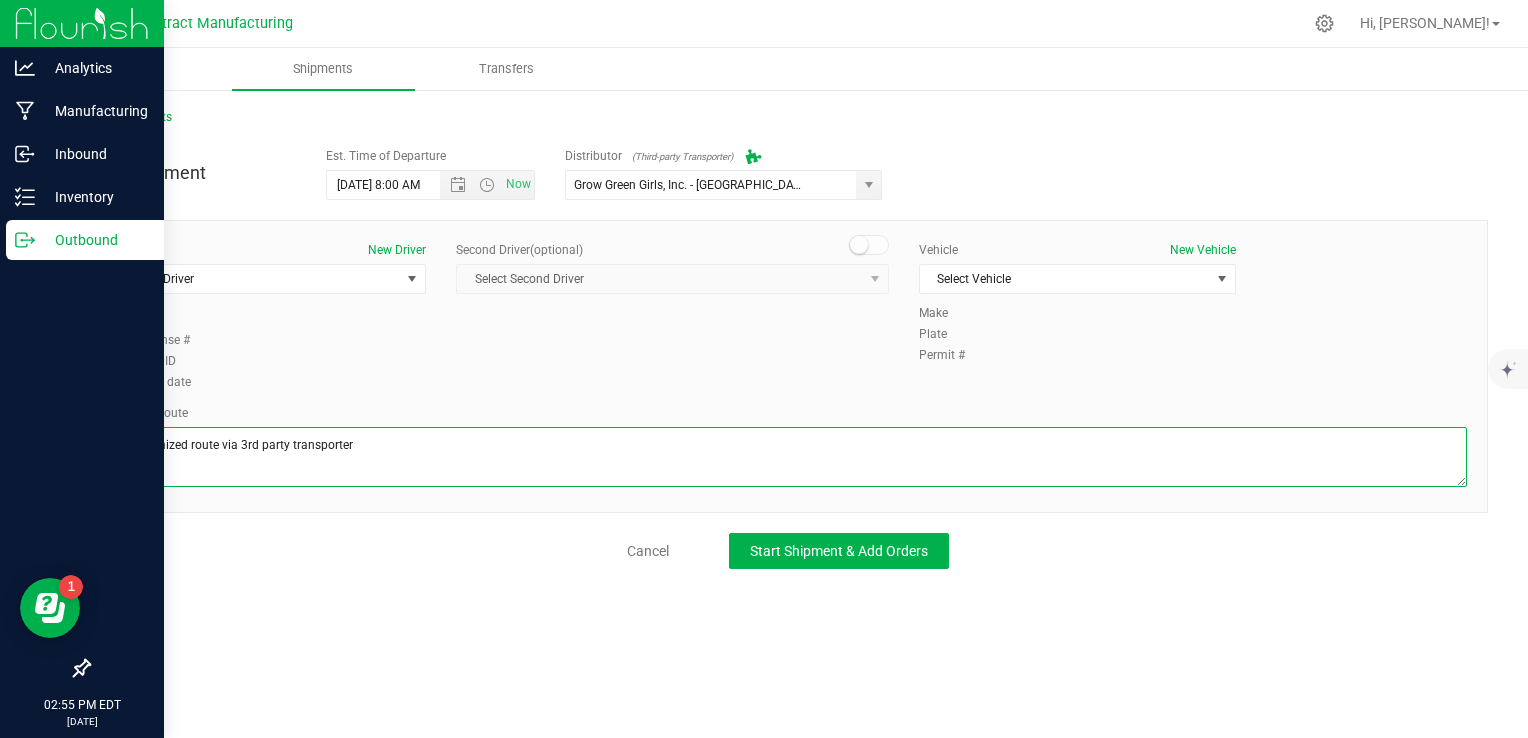 click at bounding box center [788, 457] 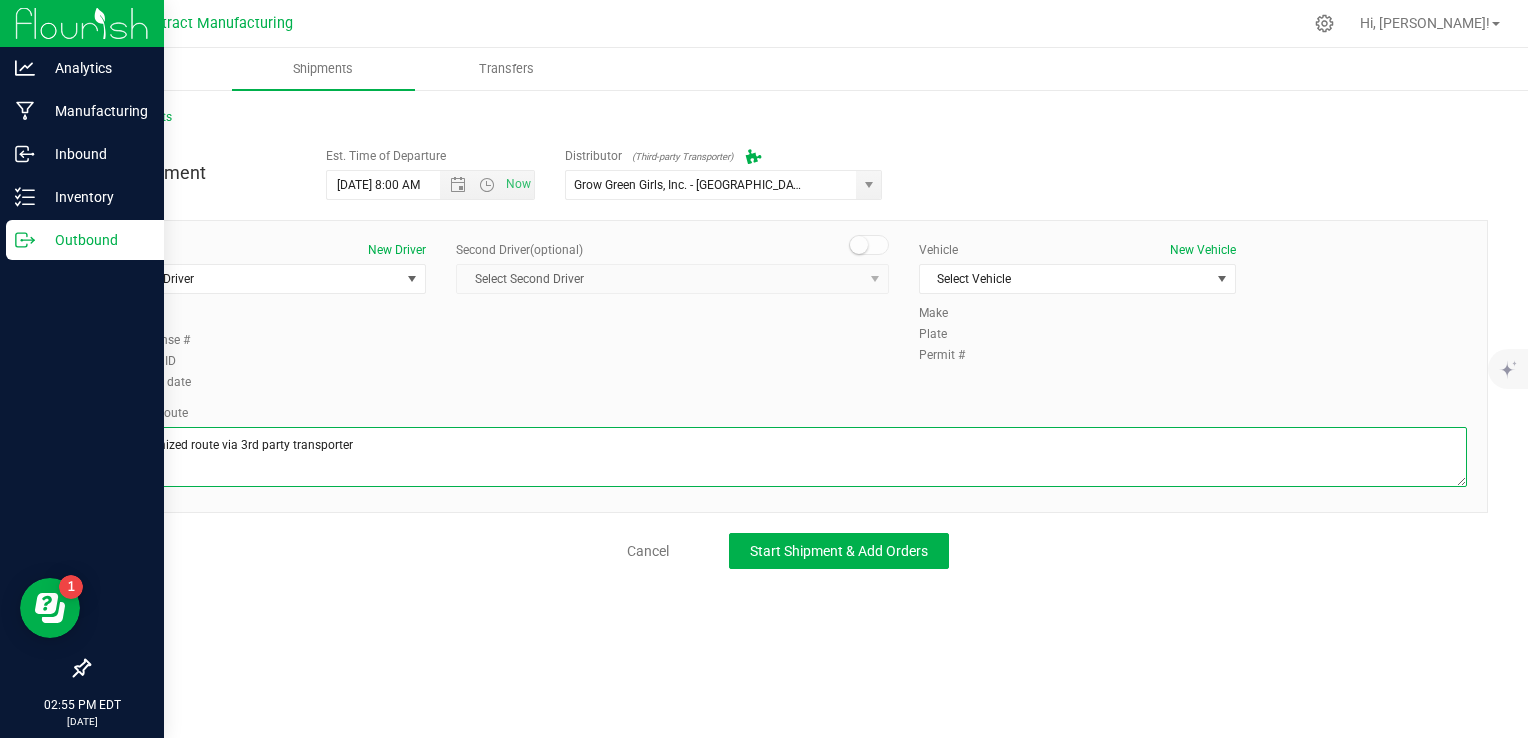 type on "Randomized route via 3rd party transporter" 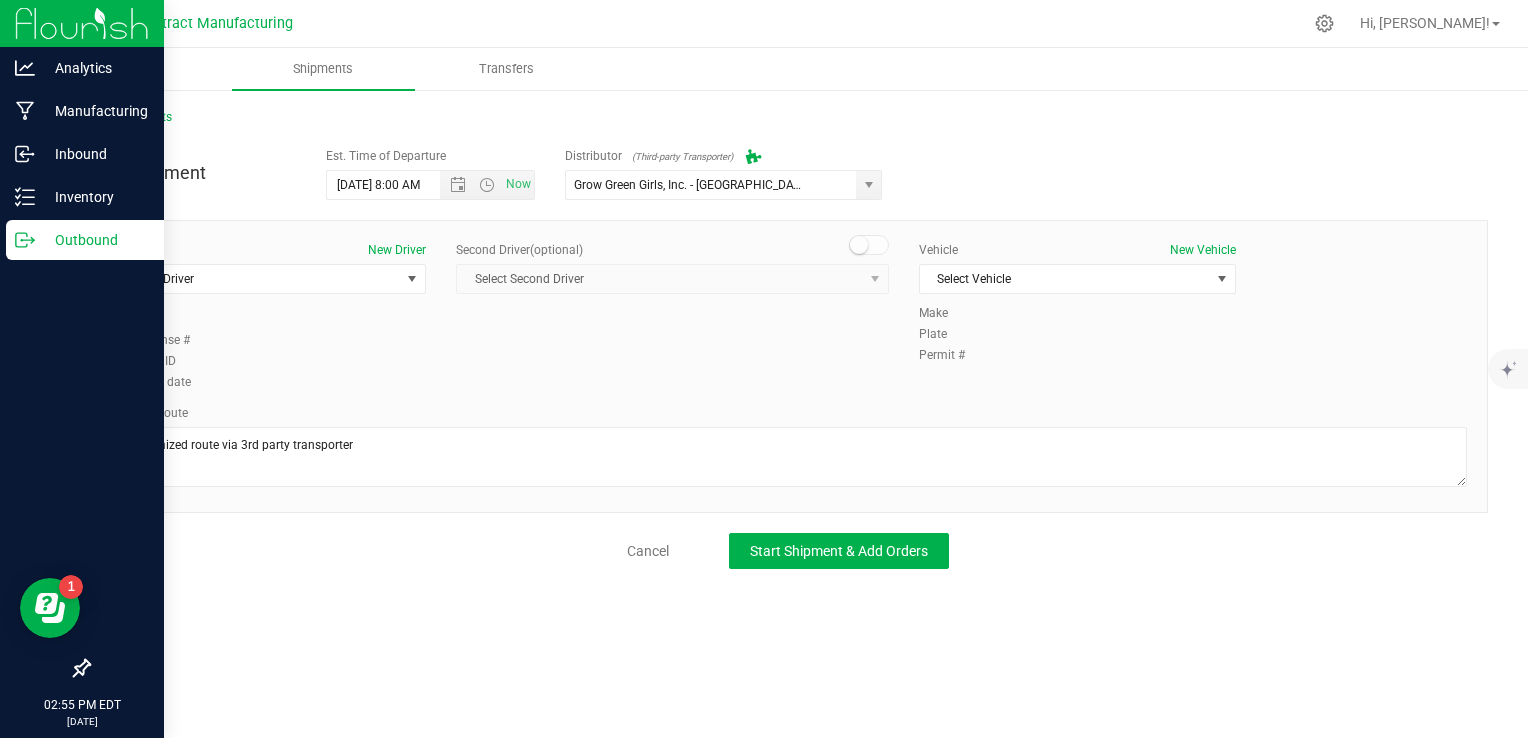 click on "Driver
New Driver" at bounding box center (267, 250) 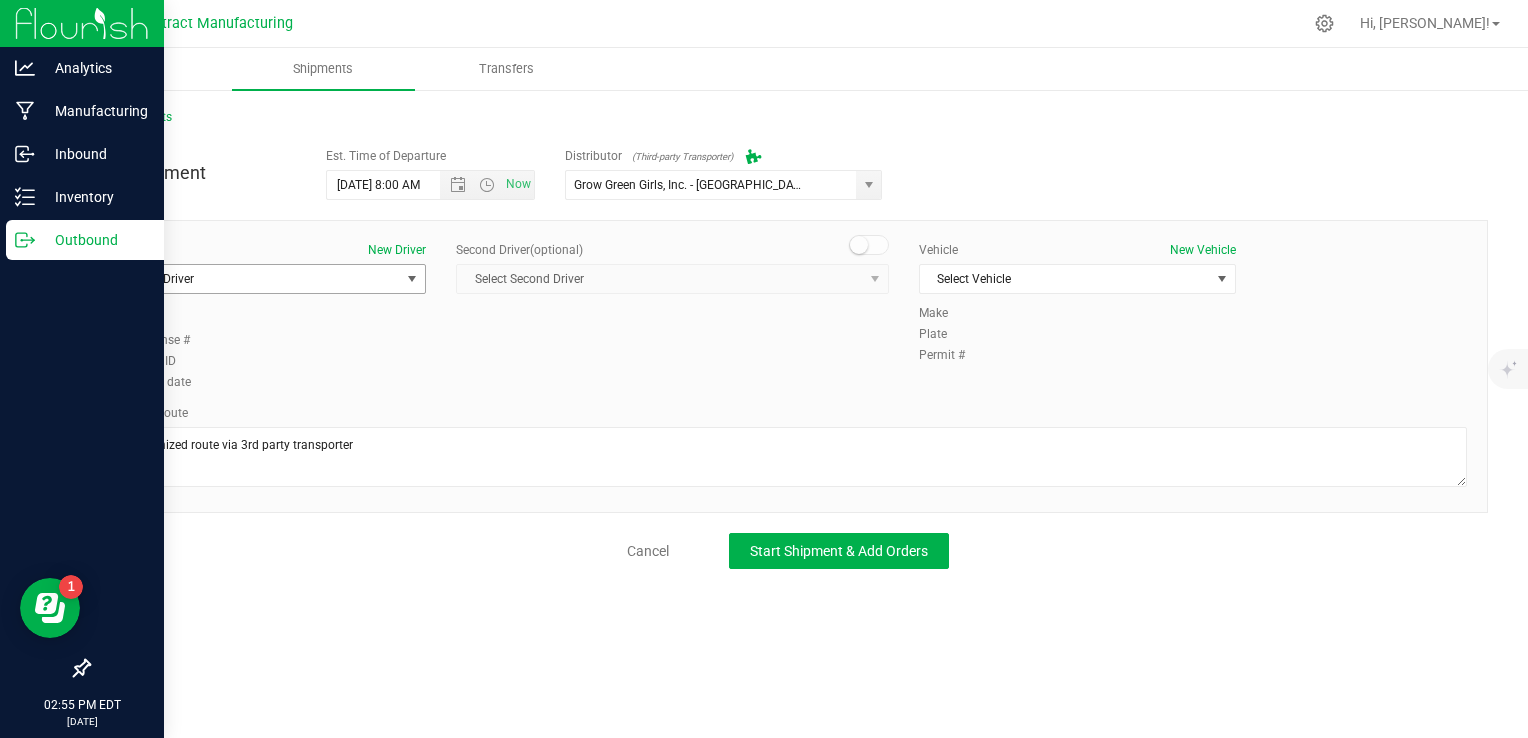 click on "Select Driver" at bounding box center [255, 279] 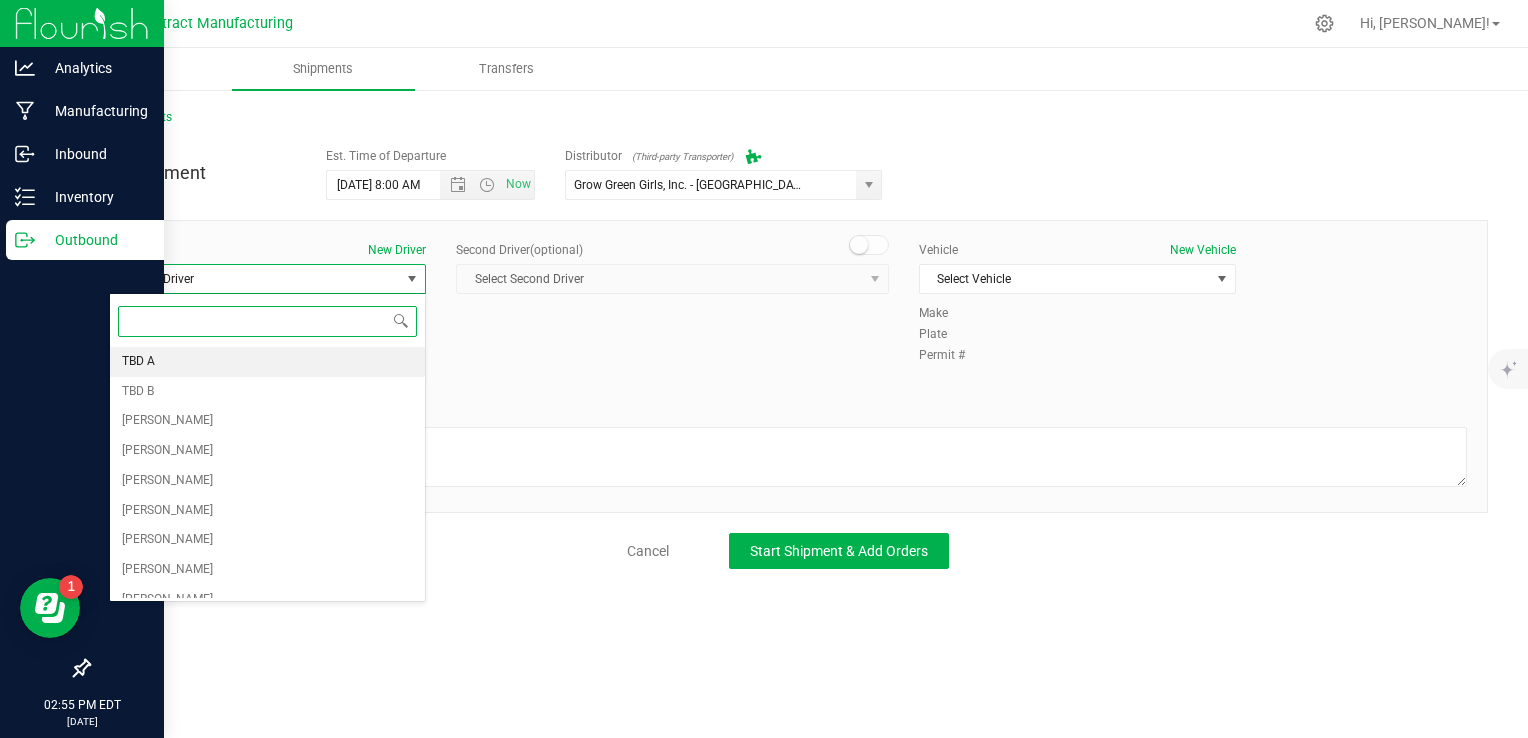 click on "TBD A" at bounding box center (267, 362) 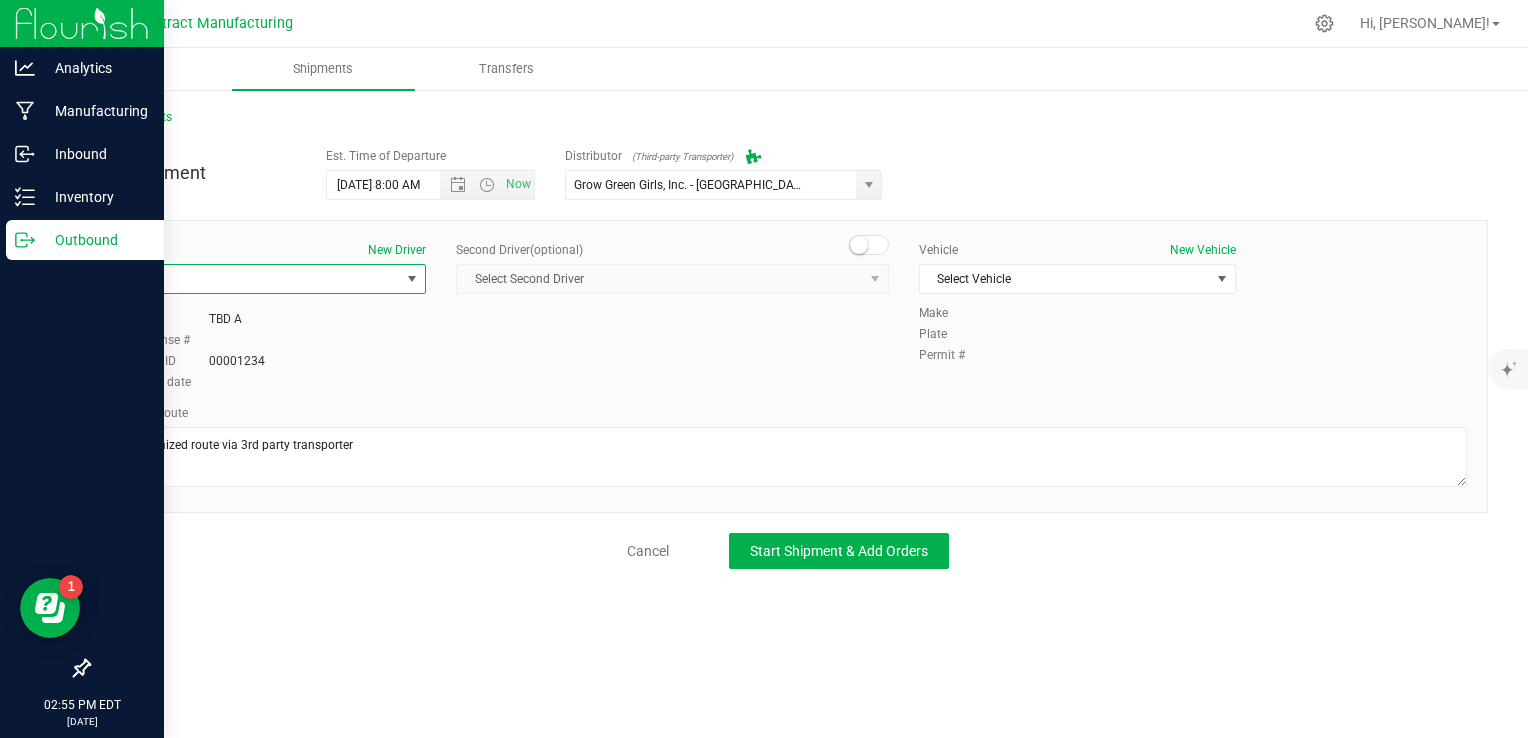 click on "Second Driver
(optional)" at bounding box center [672, 250] 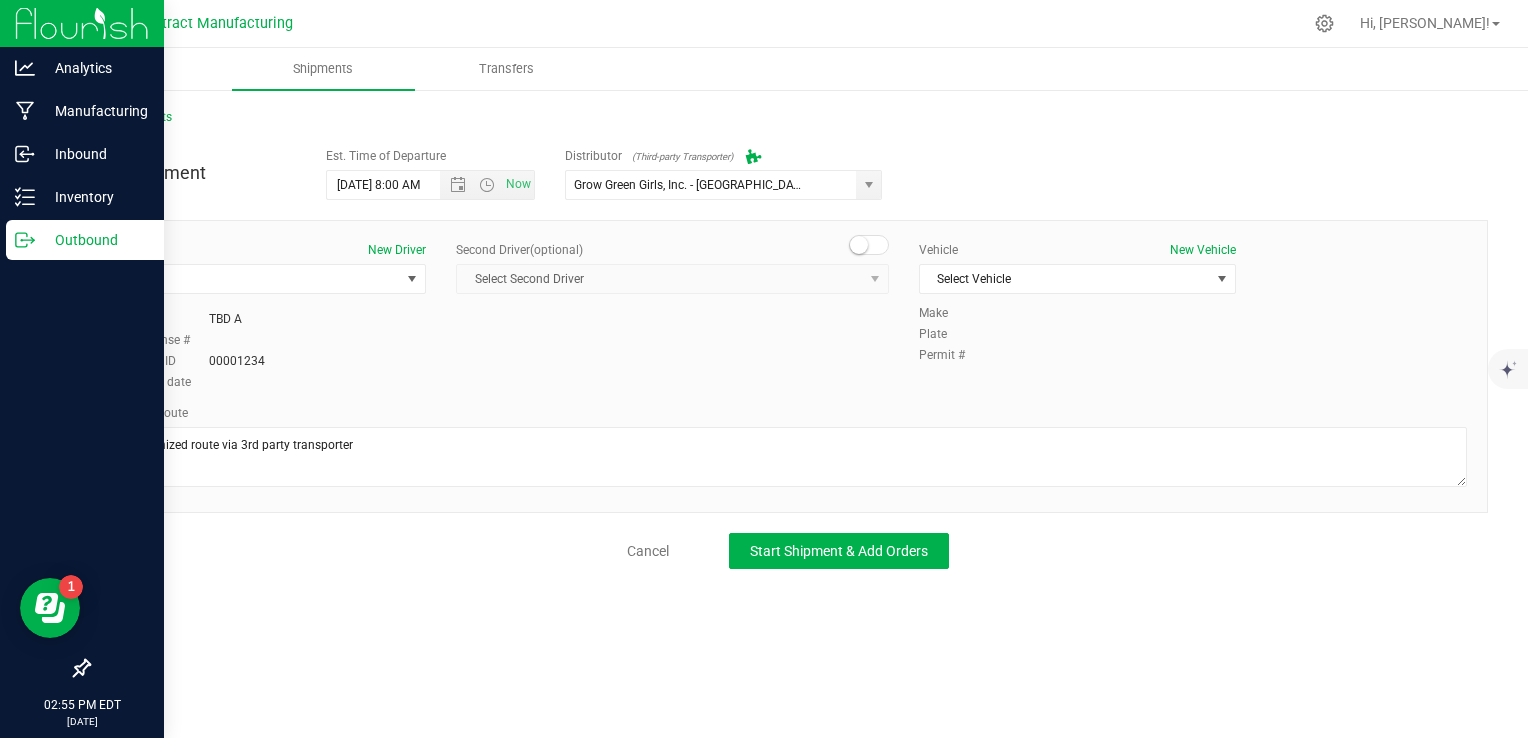 click at bounding box center [859, 245] 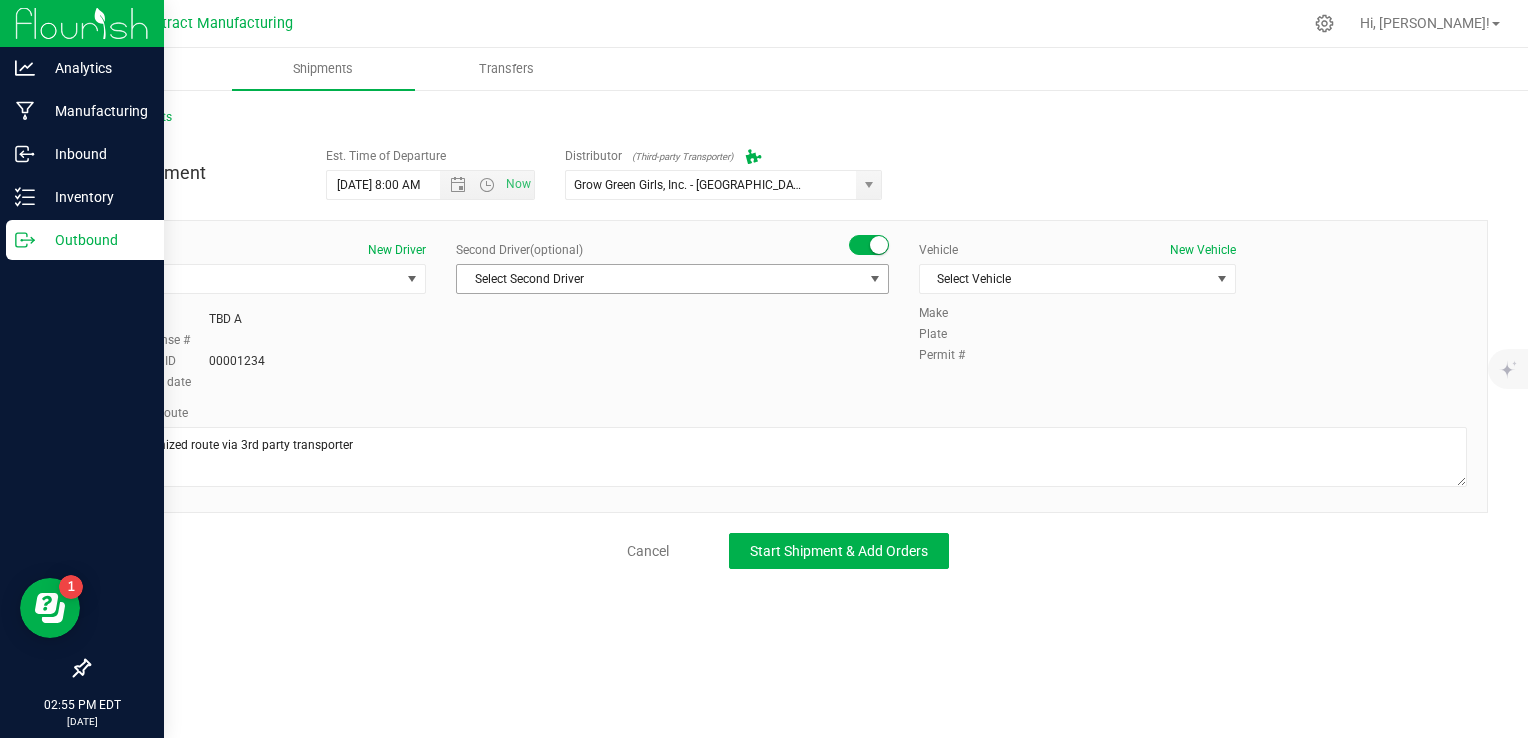 click on "Select Second Driver" at bounding box center (660, 279) 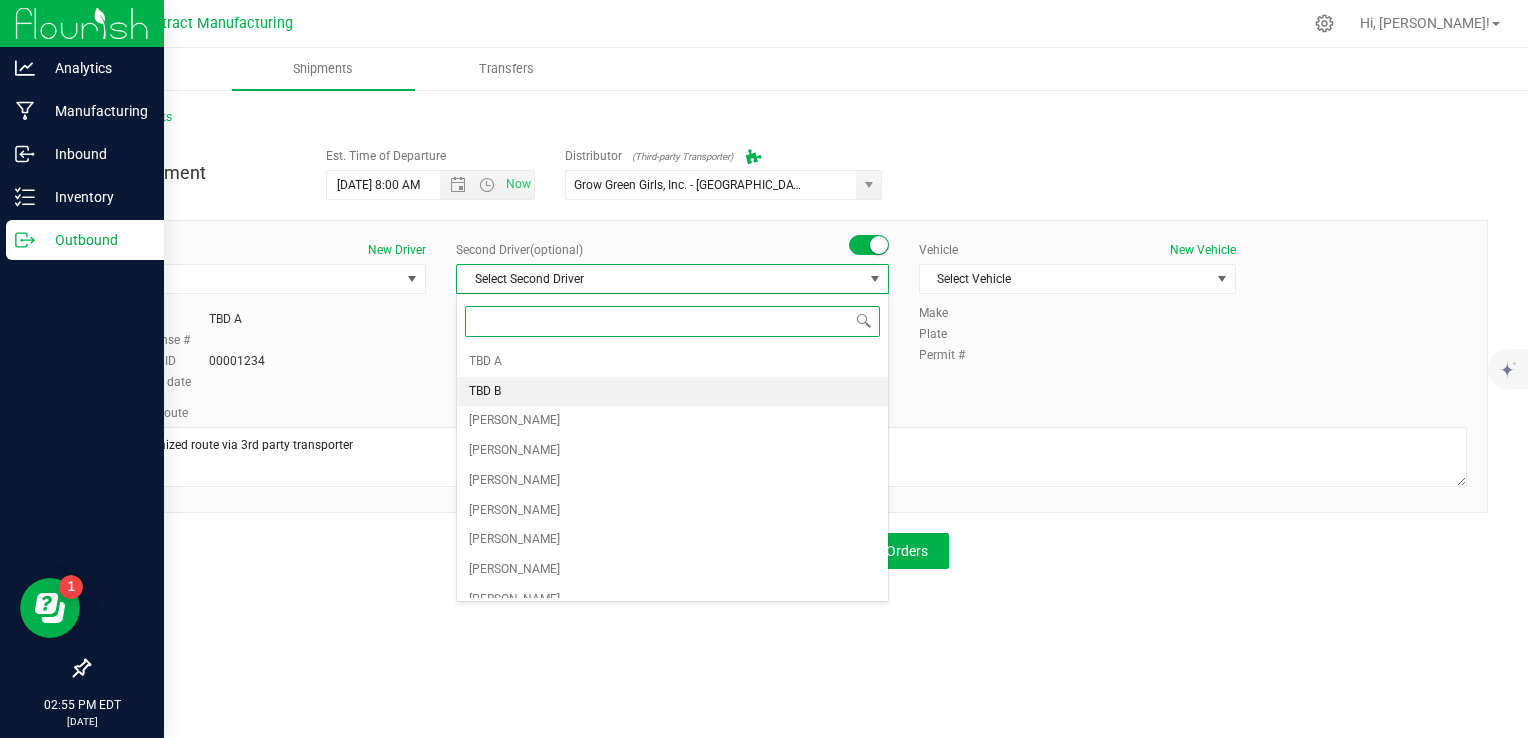 click on "TBD B" at bounding box center (672, 392) 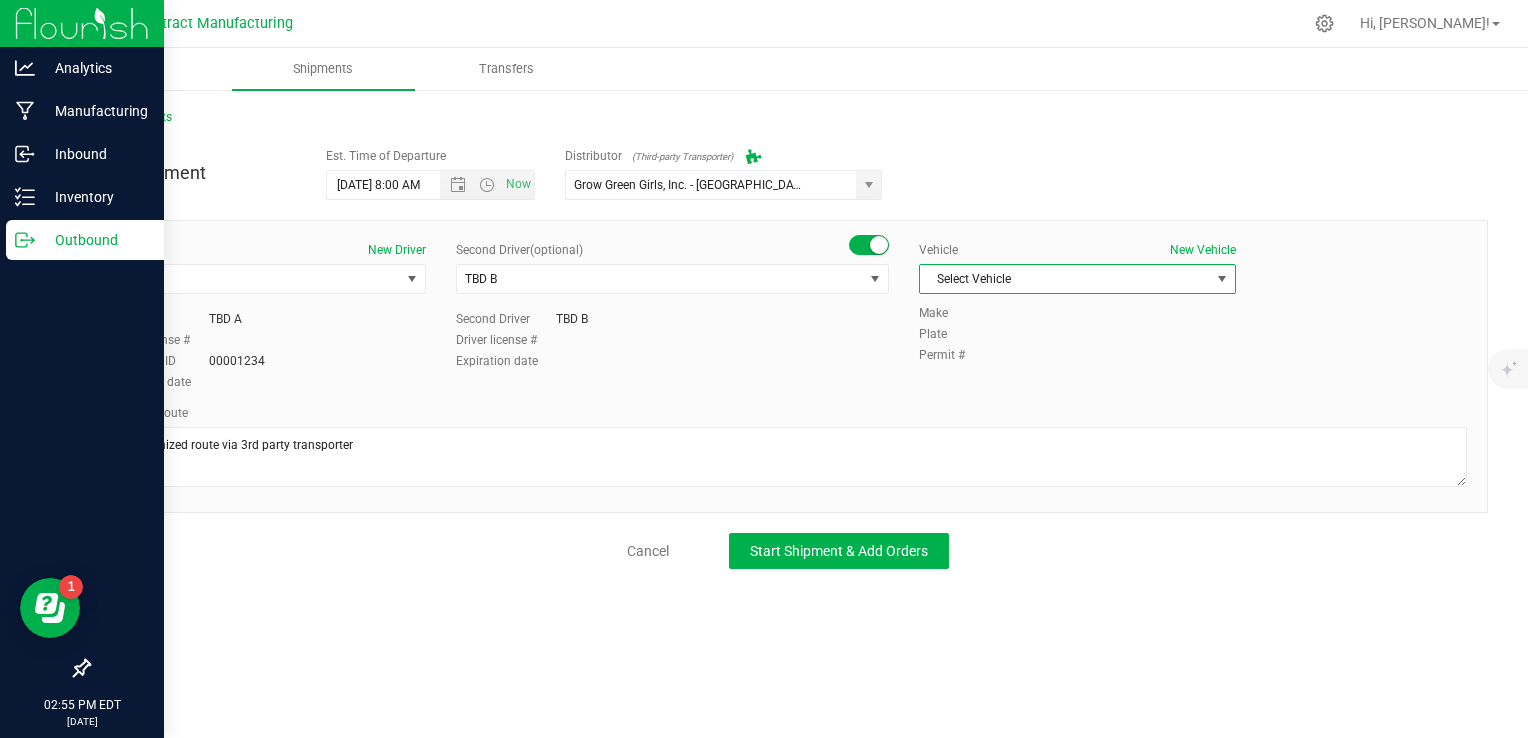 click on "Select Vehicle" at bounding box center (1065, 279) 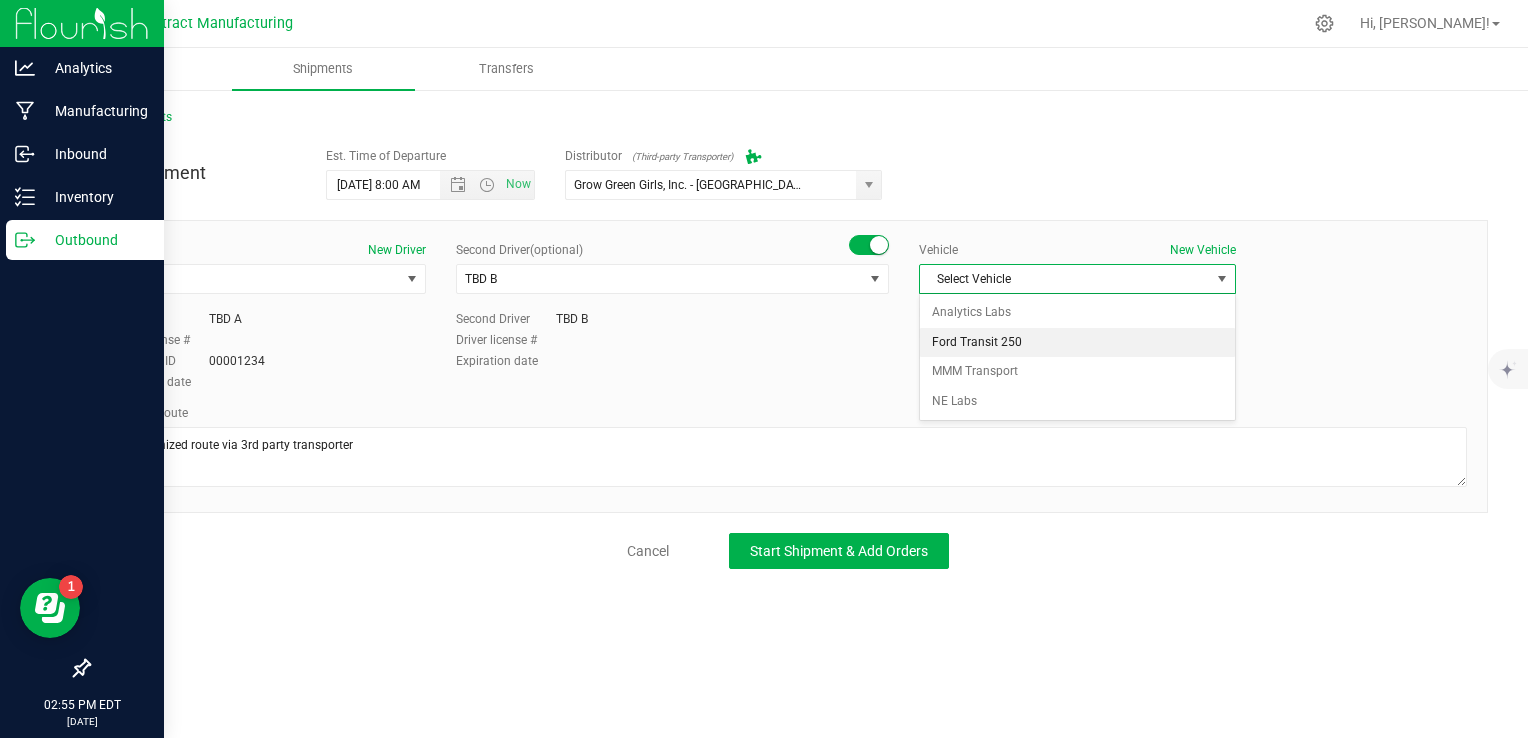 click on "Ford Transit 250" at bounding box center (1077, 343) 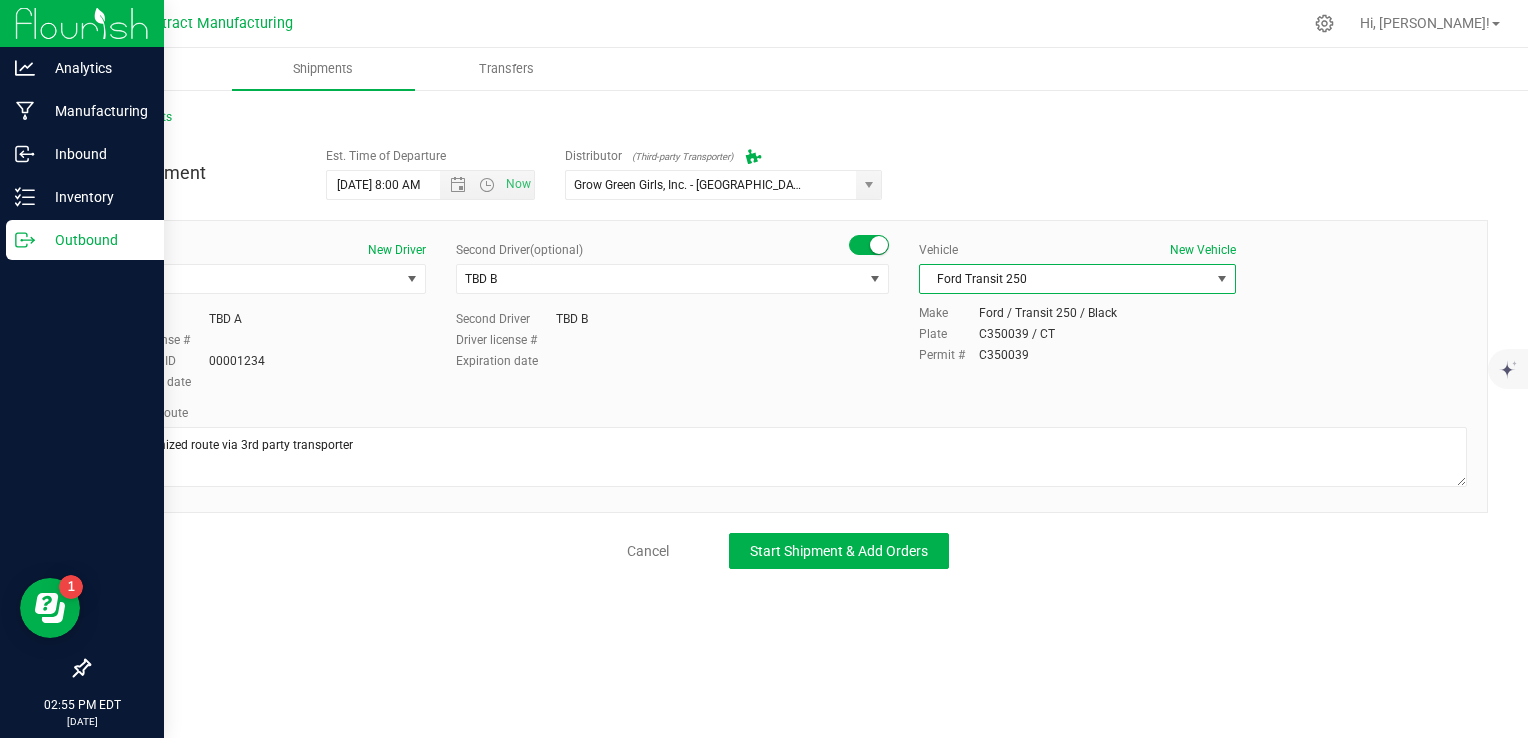 click on "Planned Route" at bounding box center (788, 448) 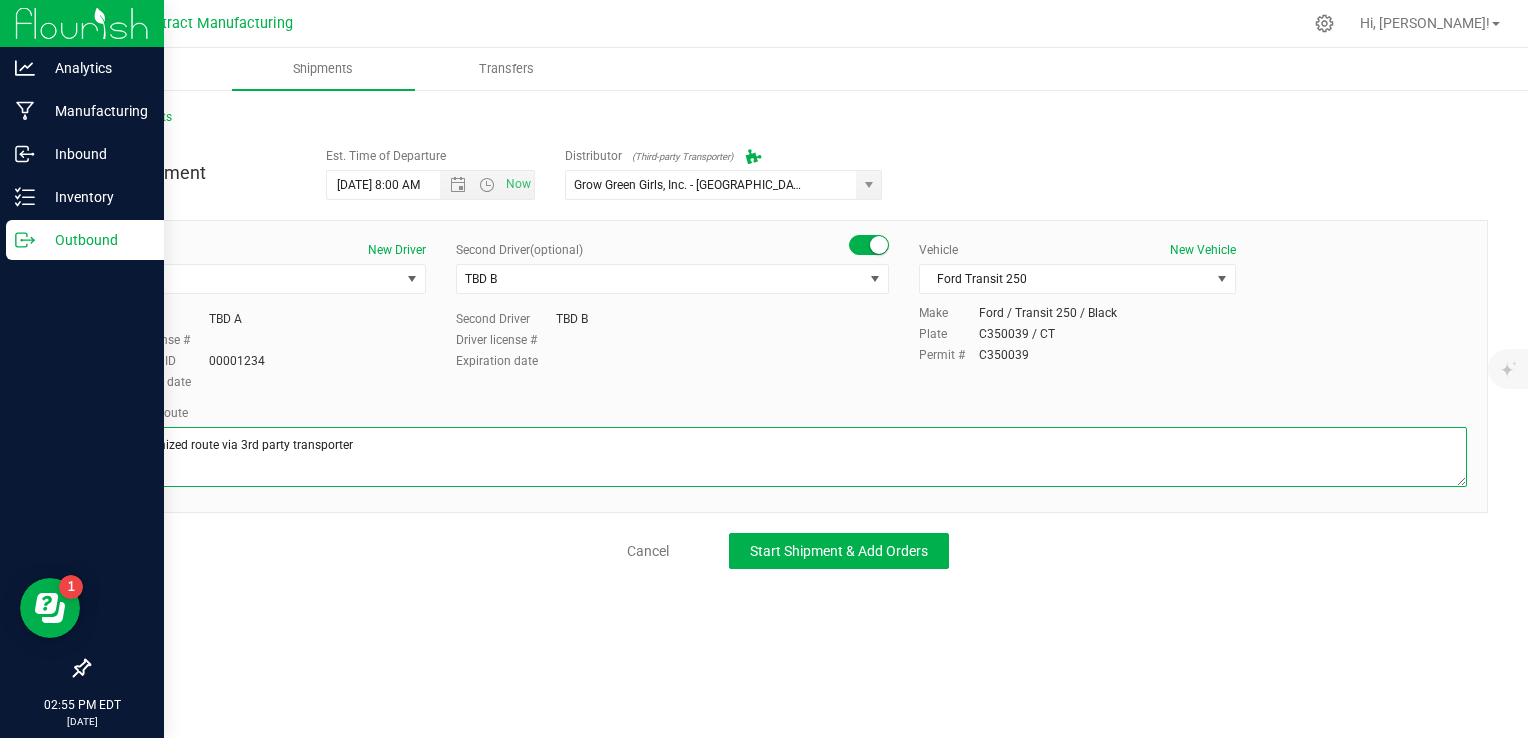 click at bounding box center [788, 457] 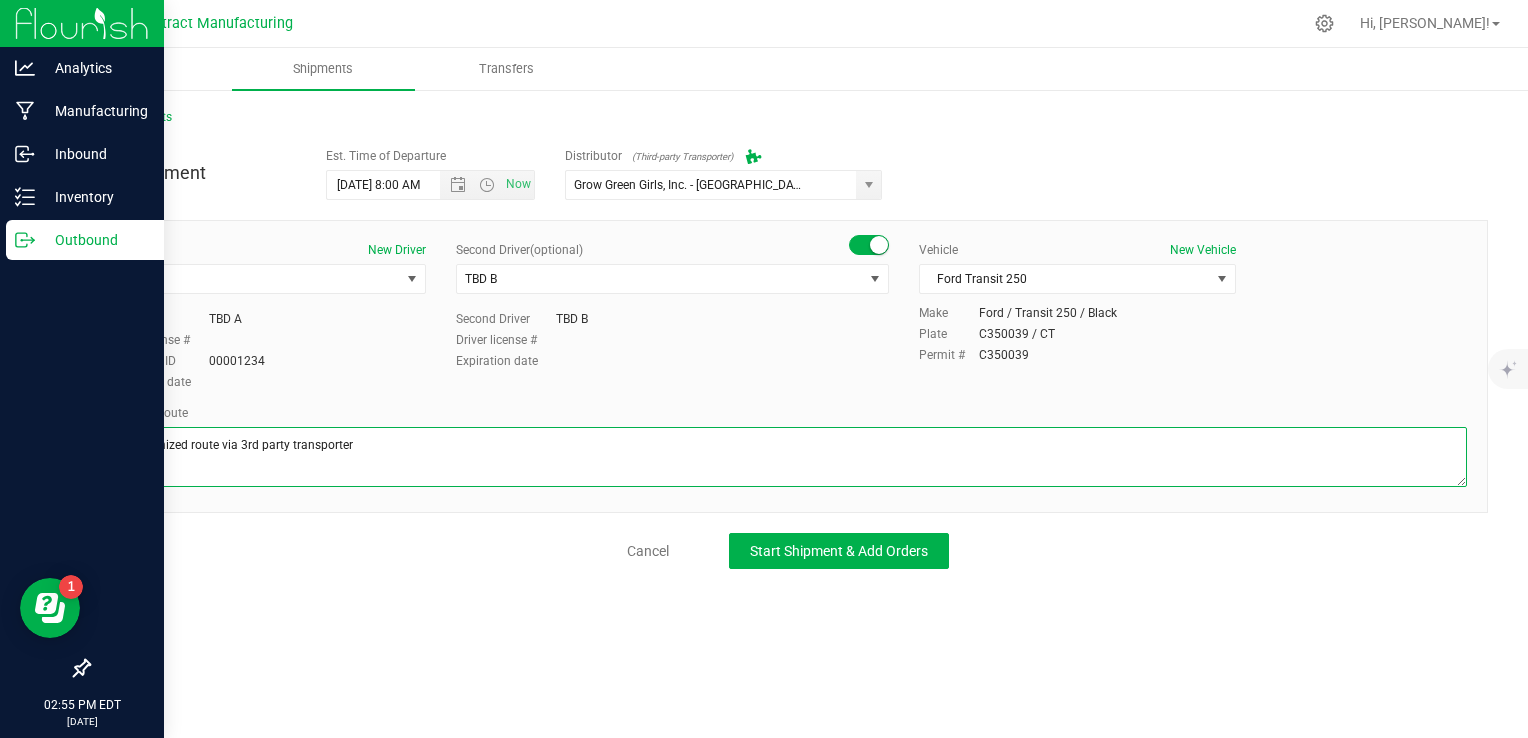 click at bounding box center (788, 457) 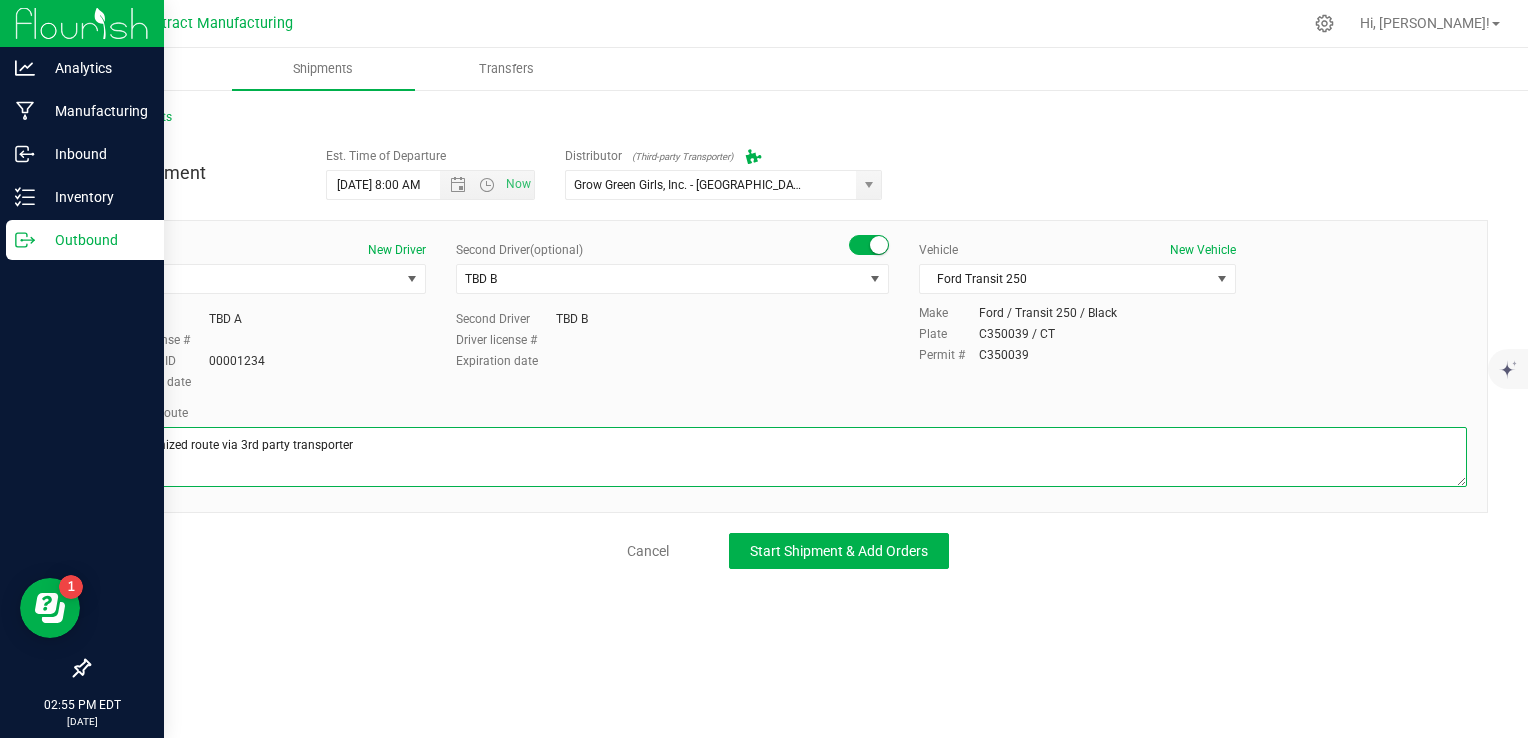 click at bounding box center [788, 457] 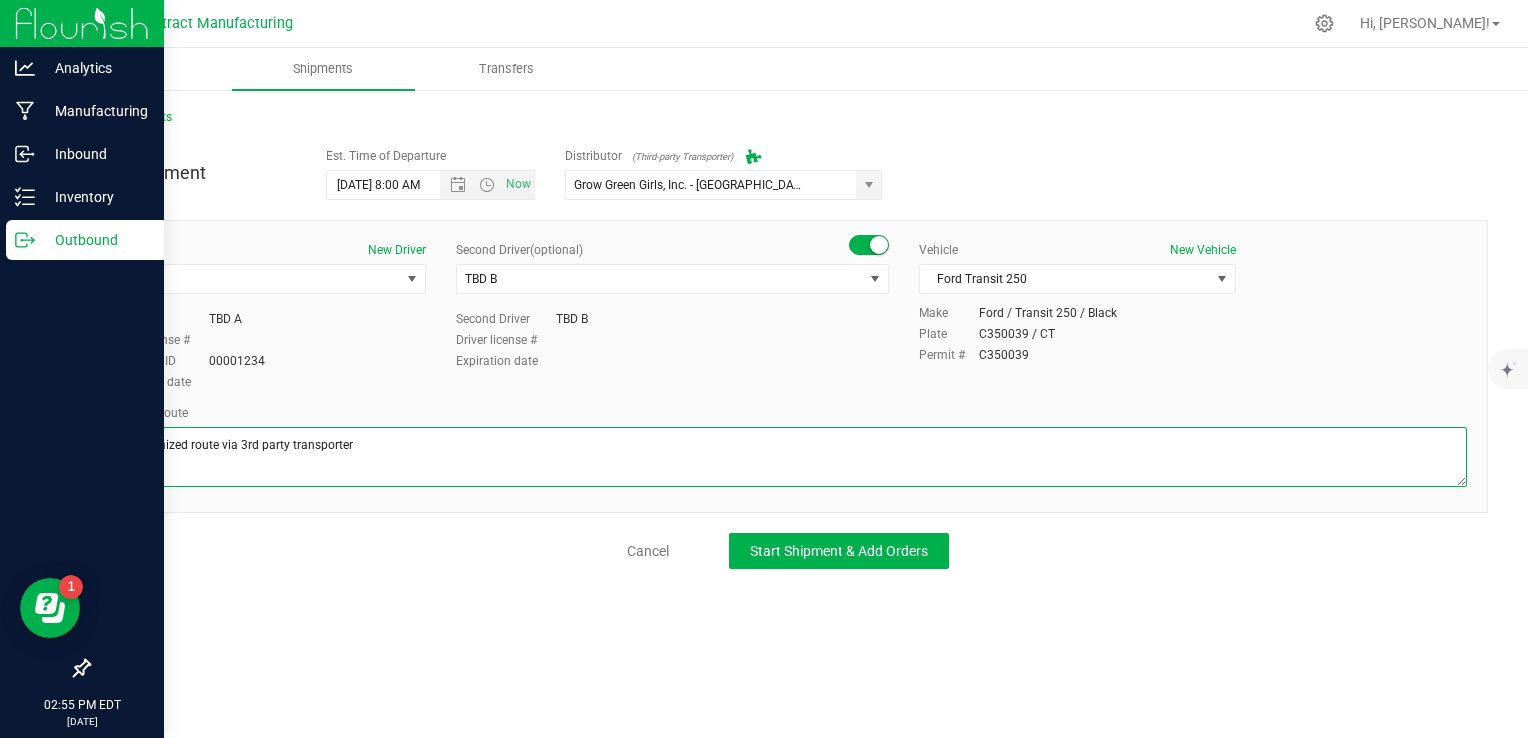 click at bounding box center [788, 457] 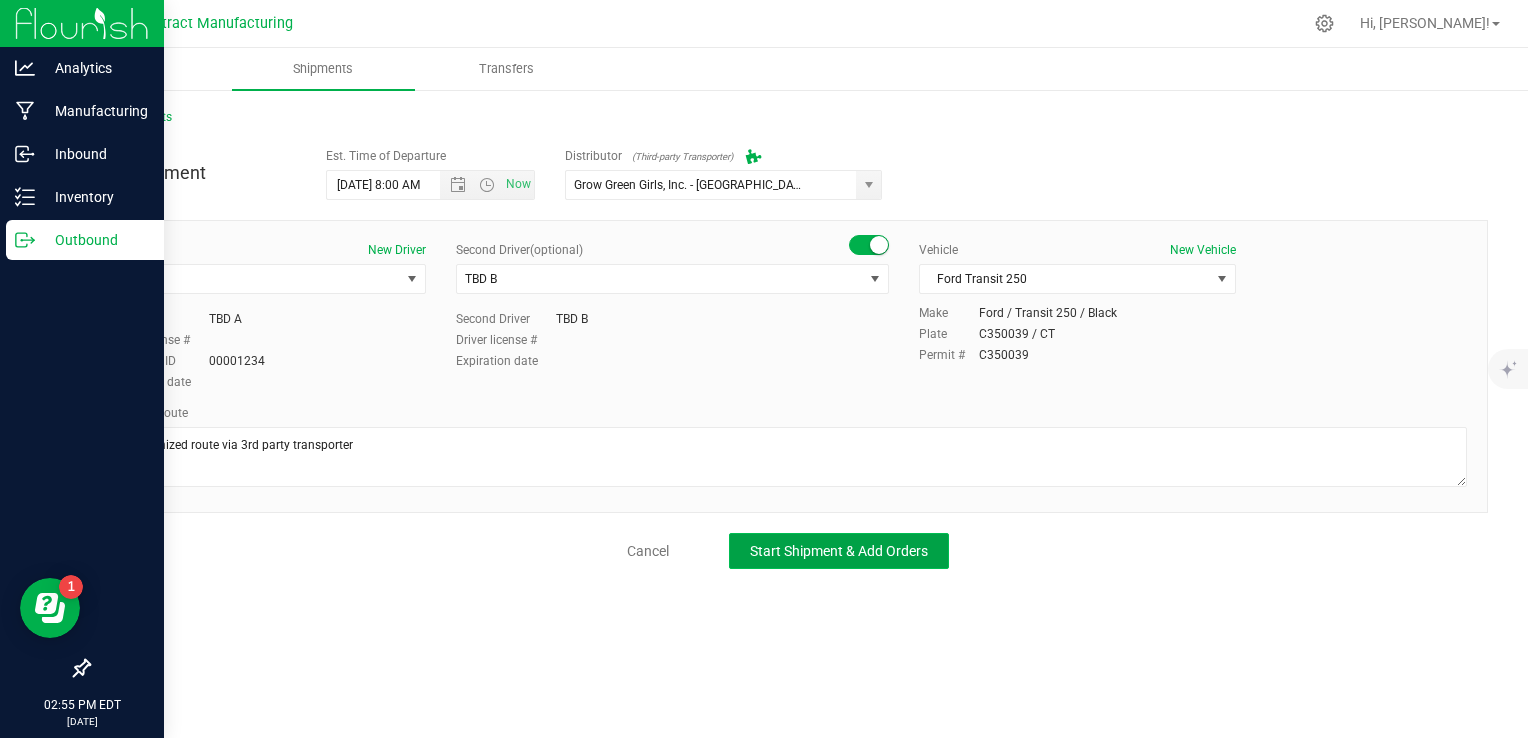 click on "Start Shipment & Add Orders" 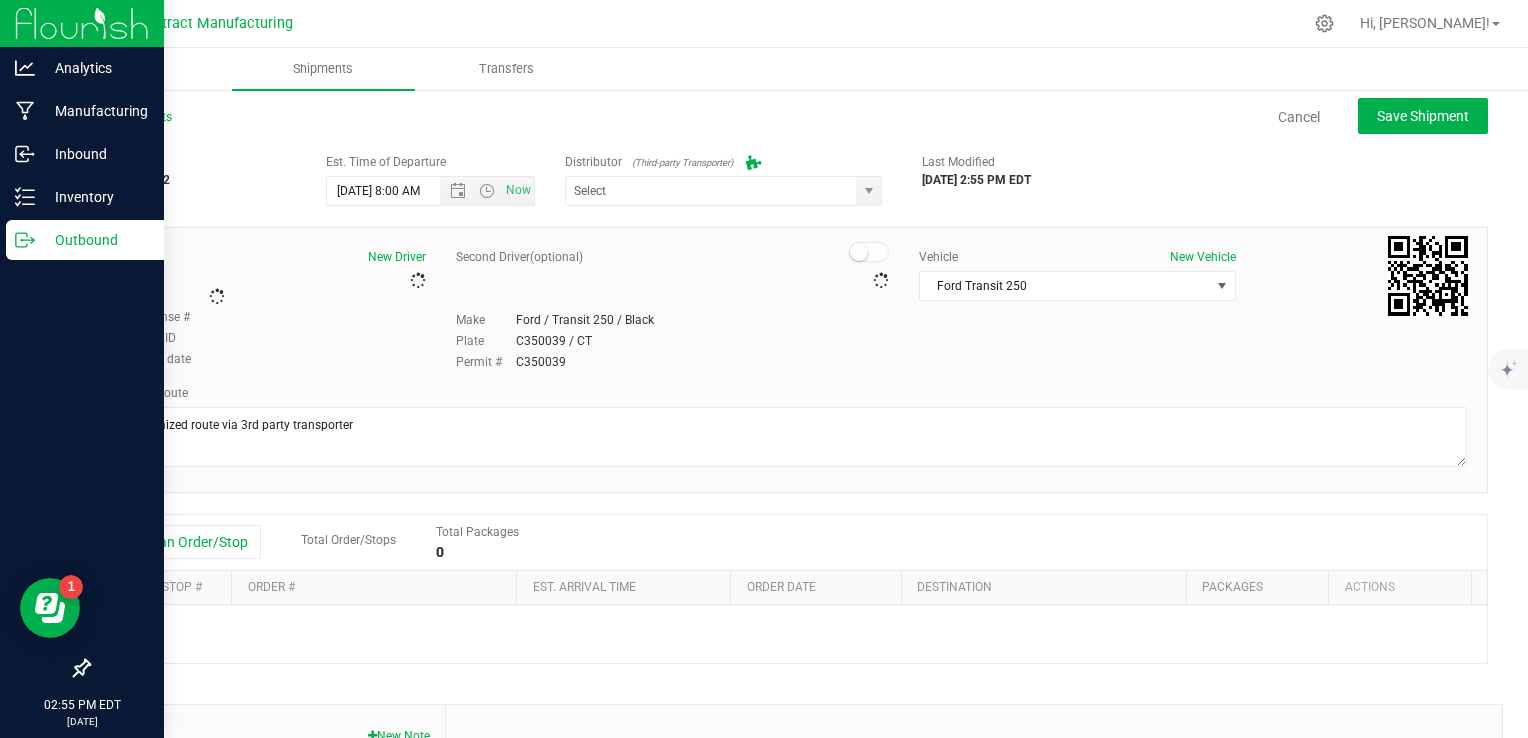 type on "Grow Green Girls, Inc. - [GEOGRAPHIC_DATA] (ACTP0000443)" 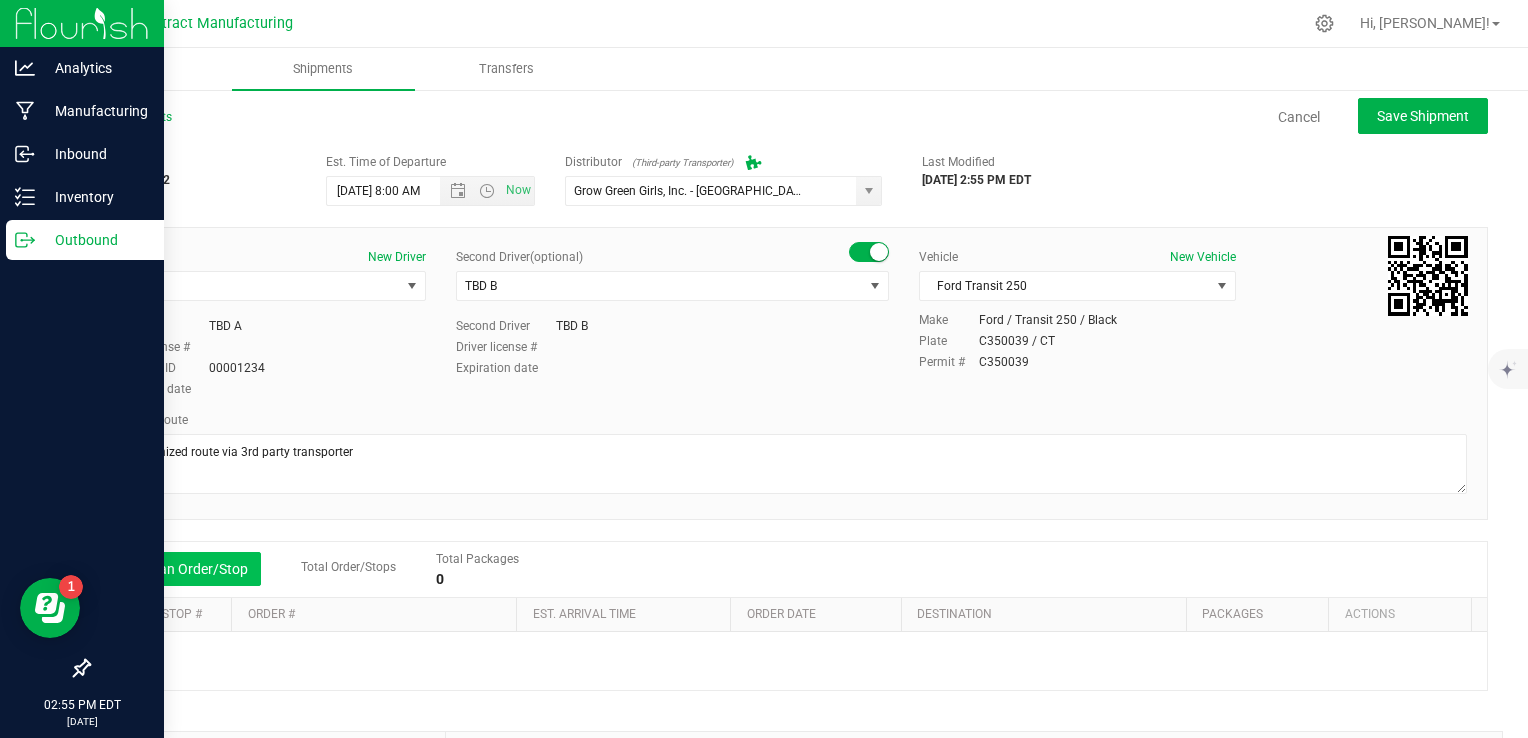 click on "Add an Order/Stop" at bounding box center (182, 569) 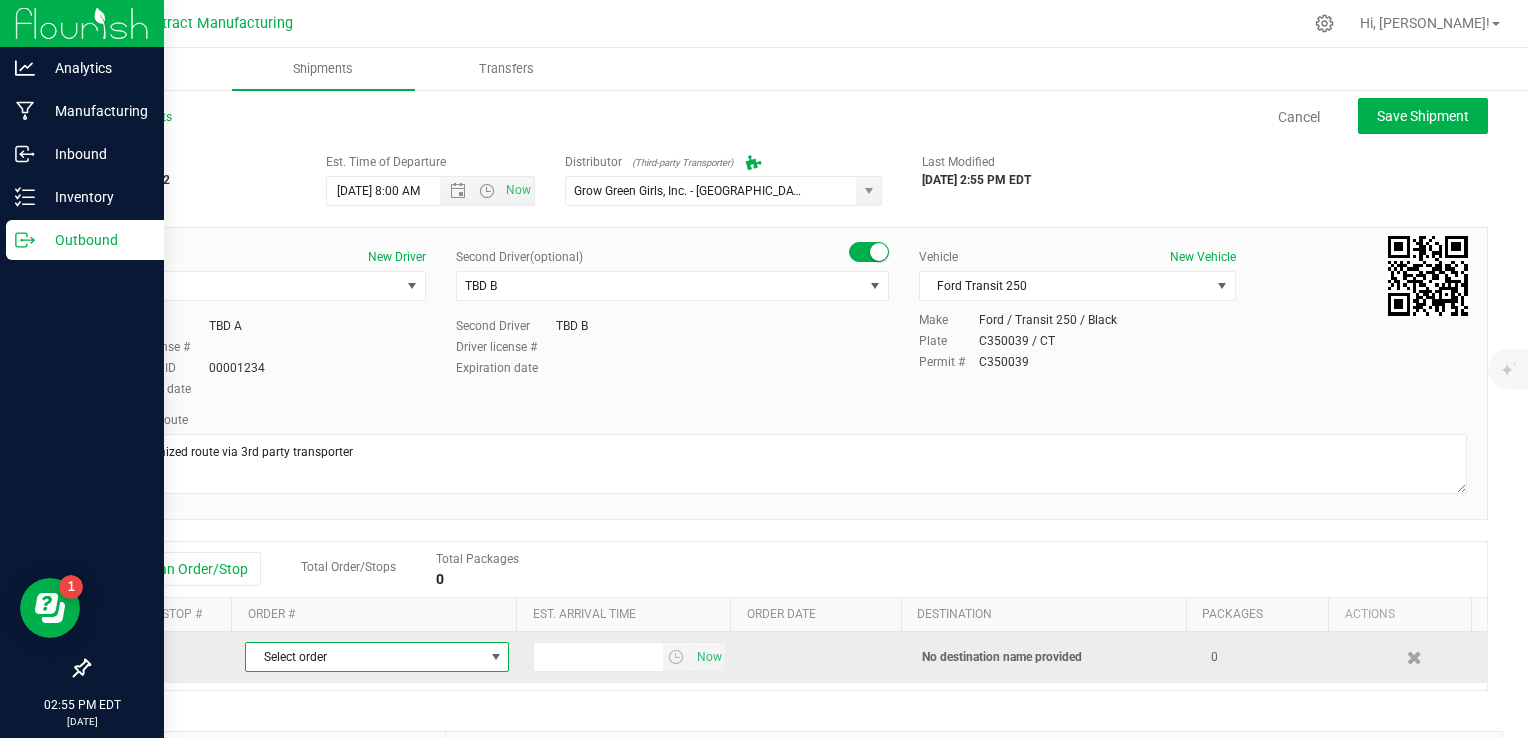 click on "Select order" at bounding box center [364, 657] 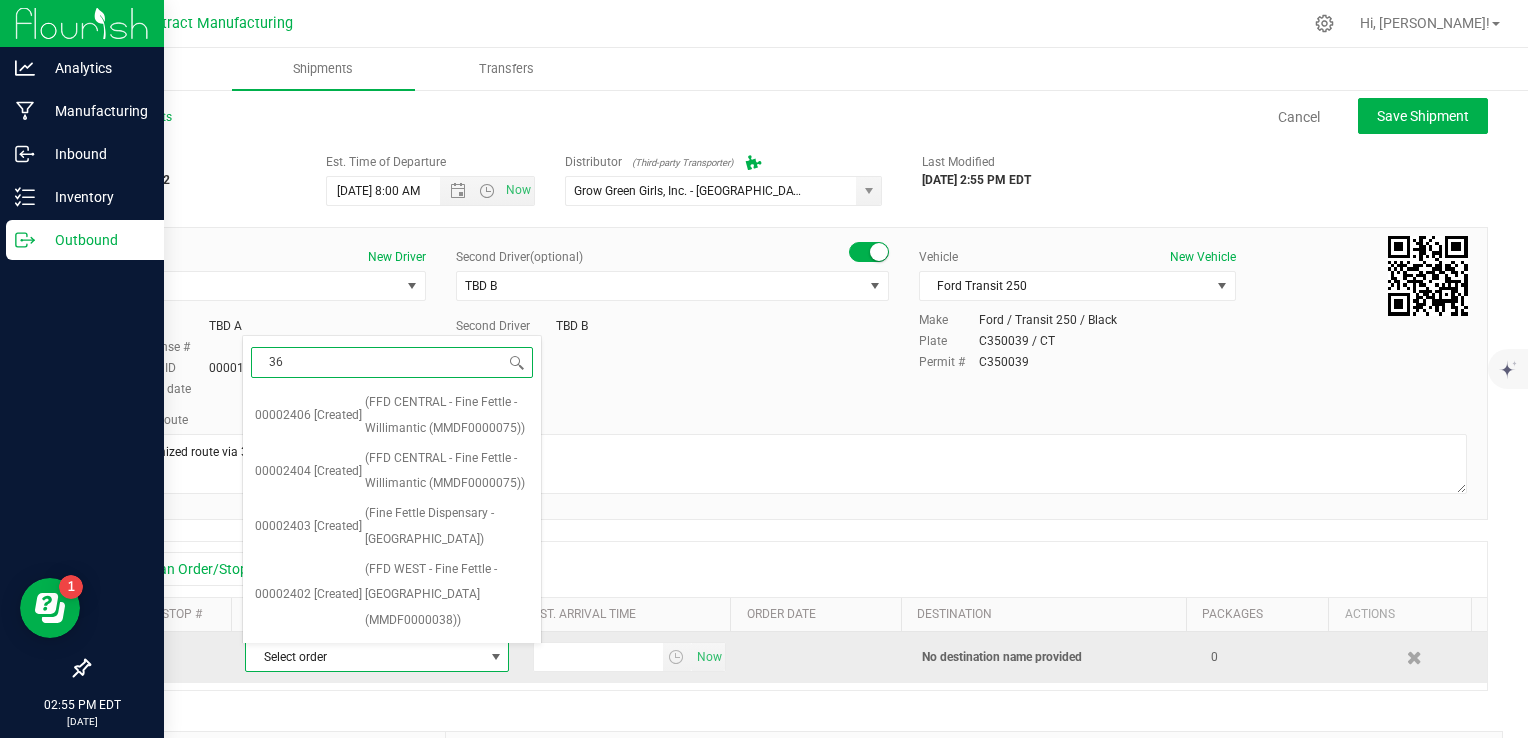 type on "362" 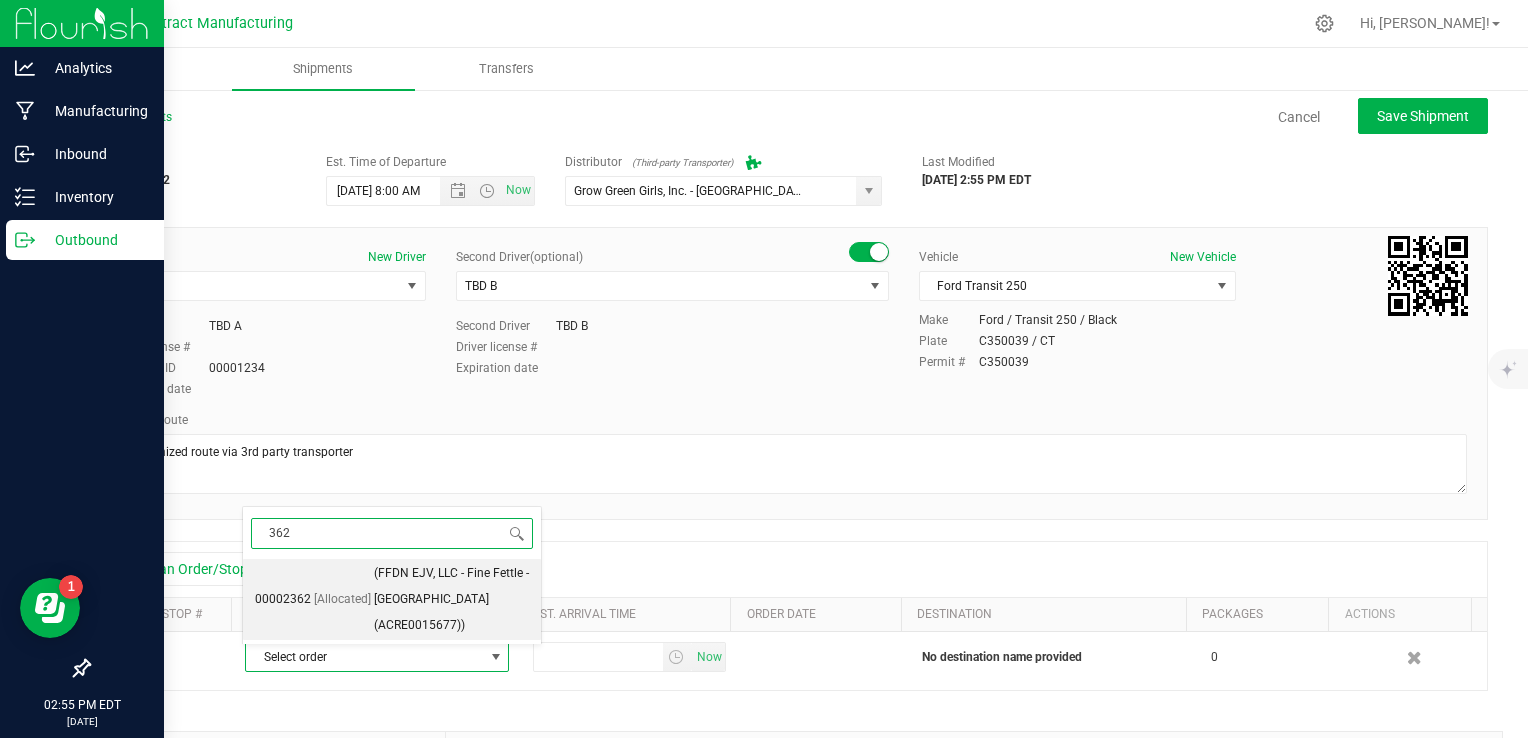 click on "00002362
[Allocated]
(FFDN EJV, LLC - Fine Fettle - [GEOGRAPHIC_DATA] (ACRE0015677))" at bounding box center (392, 599) 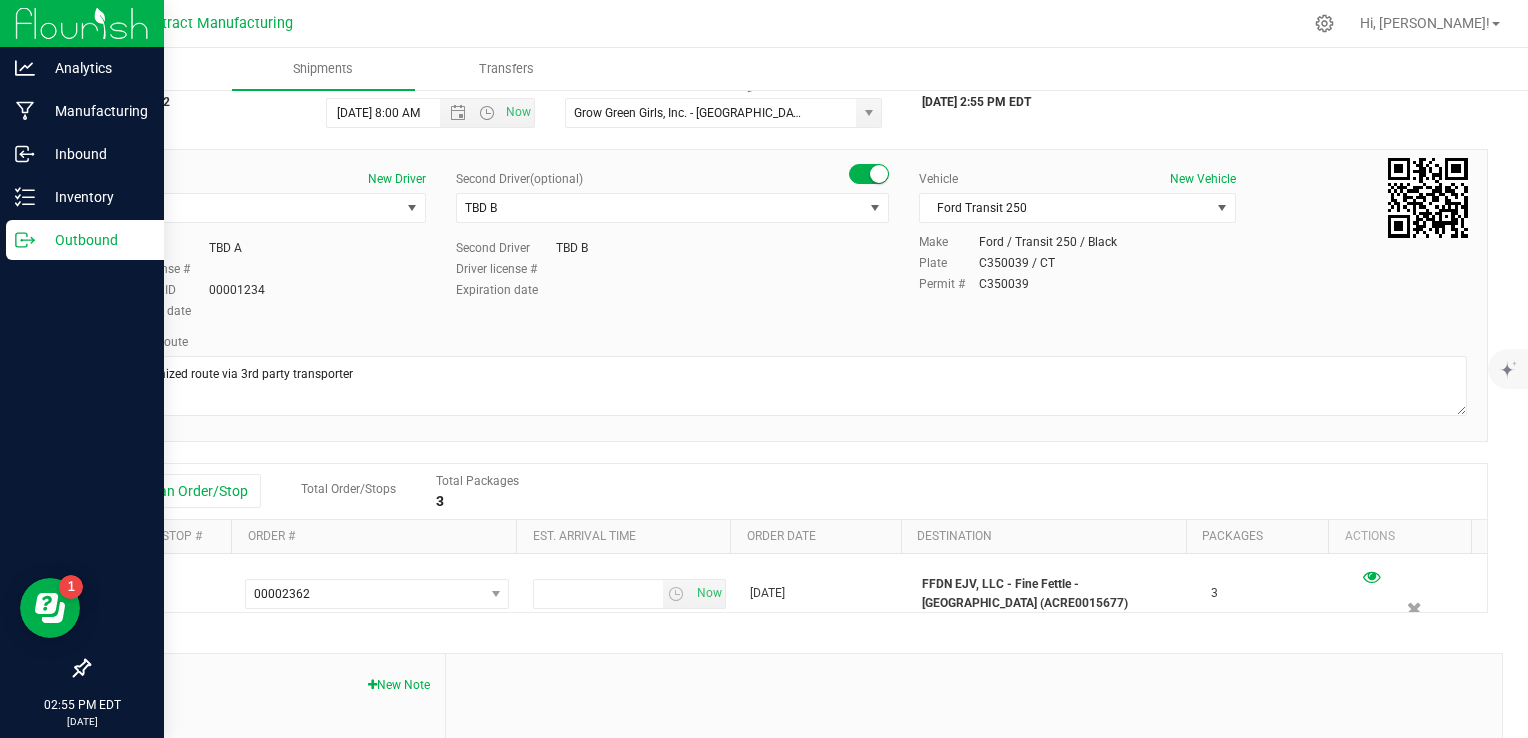 scroll, scrollTop: 100, scrollLeft: 0, axis: vertical 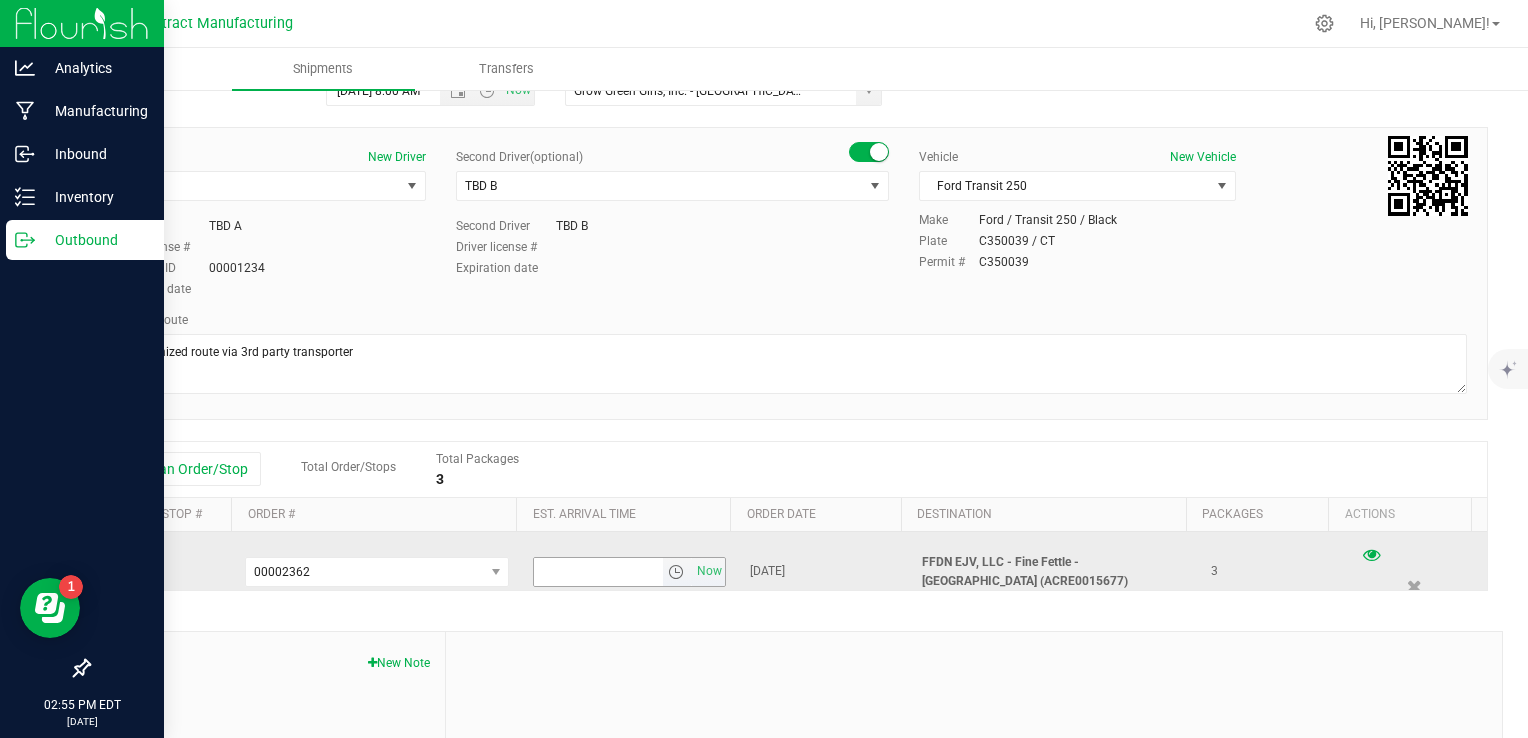 click at bounding box center [676, 572] 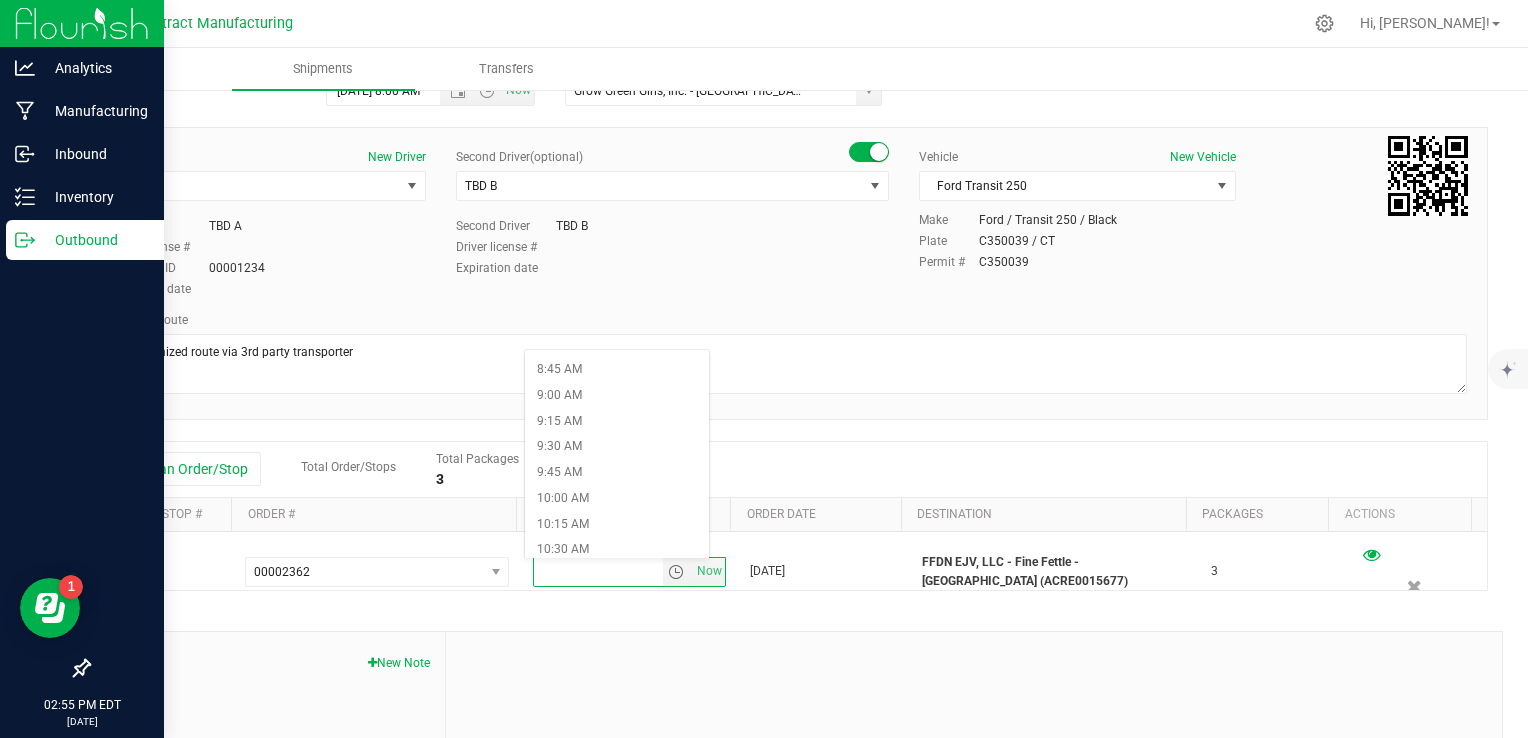 scroll, scrollTop: 900, scrollLeft: 0, axis: vertical 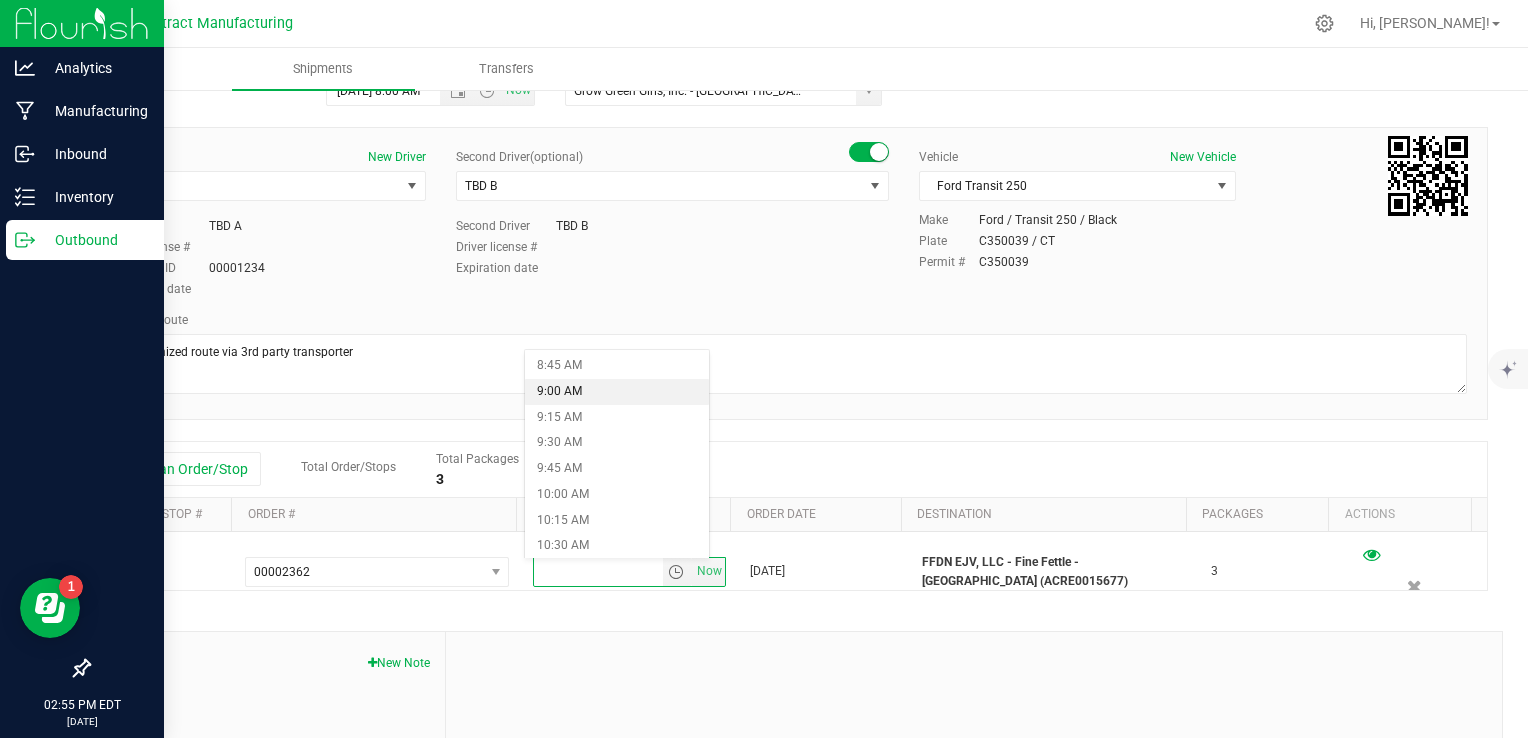 click on "9:00 AM" at bounding box center (617, 392) 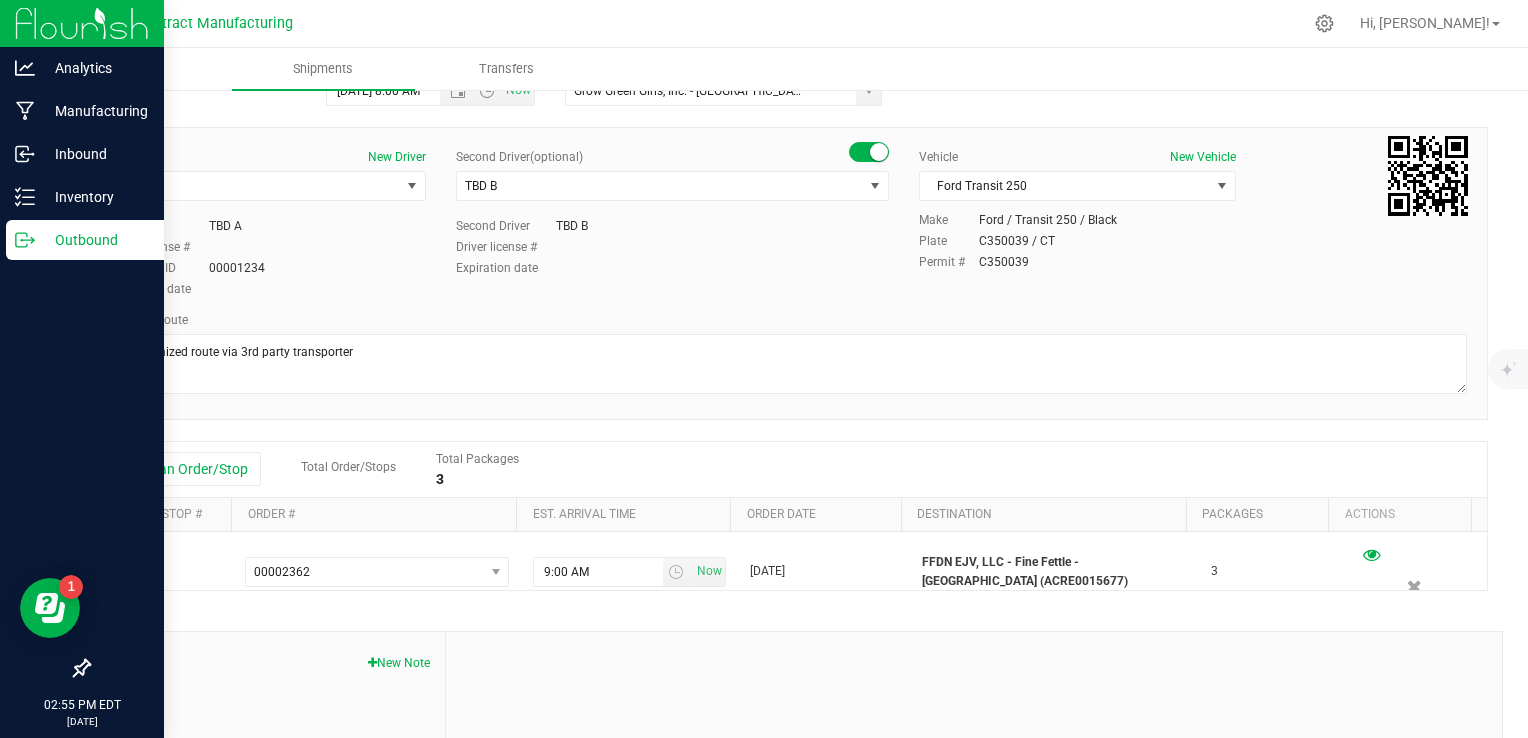 click on "Driver
New Driver
TBD A Select Driver TBD A TBD B [PERSON_NAME] [PERSON_NAME] [PERSON_NAME] [PERSON_NAME] [PERSON_NAME] [PERSON_NAME] [PERSON_NAME] [PERSON_NAME] [PERSON_NAME] [PERSON_NAME] [PERSON_NAME] [PERSON_NAME] [PERSON_NAME] [PERSON_NAME] [PERSON_NAME] [PERSON_NAME] [PERSON_NAME] [PERSON_NAME] [PERSON_NAME]
Driver
TBD A
Driver license #
Employee ID
00001234" at bounding box center (788, 273) 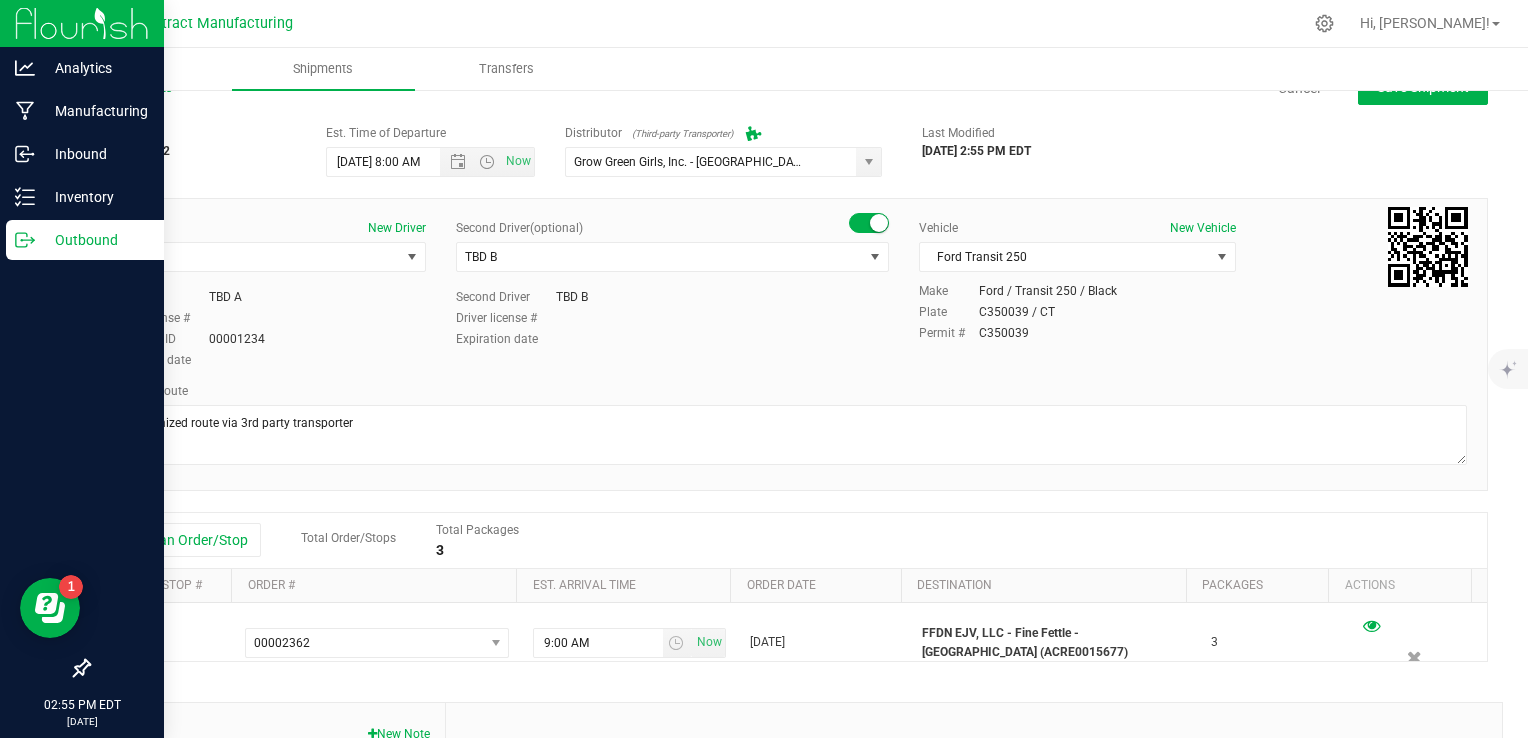 scroll, scrollTop: 0, scrollLeft: 0, axis: both 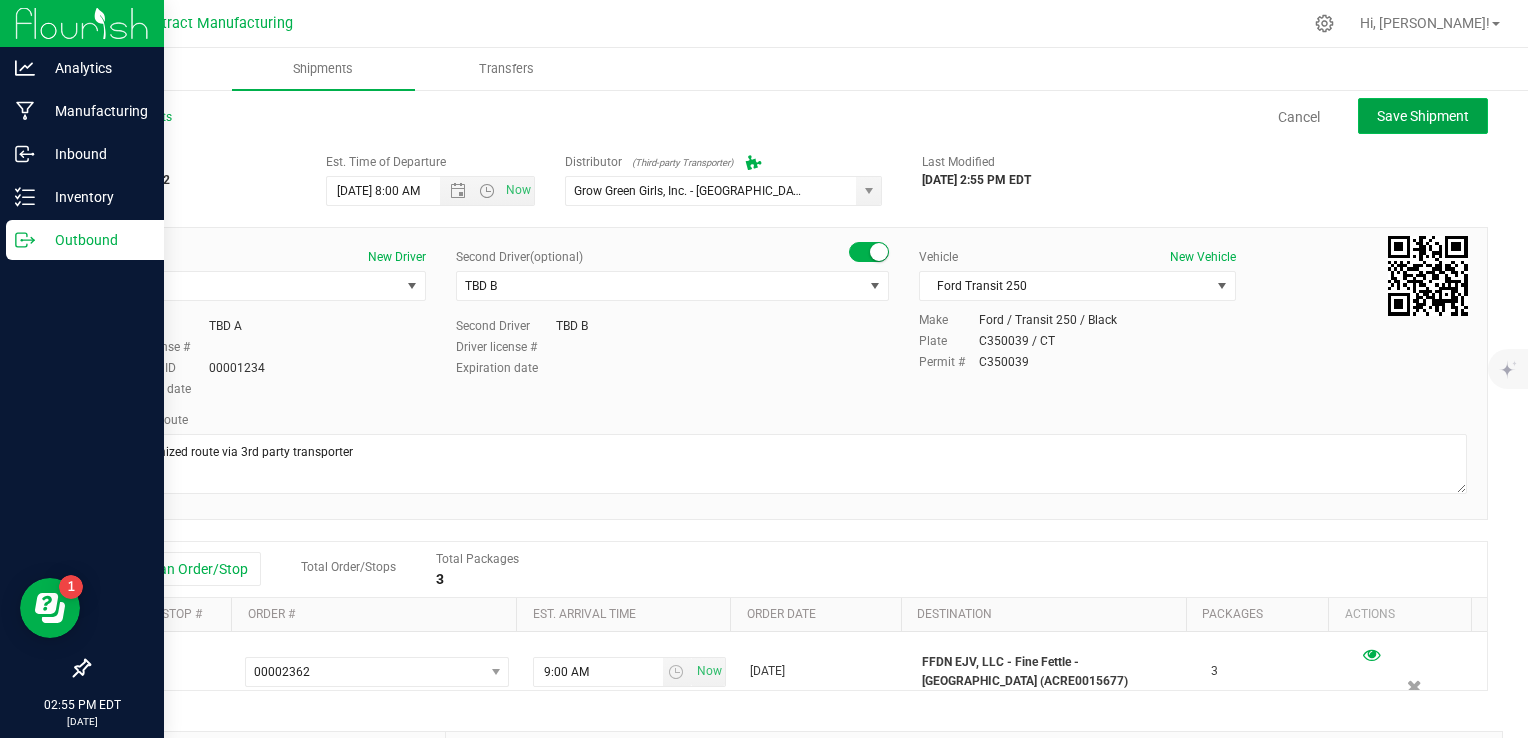 click on "Save Shipment" 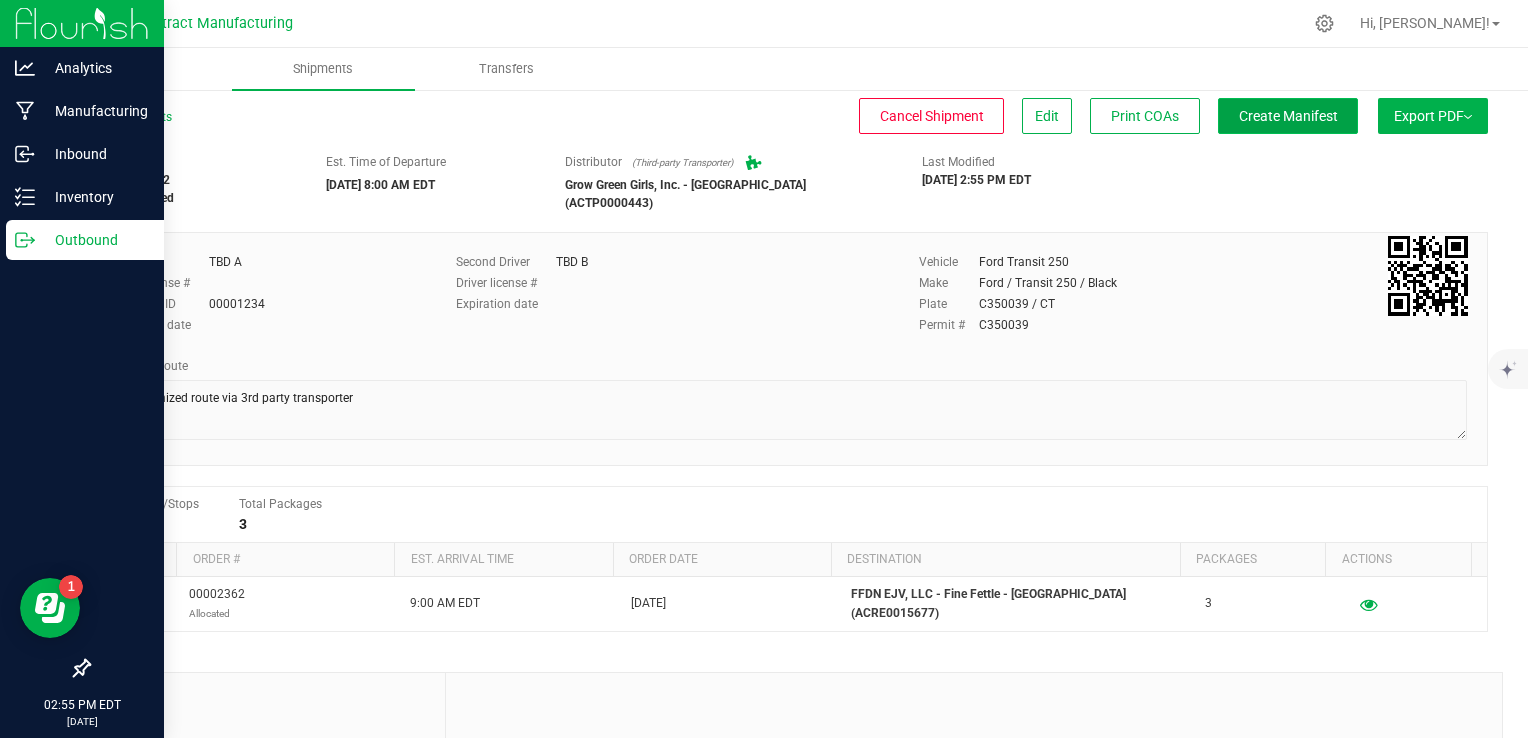 click on "Create Manifest" at bounding box center (1288, 116) 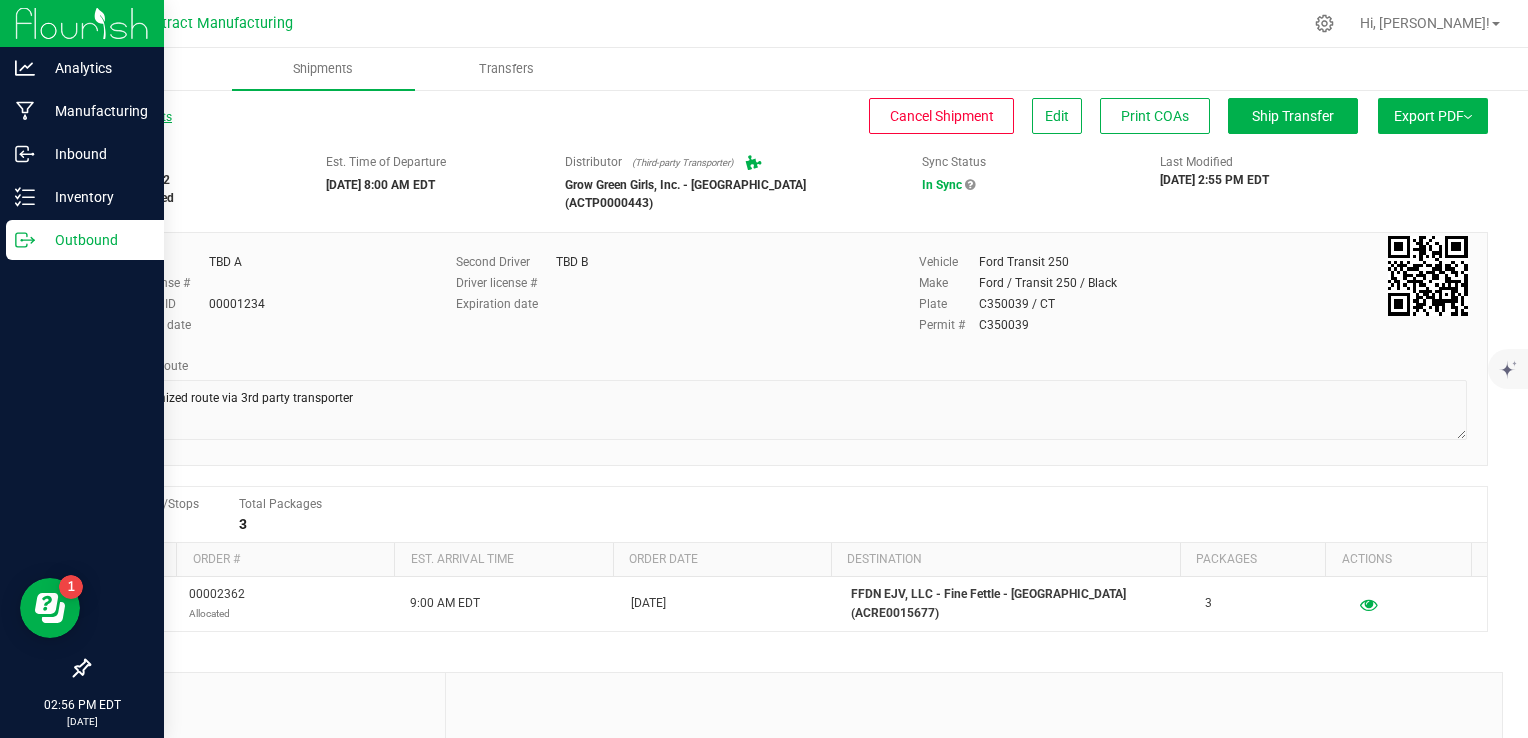 click on "All Shipments" at bounding box center (130, 117) 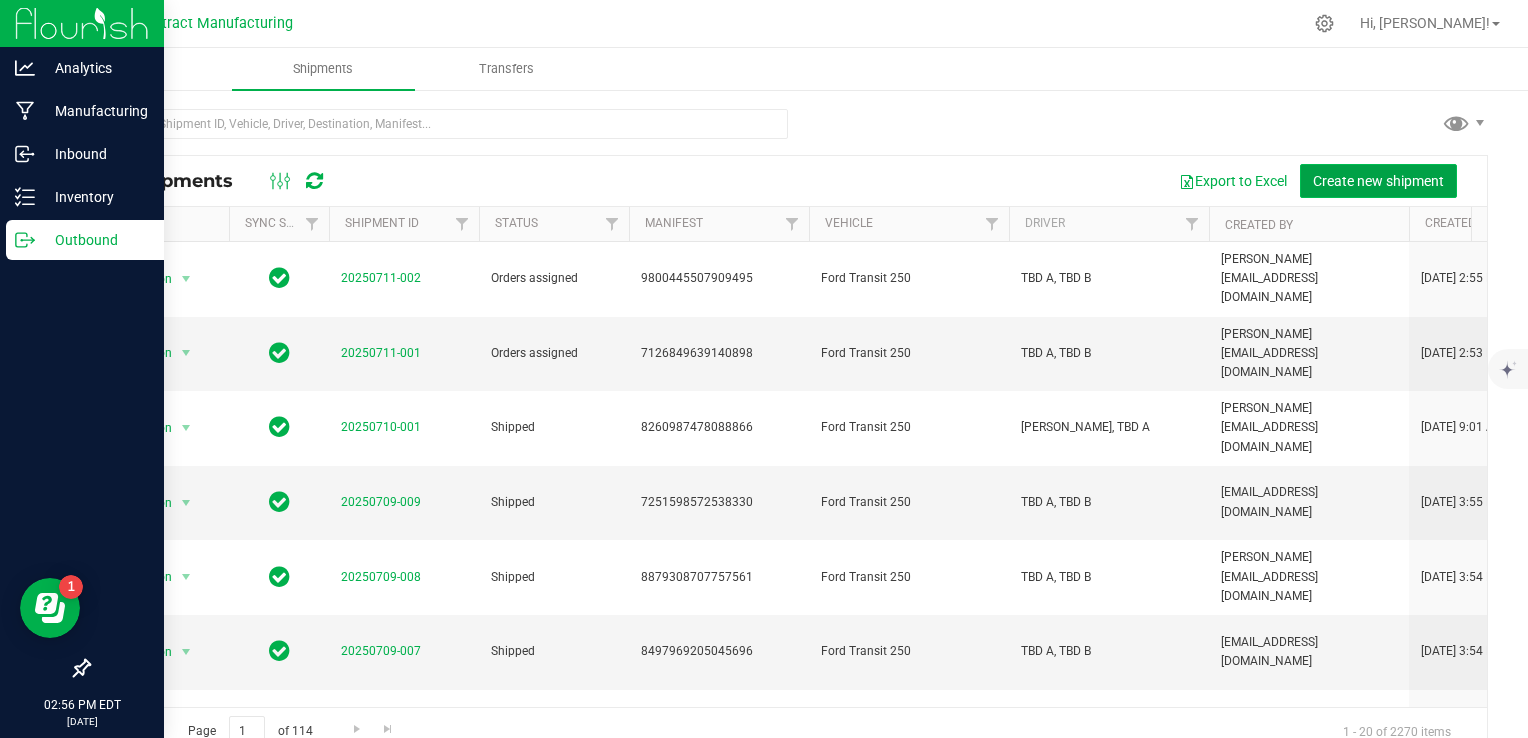 click on "Create new shipment" at bounding box center [1378, 181] 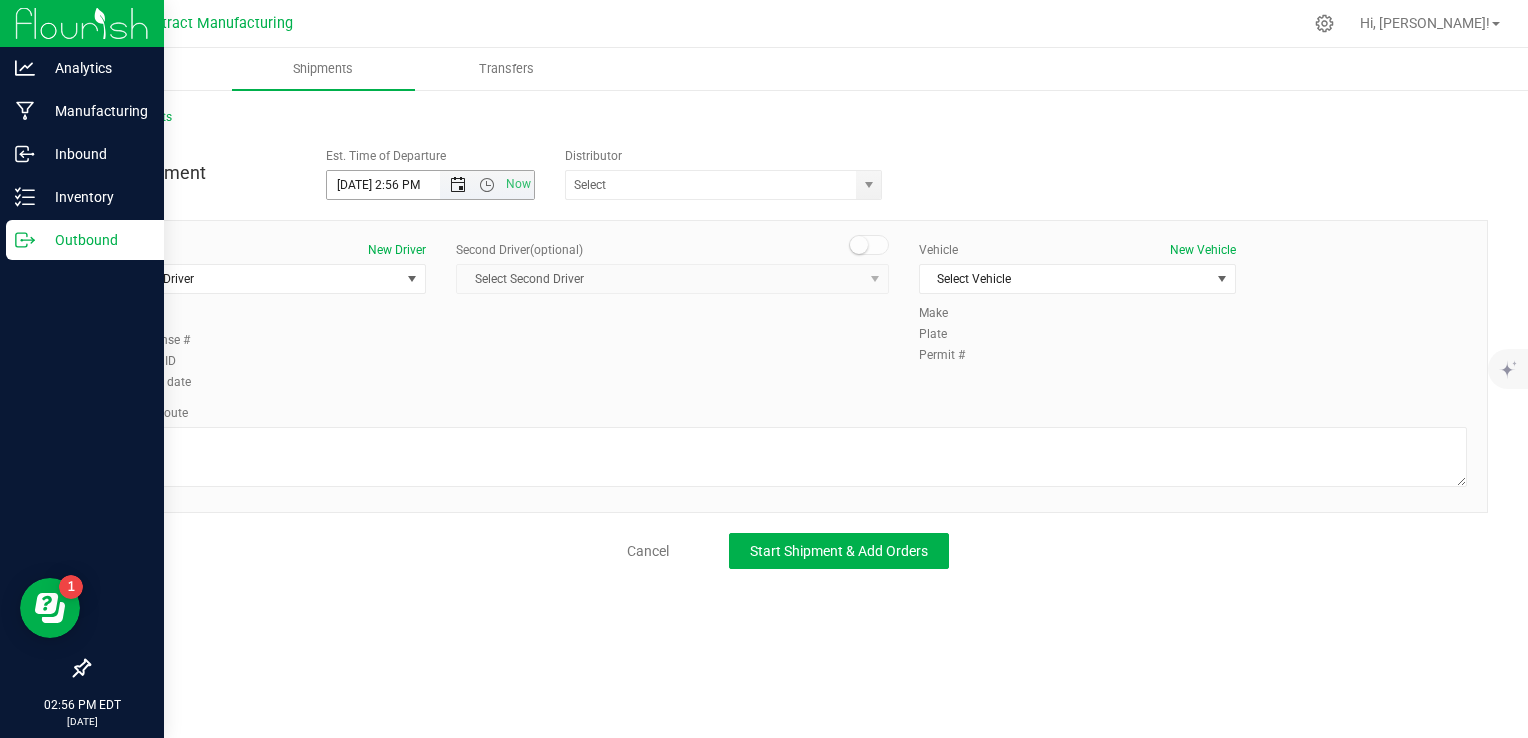 click at bounding box center [457, 185] 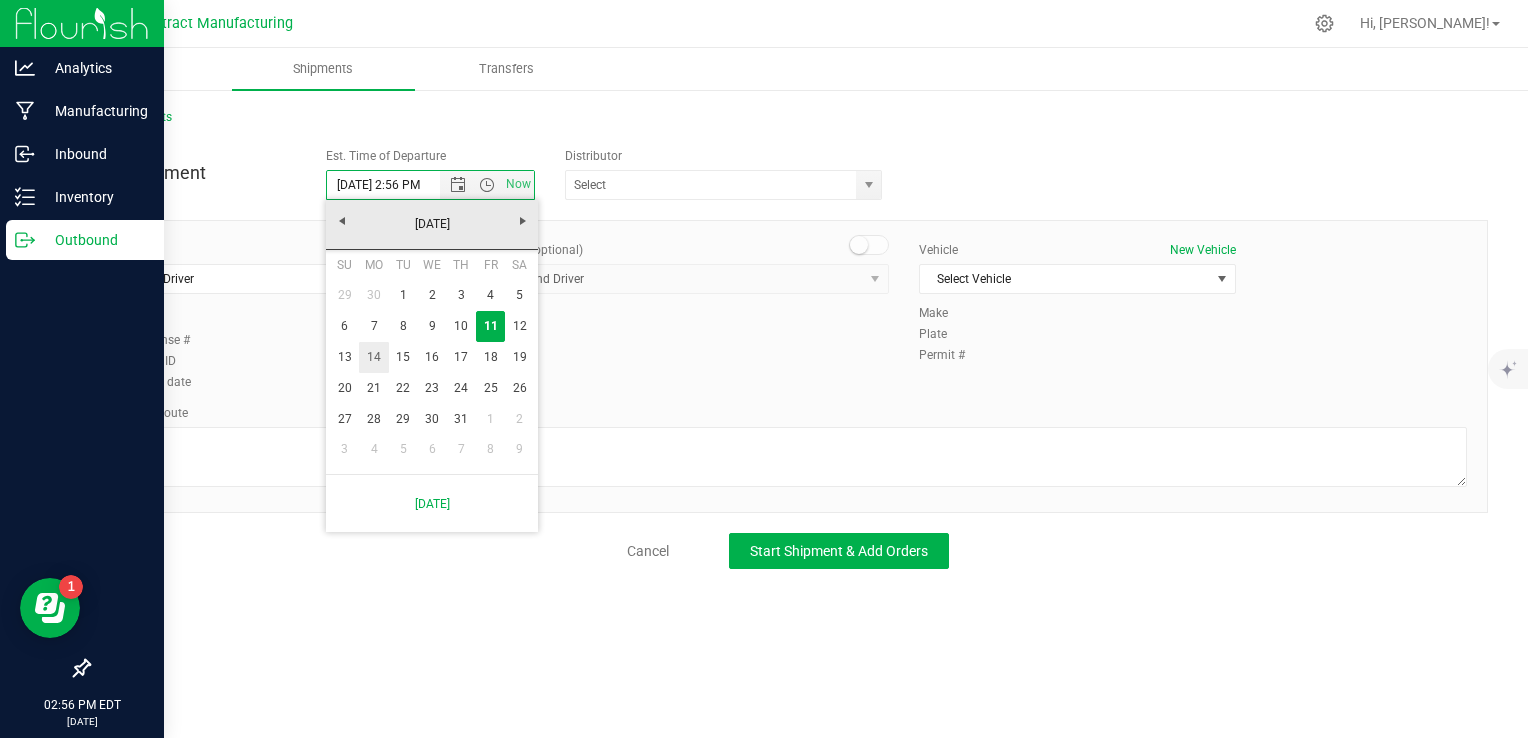 click on "14" at bounding box center (373, 357) 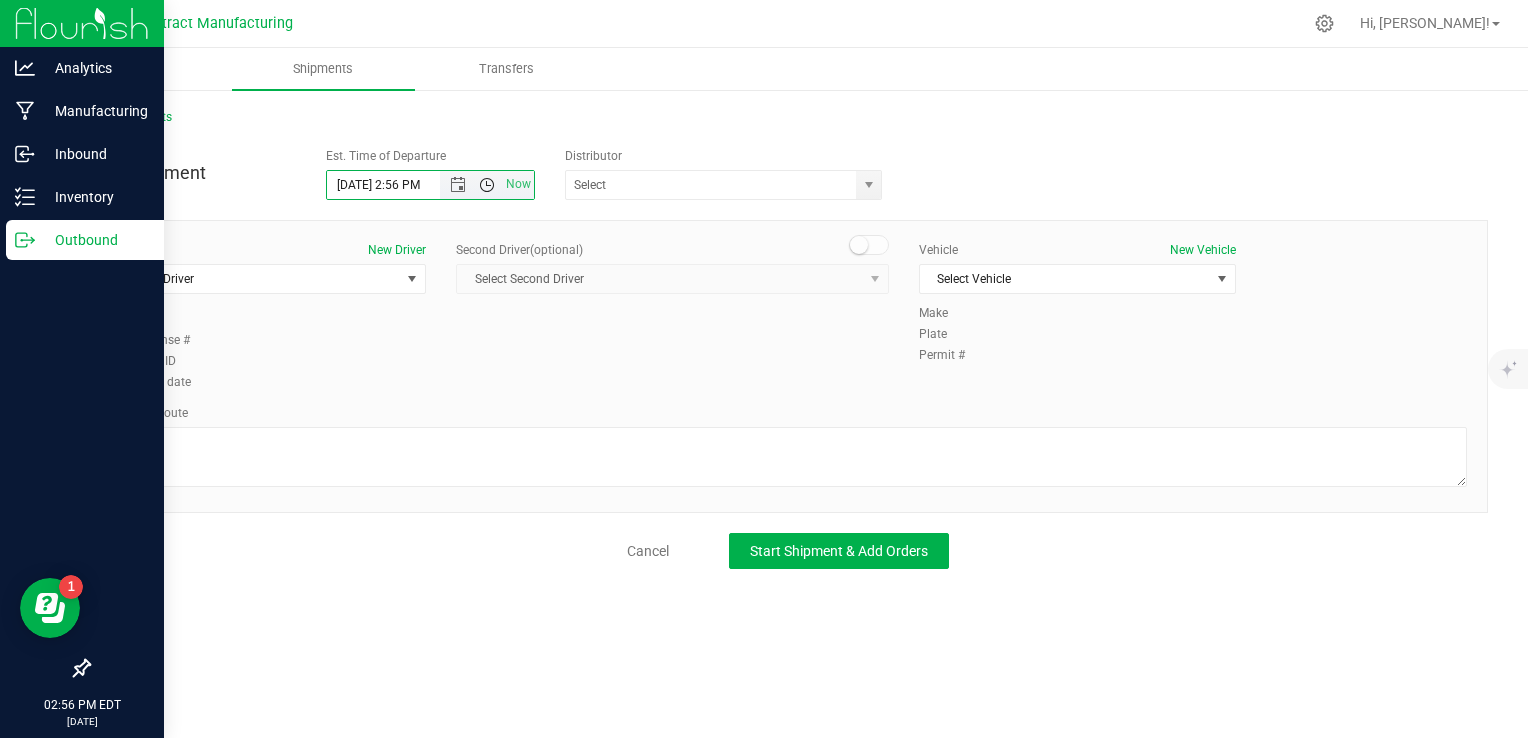 click at bounding box center (487, 185) 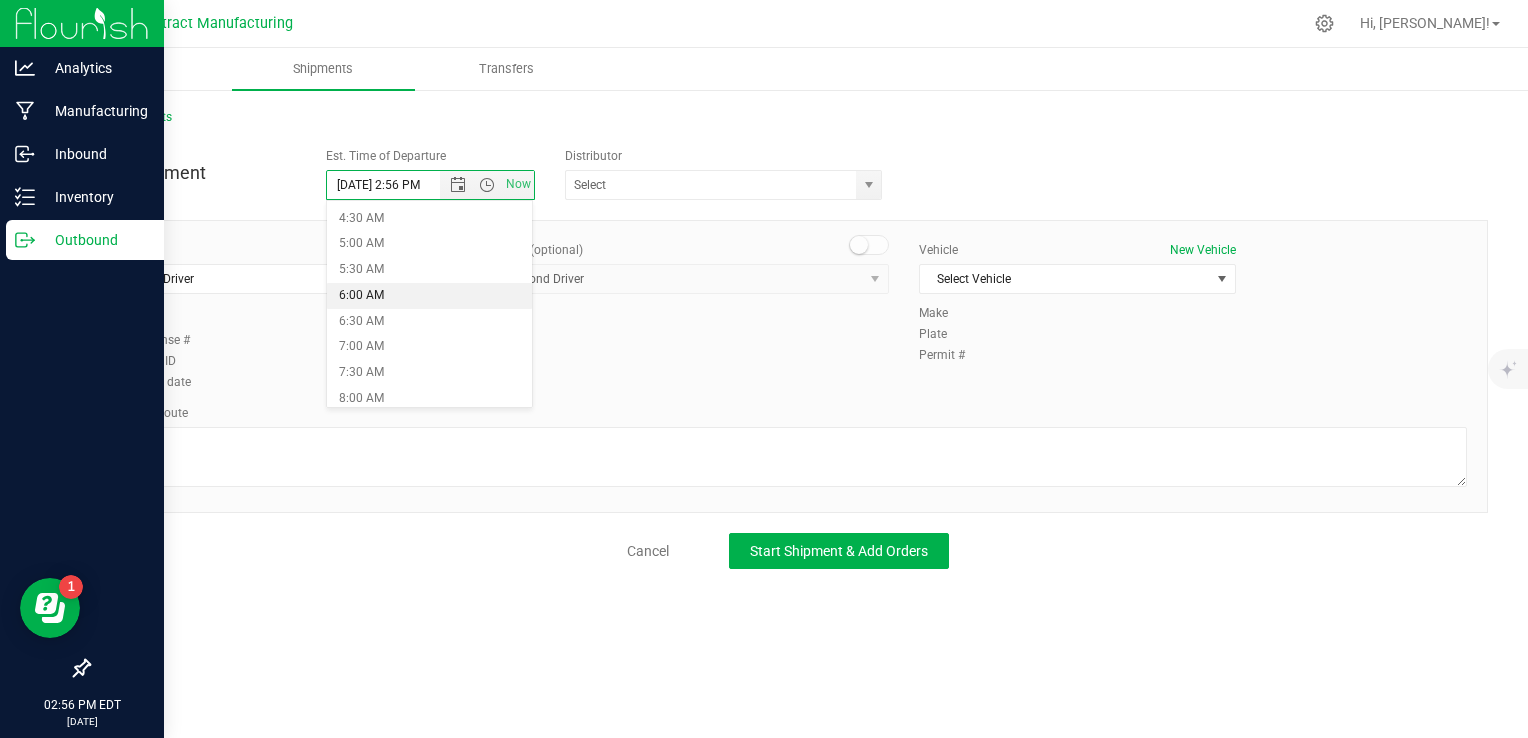 scroll, scrollTop: 300, scrollLeft: 0, axis: vertical 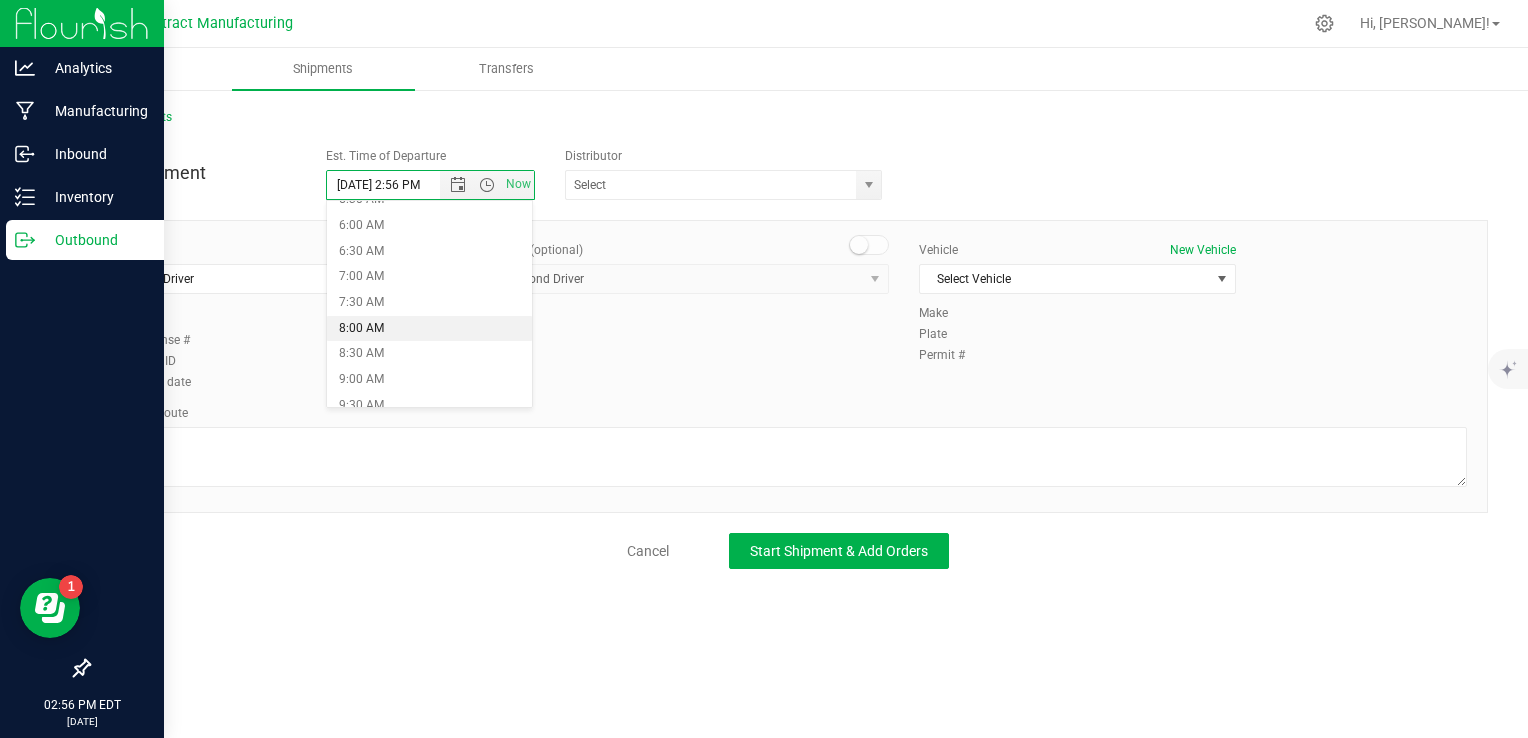 click on "8:00 AM" at bounding box center (429, 329) 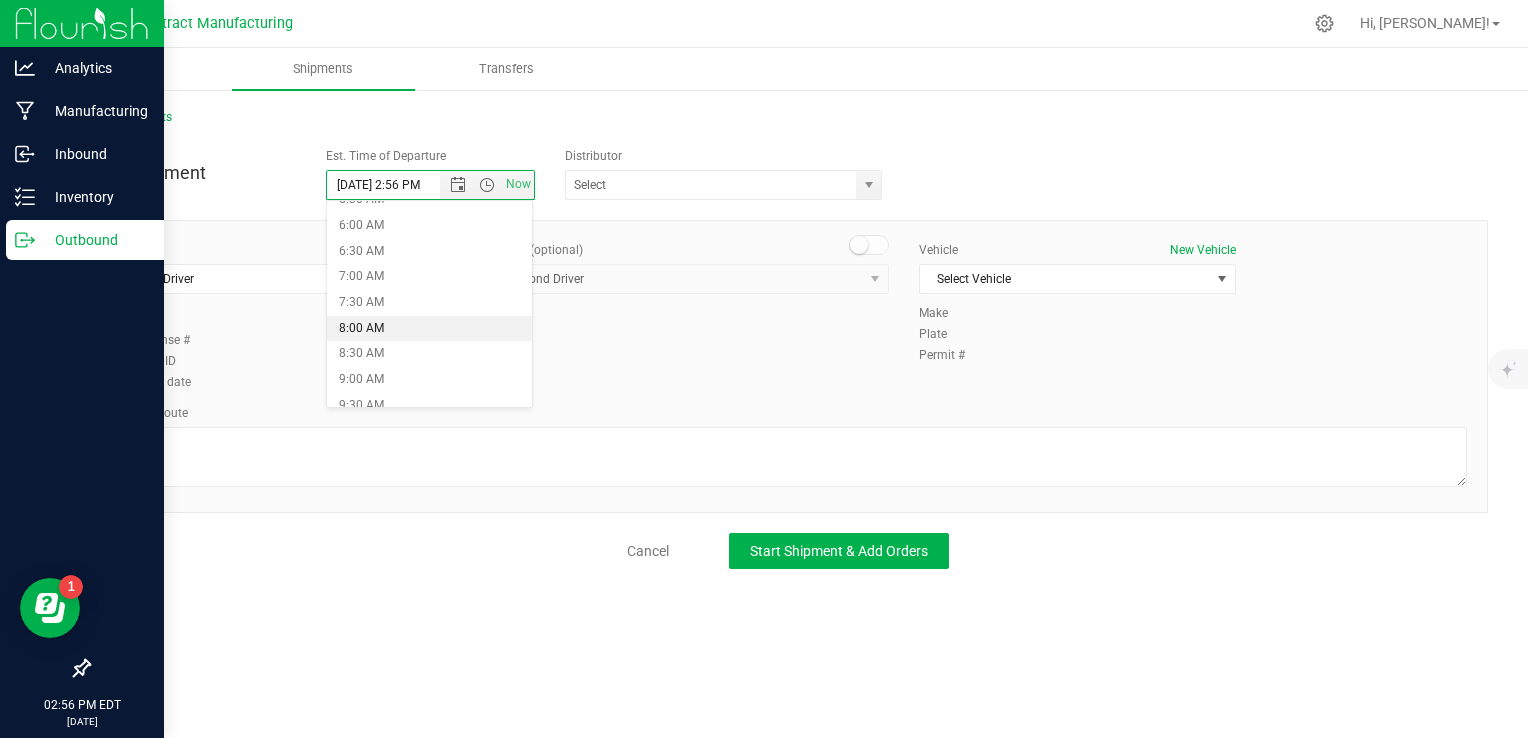 type on "[DATE] 8:00 AM" 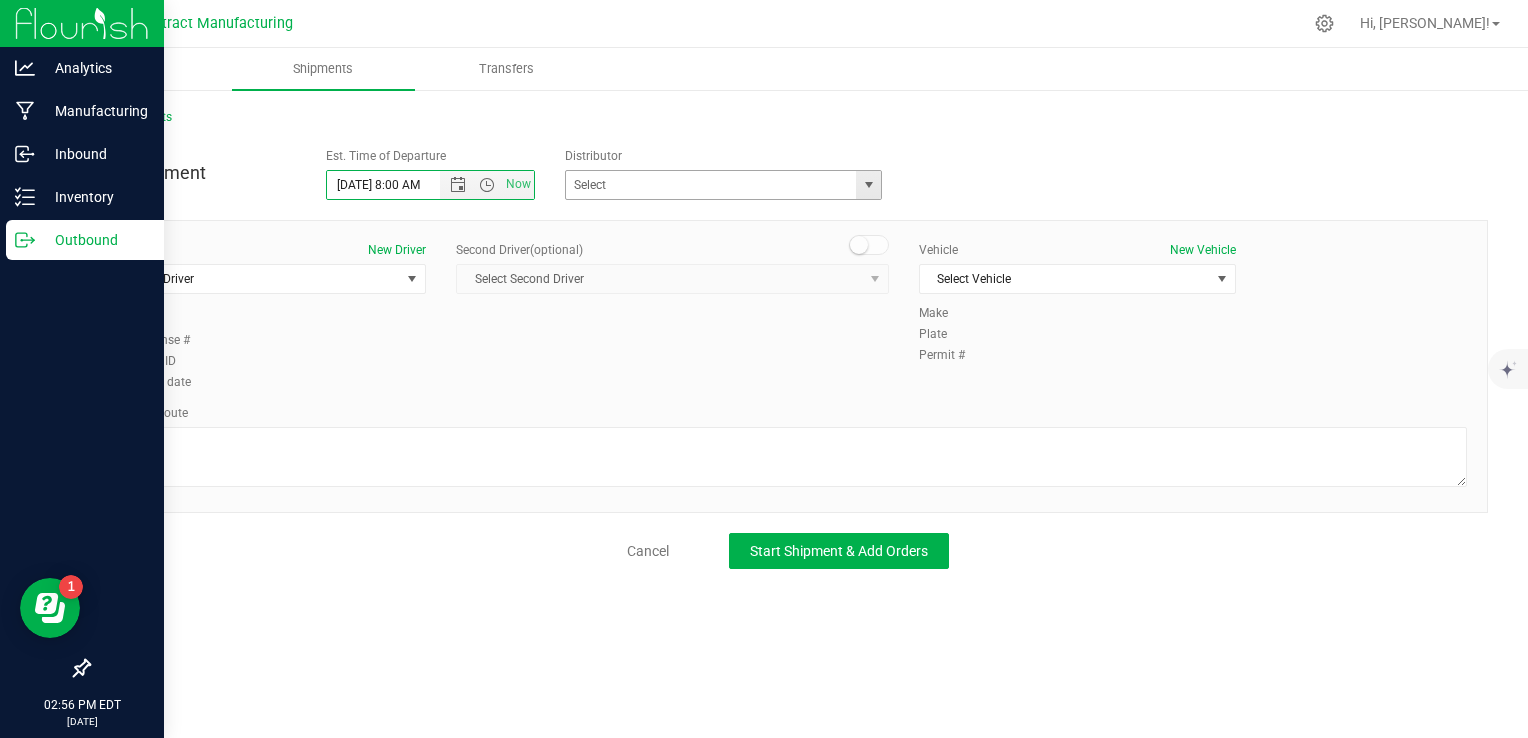 click at bounding box center [869, 185] 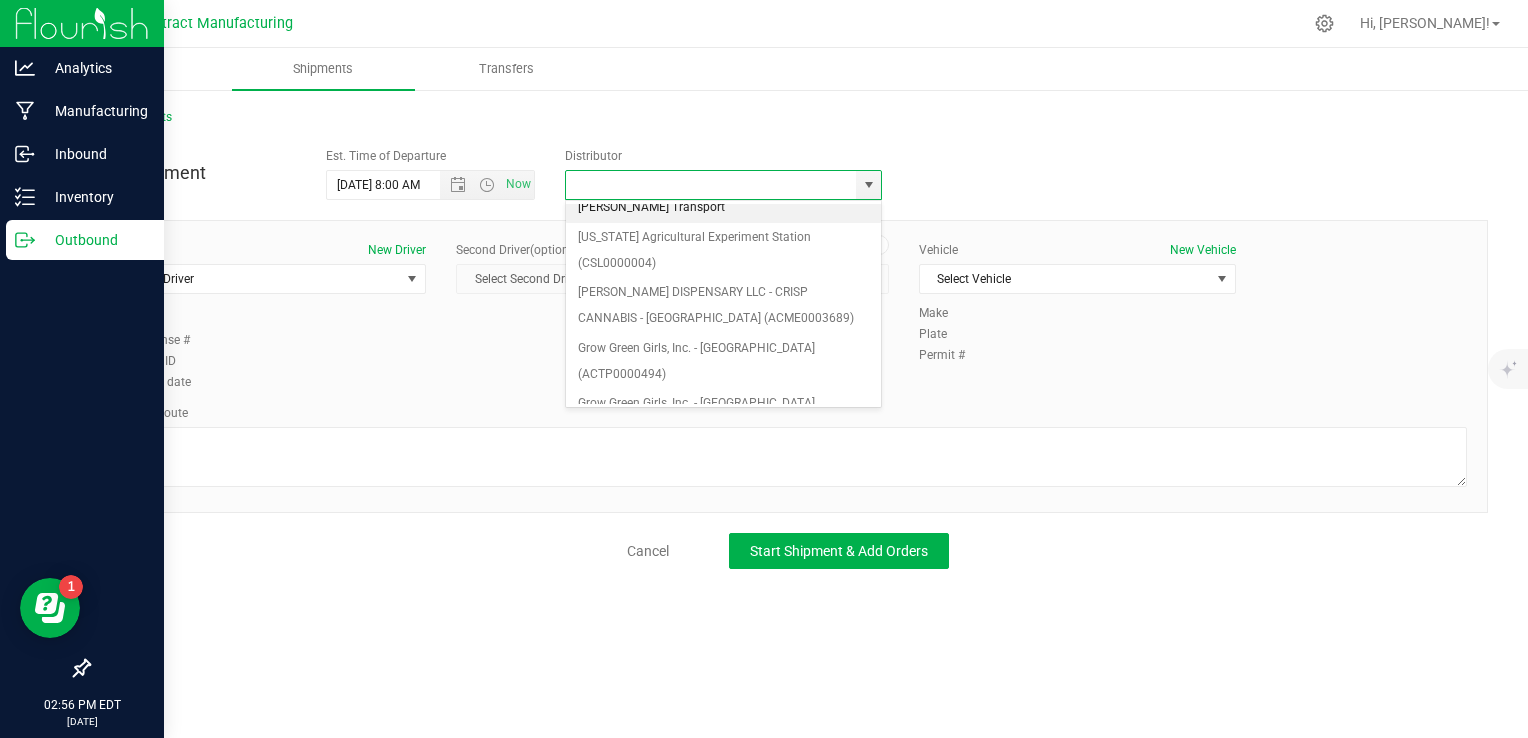 scroll, scrollTop: 200, scrollLeft: 0, axis: vertical 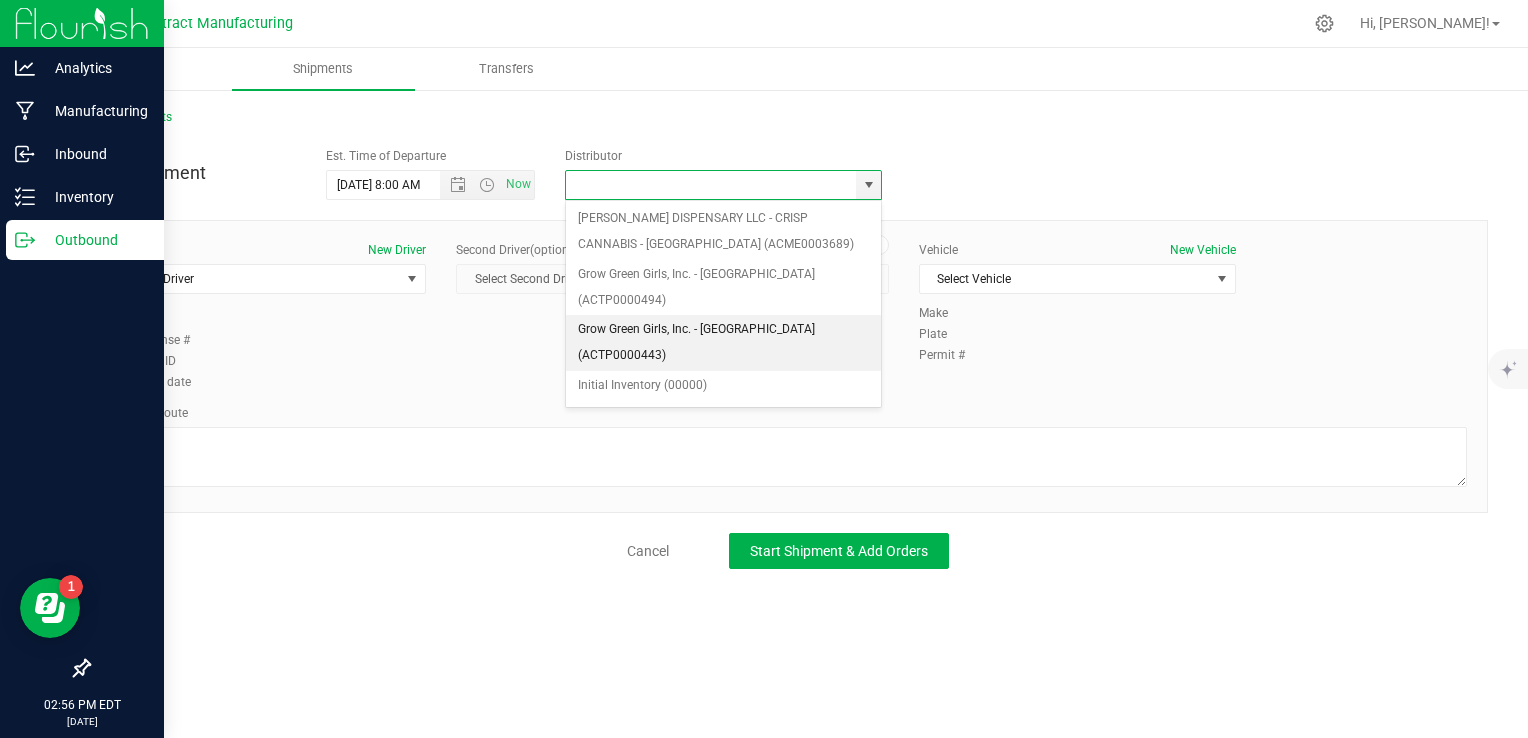 click on "Grow Green Girls, Inc. - [GEOGRAPHIC_DATA] (ACTP0000443)" at bounding box center [724, 342] 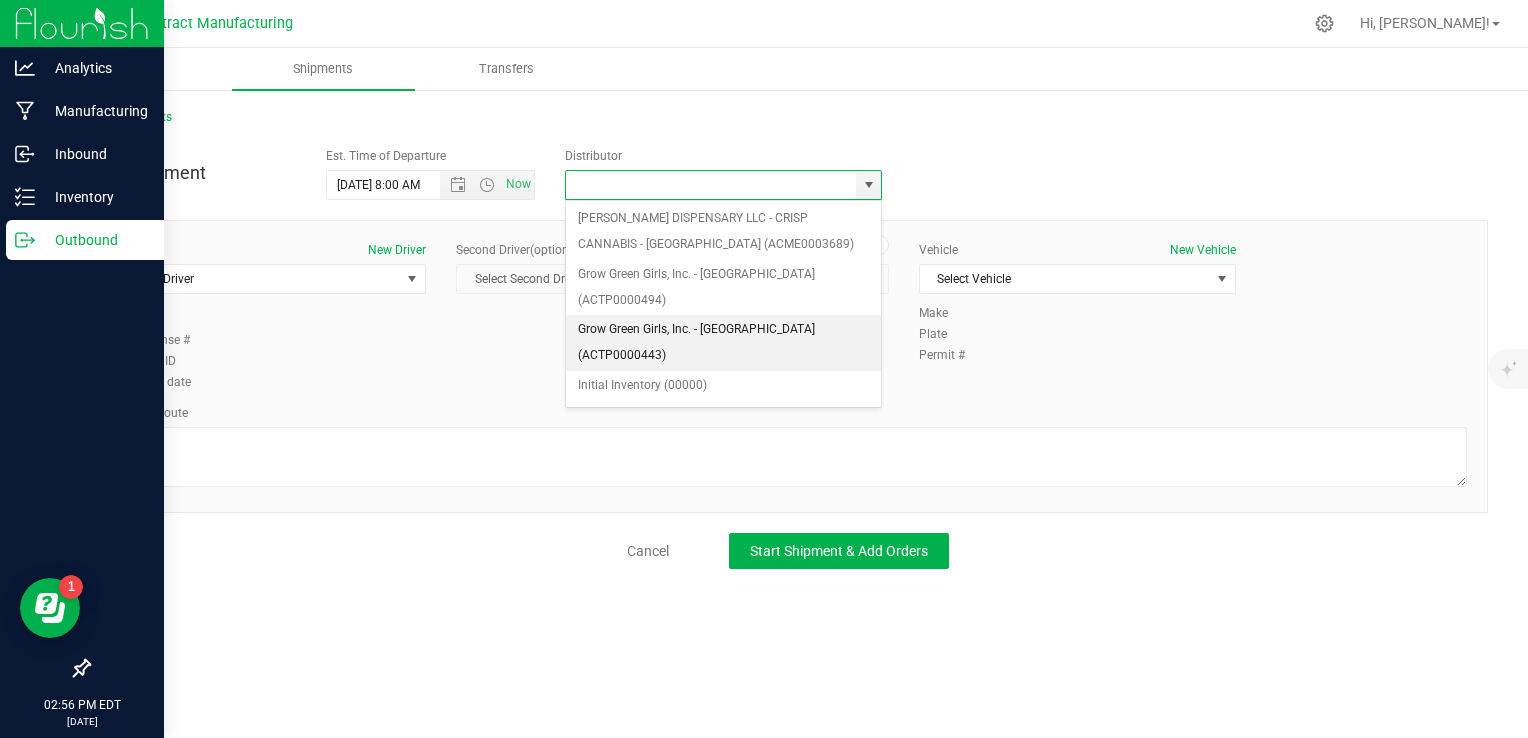 type on "Grow Green Girls, Inc. - [GEOGRAPHIC_DATA] (ACTP0000443)" 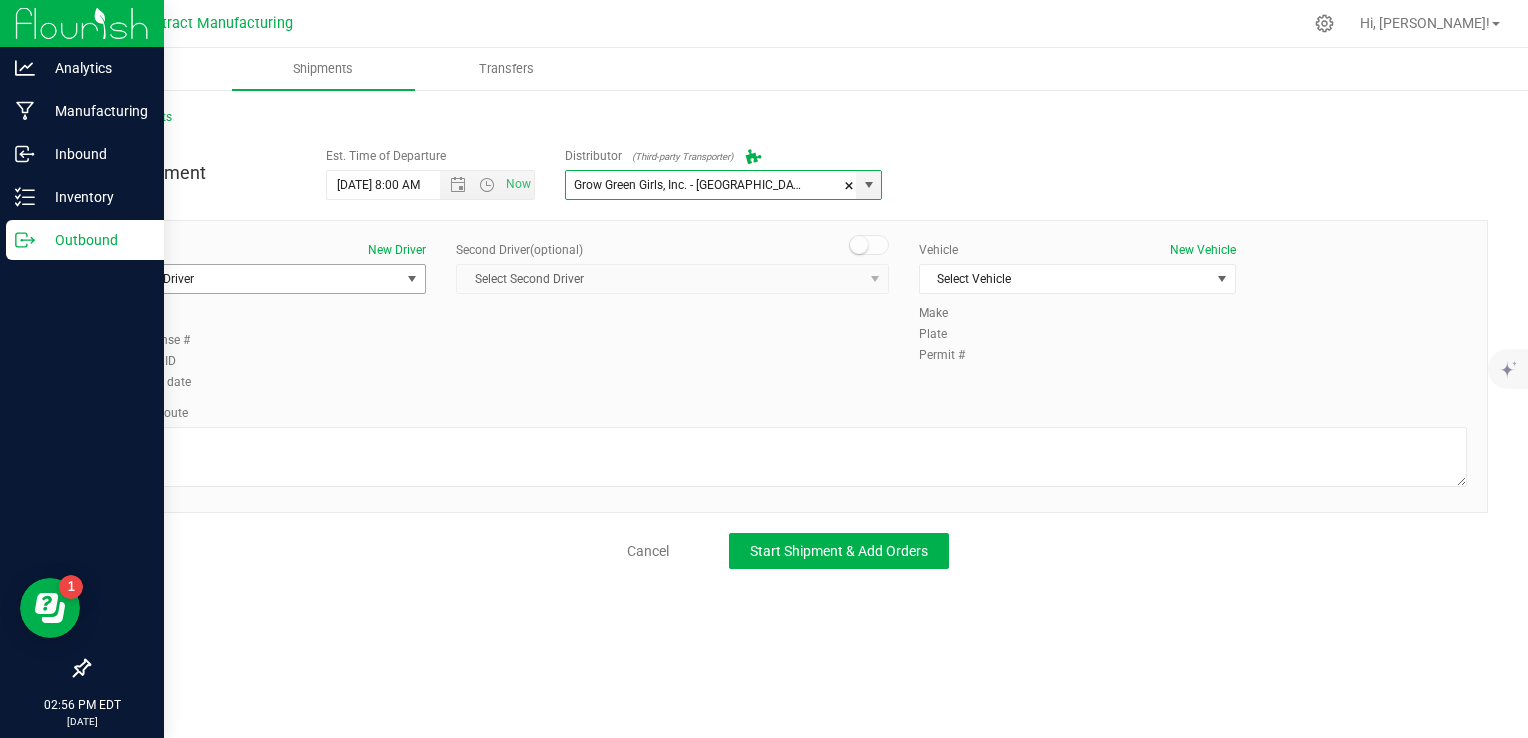 click on "Select Driver" at bounding box center (255, 279) 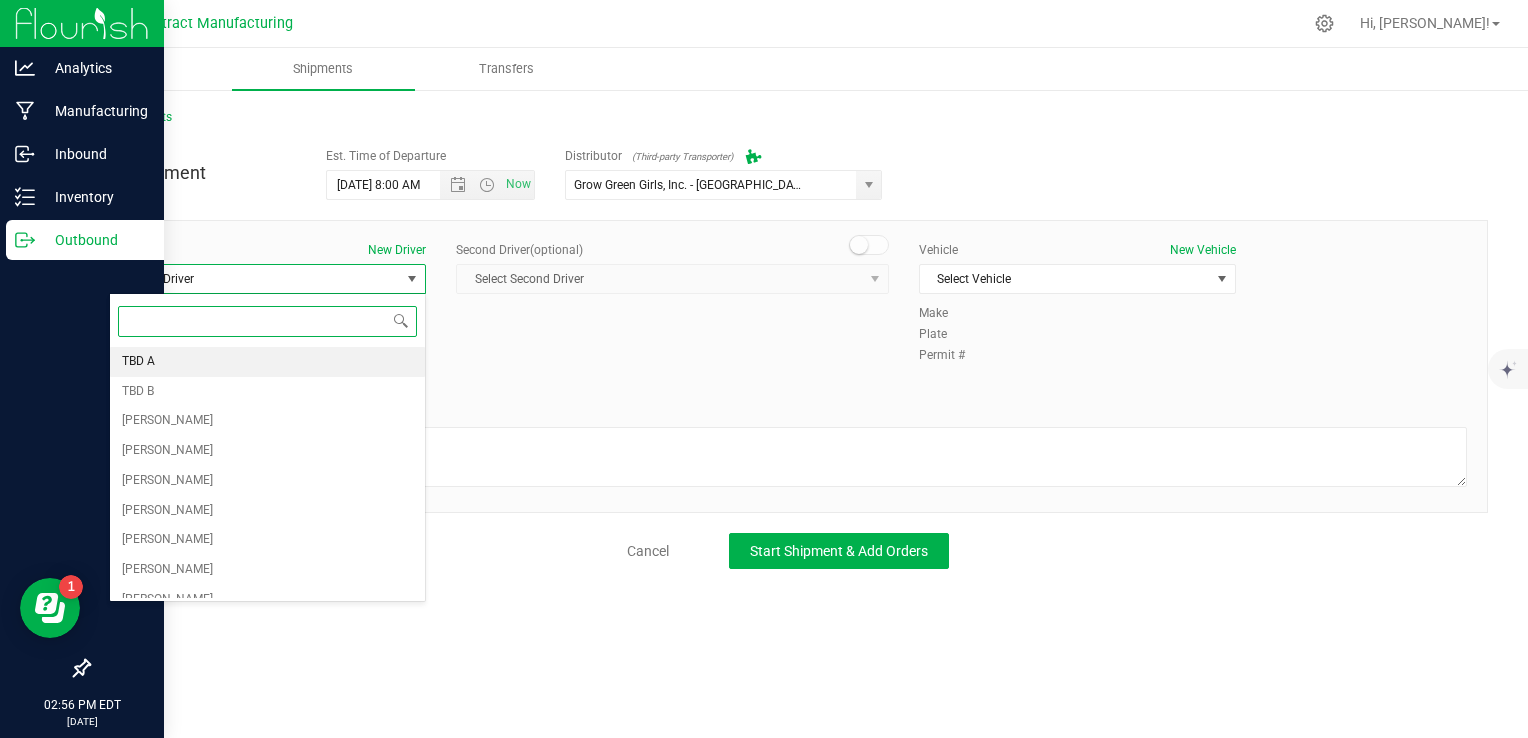 click on "TBD A" at bounding box center (267, 362) 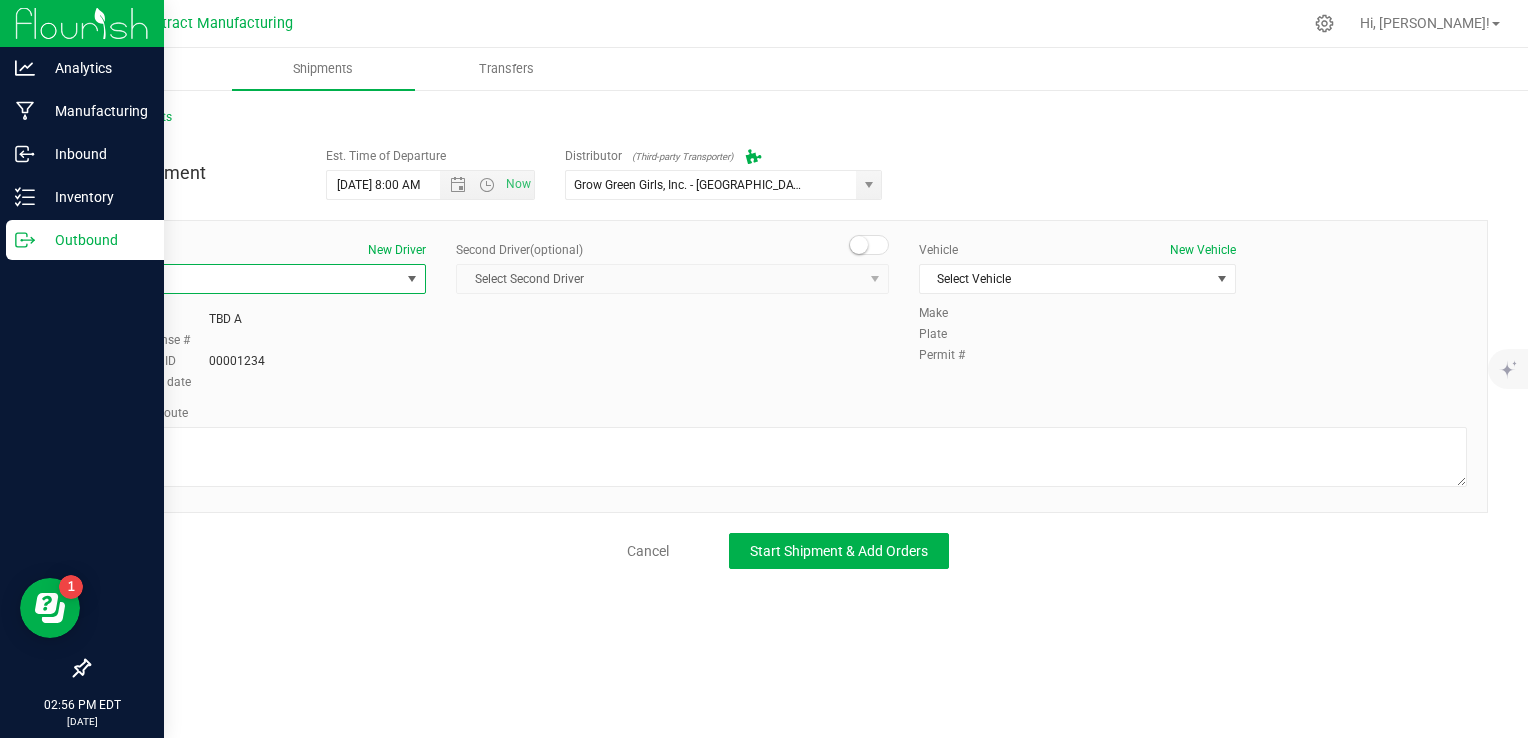 click at bounding box center (869, 245) 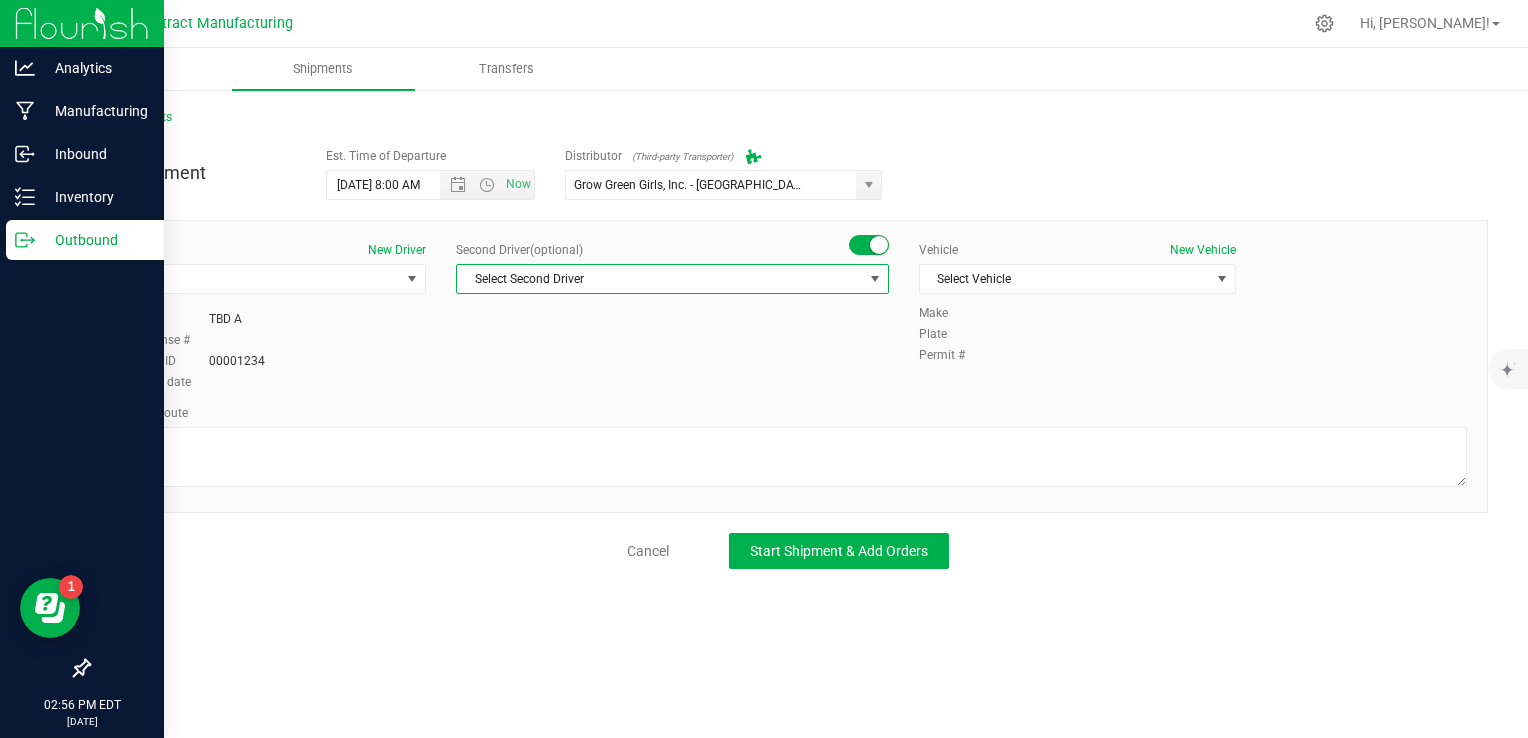 click on "Select Second Driver" at bounding box center (660, 279) 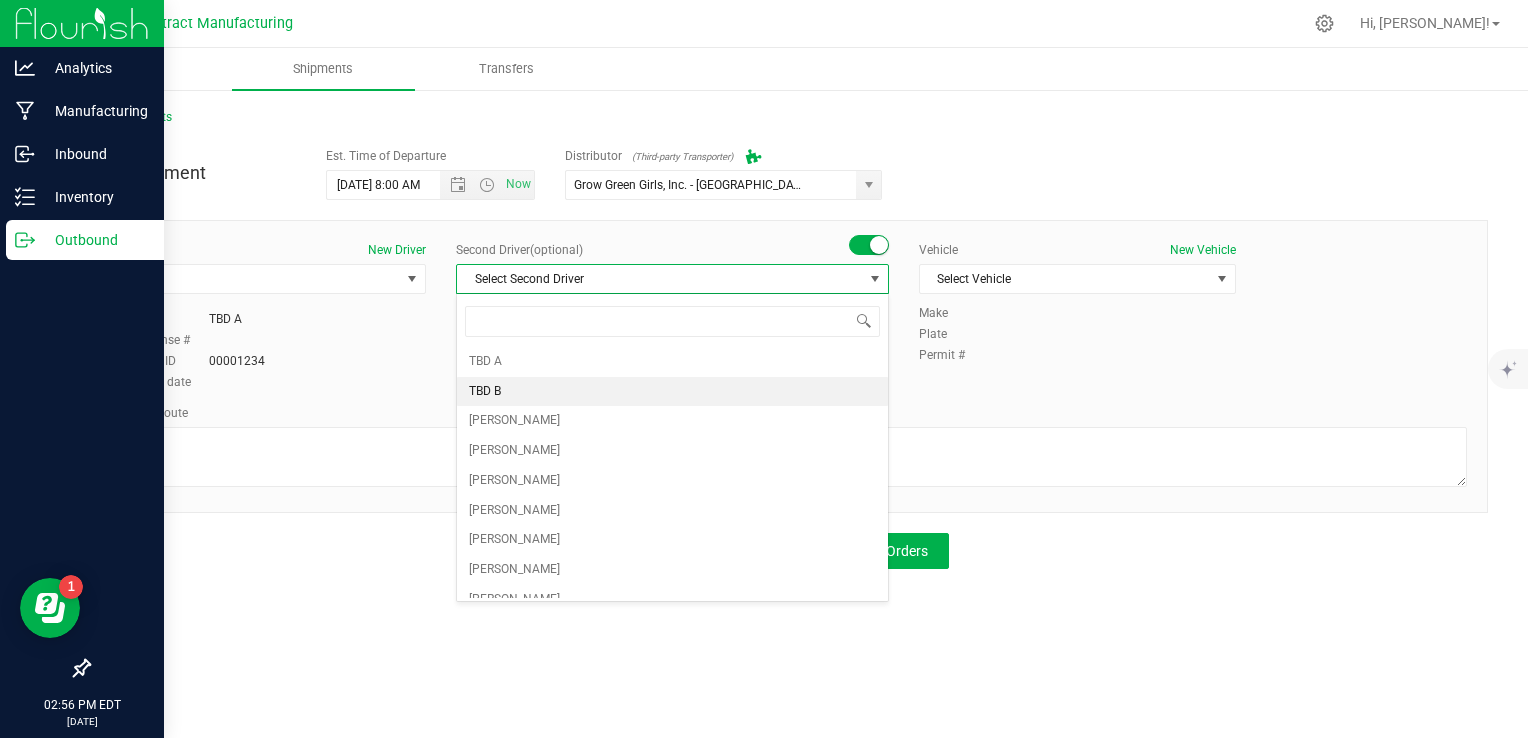 click on "TBD B" at bounding box center (672, 392) 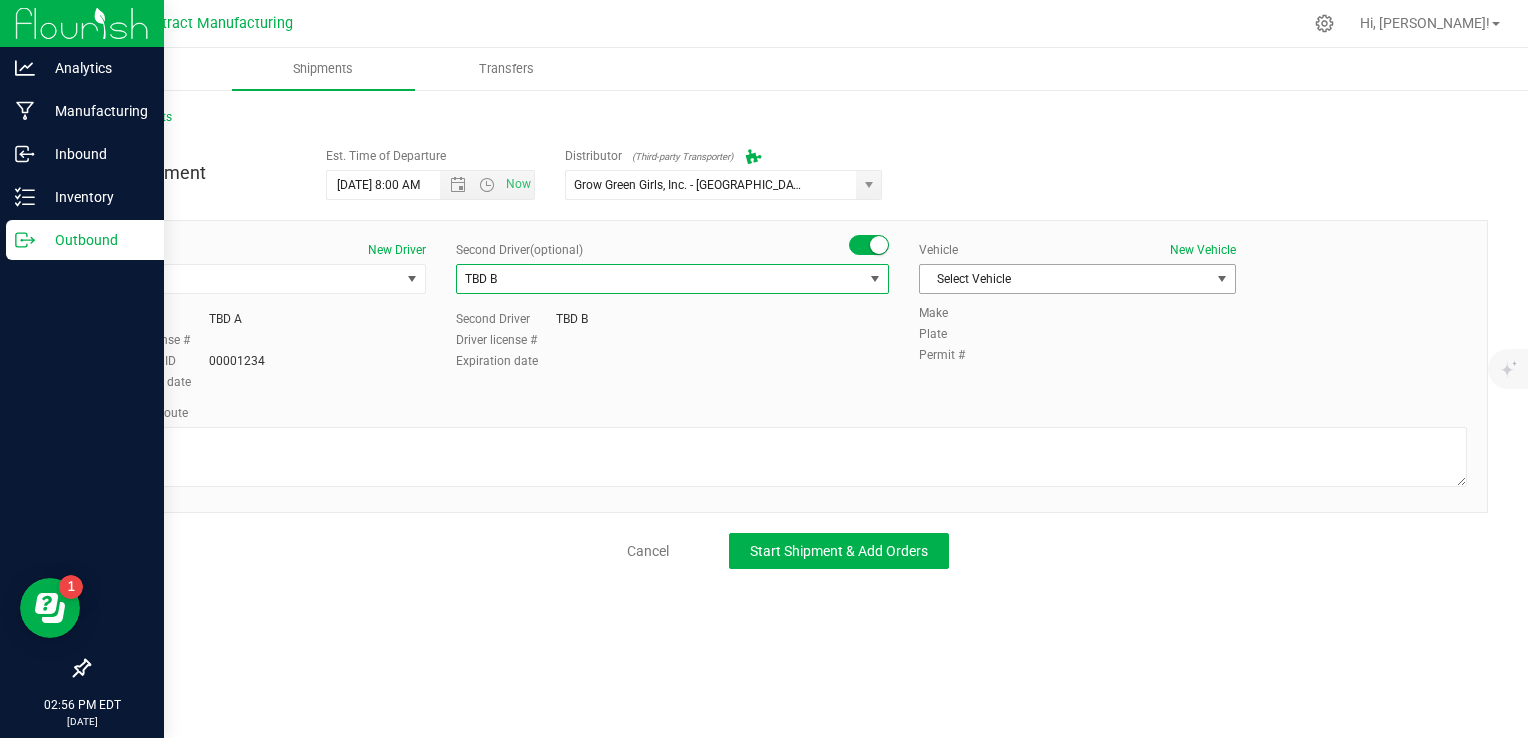 click on "Select Vehicle" at bounding box center [1065, 279] 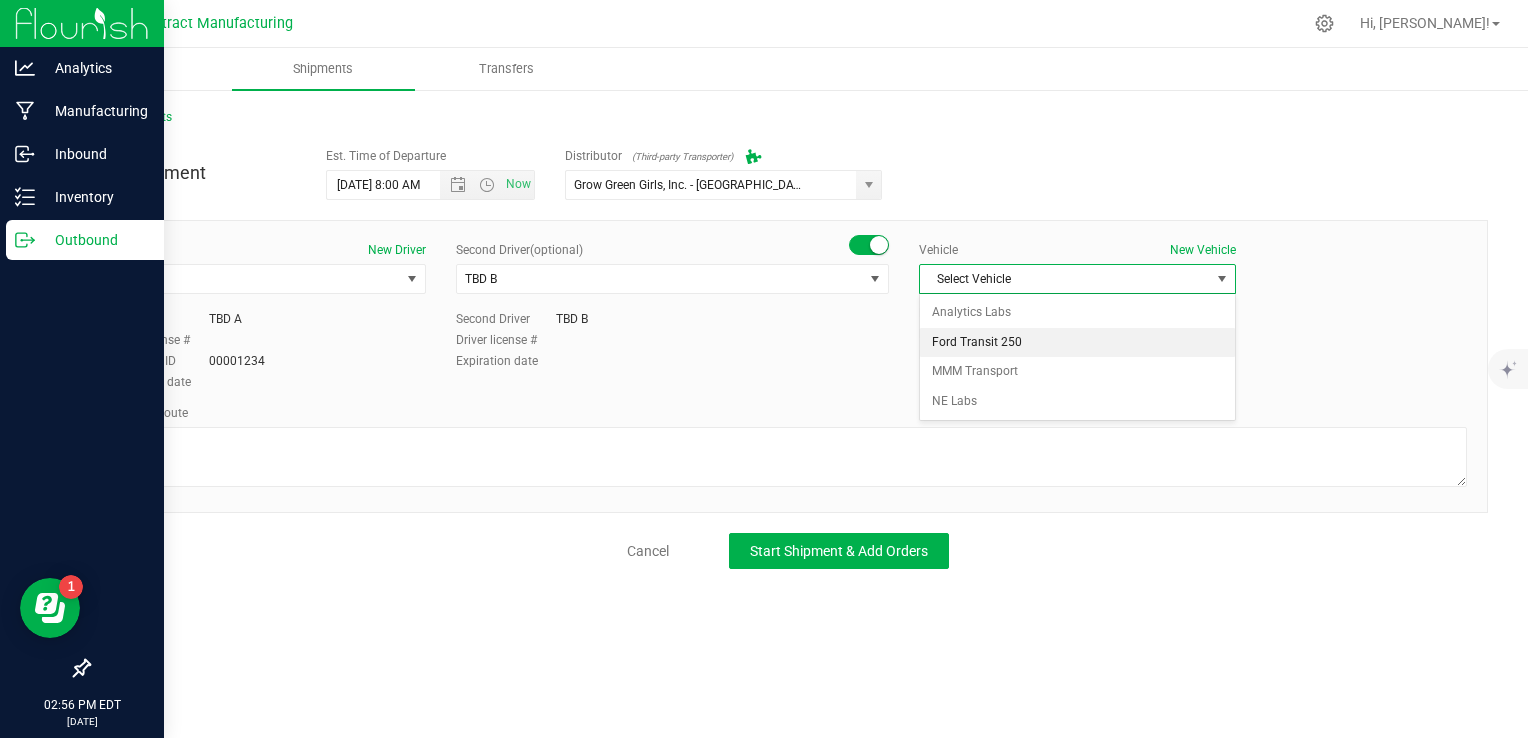 click on "Ford Transit 250" at bounding box center (1077, 343) 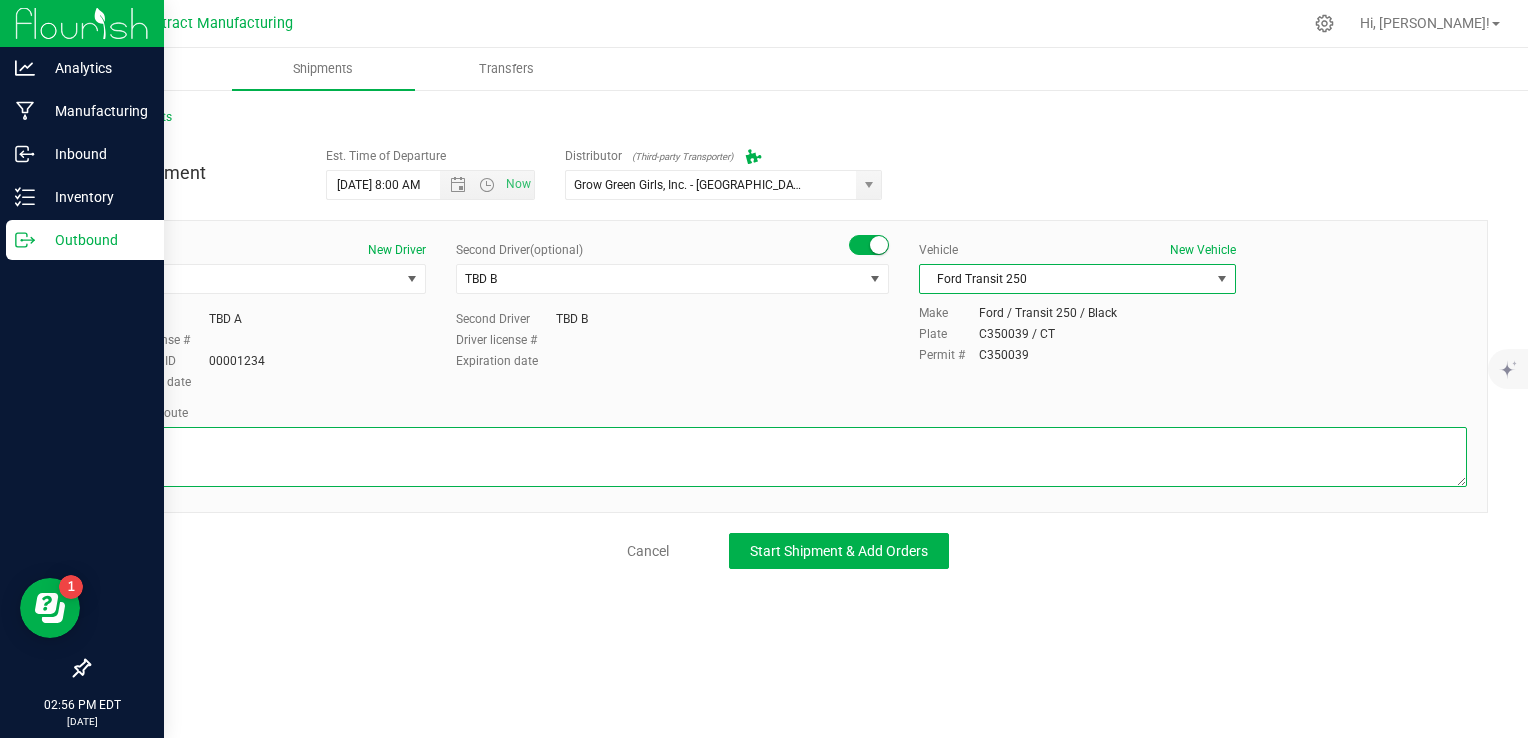 click at bounding box center (788, 457) 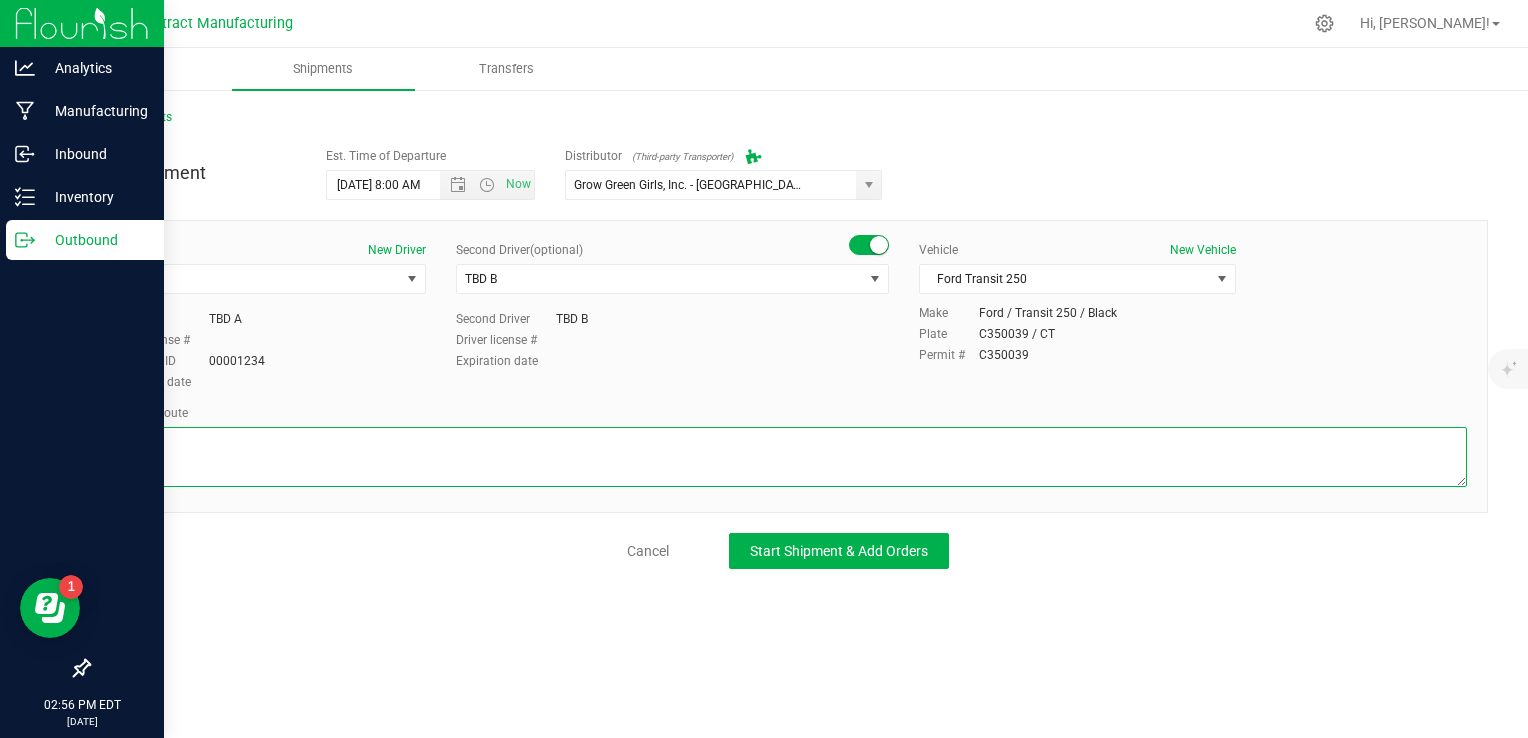 paste on "Randomized route via 3rd party transporter" 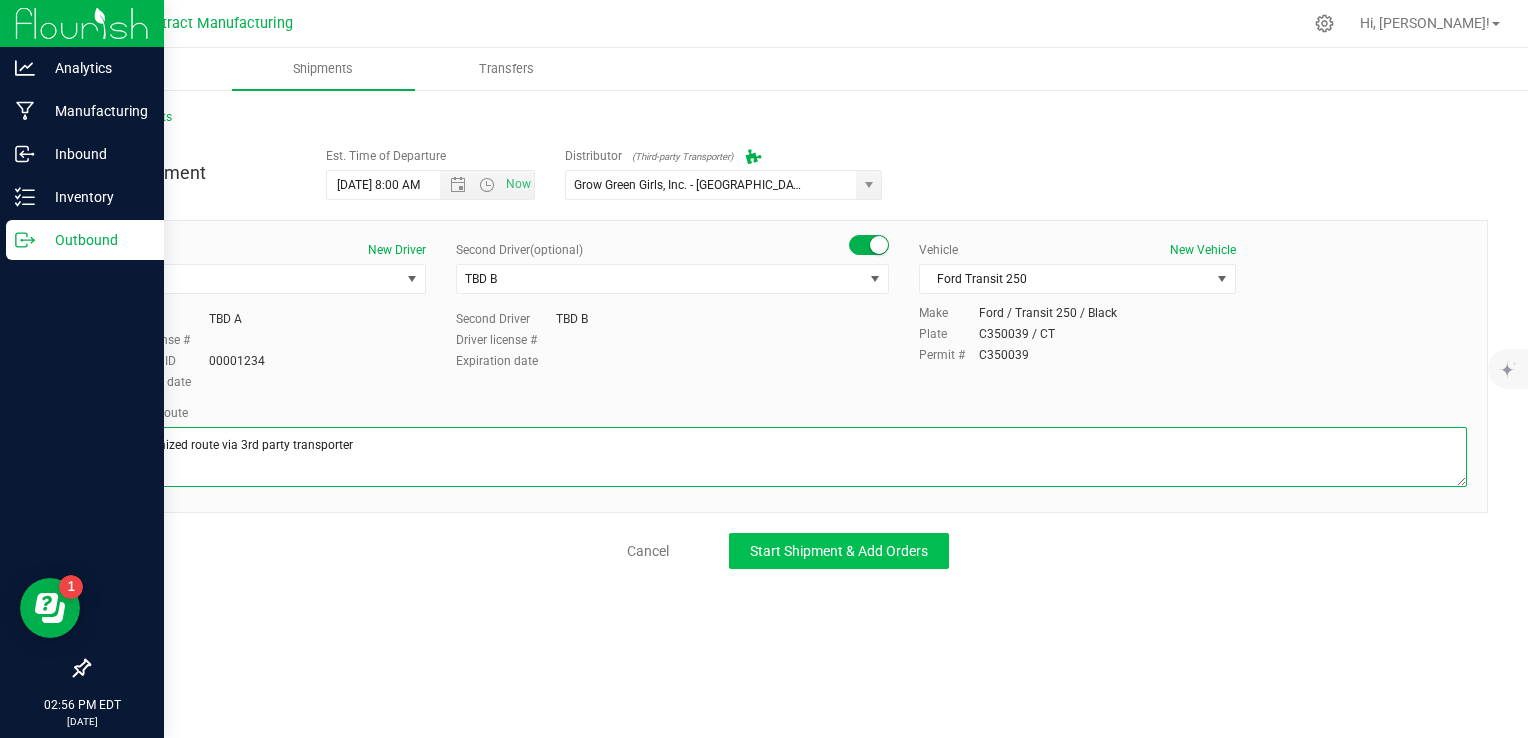 type on "Randomized route via 3rd party transporter" 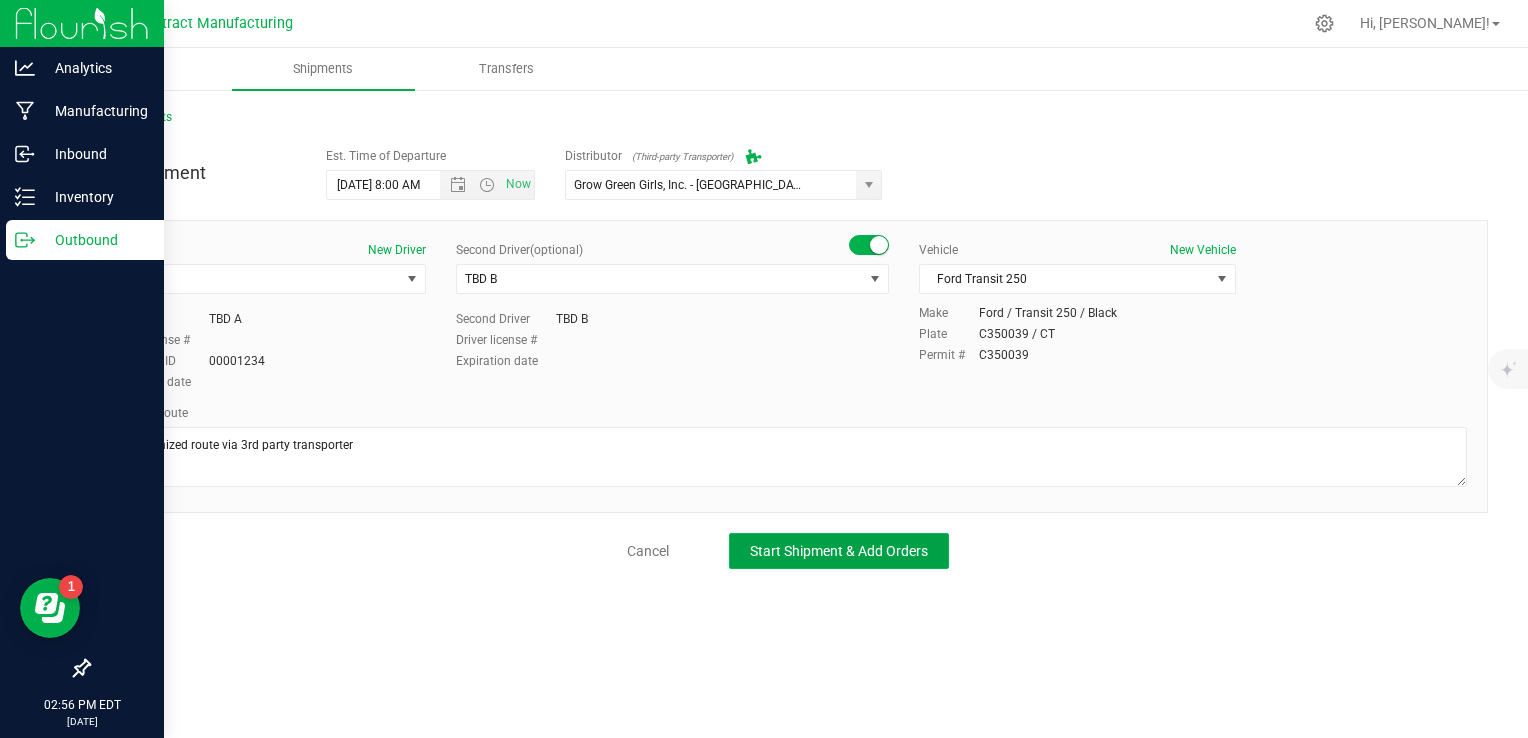 click on "Start Shipment & Add Orders" 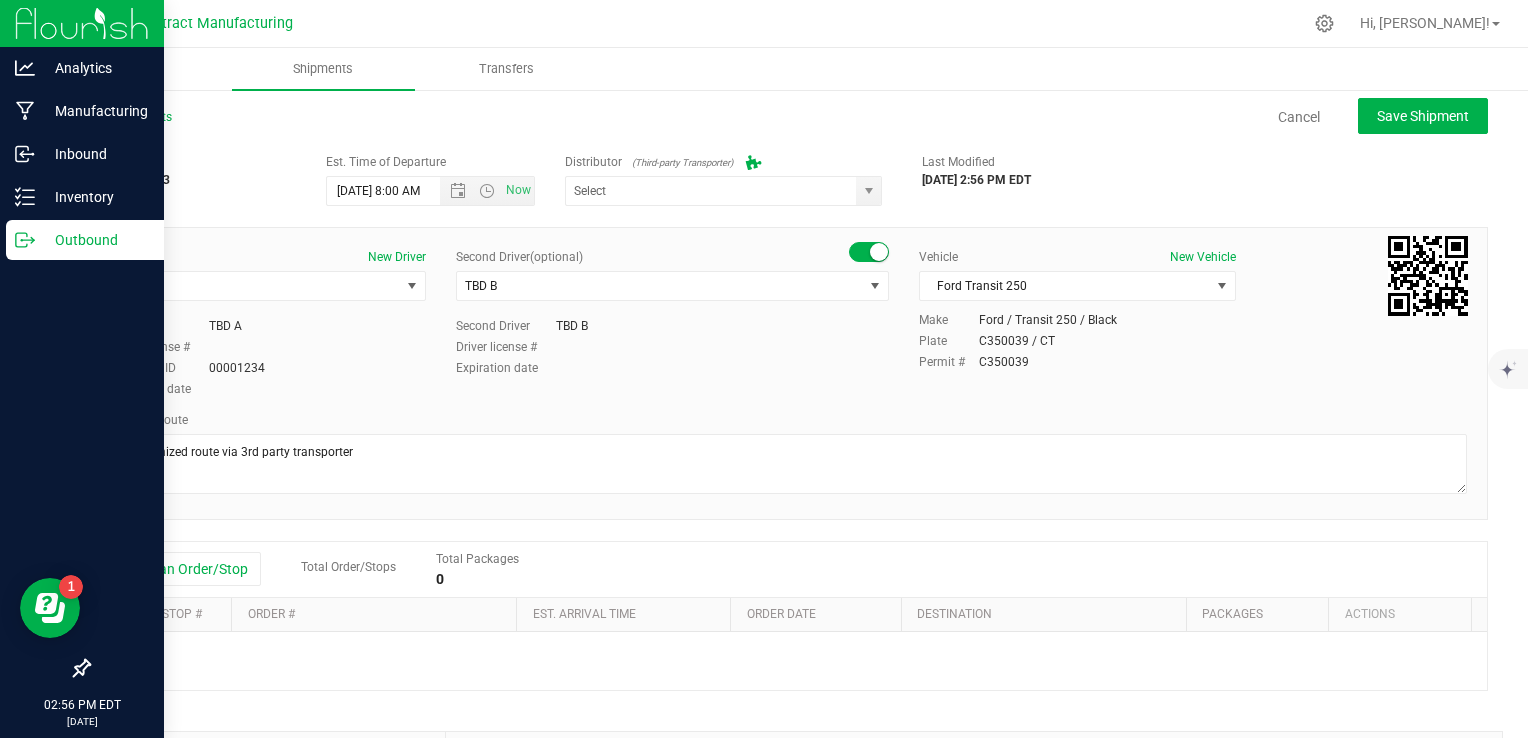 type on "Grow Green Girls, Inc. - [GEOGRAPHIC_DATA] (ACTP0000443)" 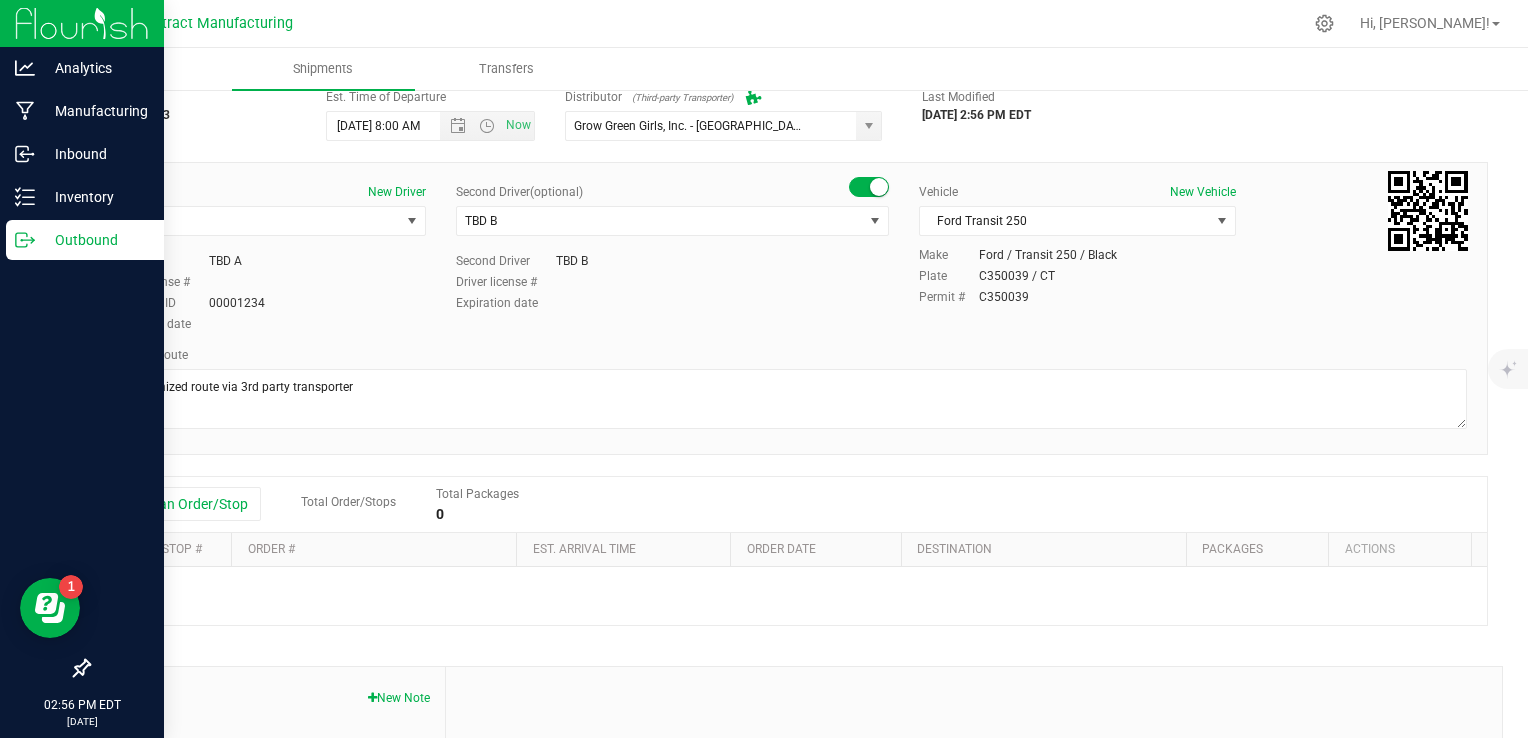 scroll, scrollTop: 100, scrollLeft: 0, axis: vertical 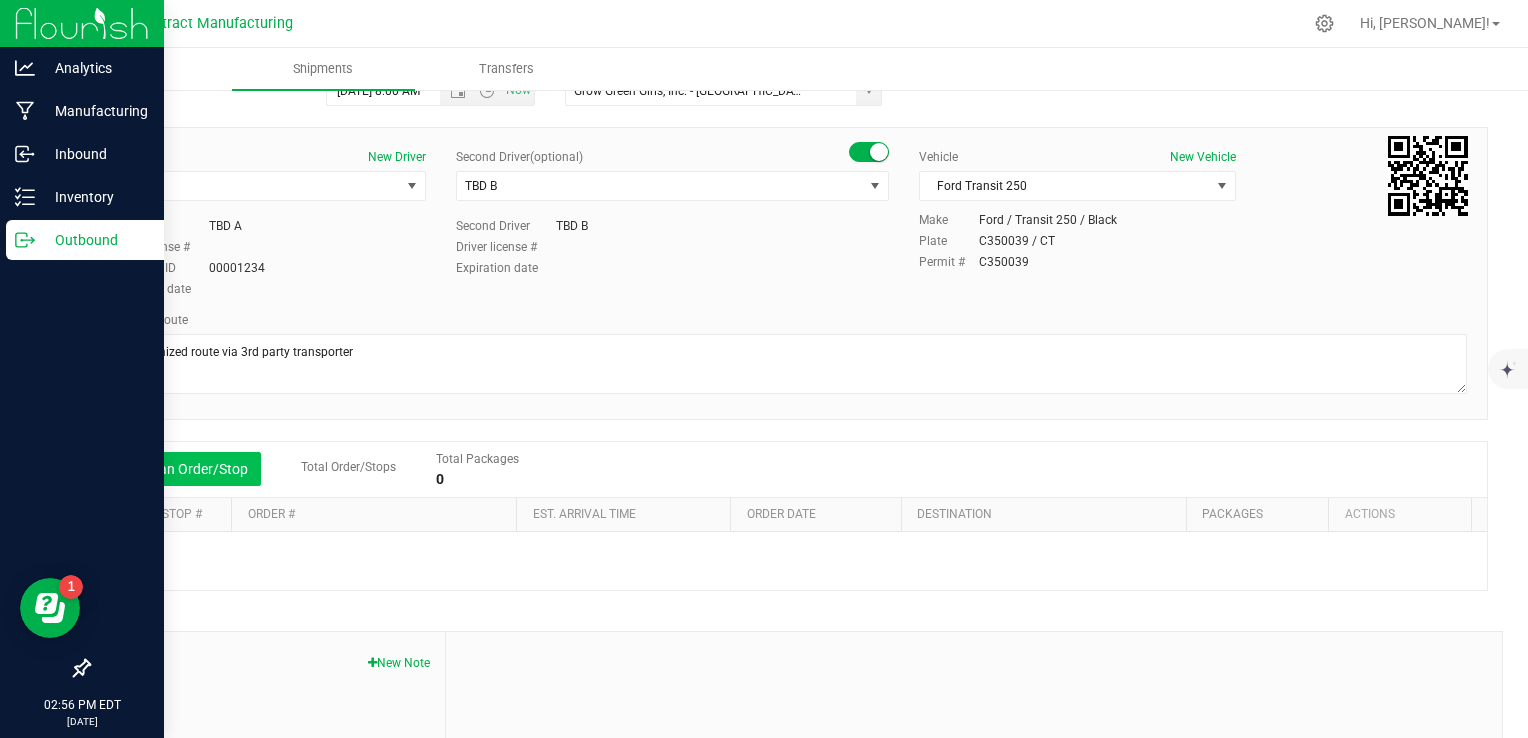 click on "Add an Order/Stop" at bounding box center (182, 469) 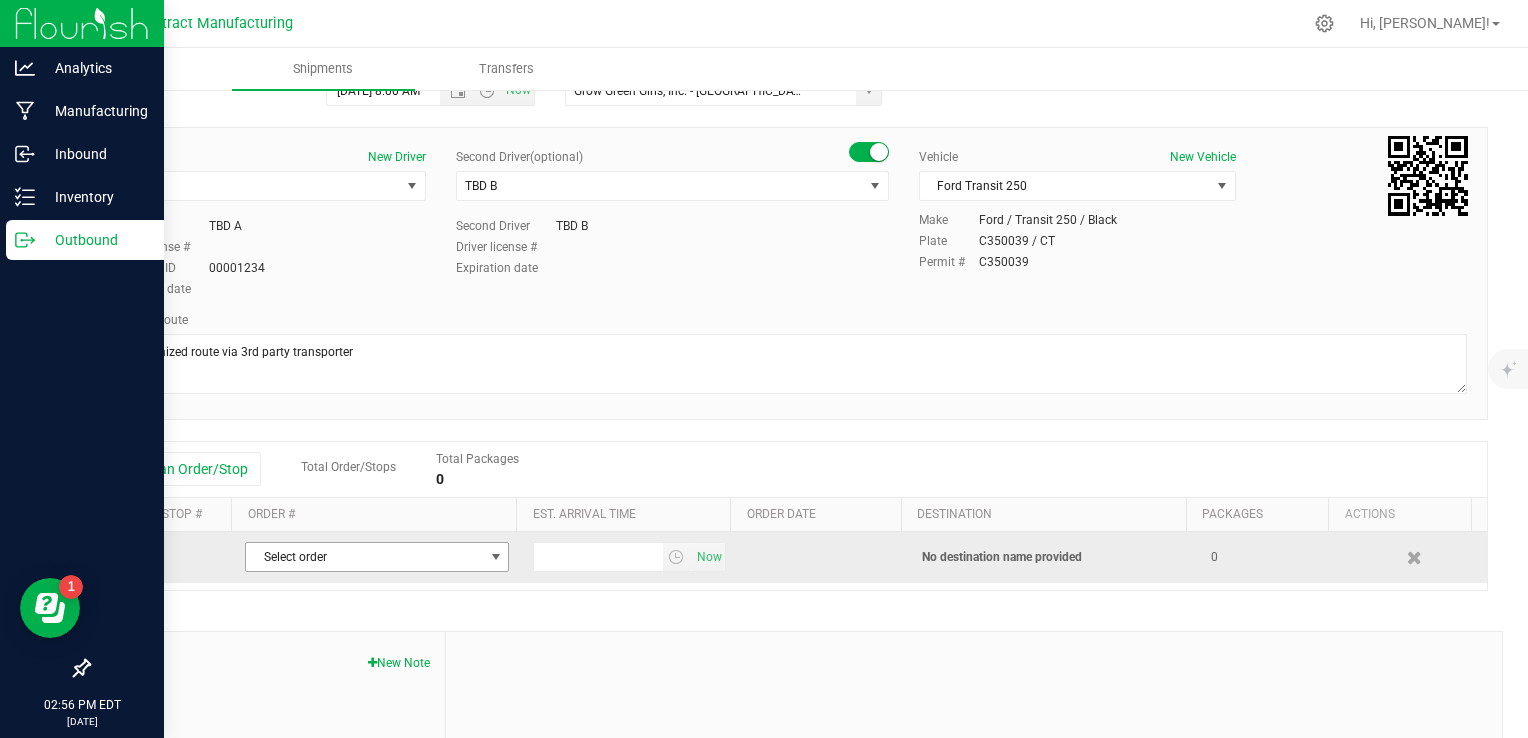 click on "Select order" at bounding box center [364, 557] 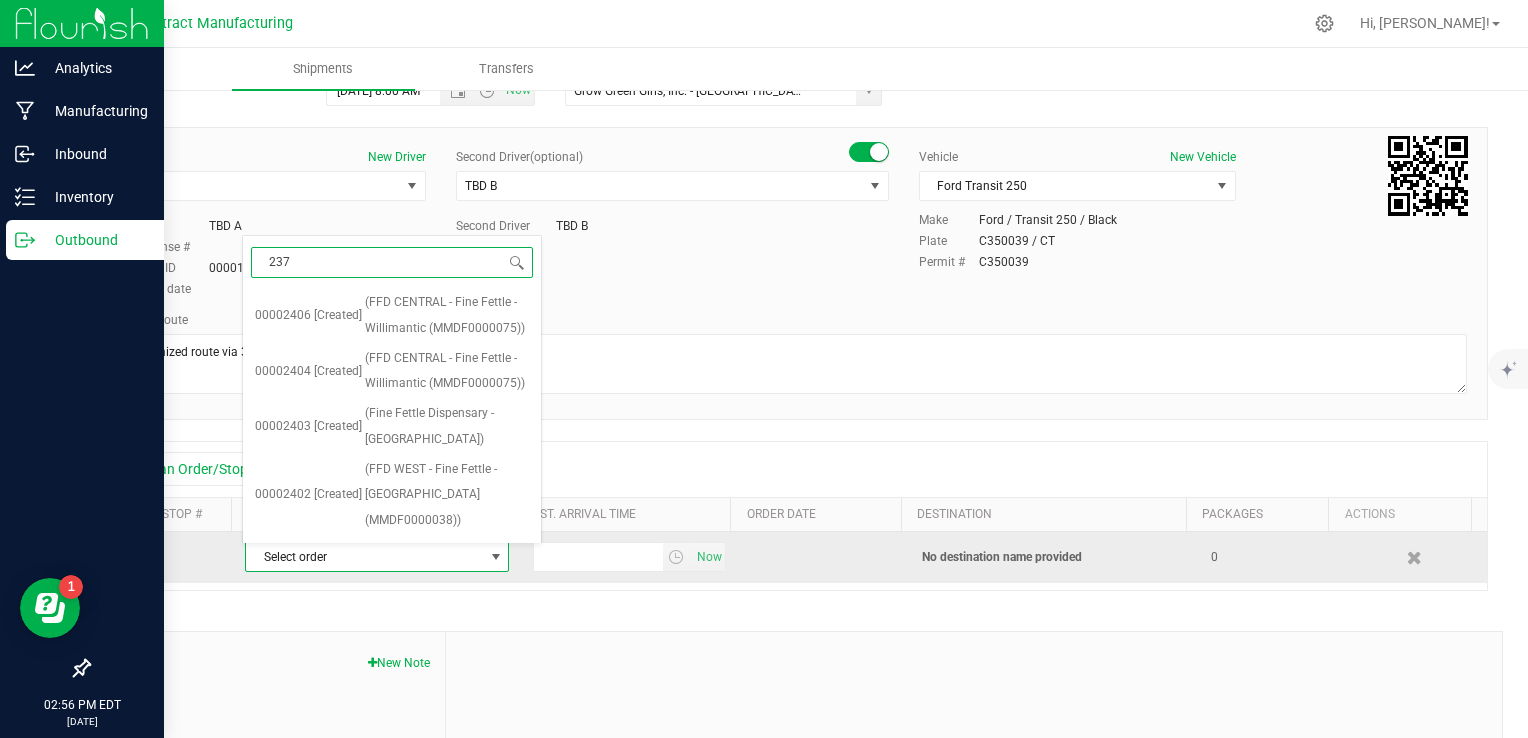 type on "2372" 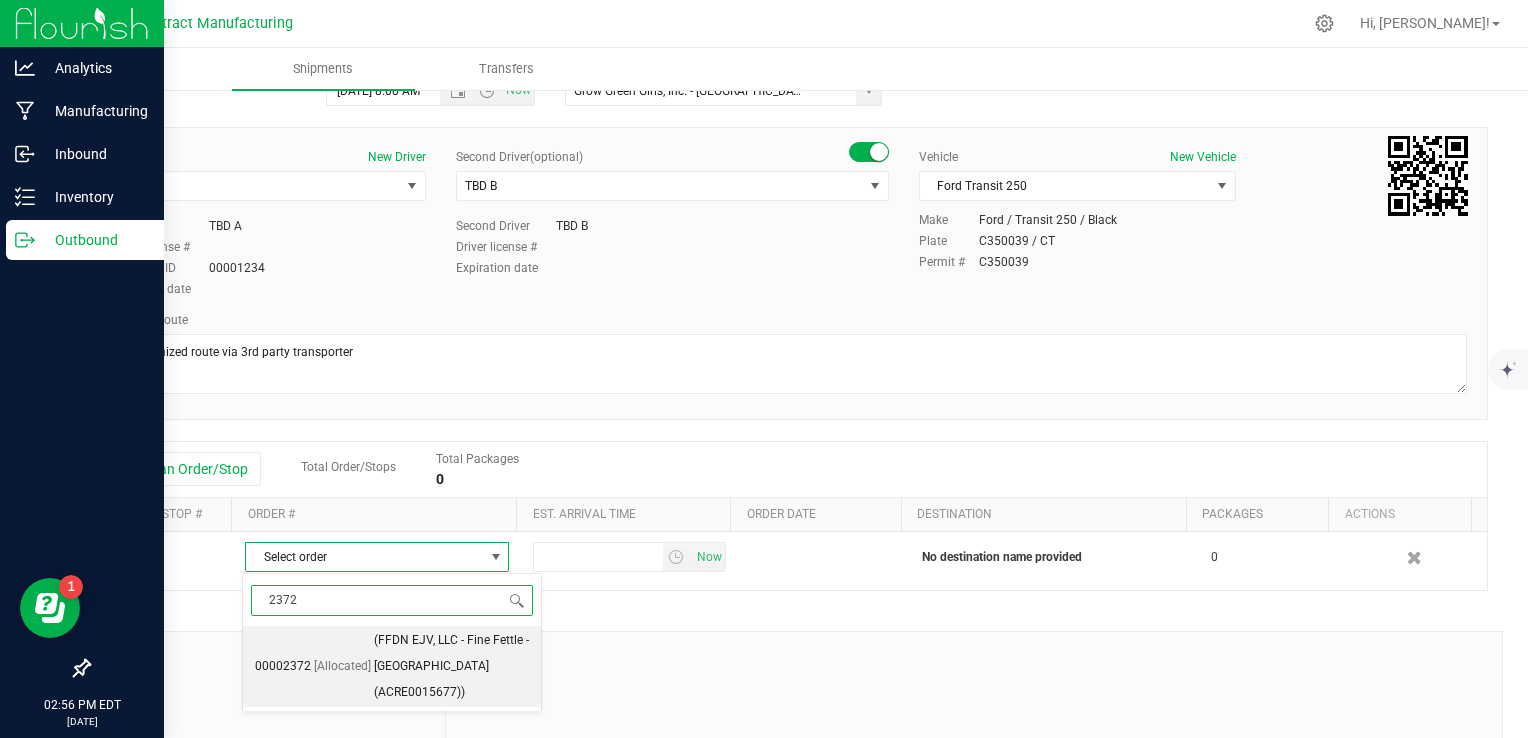 click on "(FFDN EJV, LLC - Fine Fettle - [GEOGRAPHIC_DATA] (ACRE0015677))" at bounding box center [451, 666] 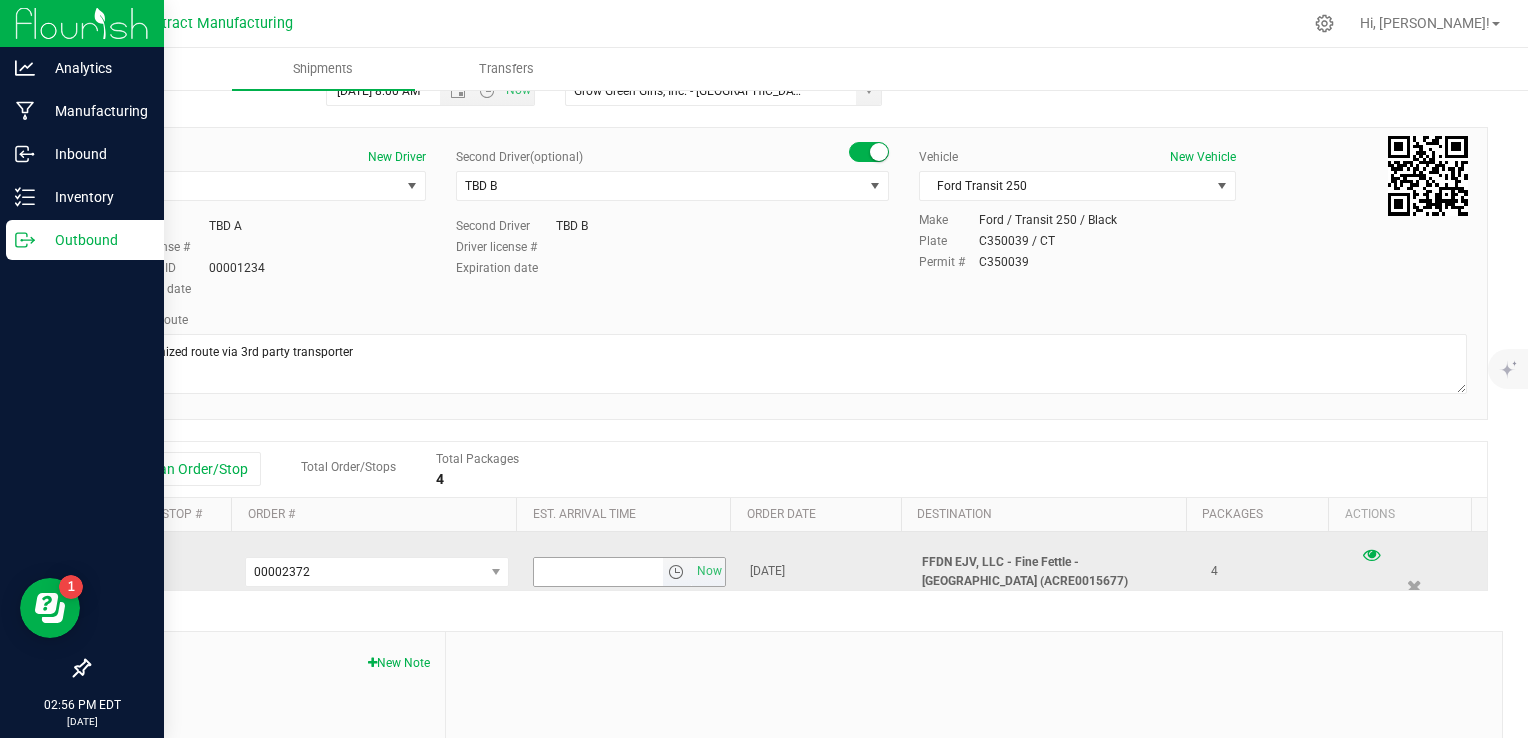 click at bounding box center (676, 572) 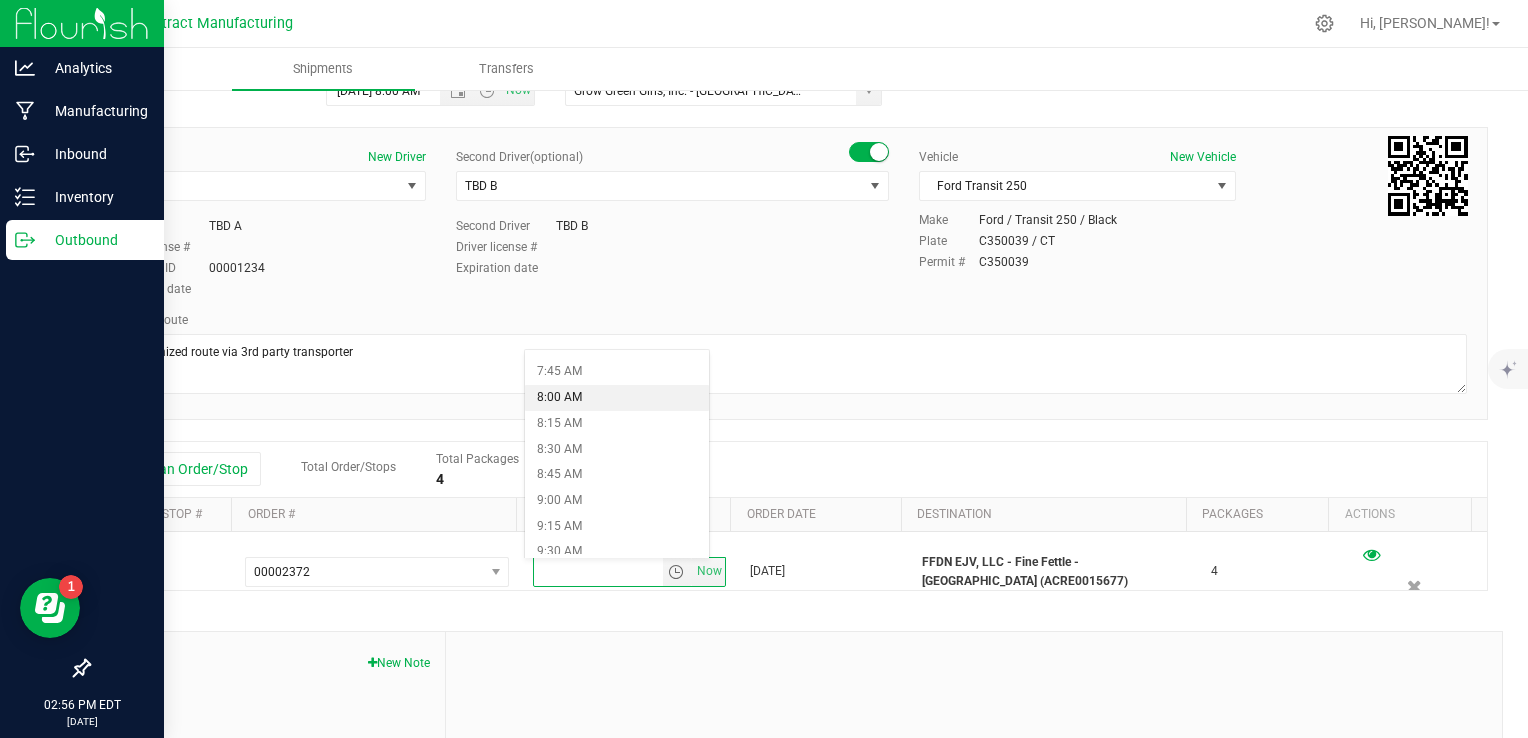 scroll, scrollTop: 900, scrollLeft: 0, axis: vertical 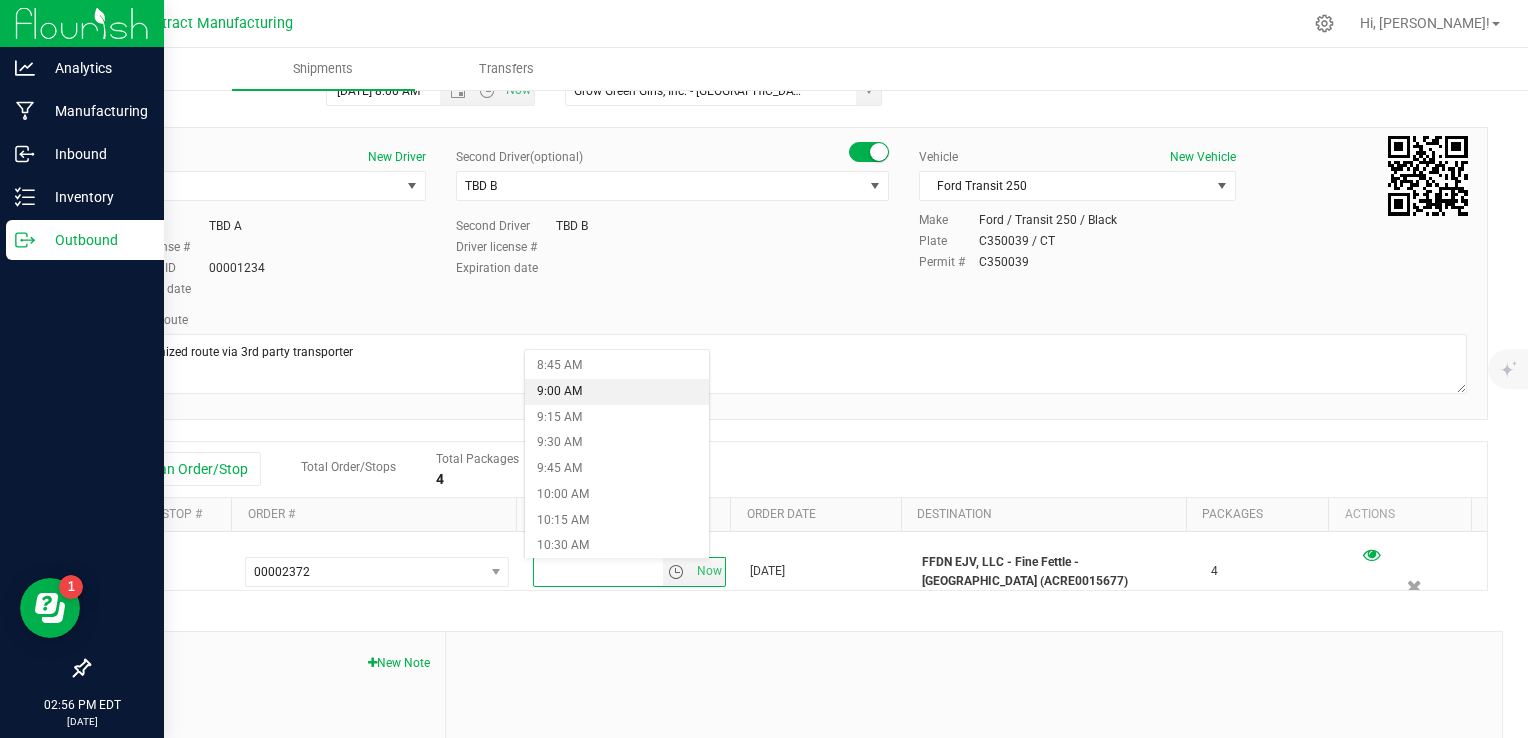 click on "9:00 AM" at bounding box center [617, 392] 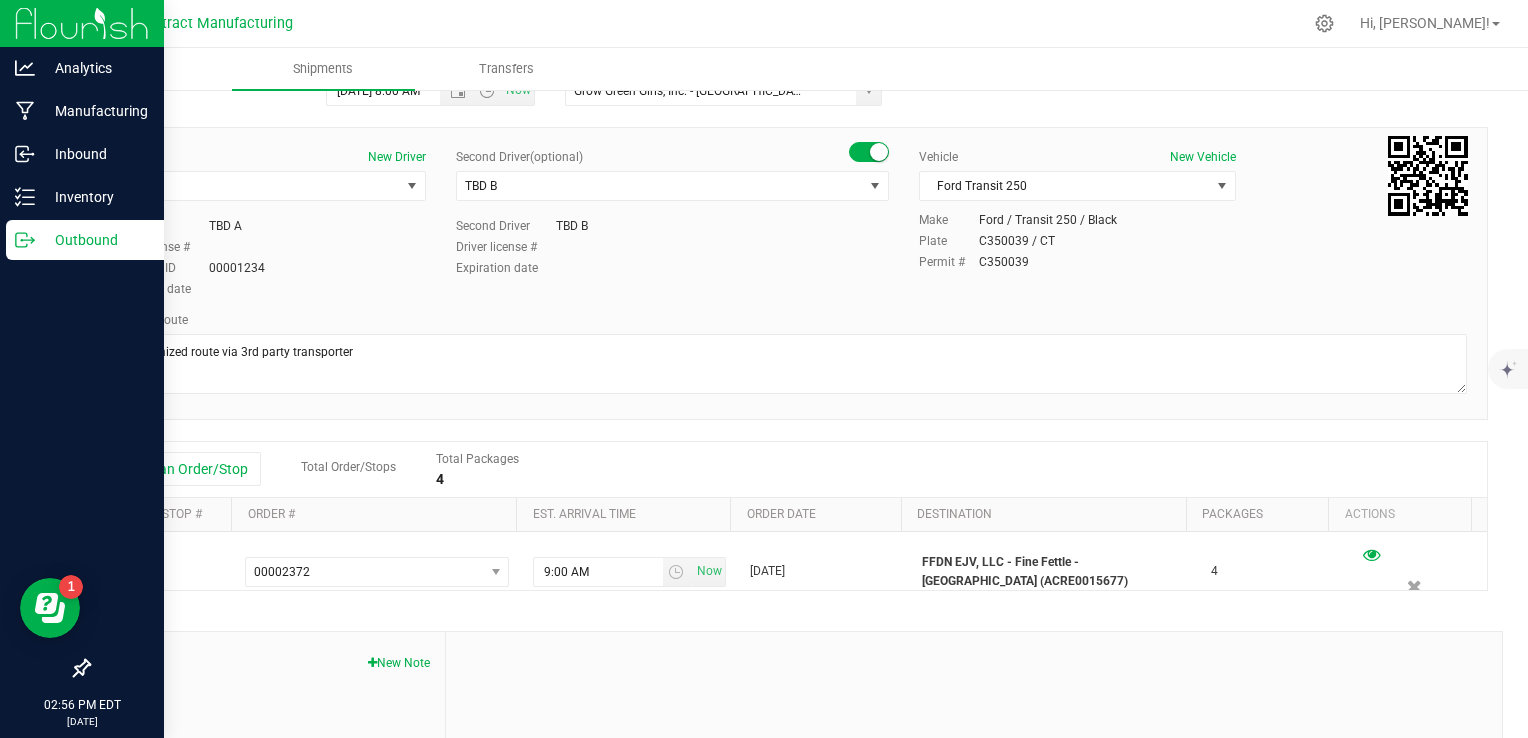 click on "Shipment #
20250711-003
Created
Est. Time of Departure
[DATE] 8:00 AM
Now
Distributor
(Third-party Transporter)
Grow Green Girls, Inc. - [PERSON_NAME] (ACTP0000443) ALTASCI LABS (CSL0001049) Analytics Labs CT LLC (ACTL0000005) BLUEPOINT WELLNESS OF WESTPORT LLC (MMDF0000029) [PERSON_NAME] Transport [US_STATE] Agricultural Experiment Station (CSL0000004) Grow Green Girls, Inc. - [GEOGRAPHIC_DATA] (ACTP0000494)" at bounding box center (788, 472) 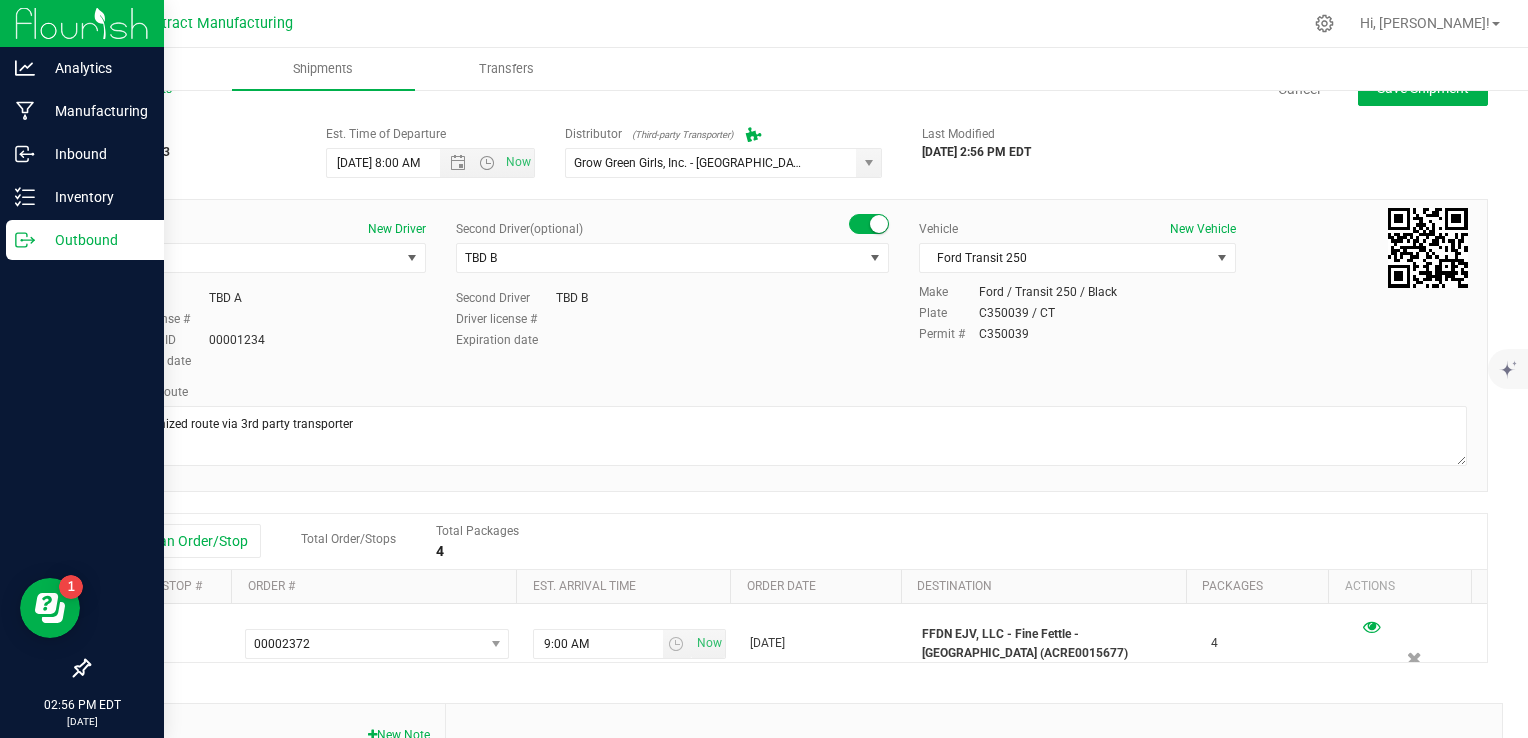 scroll, scrollTop: 0, scrollLeft: 0, axis: both 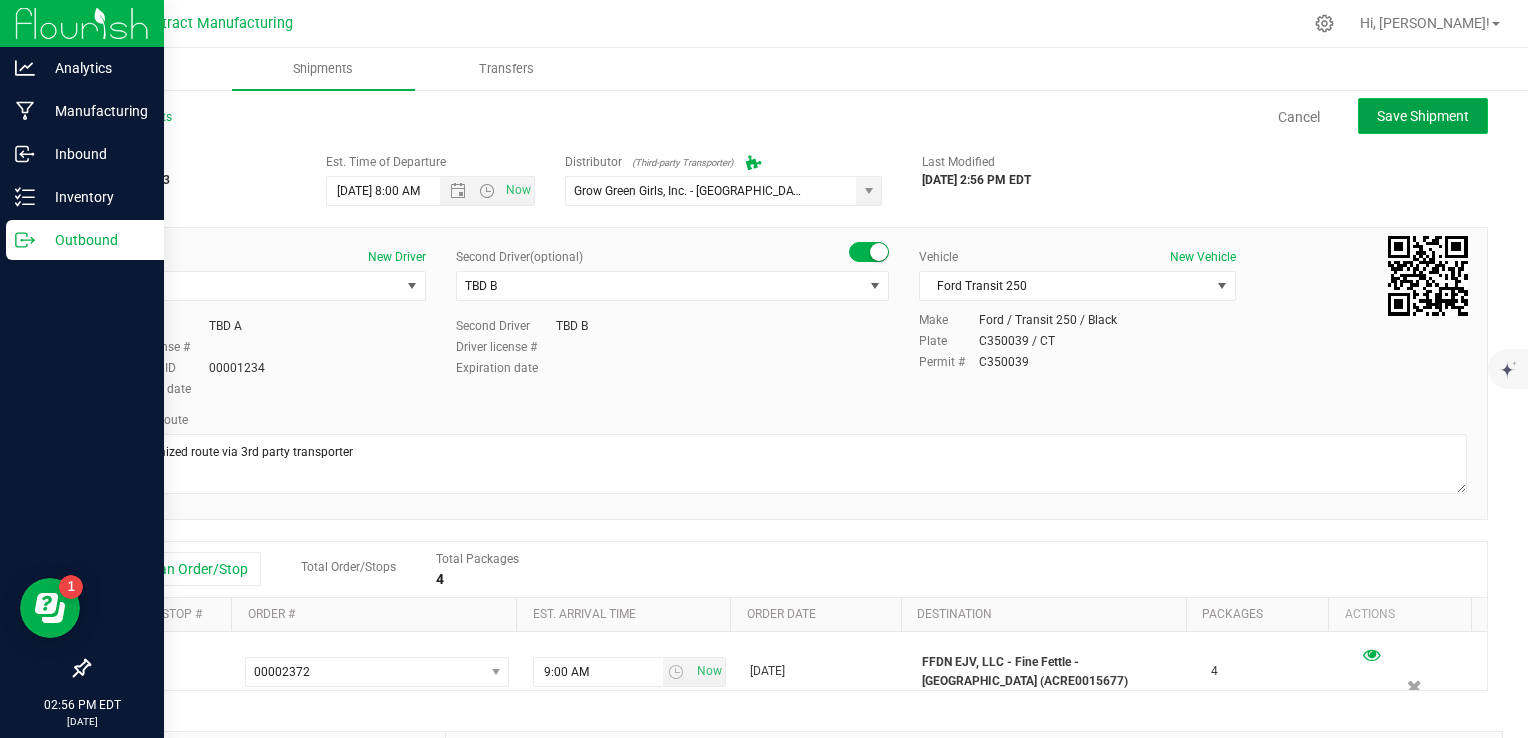 click on "Save Shipment" 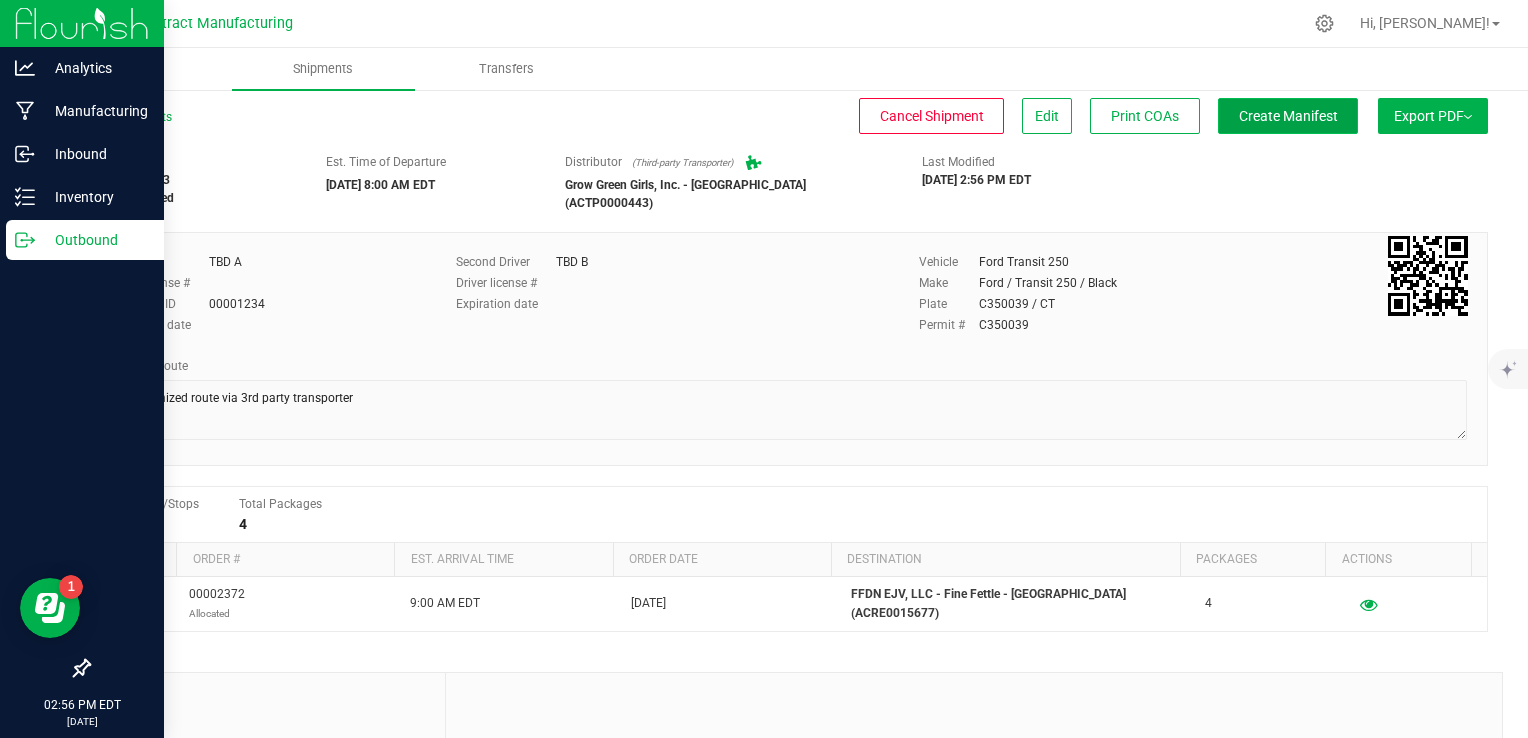 click on "Create Manifest" at bounding box center (1288, 116) 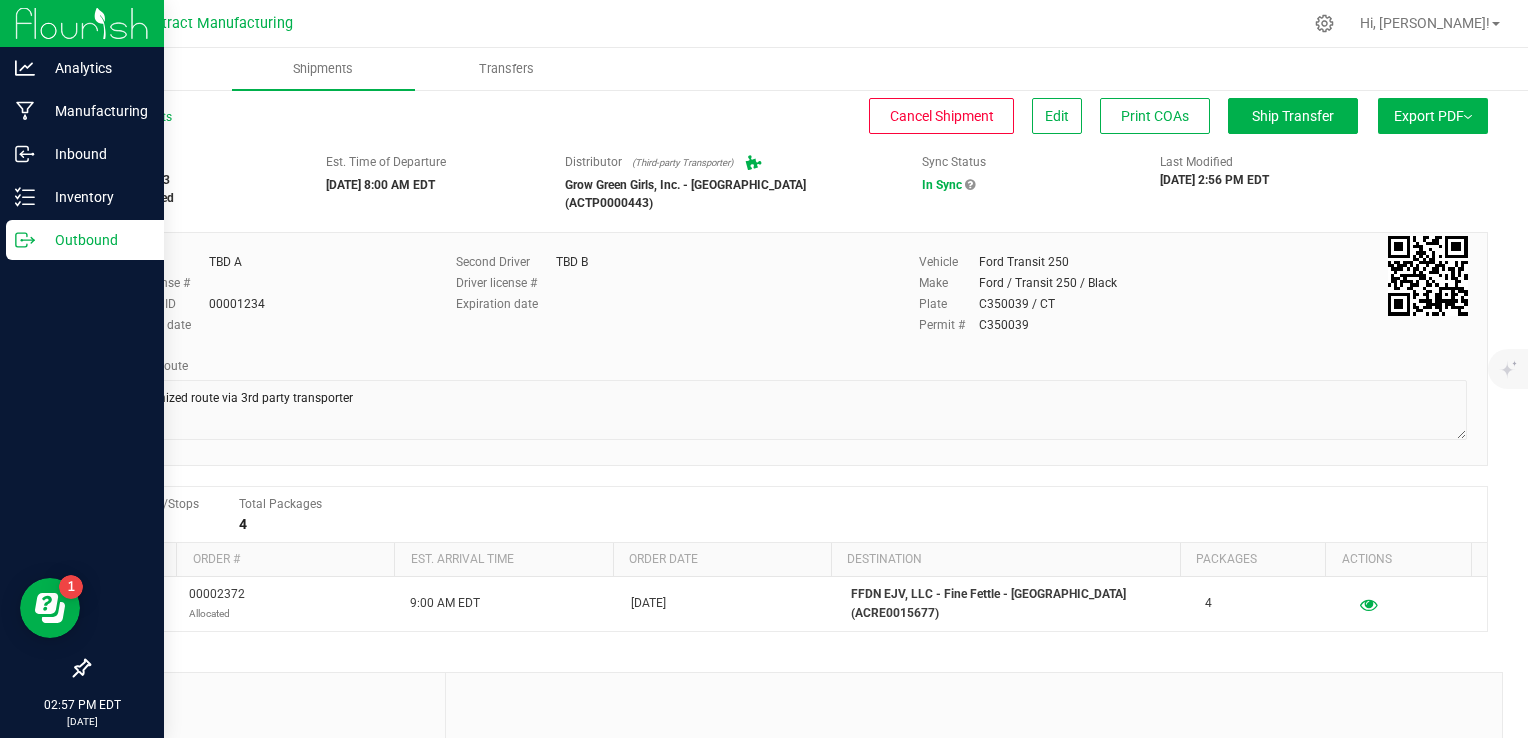 click on "All Shipments" at bounding box center (148, 123) 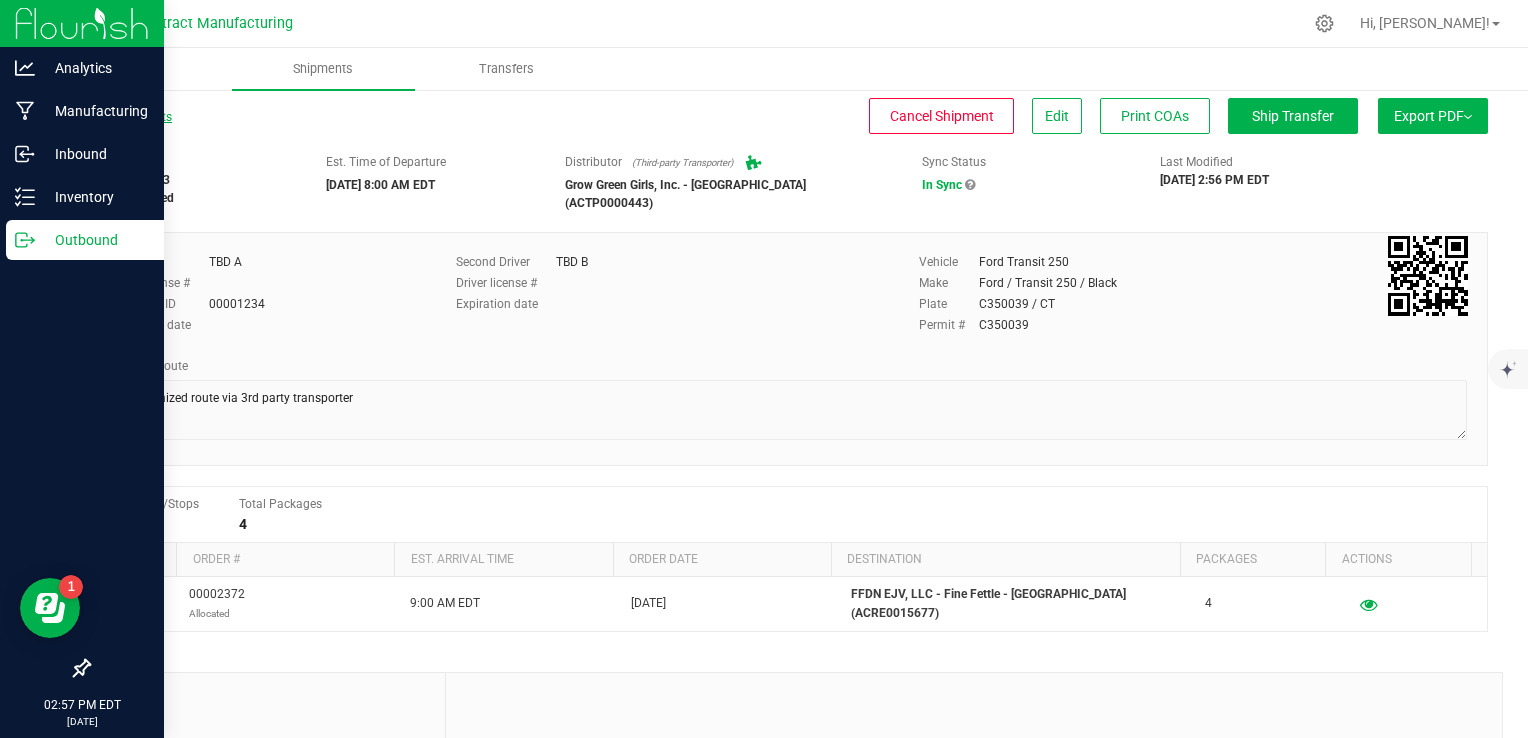 click on "All Shipments" at bounding box center [130, 117] 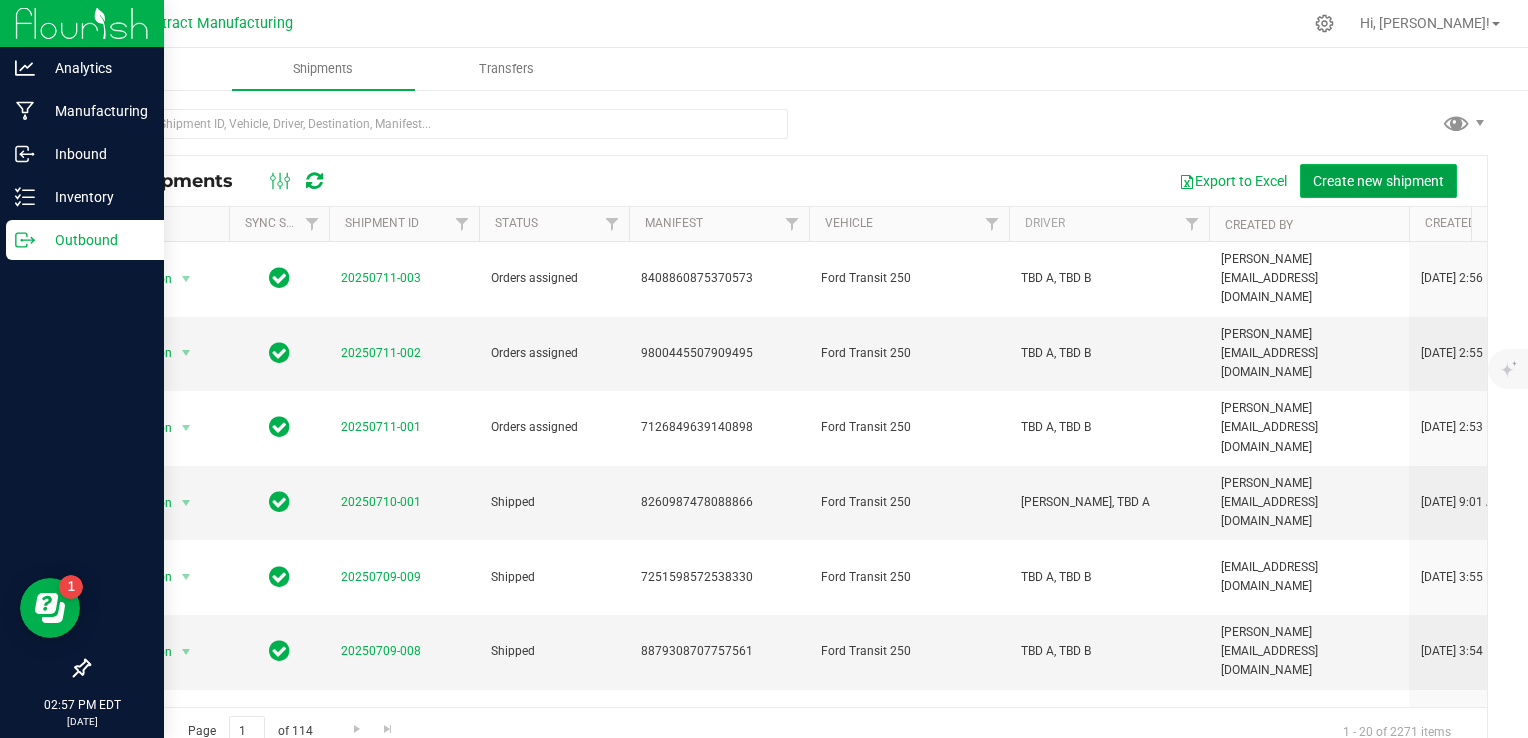 click on "Create new shipment" at bounding box center [1378, 181] 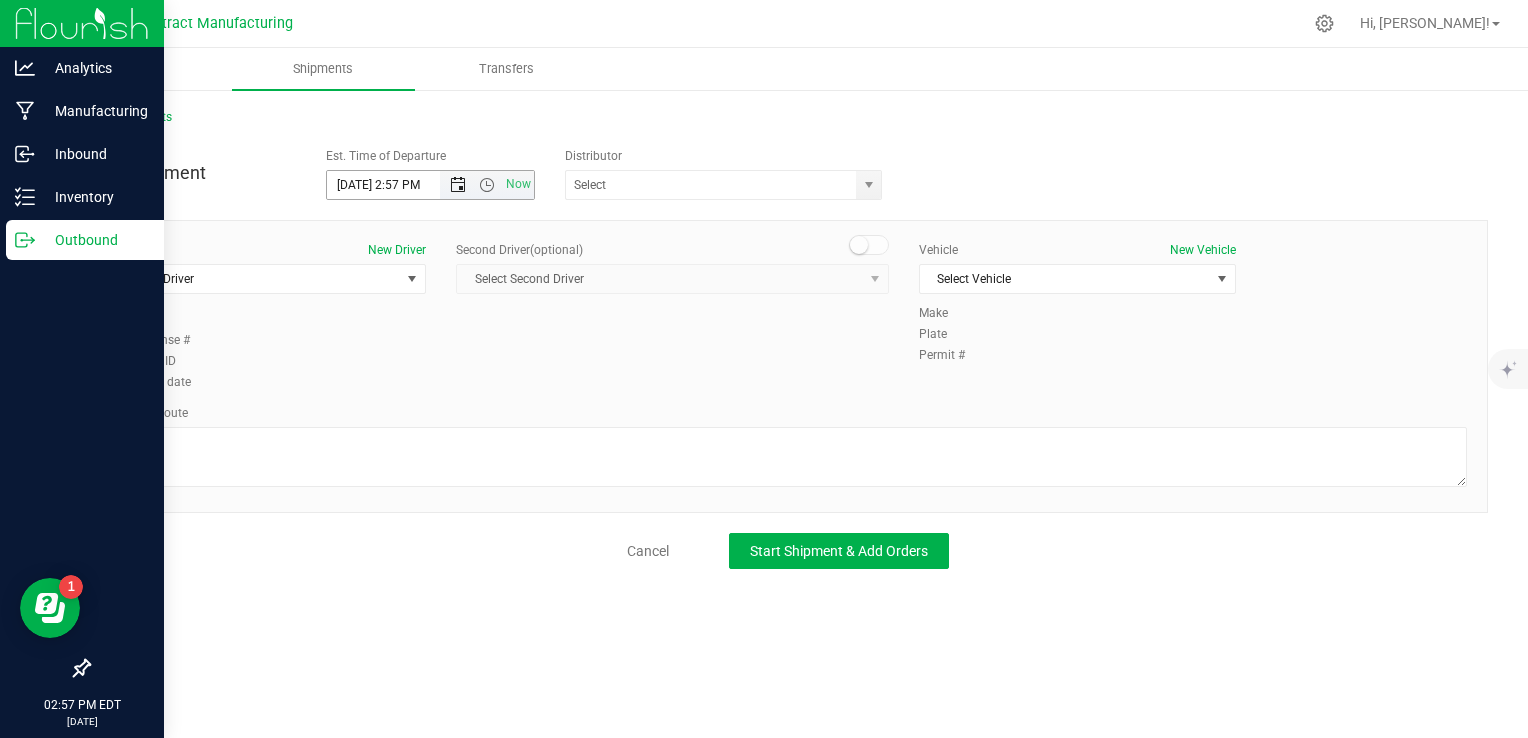 click at bounding box center (458, 185) 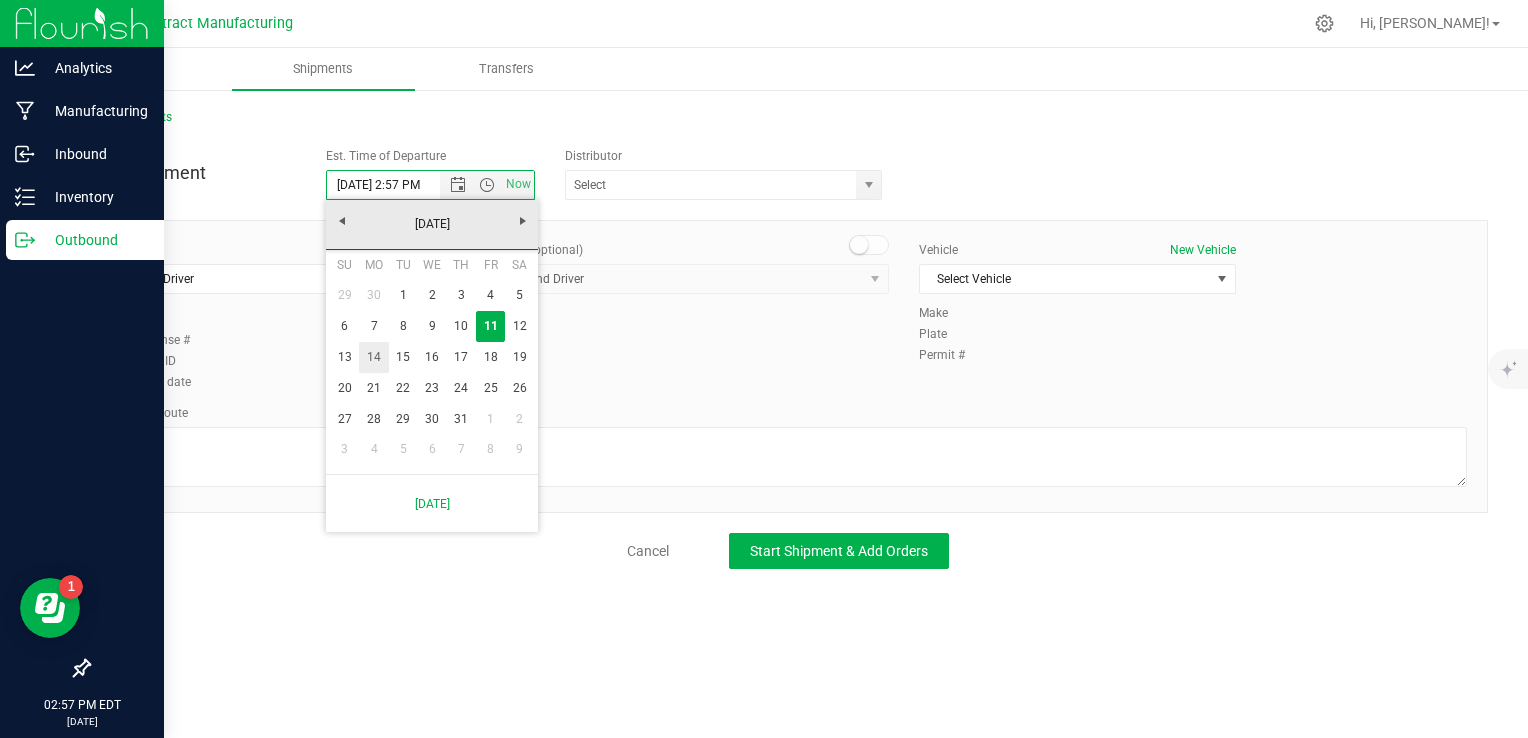 click on "14" at bounding box center (373, 357) 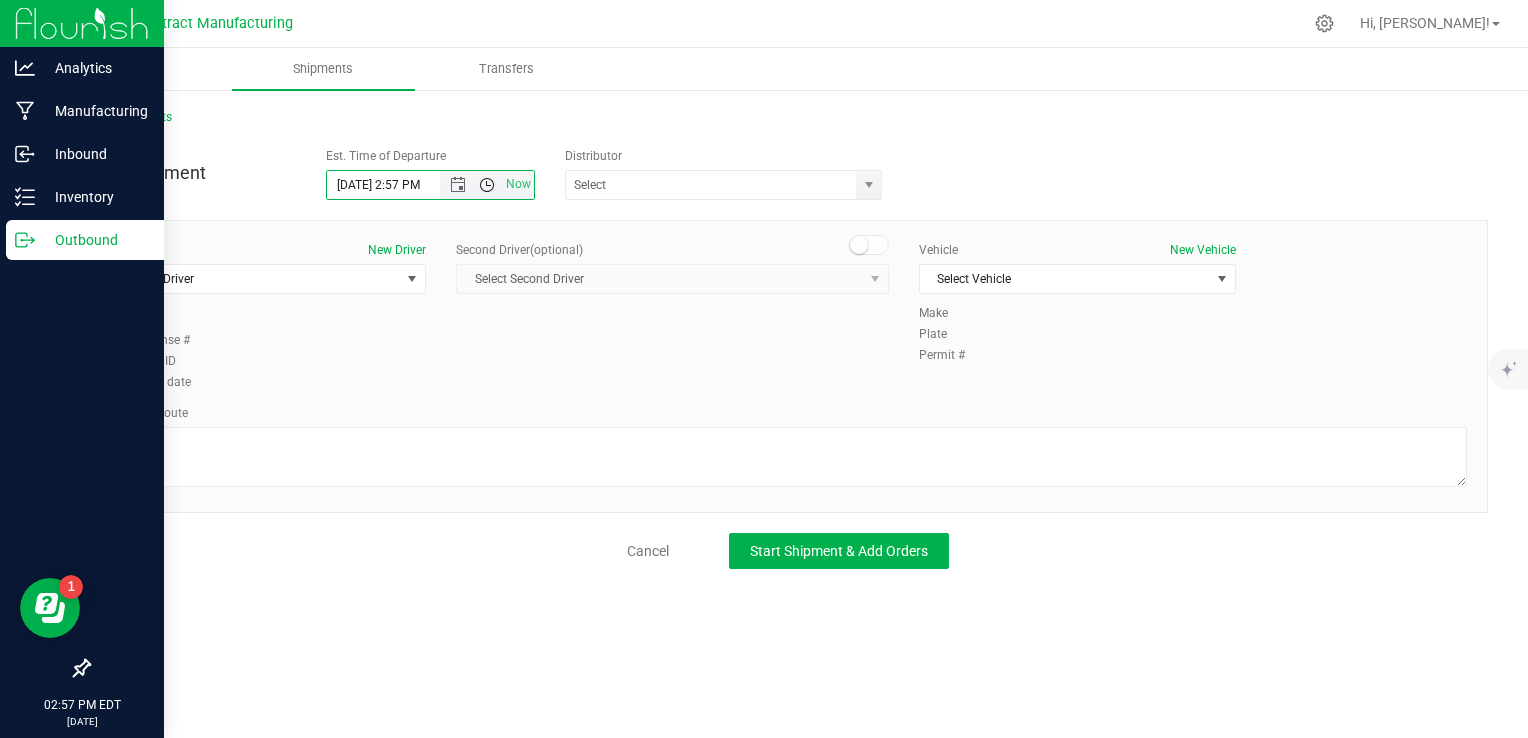 click at bounding box center (487, 185) 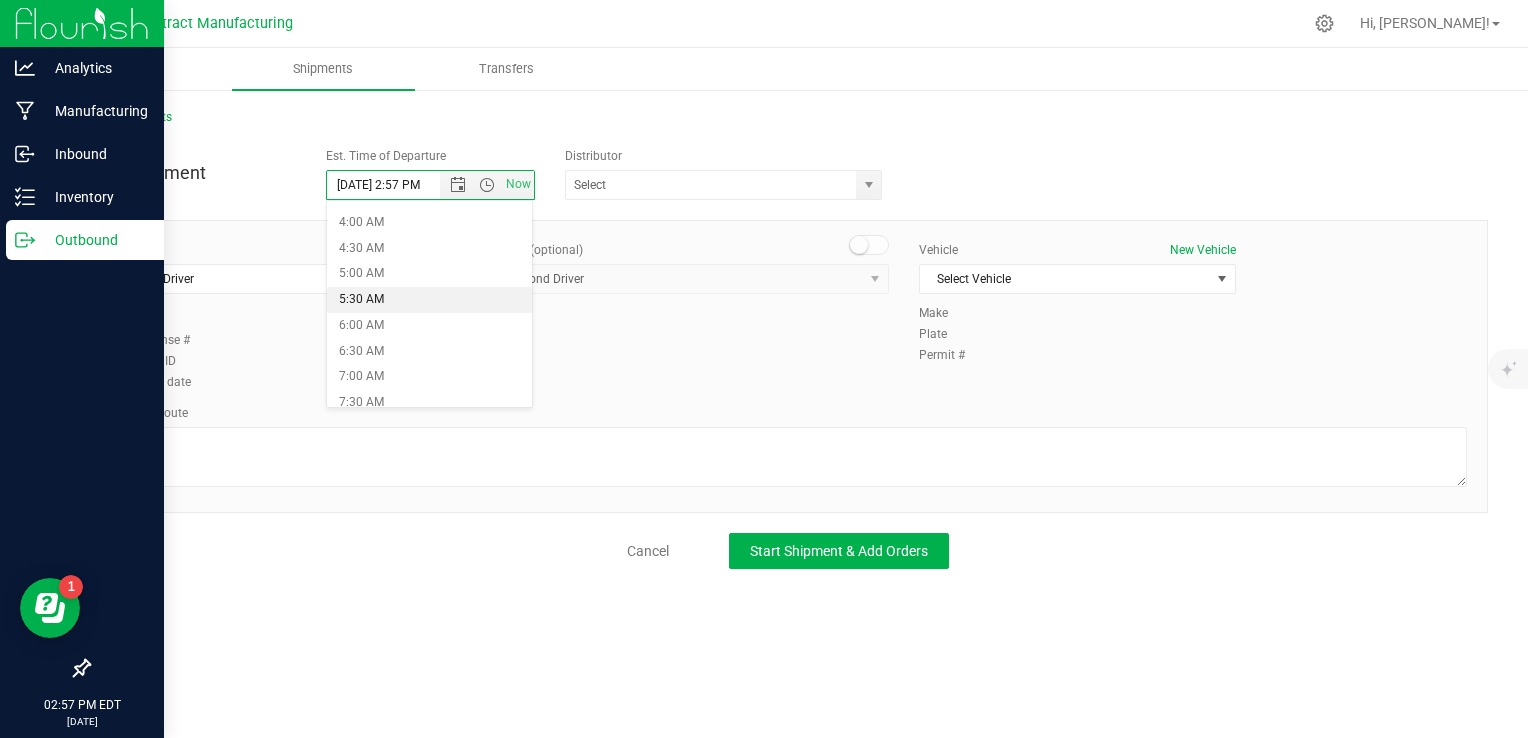 scroll, scrollTop: 400, scrollLeft: 0, axis: vertical 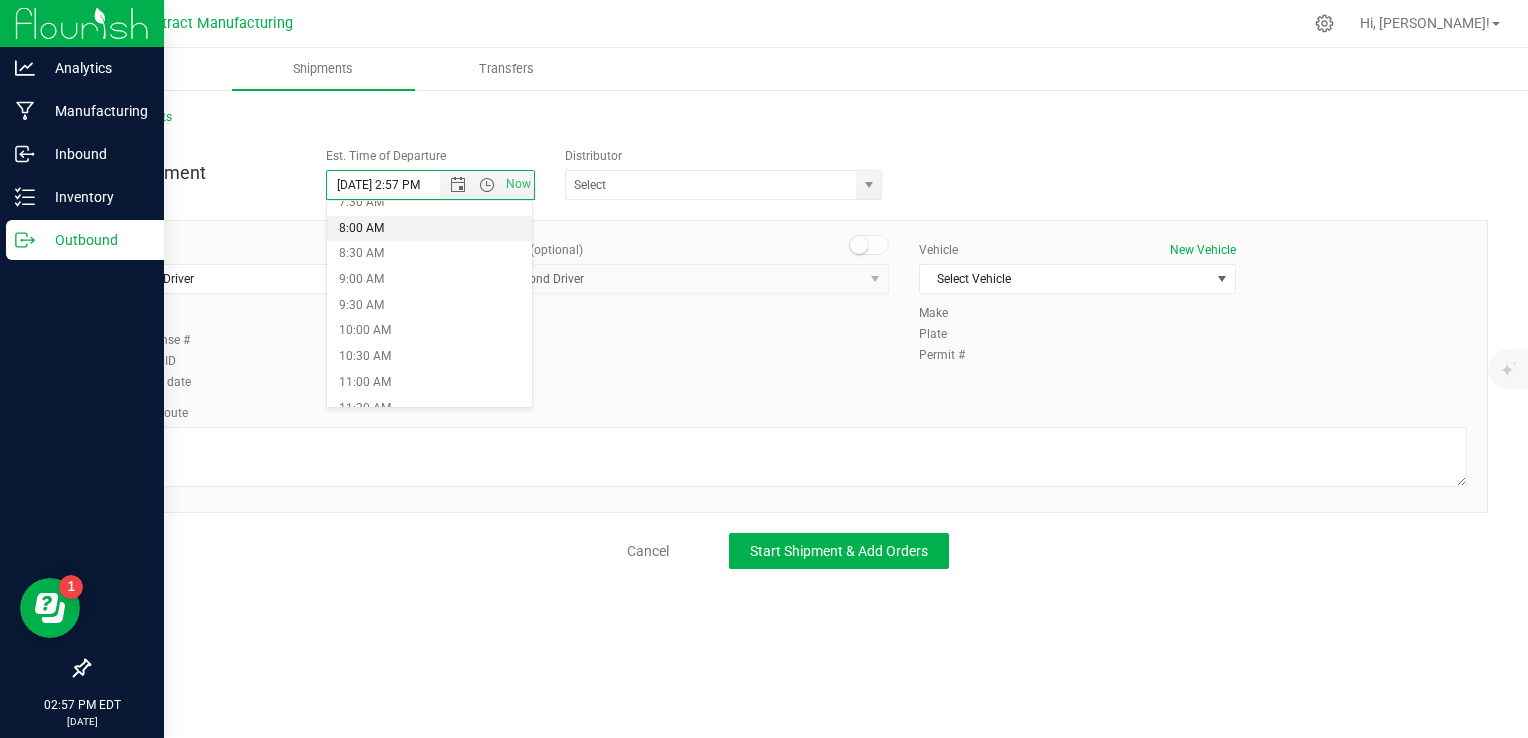 click on "8:00 AM" at bounding box center [429, 229] 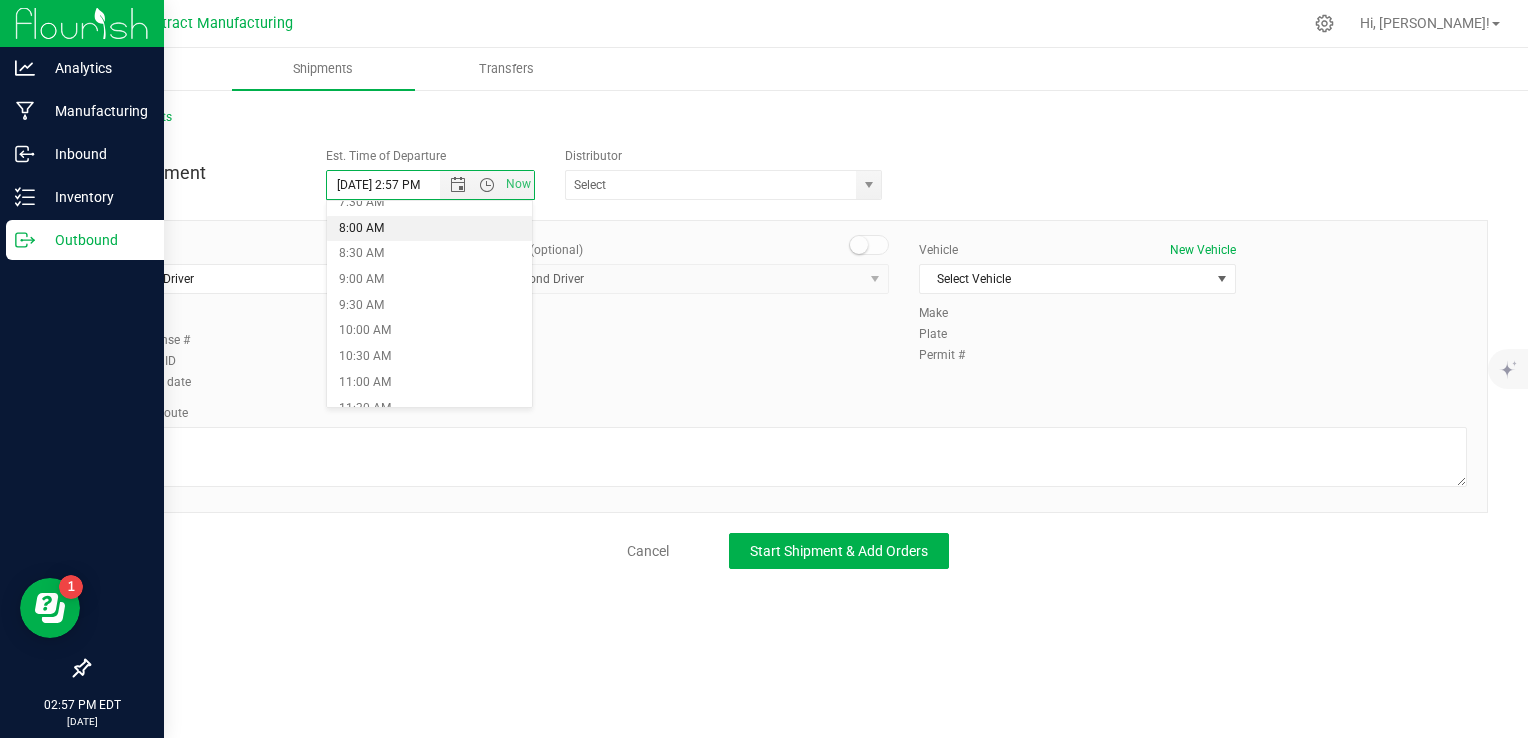 type on "[DATE] 8:00 AM" 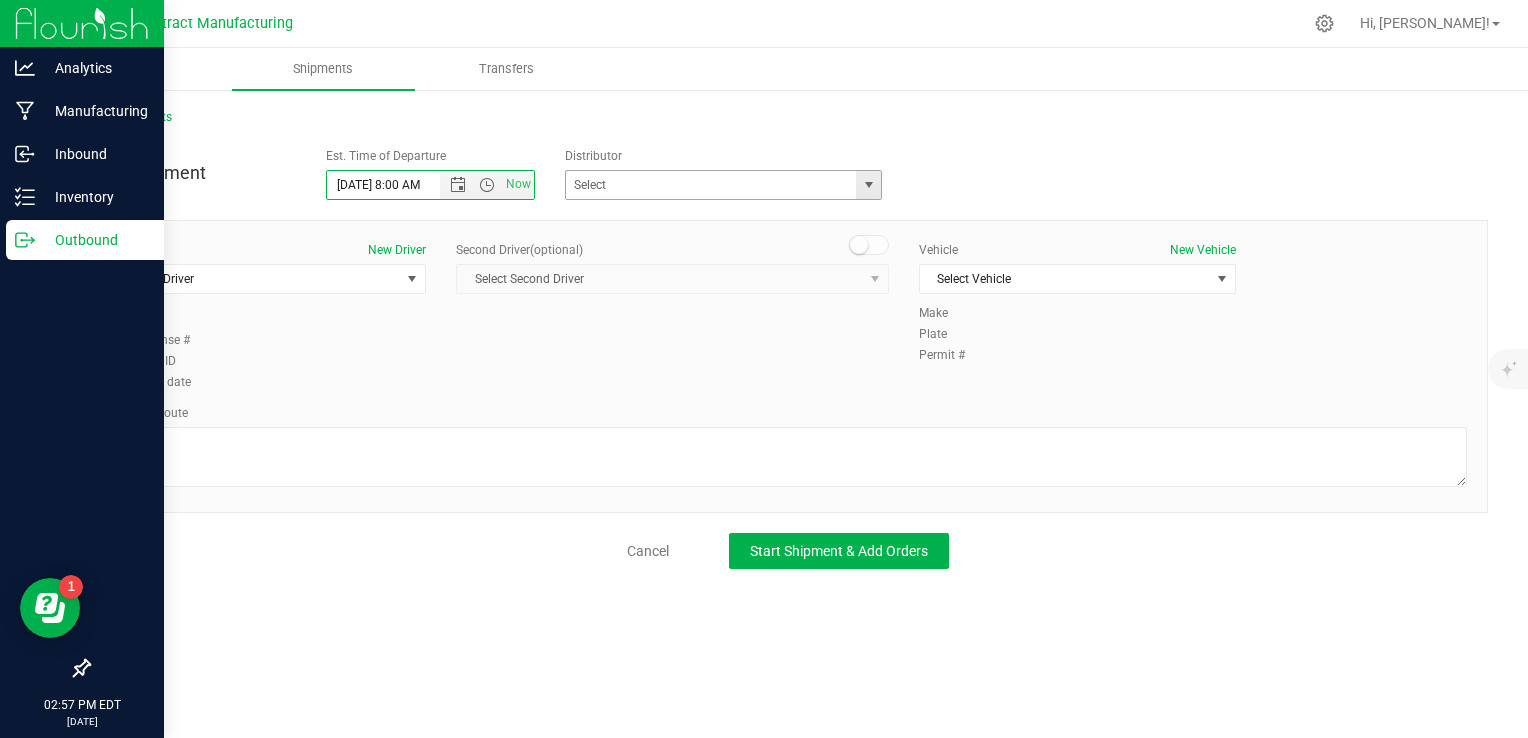 click at bounding box center [869, 185] 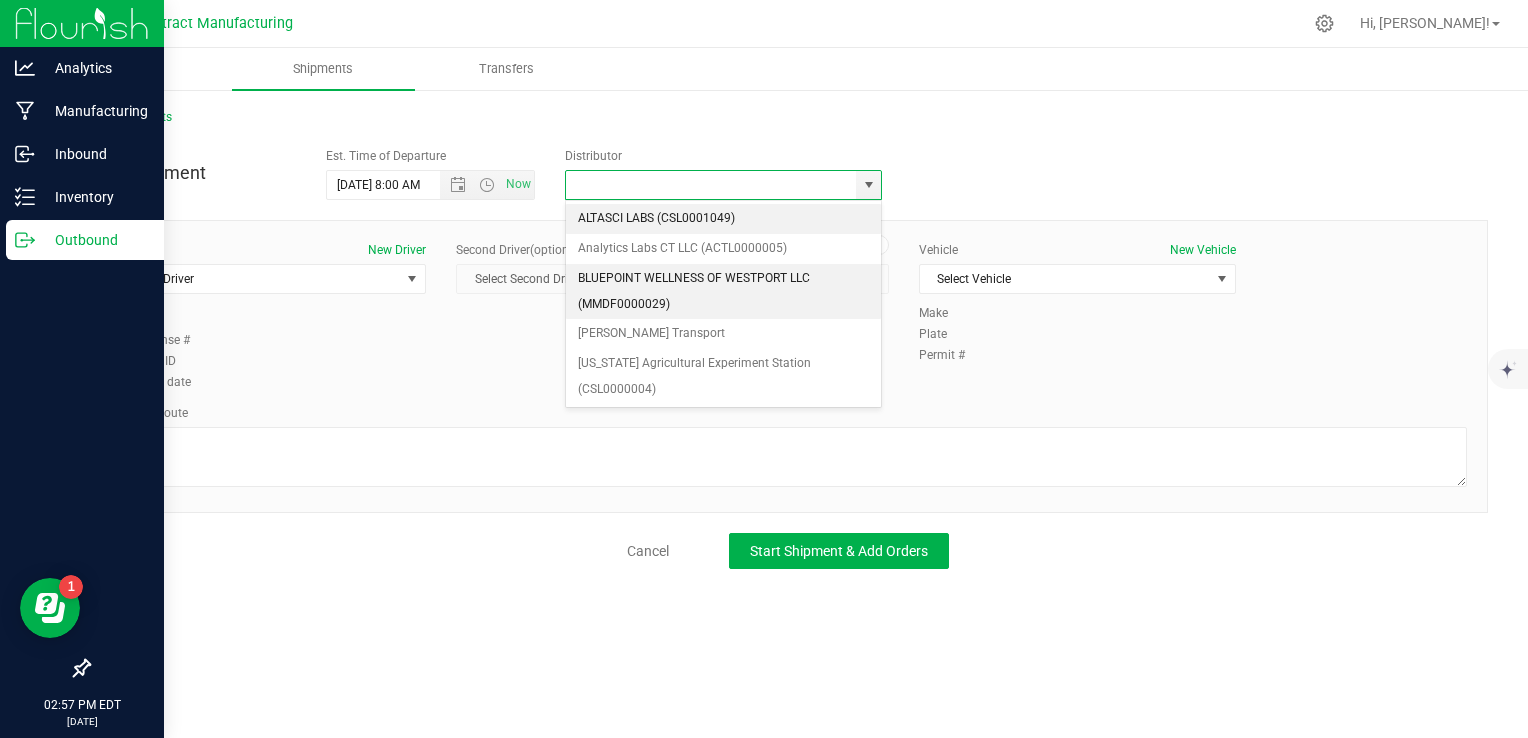 scroll, scrollTop: 200, scrollLeft: 0, axis: vertical 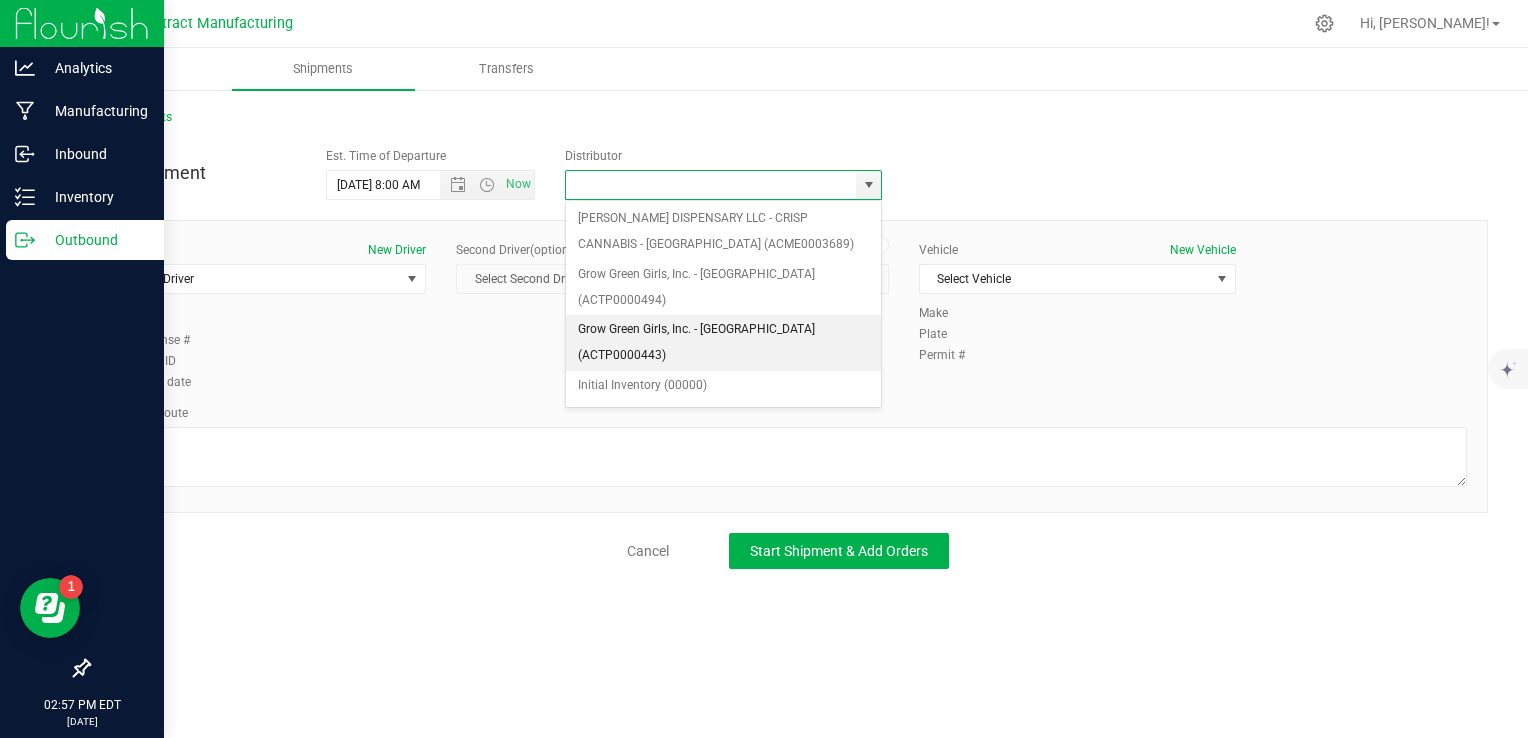 click on "Grow Green Girls, Inc. - [GEOGRAPHIC_DATA] (ACTP0000443)" at bounding box center [724, 342] 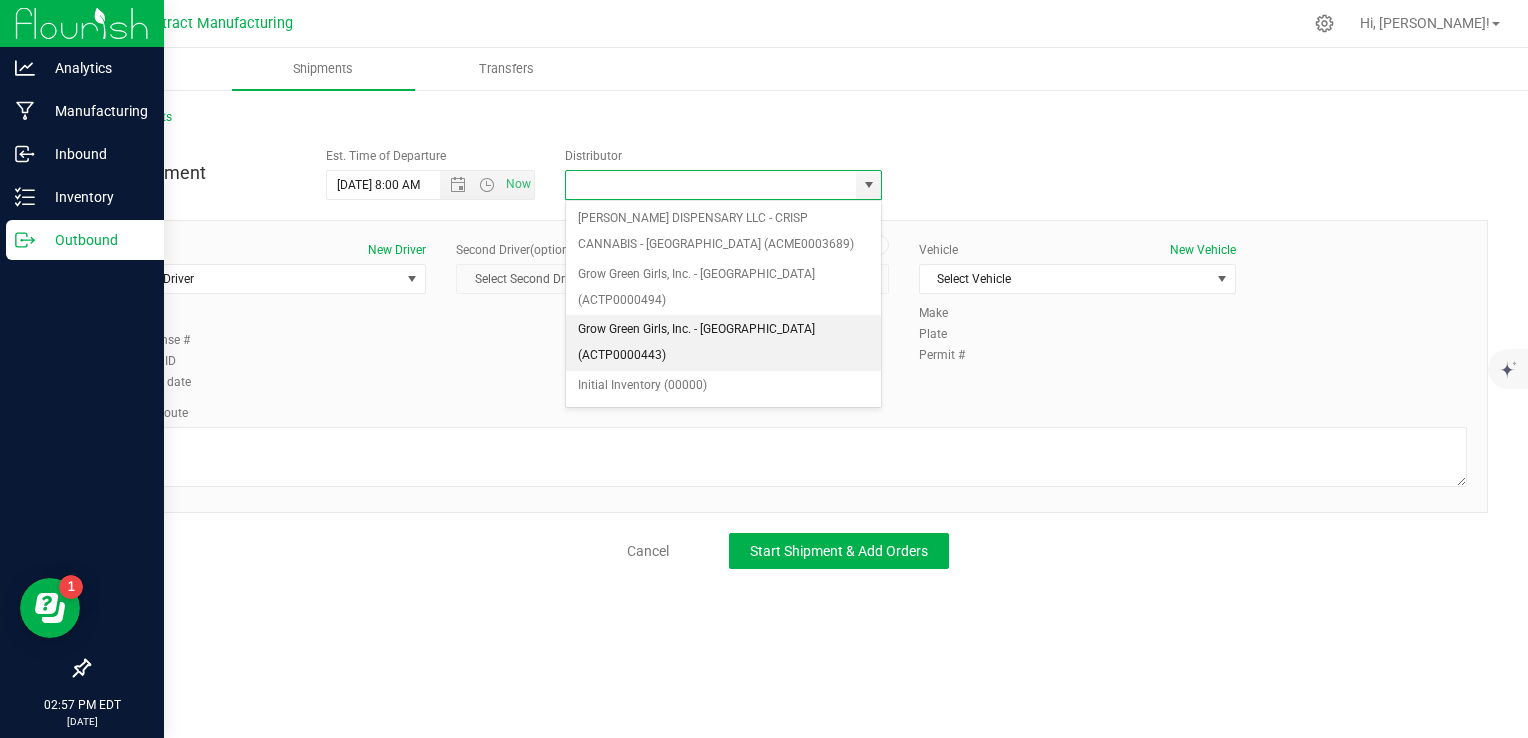 type on "Grow Green Girls, Inc. - [GEOGRAPHIC_DATA] (ACTP0000443)" 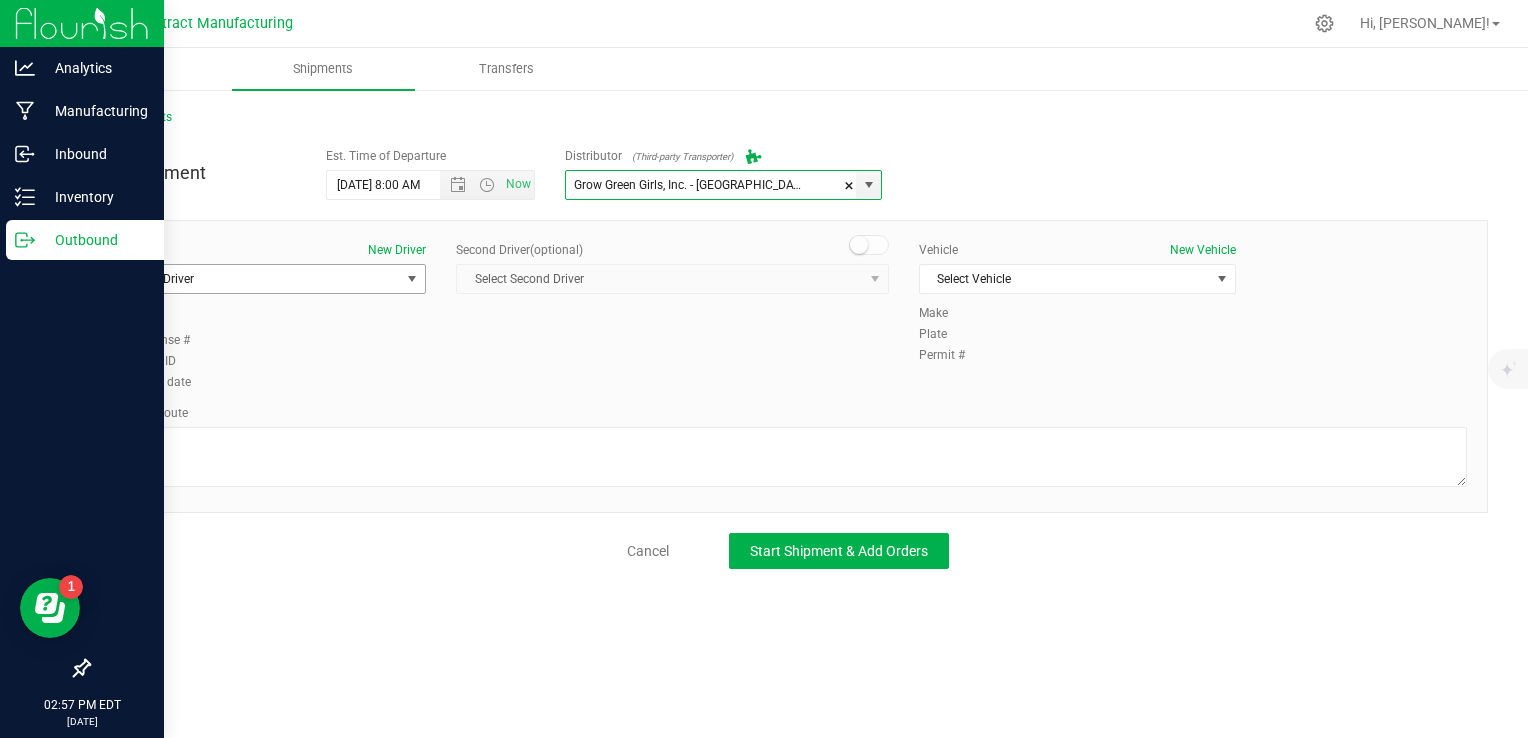 click on "Select Driver" at bounding box center (255, 279) 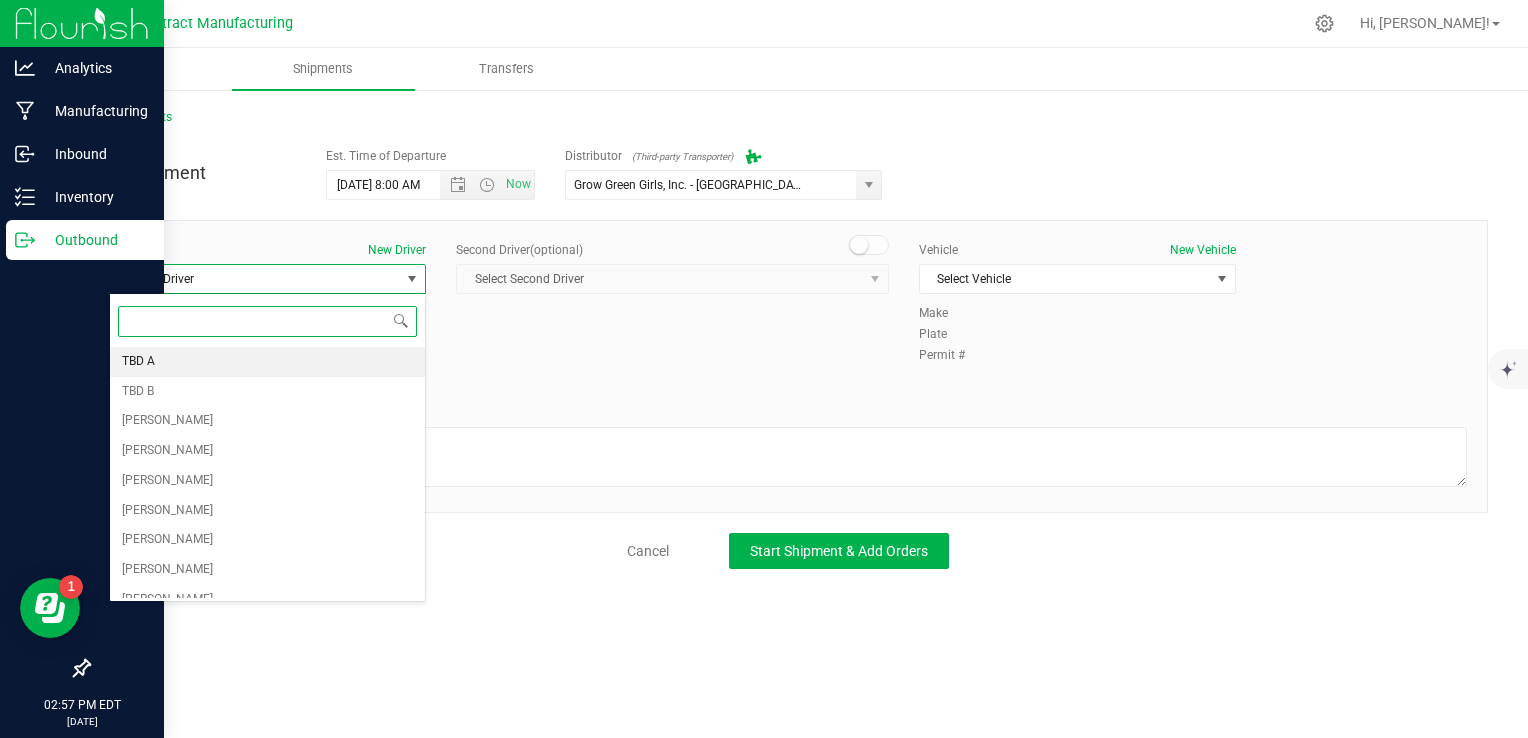 click on "TBD A" at bounding box center [267, 362] 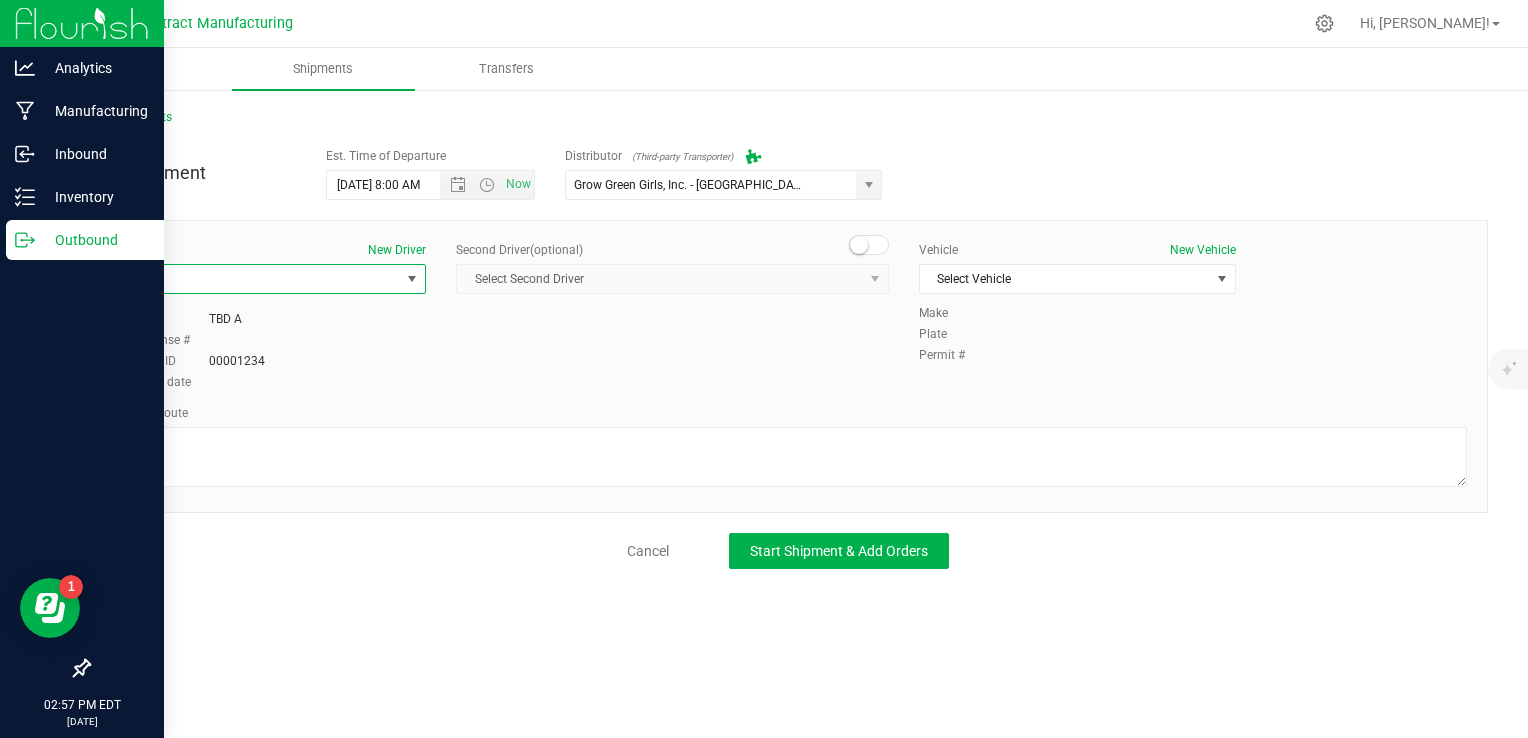 click at bounding box center [869, 245] 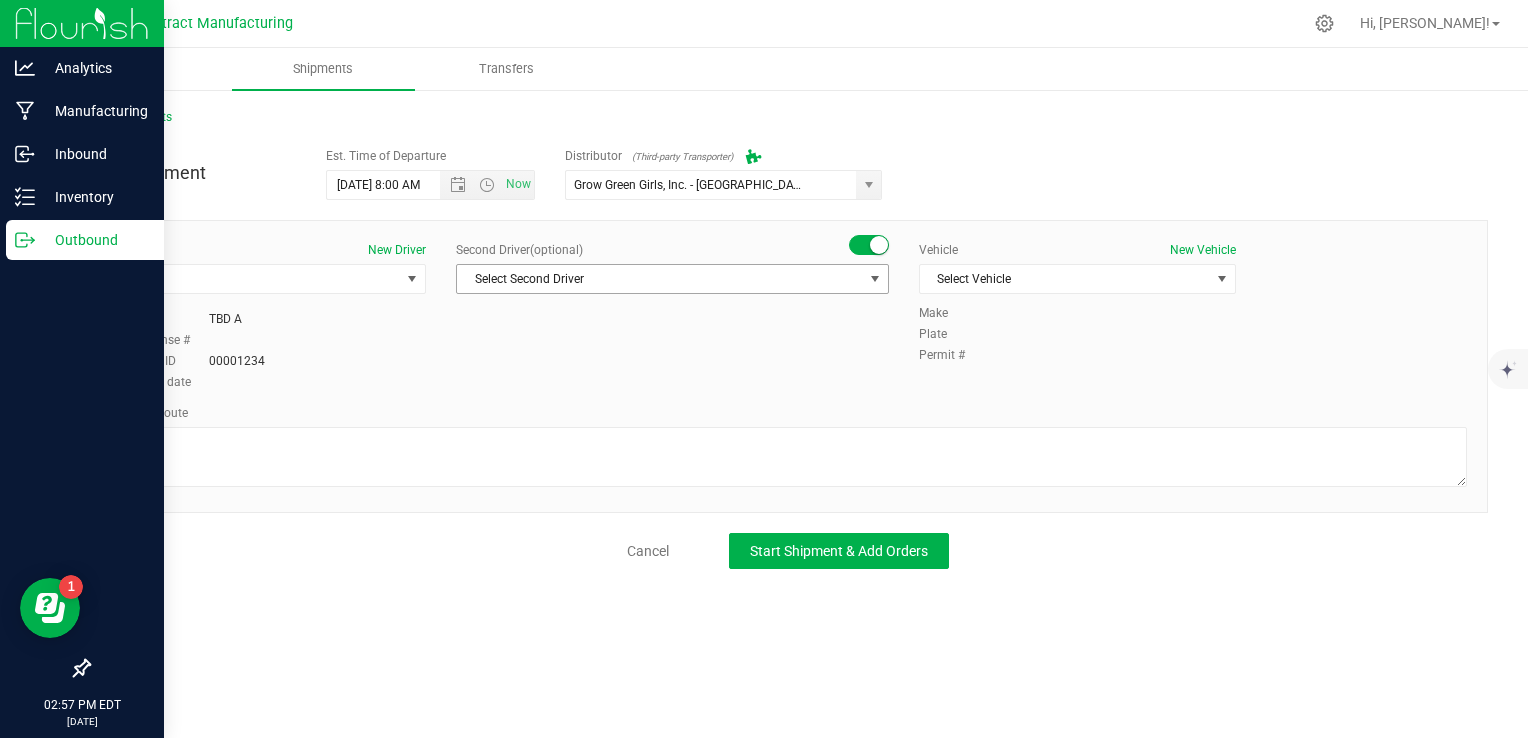 click on "Select Second Driver" at bounding box center [660, 279] 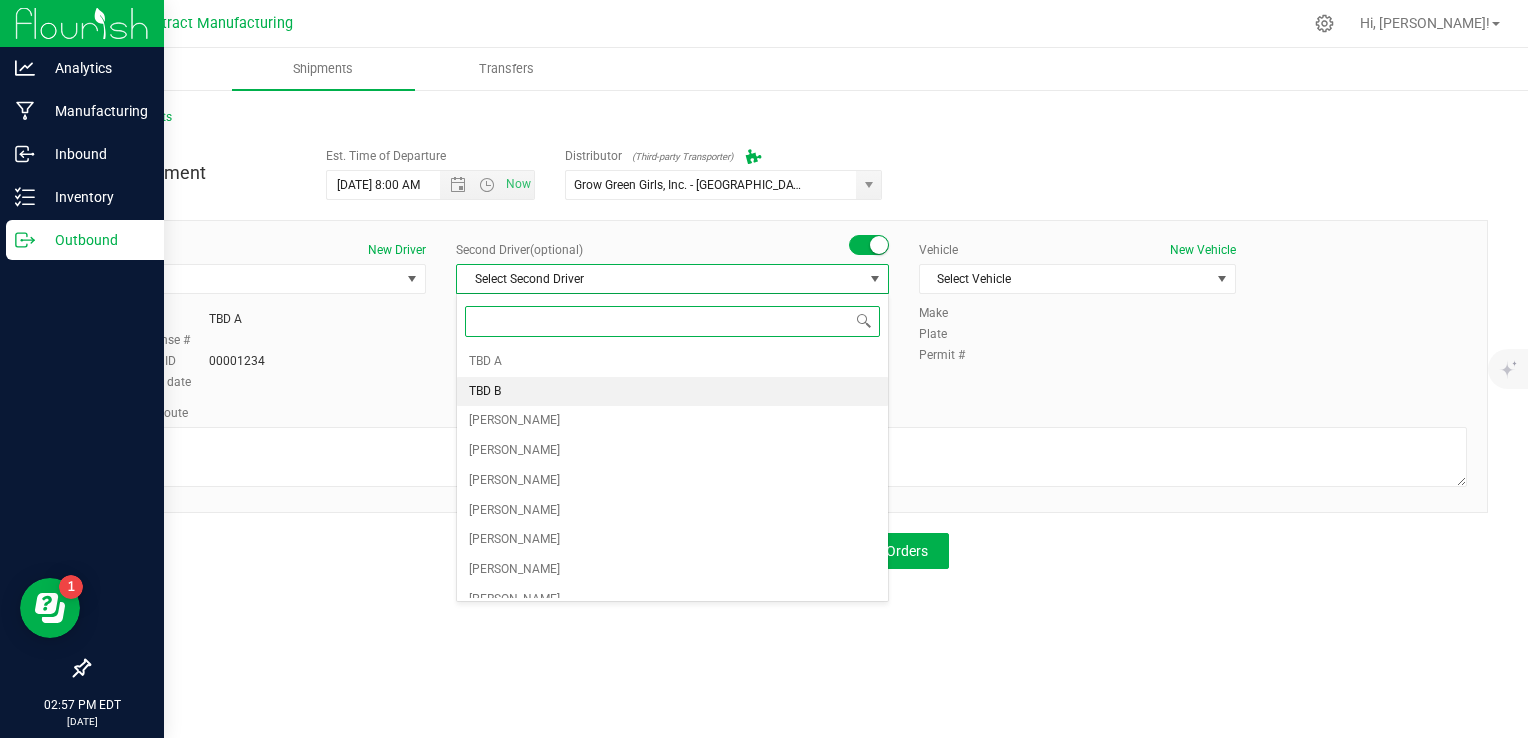 click on "TBD B" at bounding box center (672, 392) 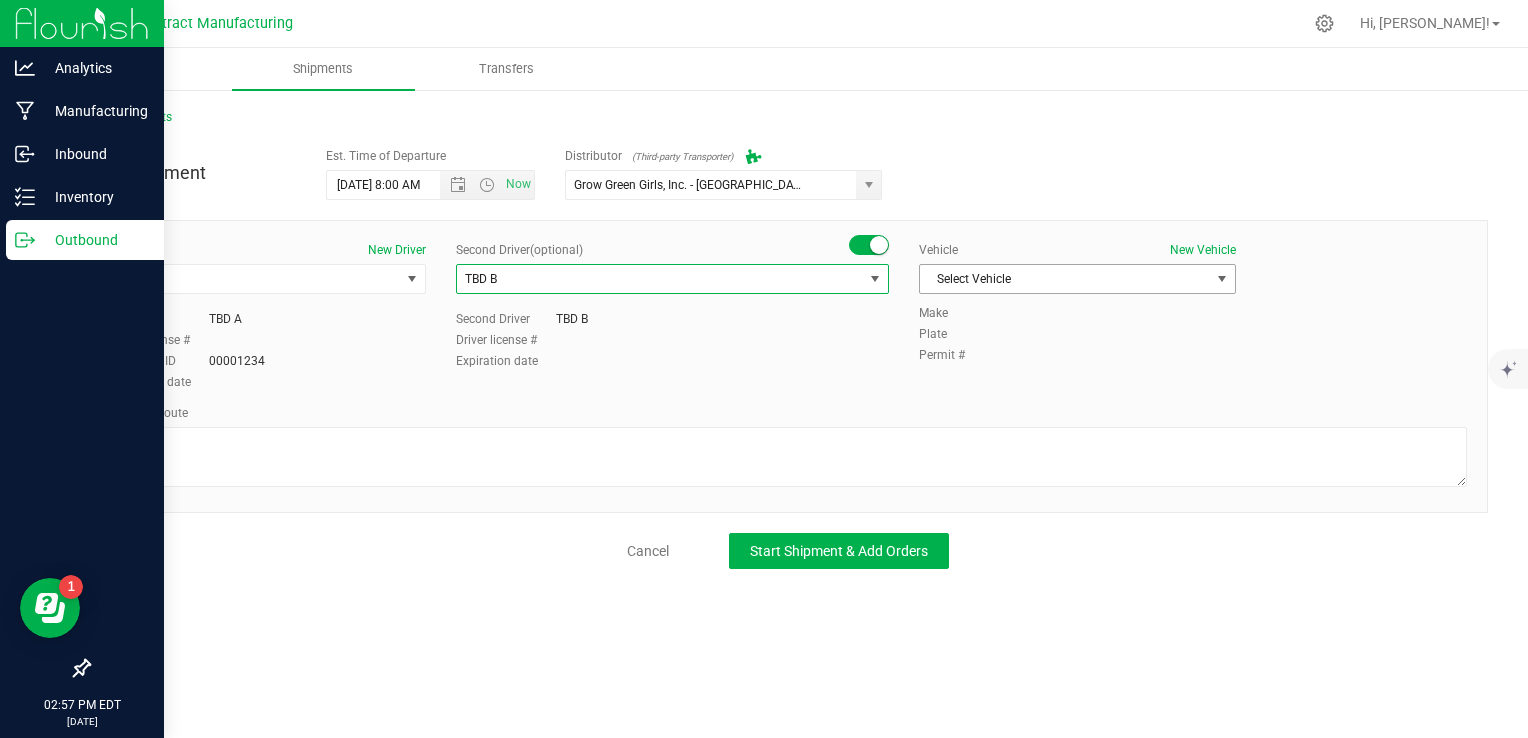 click on "Select Vehicle" at bounding box center (1065, 279) 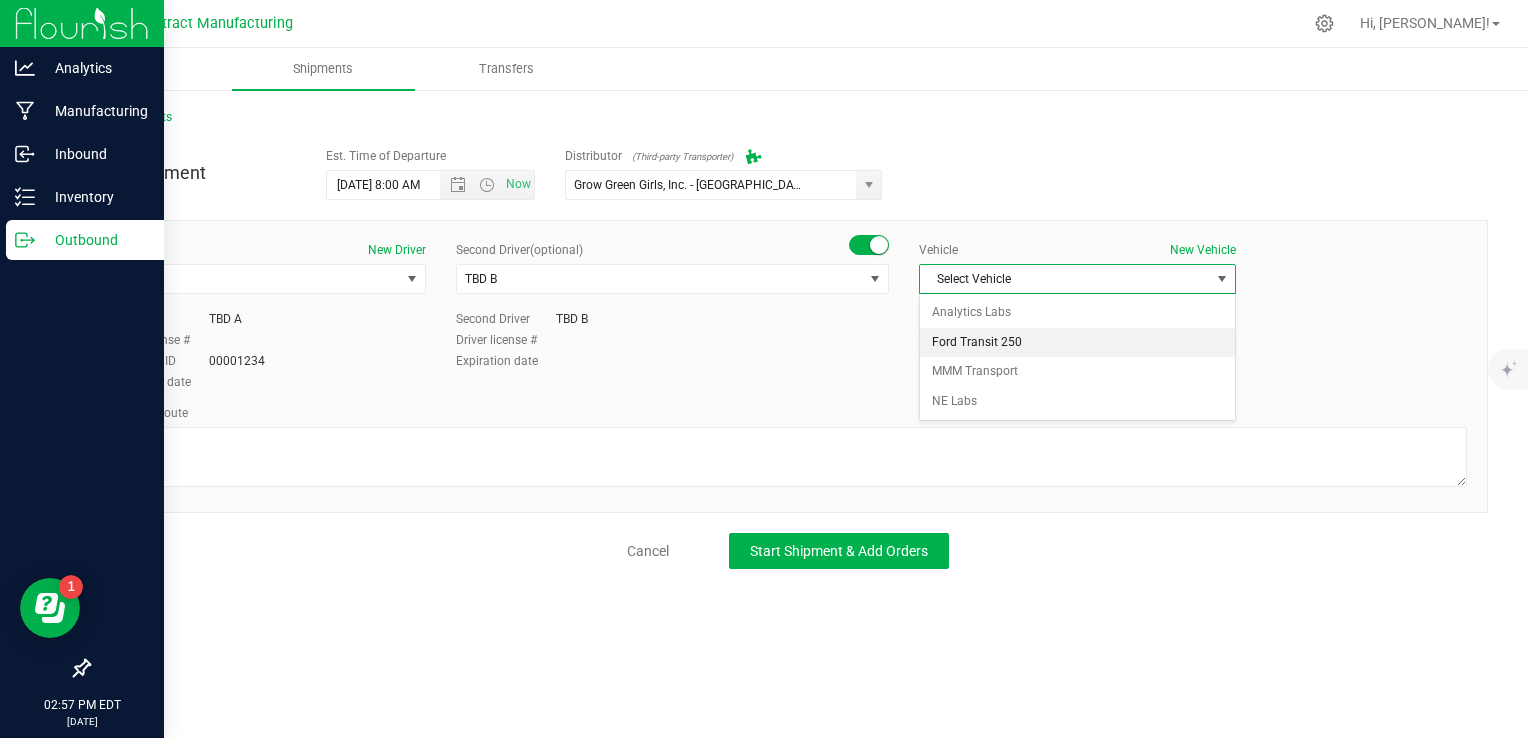 click on "Ford Transit 250" at bounding box center (1077, 343) 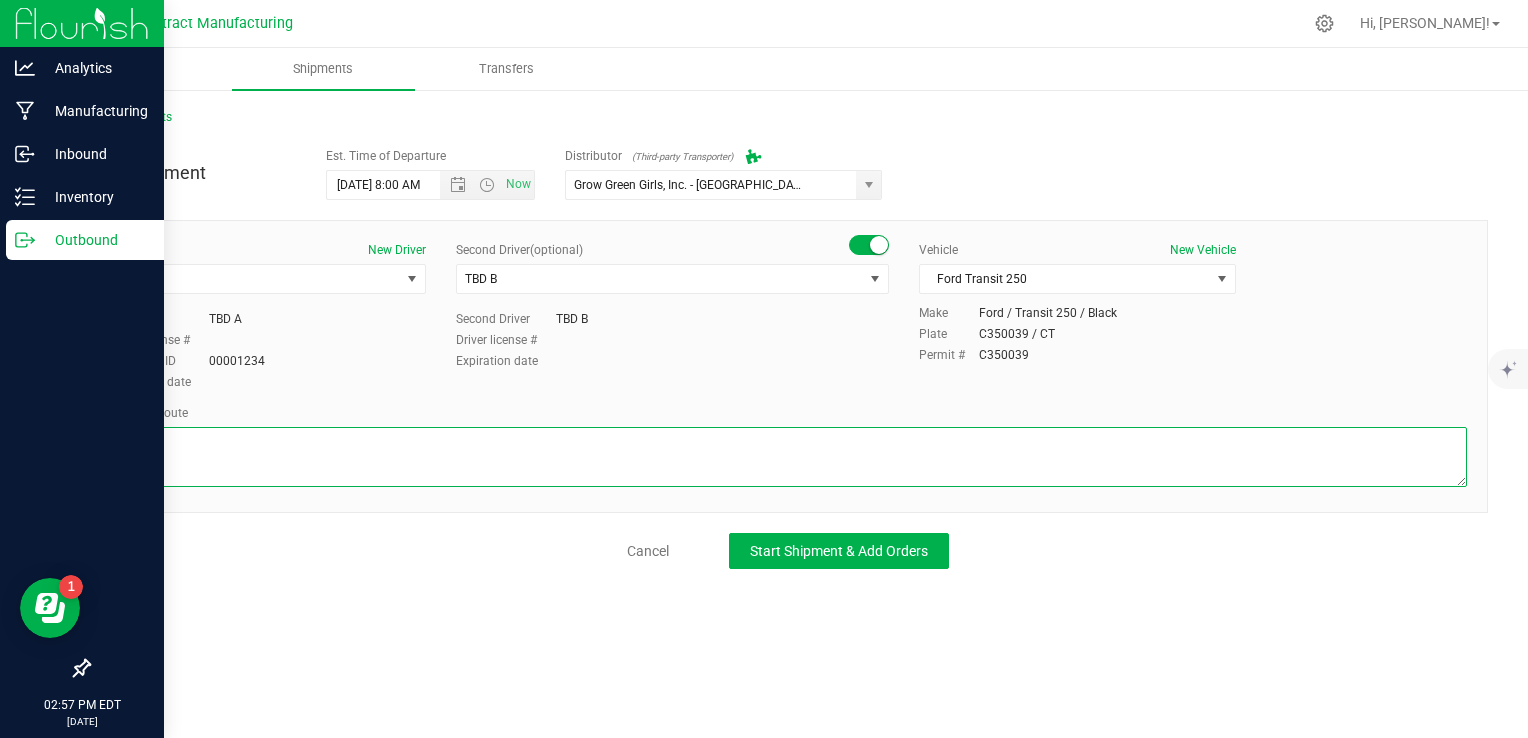 click at bounding box center [788, 457] 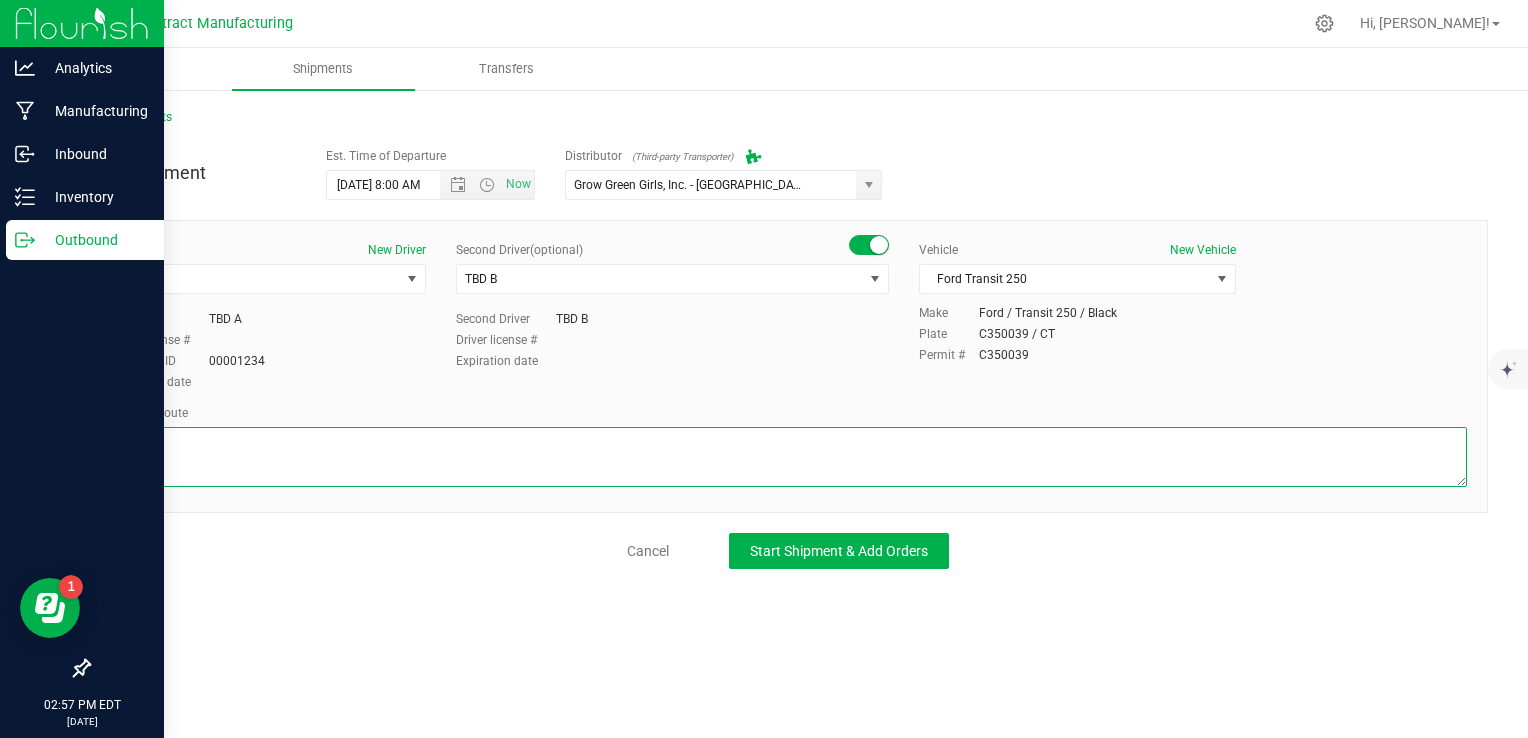 paste on "Randomized route via 3rd party transporter" 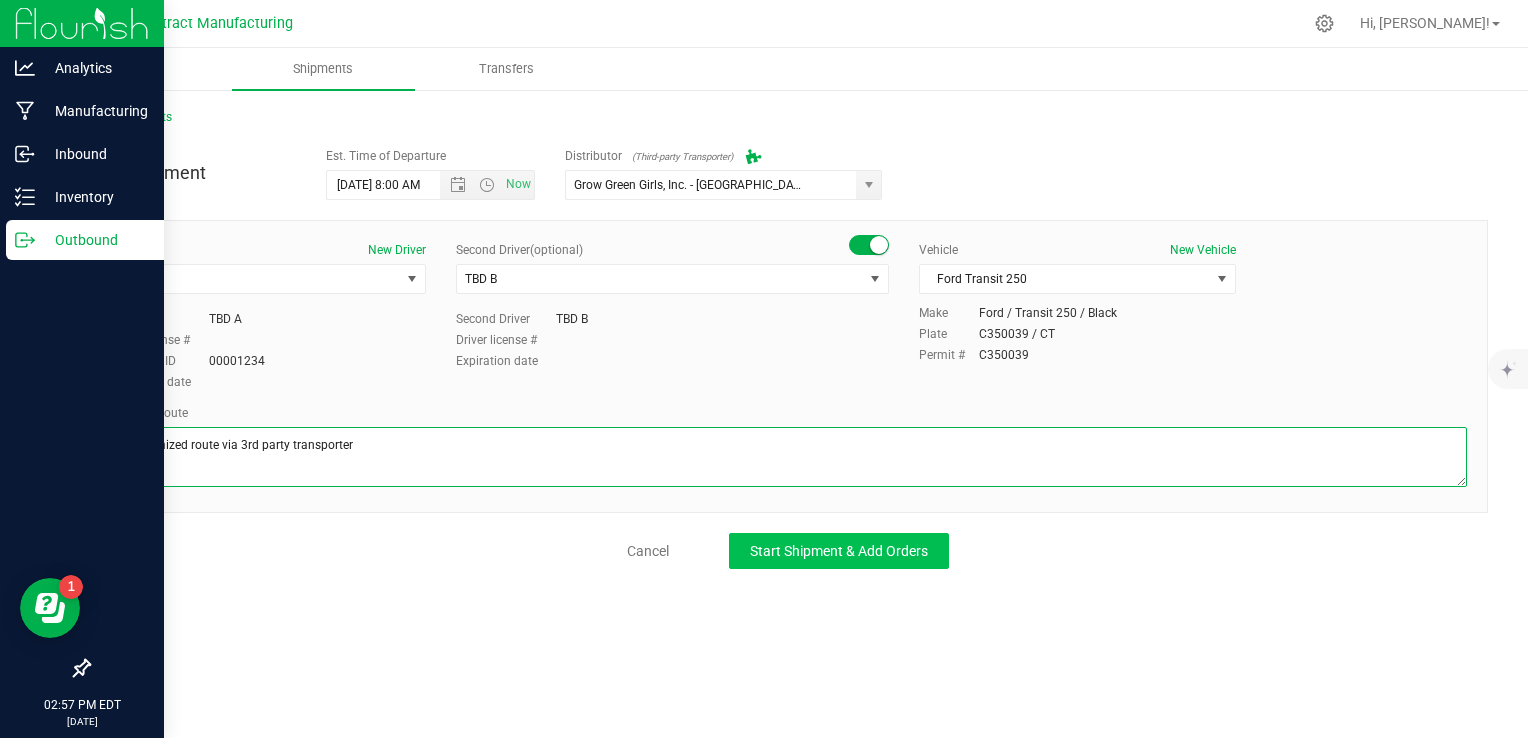 type on "Randomized route via 3rd party transporter" 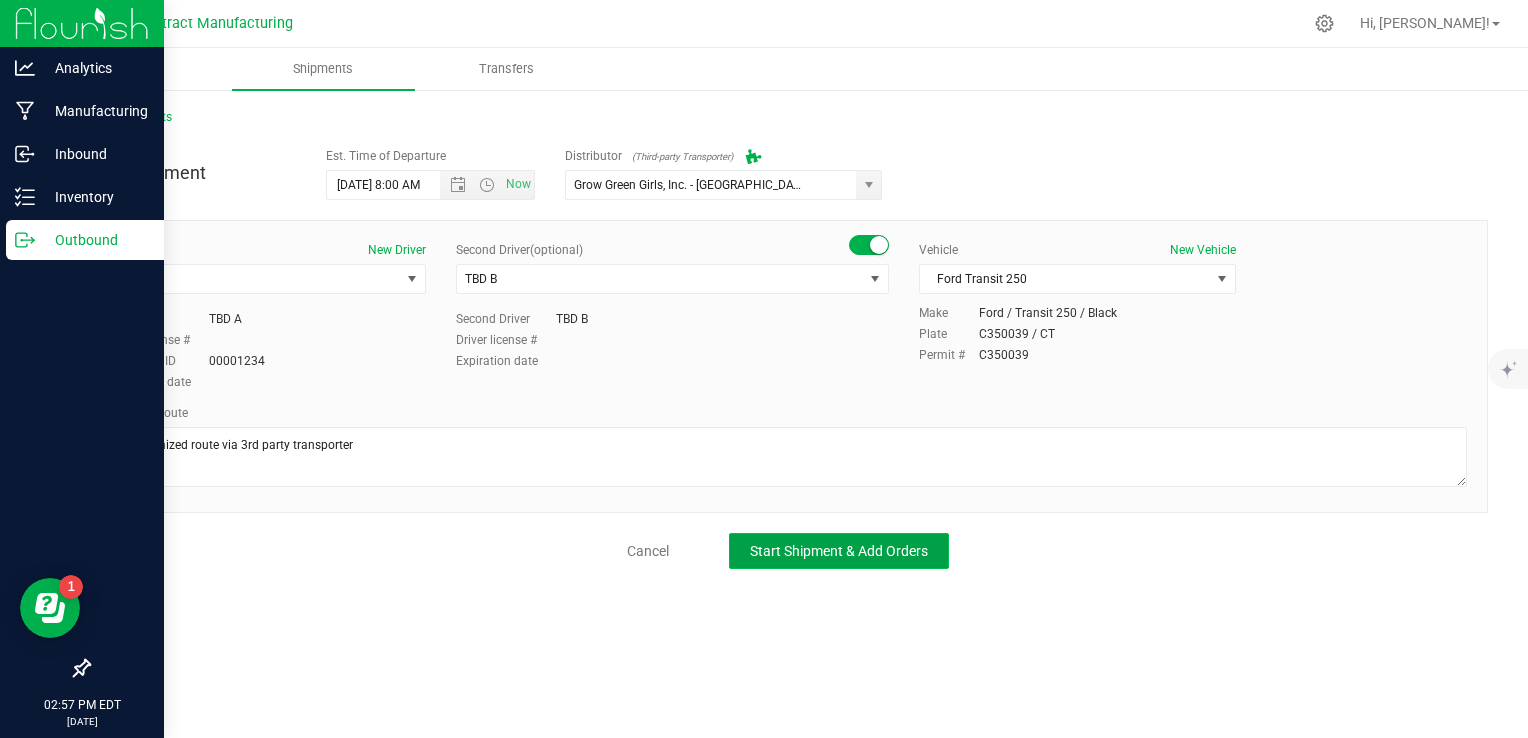 click on "Start Shipment & Add Orders" 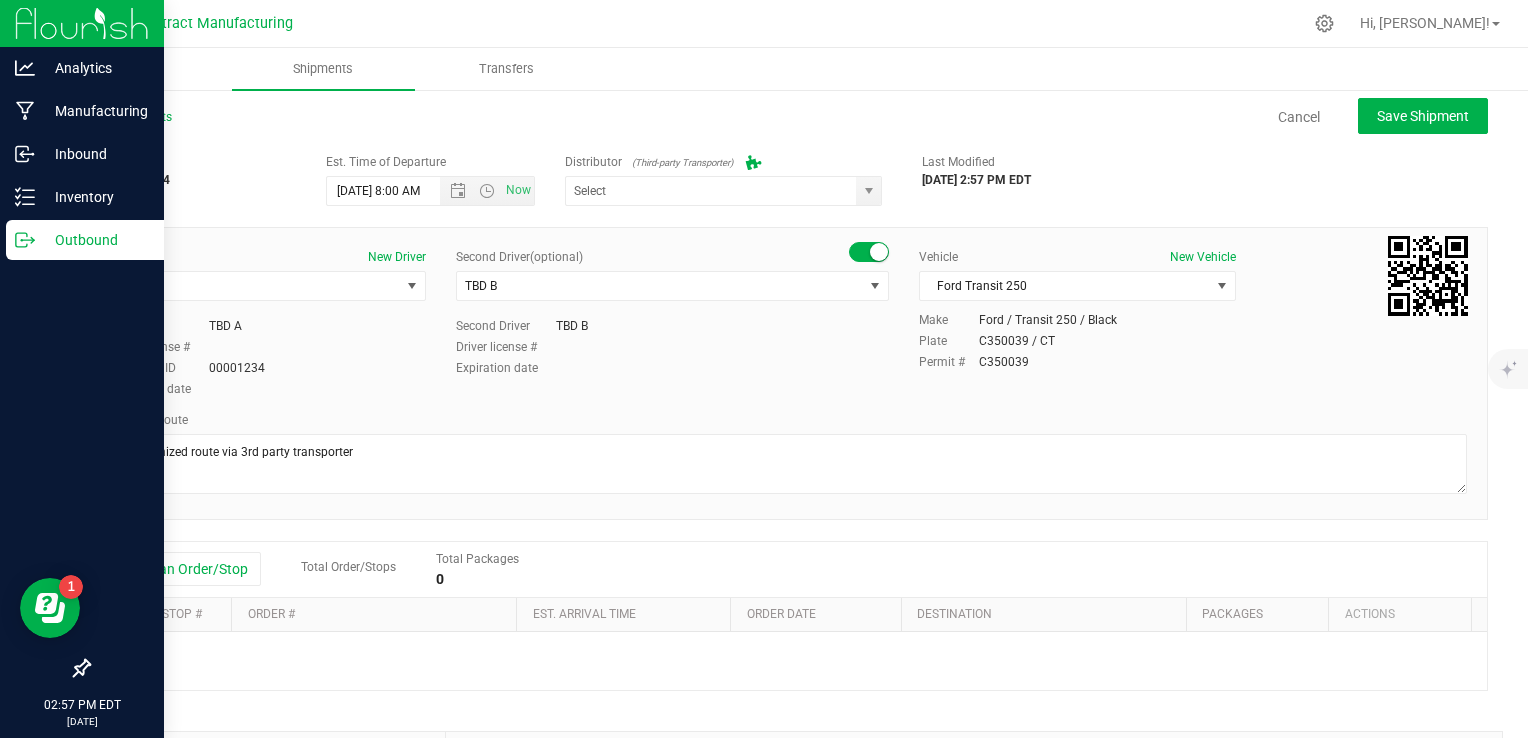 type on "Grow Green Girls, Inc. - [GEOGRAPHIC_DATA] (ACTP0000443)" 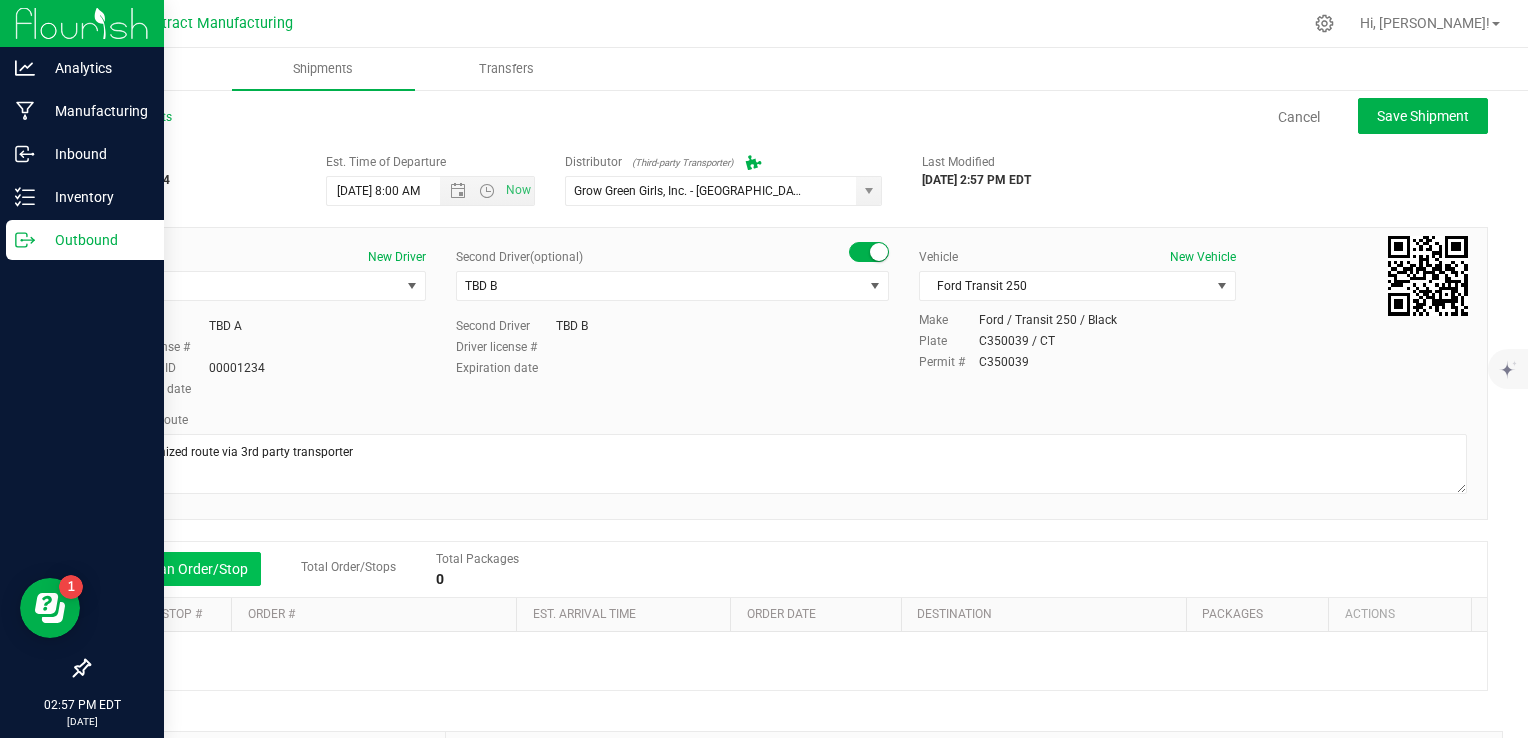 click on "Add an Order/Stop" at bounding box center (182, 569) 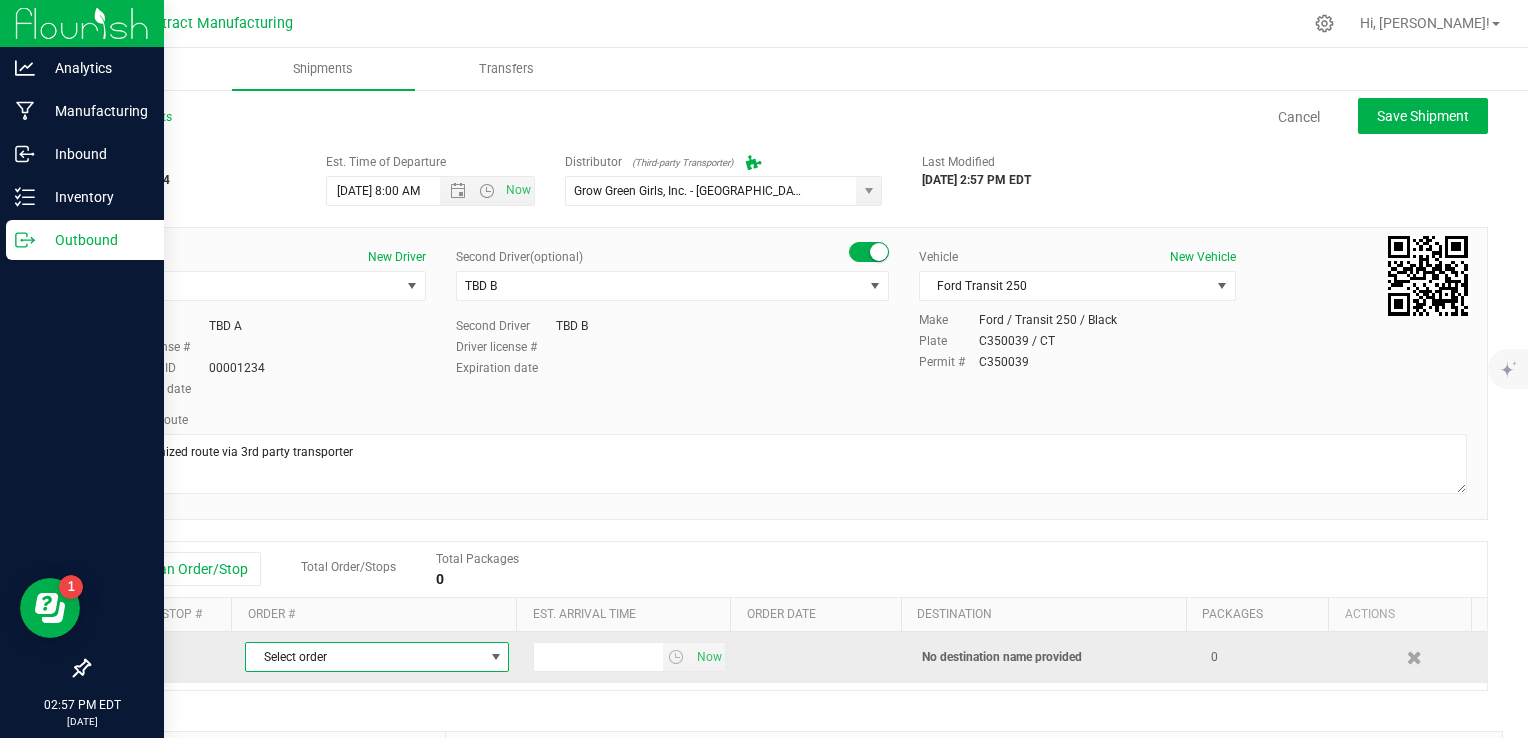 click on "Select order" at bounding box center [364, 657] 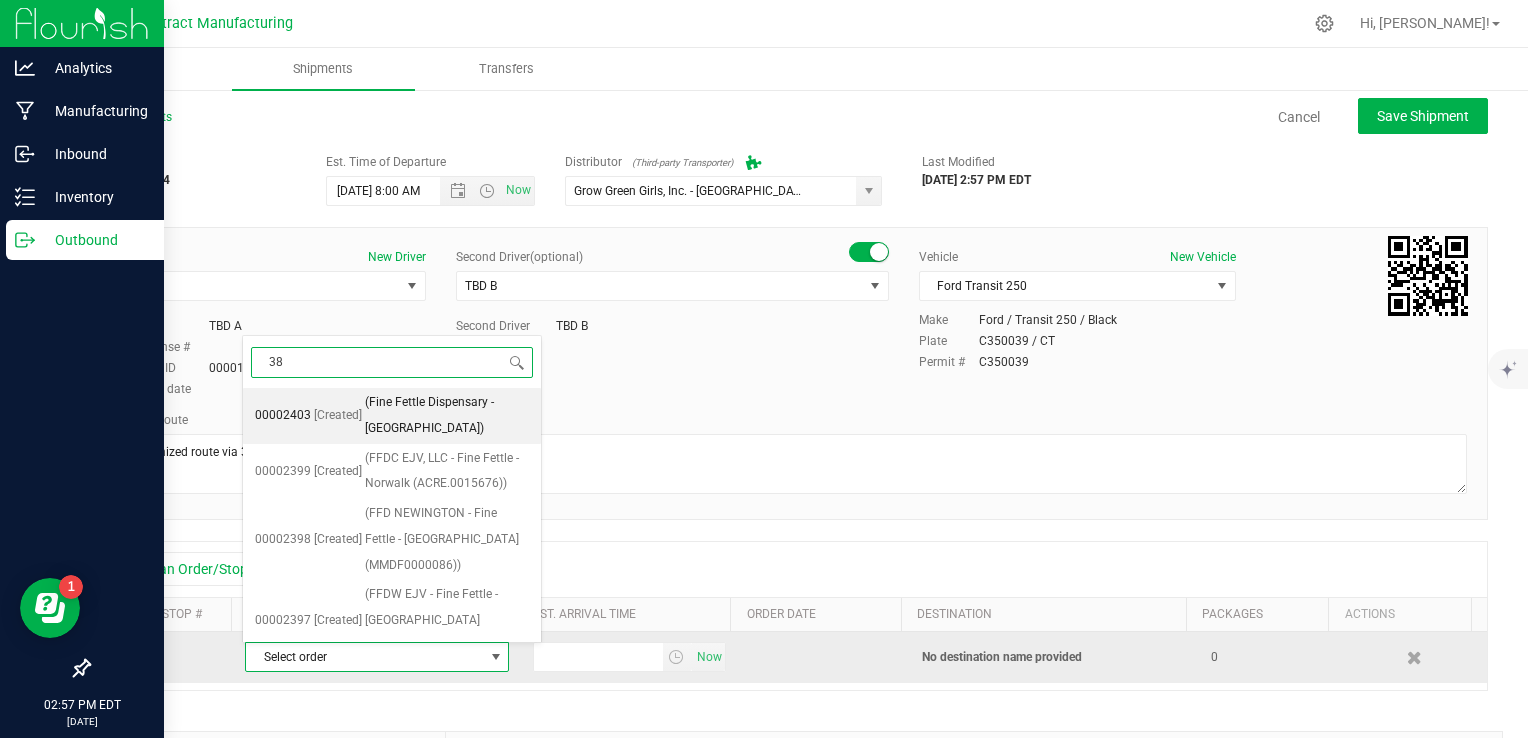 type on "388" 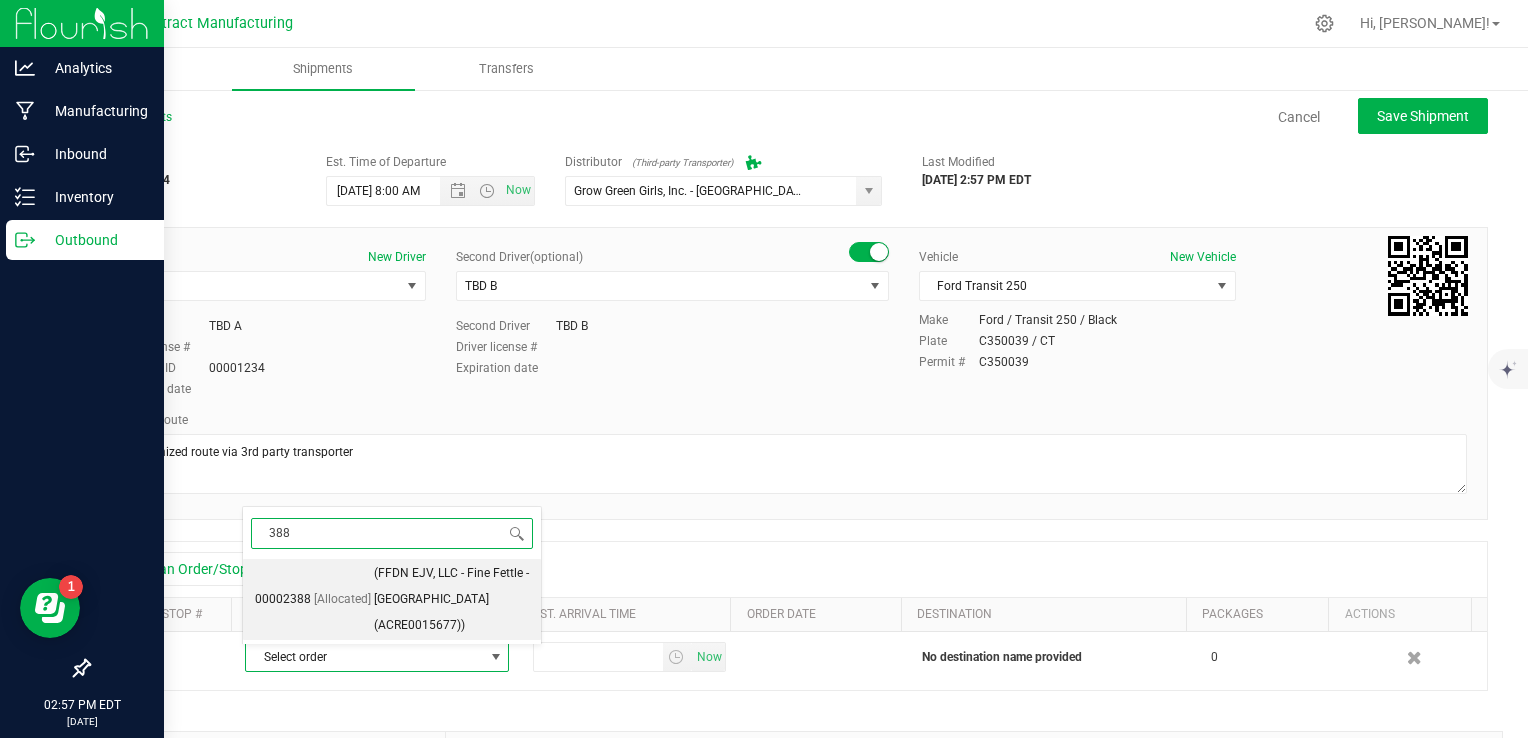 click on "(FFDN EJV, LLC - Fine Fettle - [GEOGRAPHIC_DATA] (ACRE0015677))" at bounding box center [451, 599] 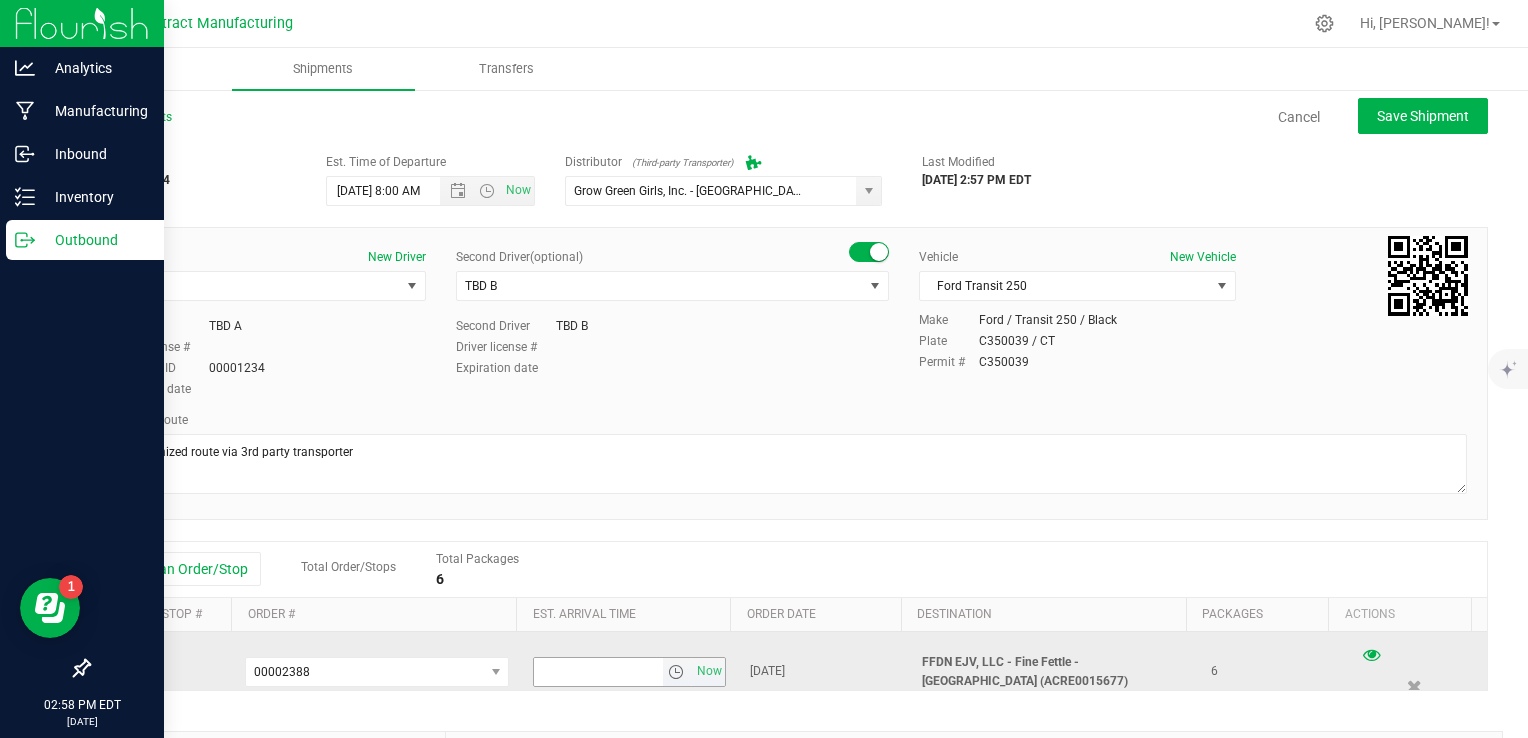 click at bounding box center [676, 672] 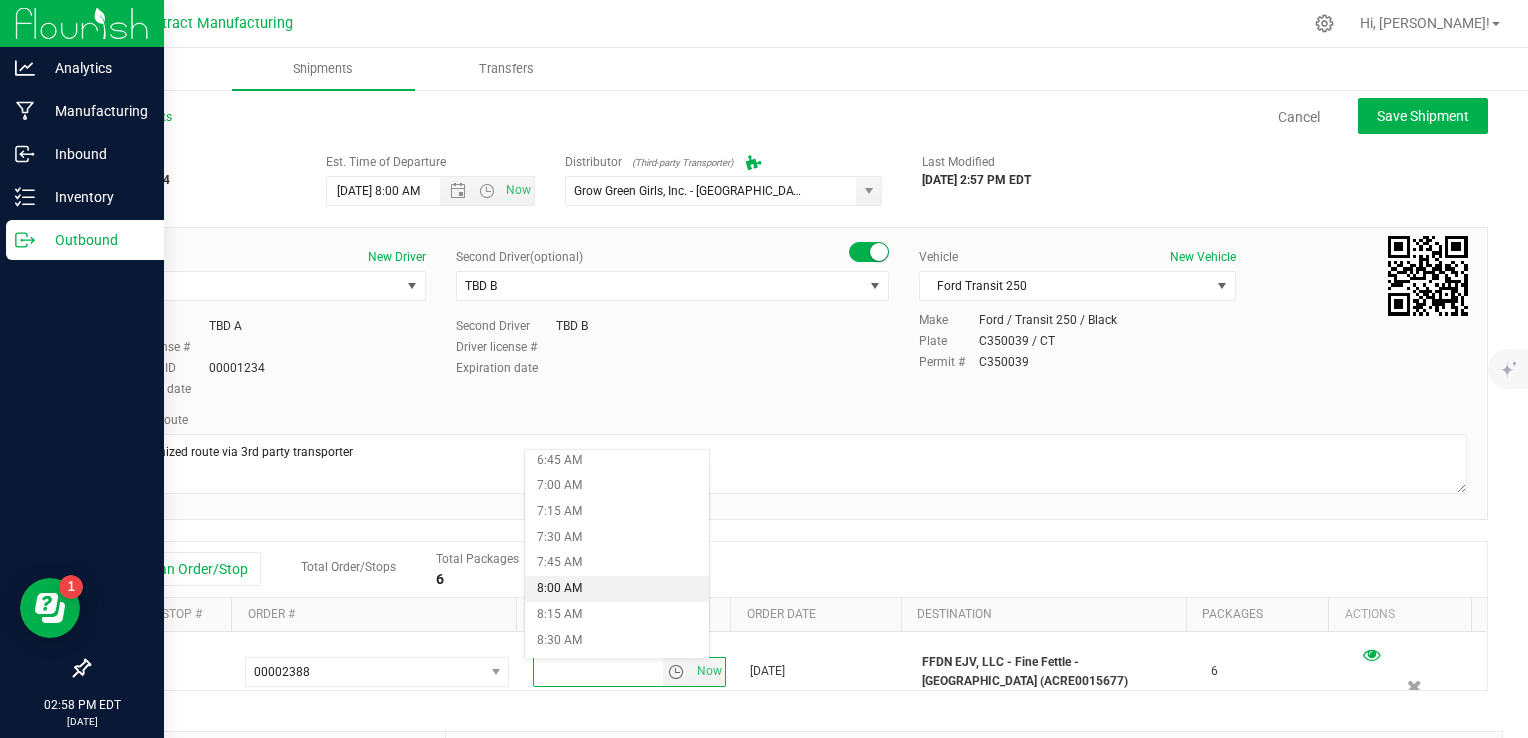 scroll, scrollTop: 800, scrollLeft: 0, axis: vertical 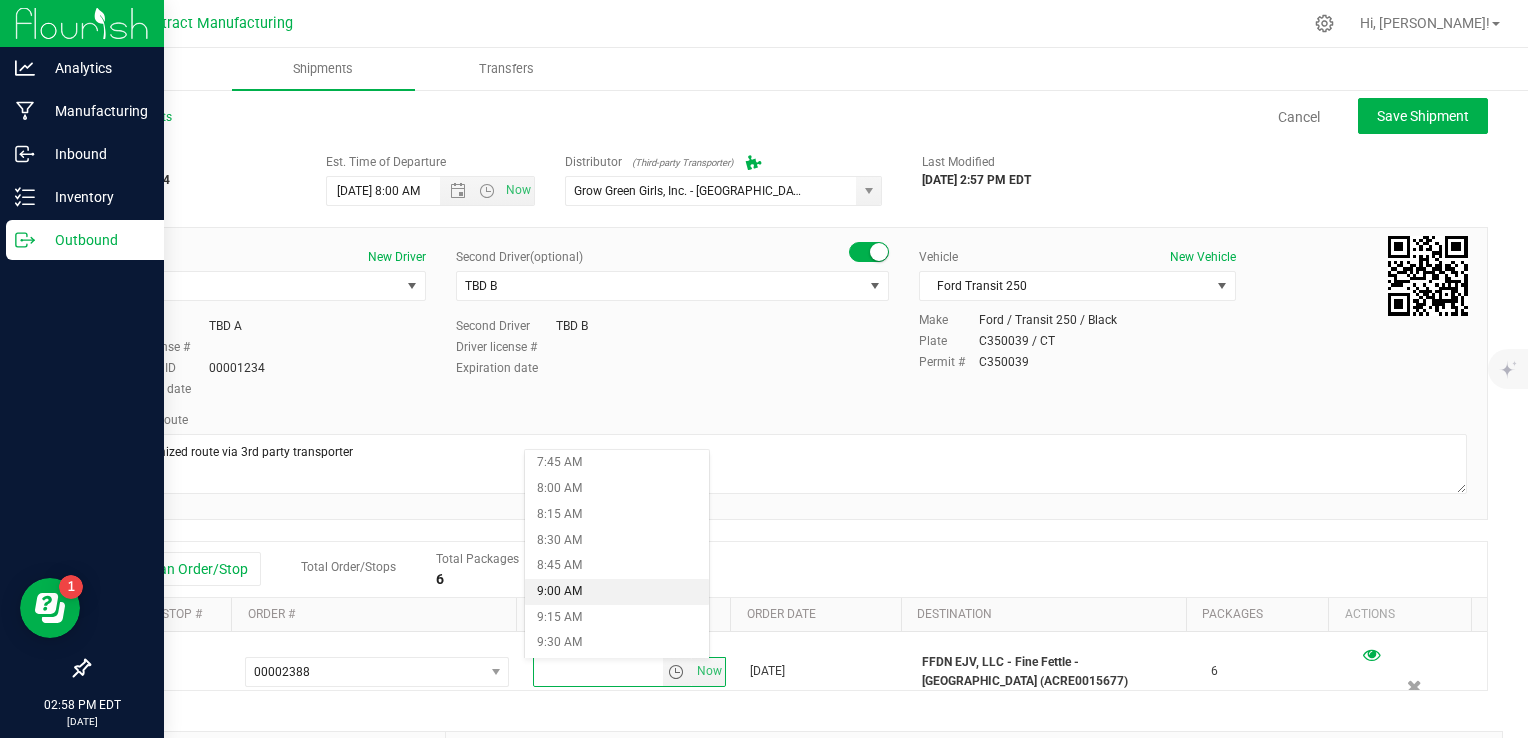 click on "9:00 AM" at bounding box center (617, 592) 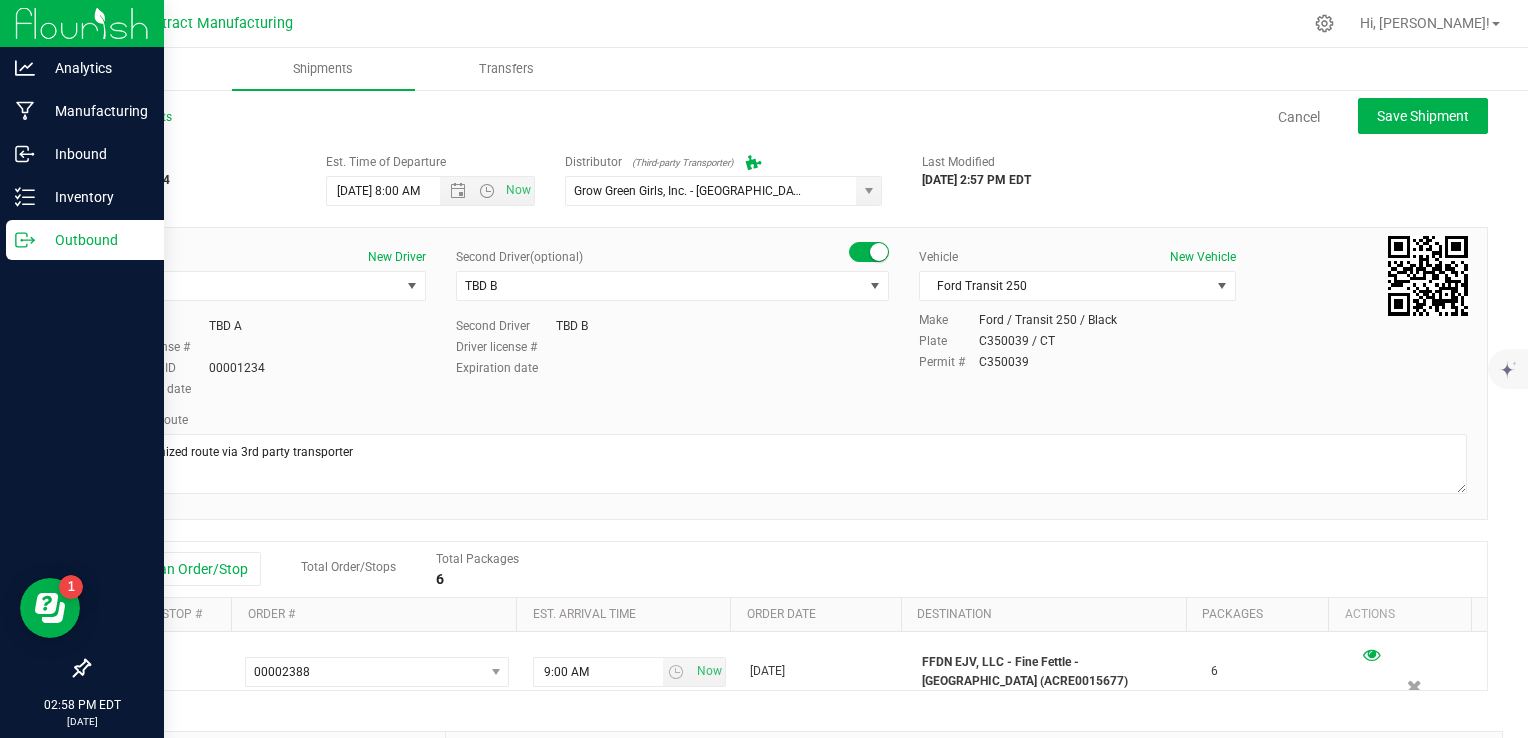 click on "Add an Order/Stop
Total Order/Stops
Total Packages
6" at bounding box center [788, 569] 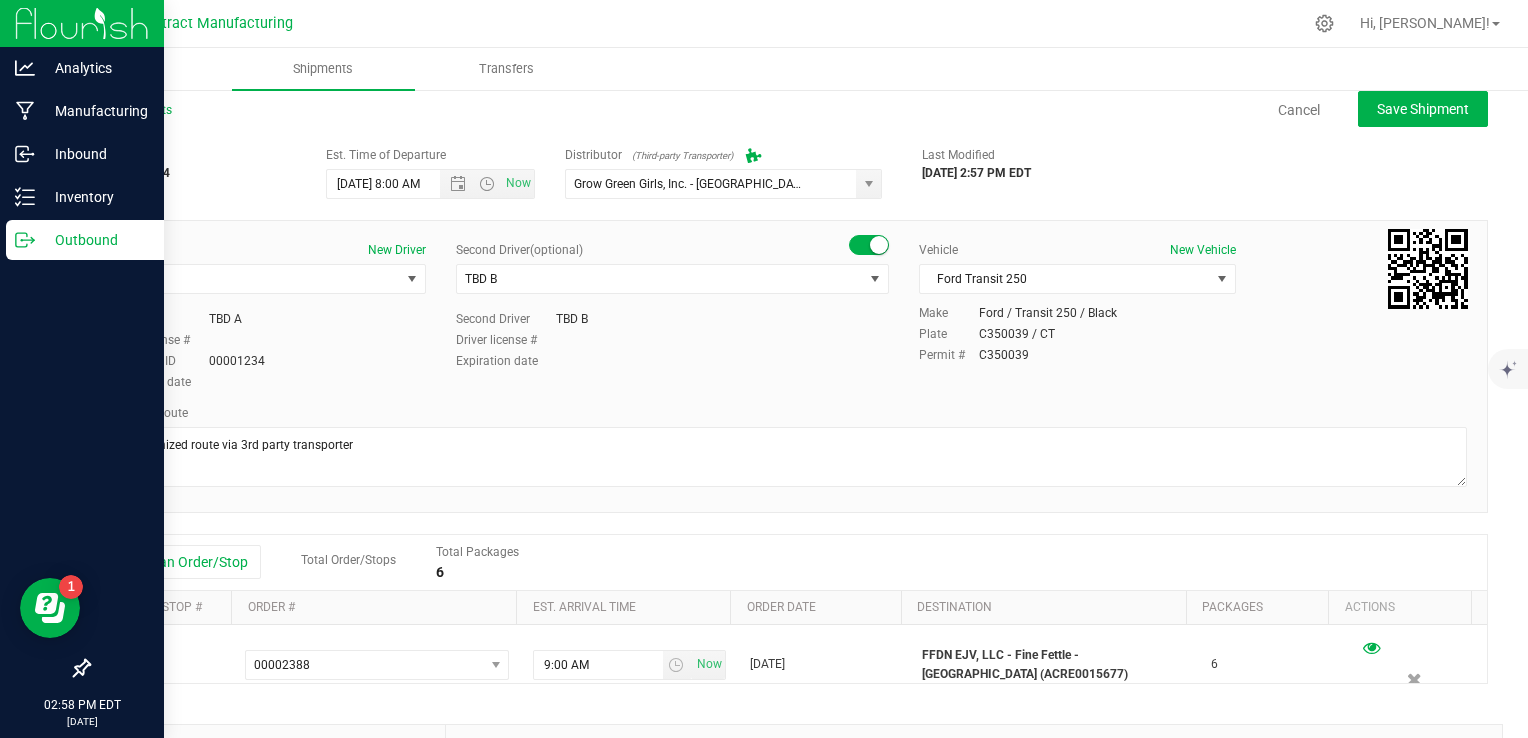 scroll, scrollTop: 0, scrollLeft: 0, axis: both 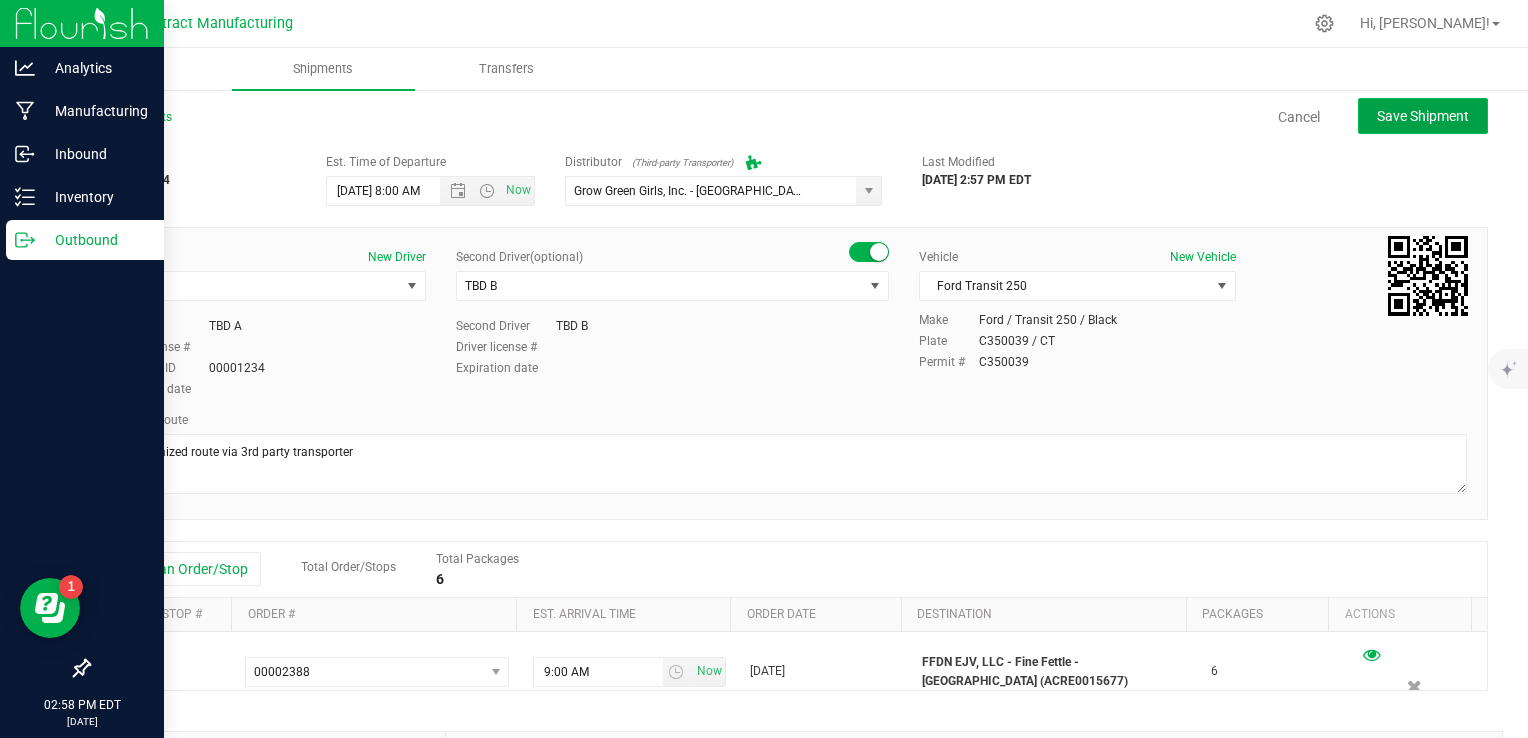 click on "Save Shipment" 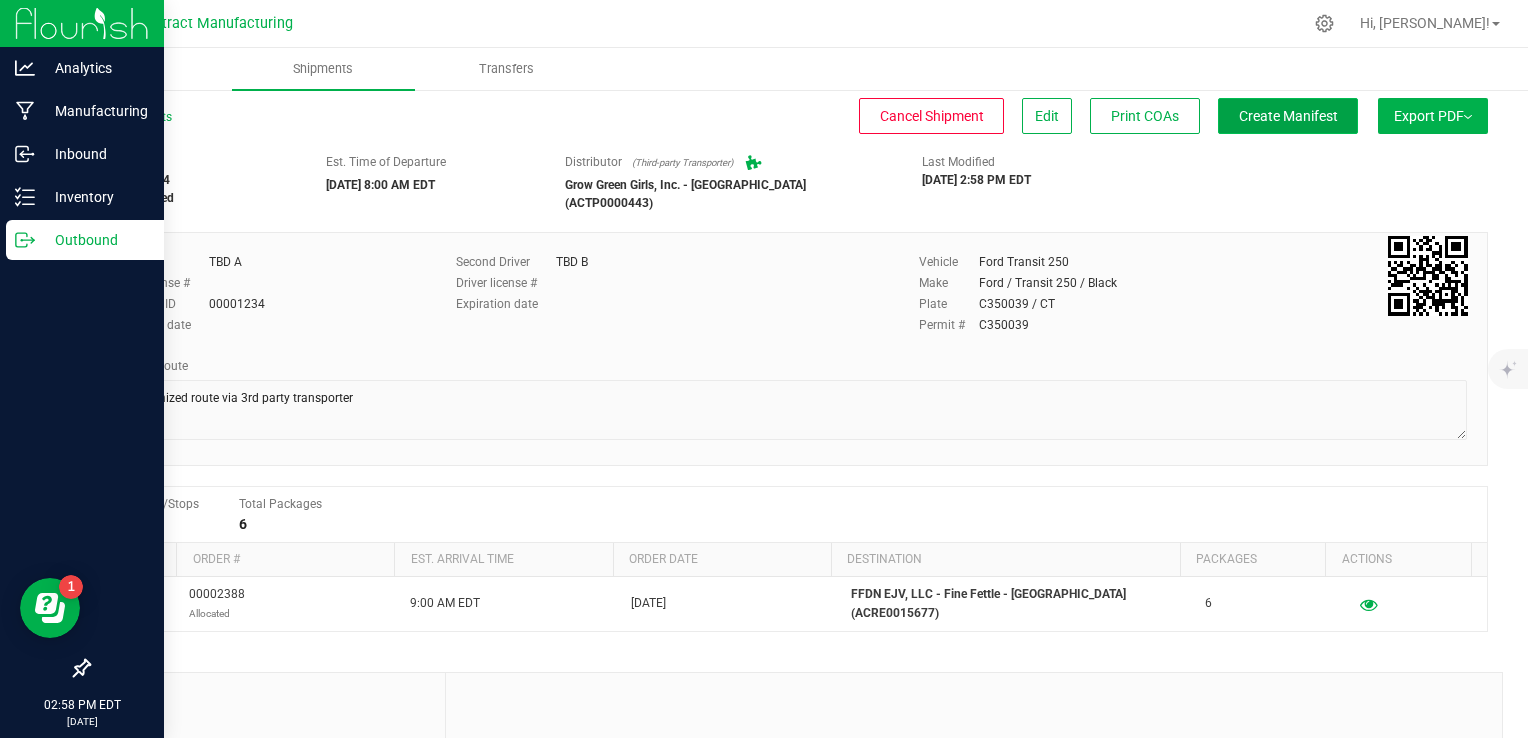click on "Create Manifest" at bounding box center (1288, 116) 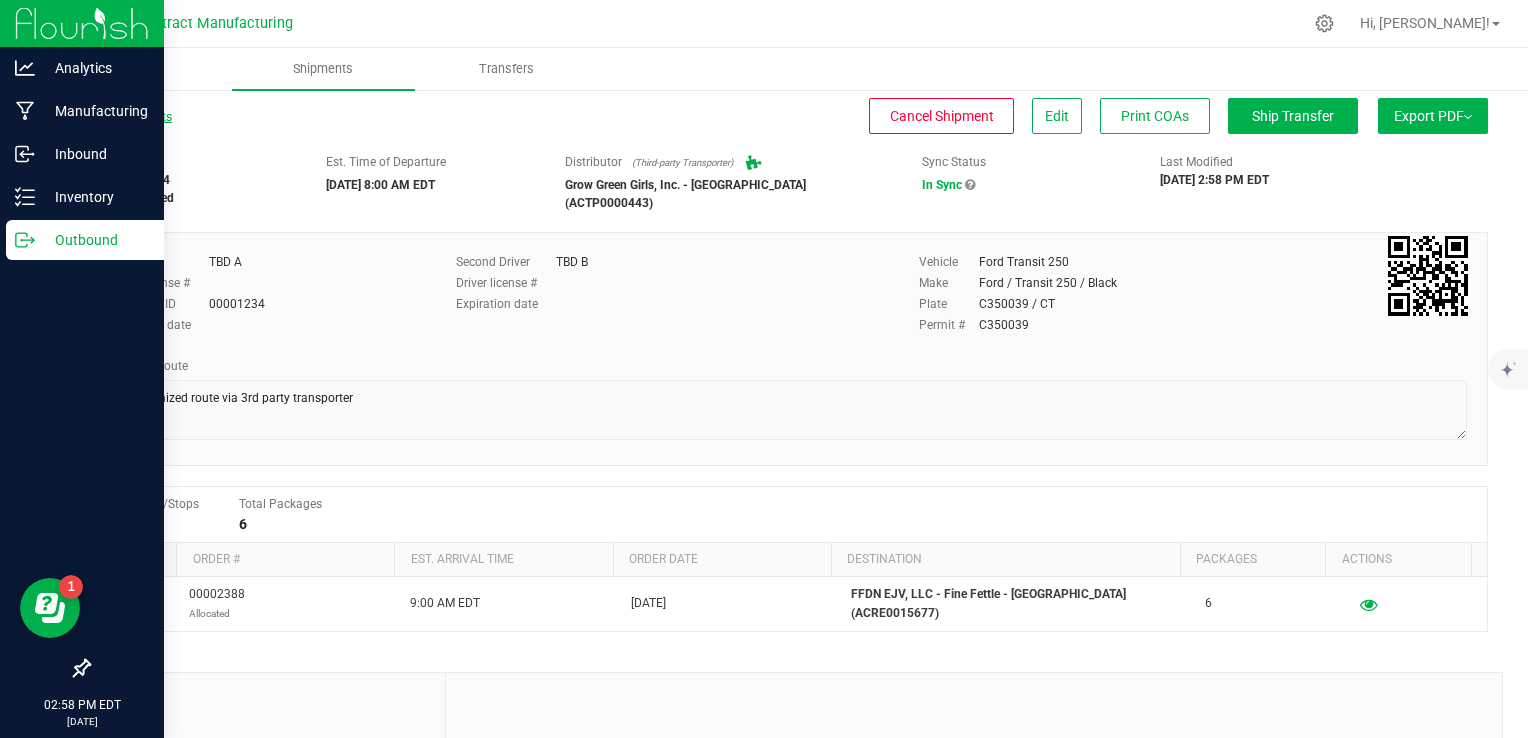 click on "All Shipments" at bounding box center (130, 117) 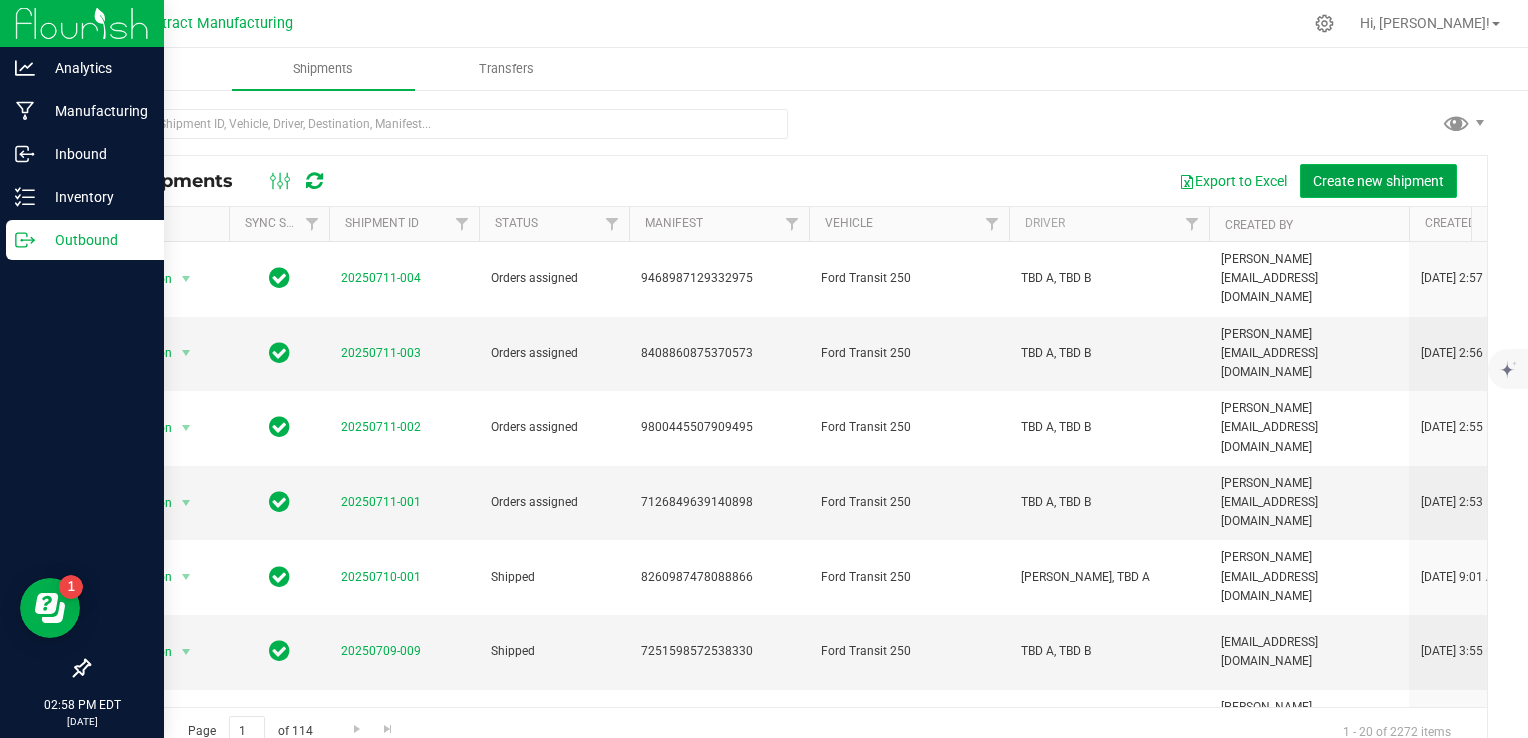 click on "Create new shipment" at bounding box center (1378, 181) 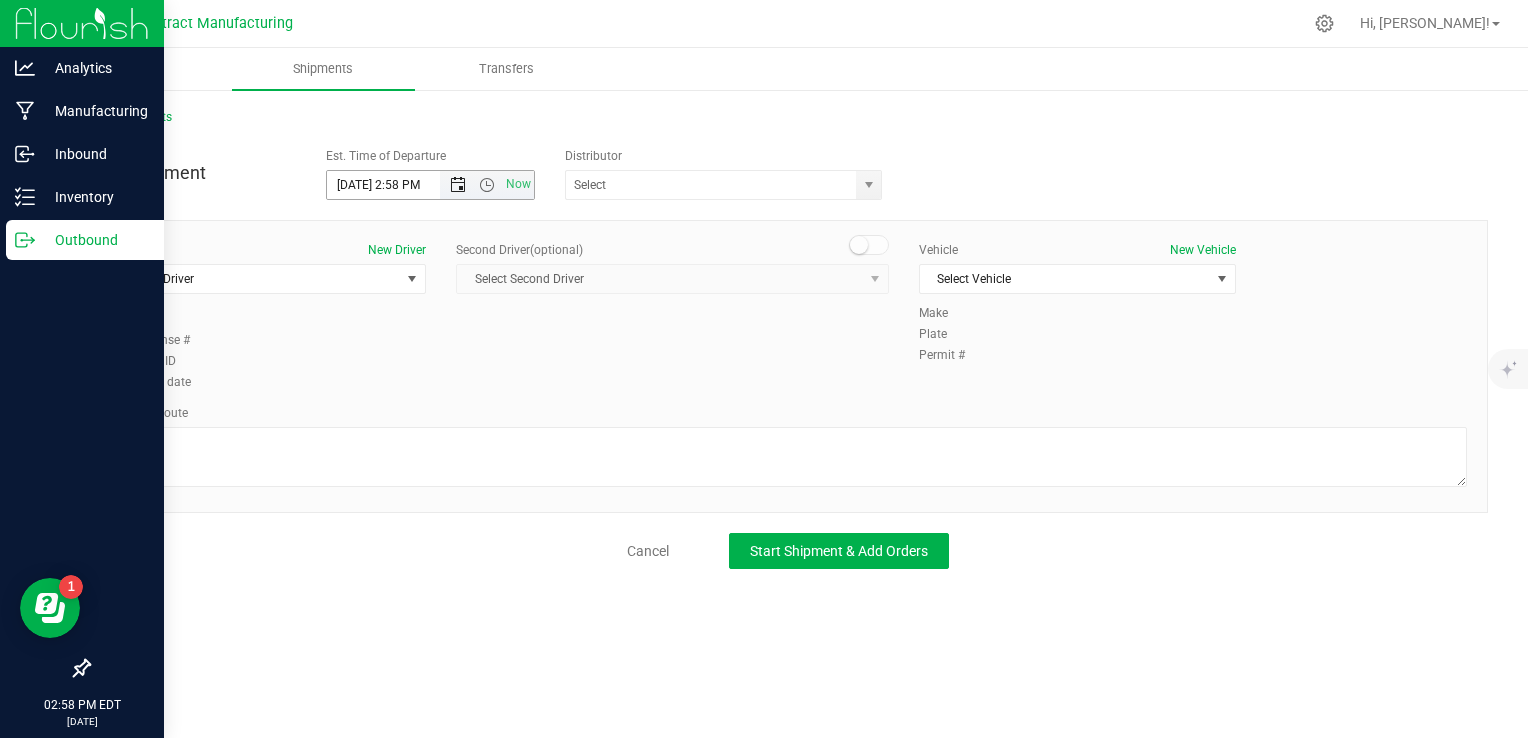click at bounding box center (457, 185) 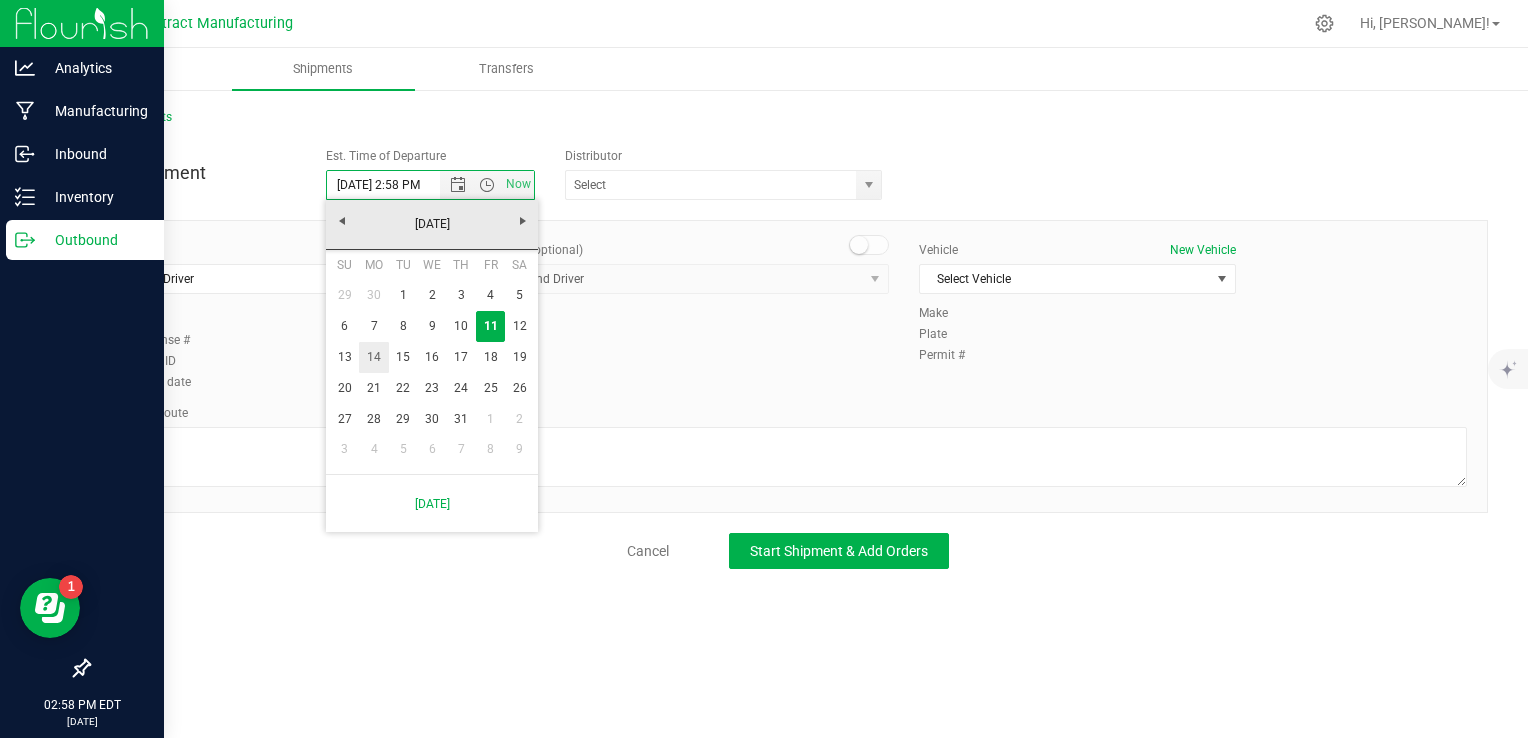 click on "14" at bounding box center (373, 357) 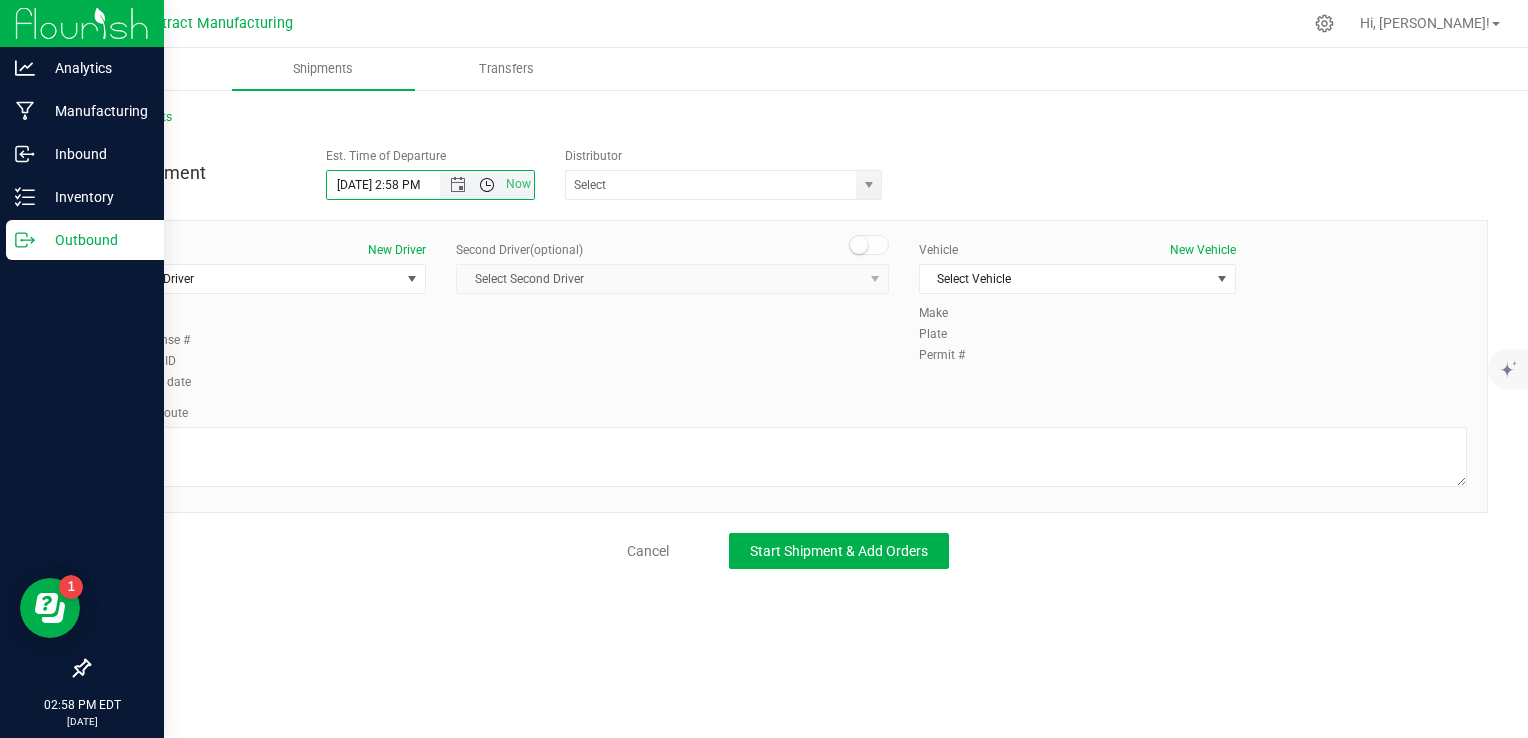 click at bounding box center [487, 185] 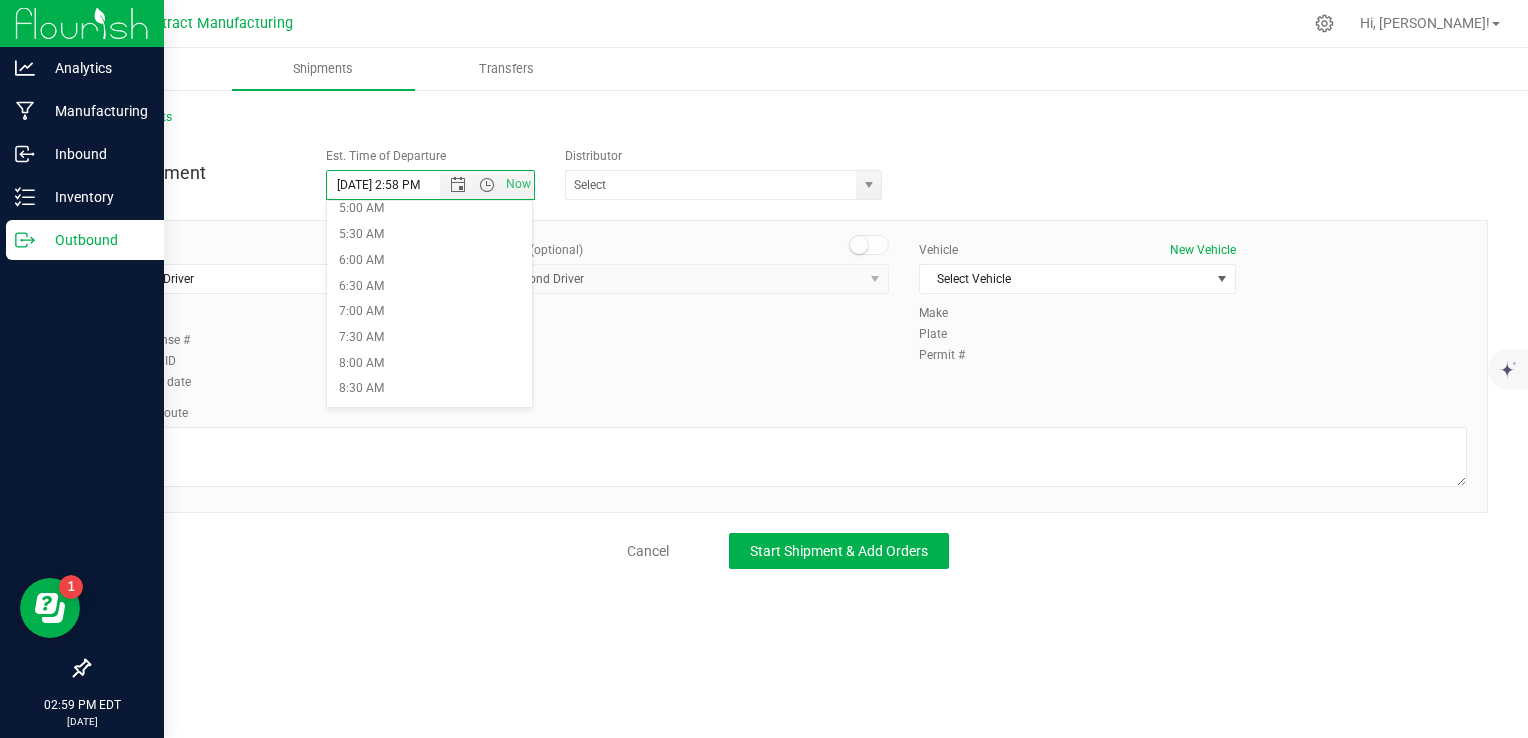 scroll, scrollTop: 300, scrollLeft: 0, axis: vertical 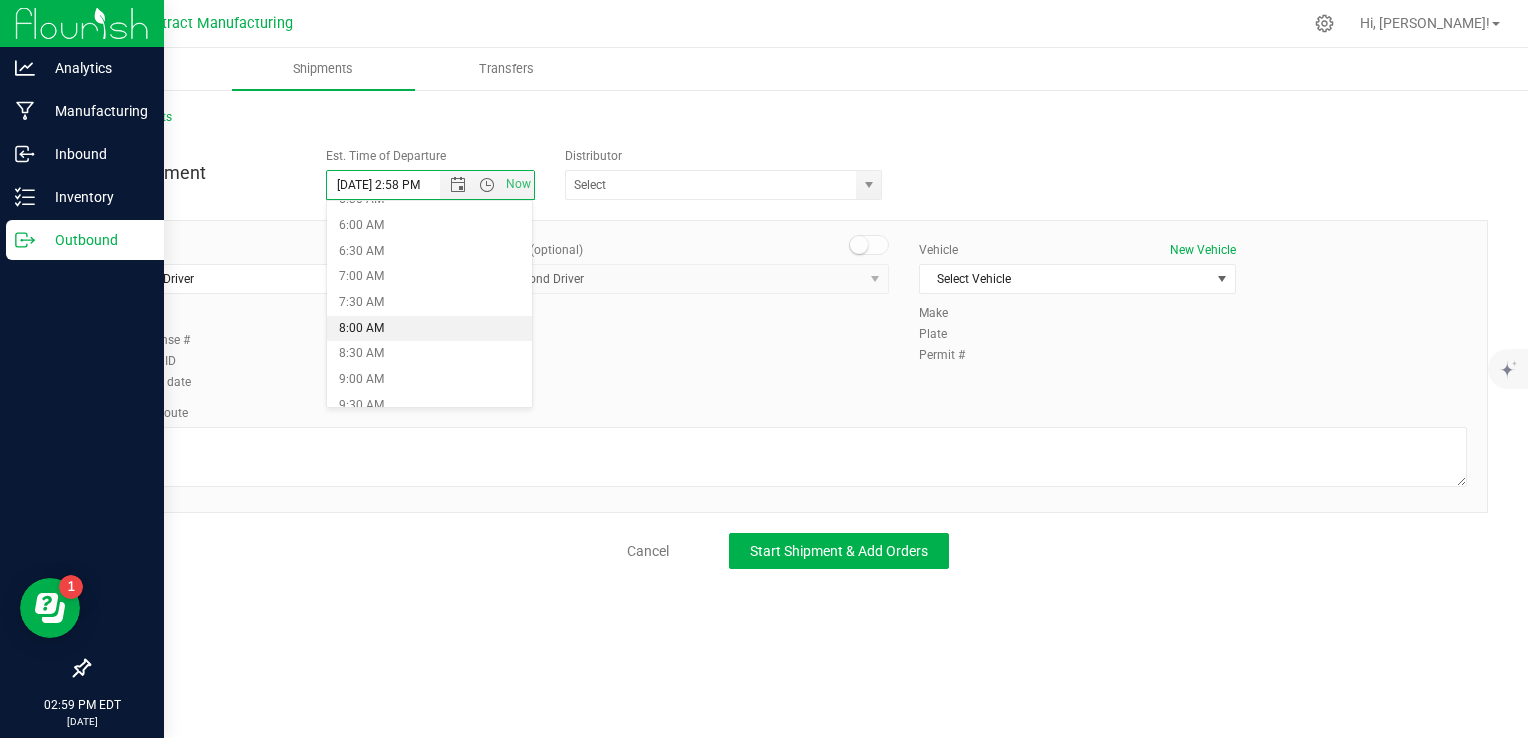 click on "8:00 AM" at bounding box center [429, 329] 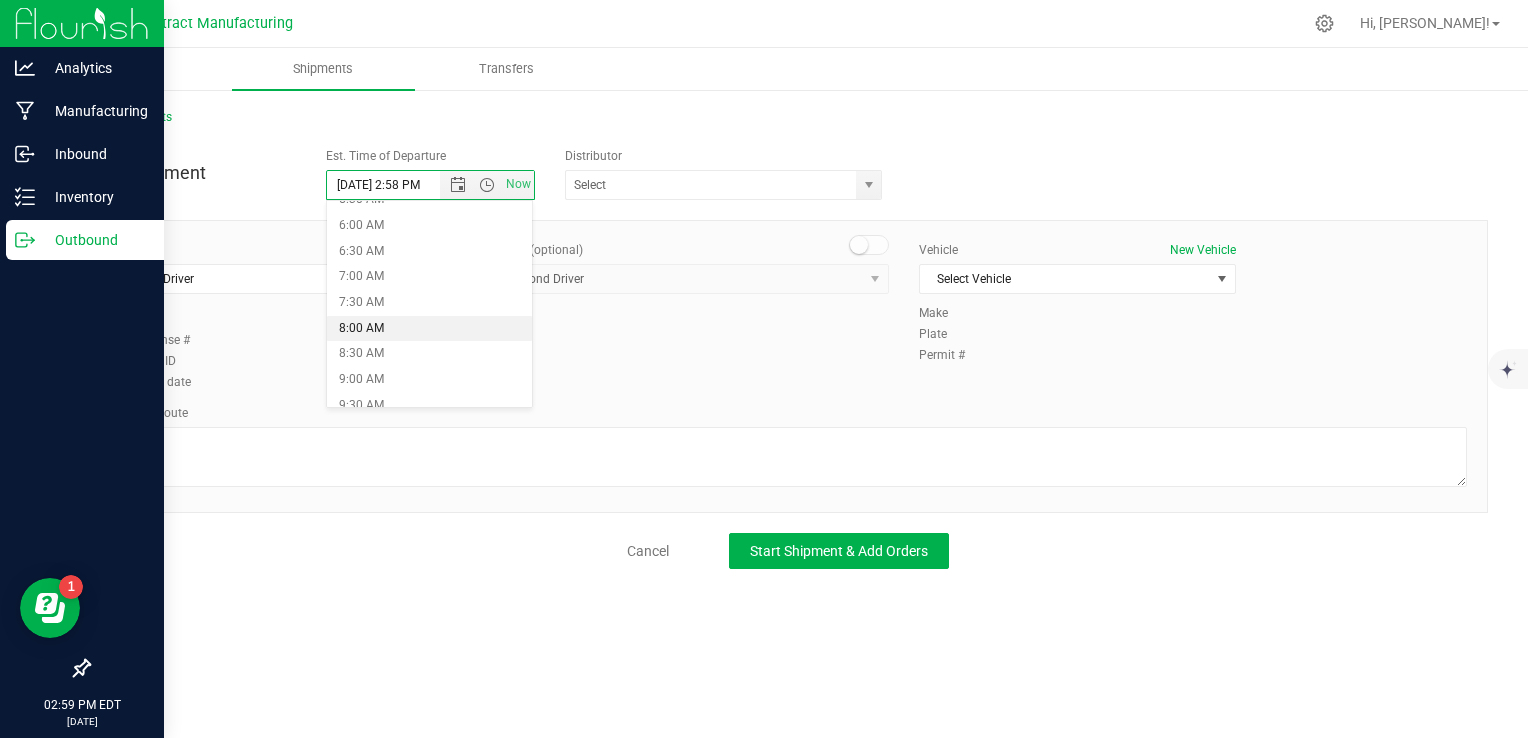 type on "[DATE] 8:00 AM" 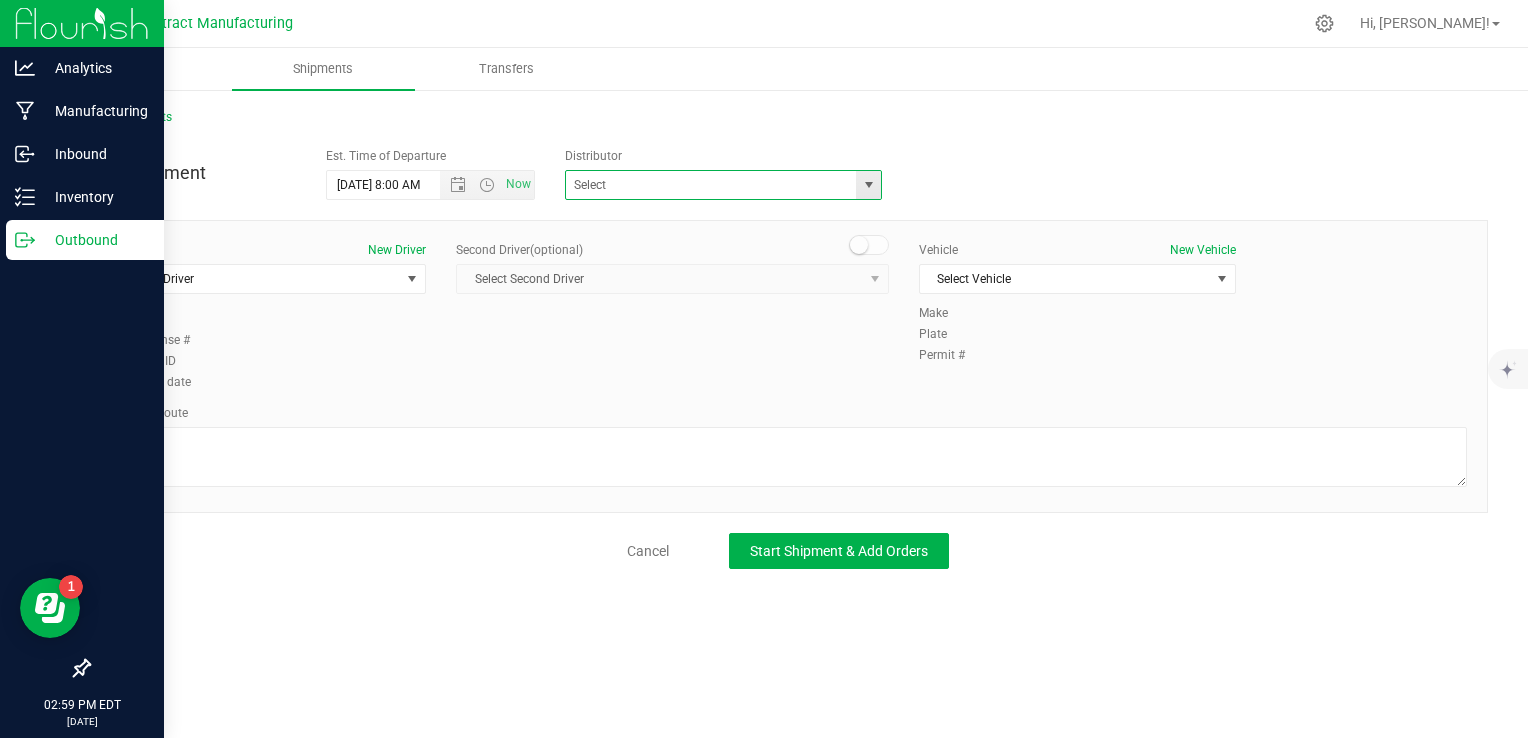 click at bounding box center [724, 185] 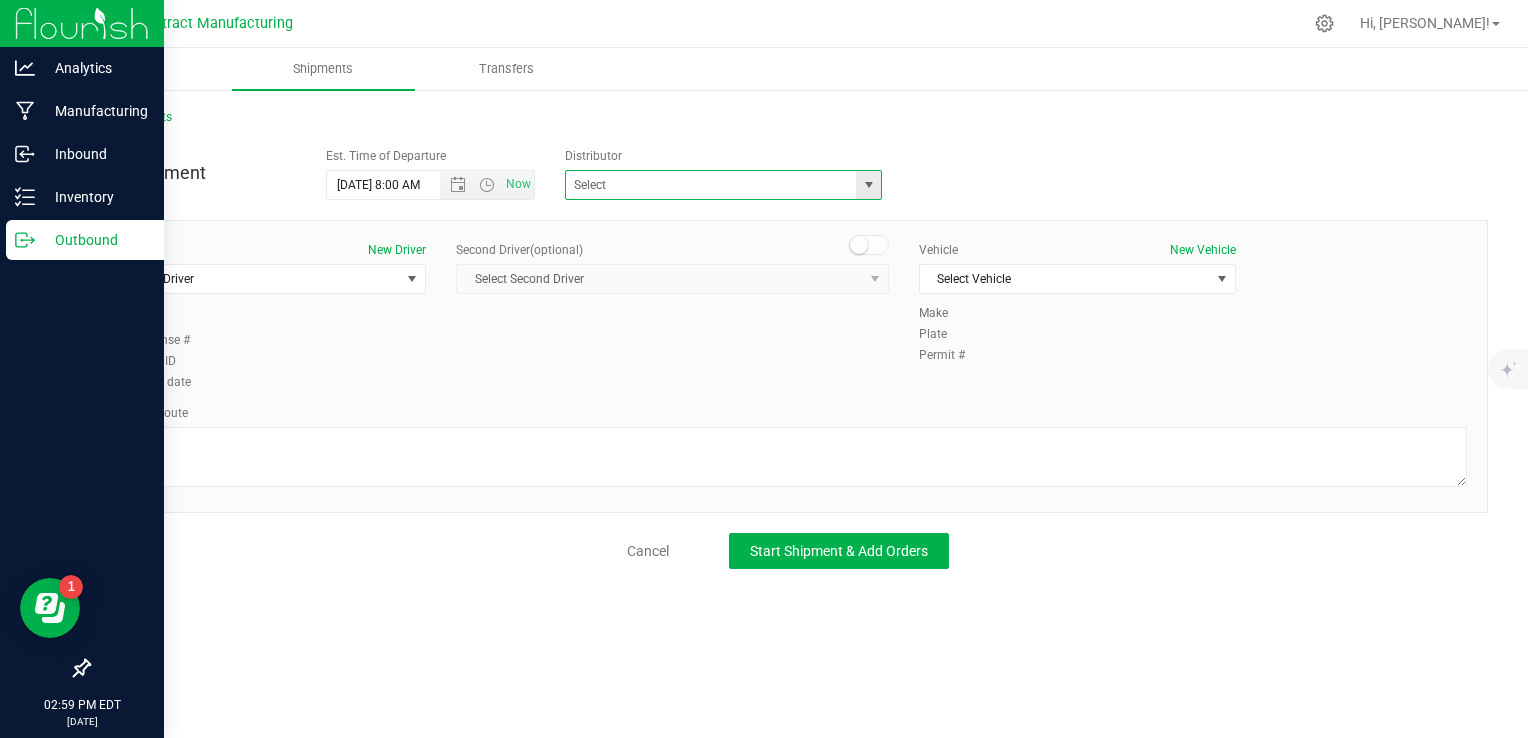click at bounding box center (869, 185) 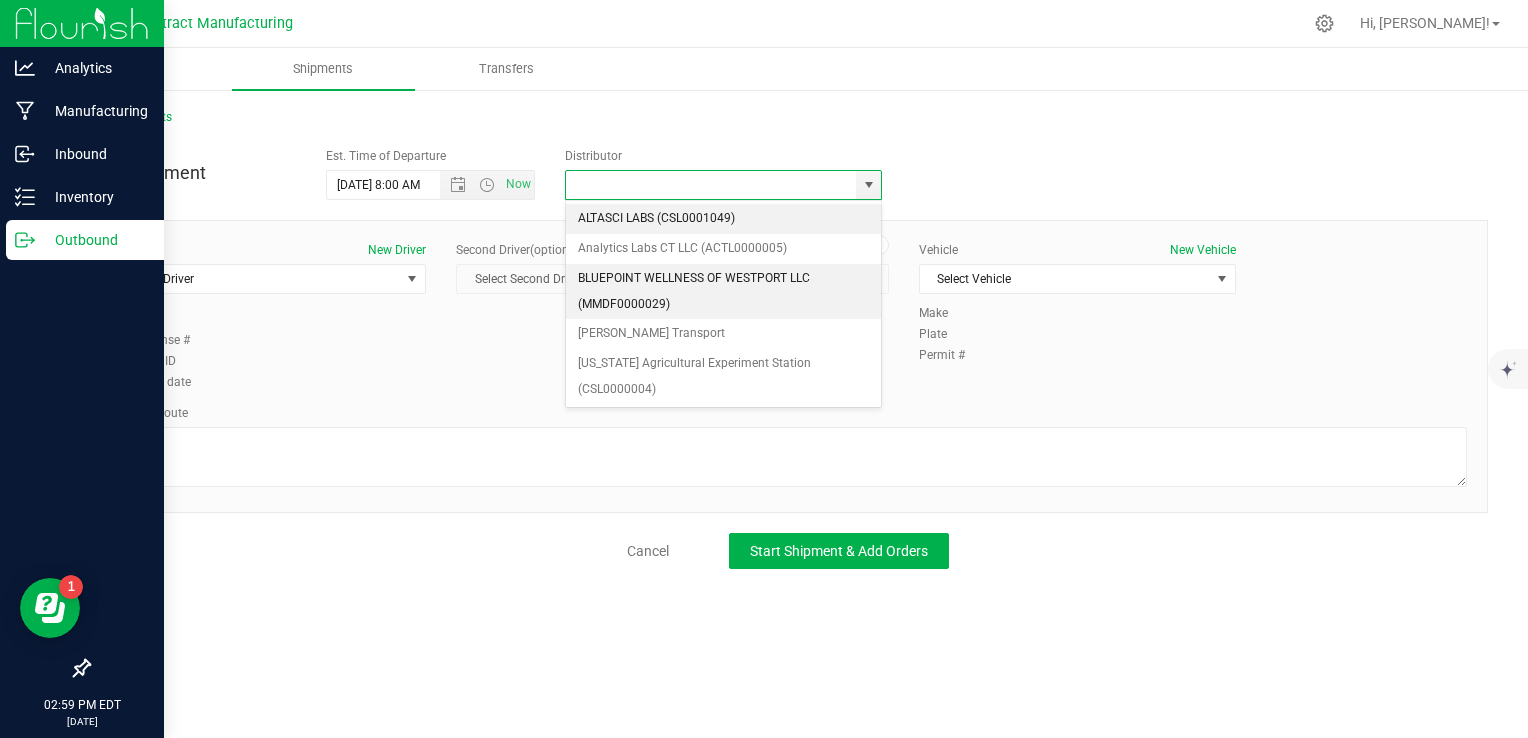 scroll, scrollTop: 200, scrollLeft: 0, axis: vertical 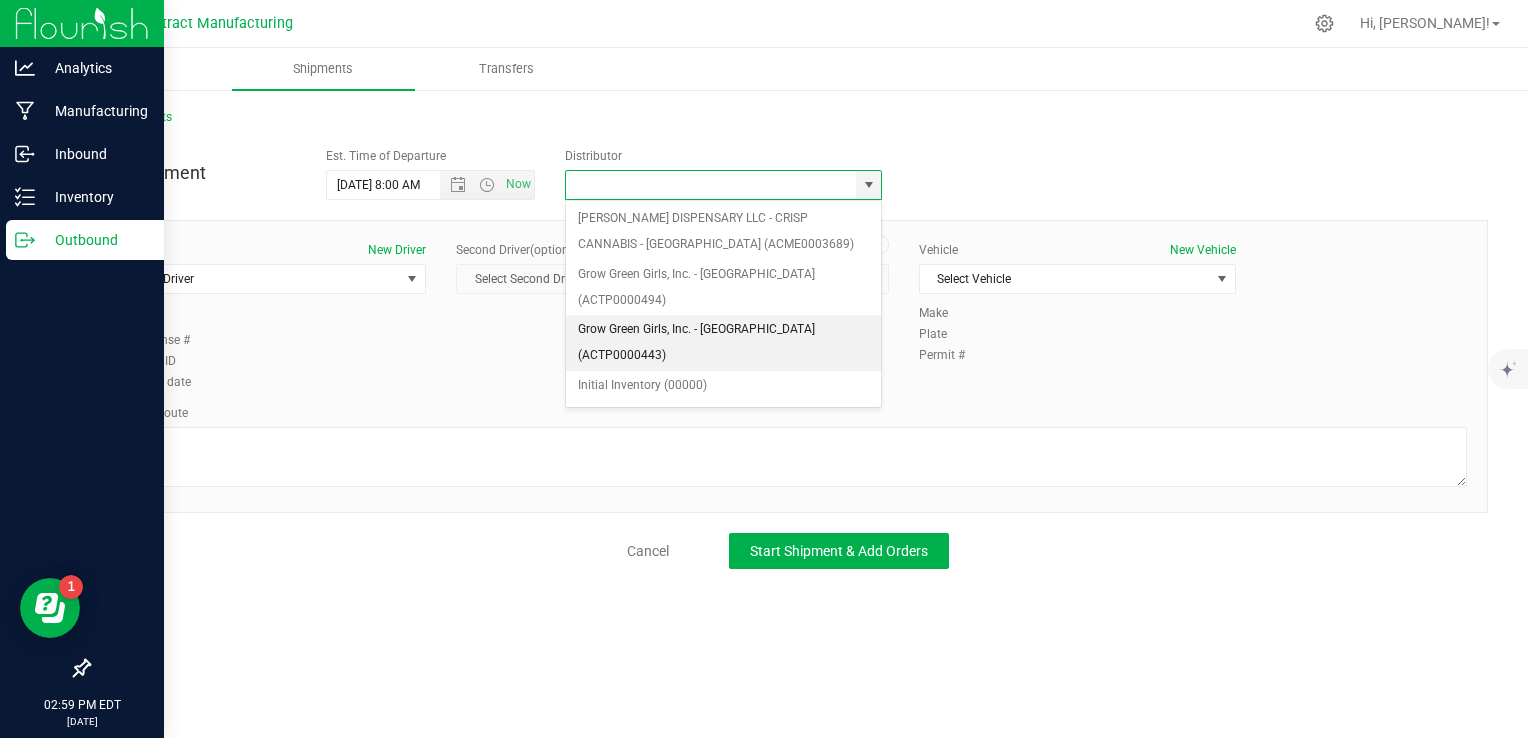 click on "Grow Green Girls, Inc. - [GEOGRAPHIC_DATA] (ACTP0000443)" at bounding box center (724, 342) 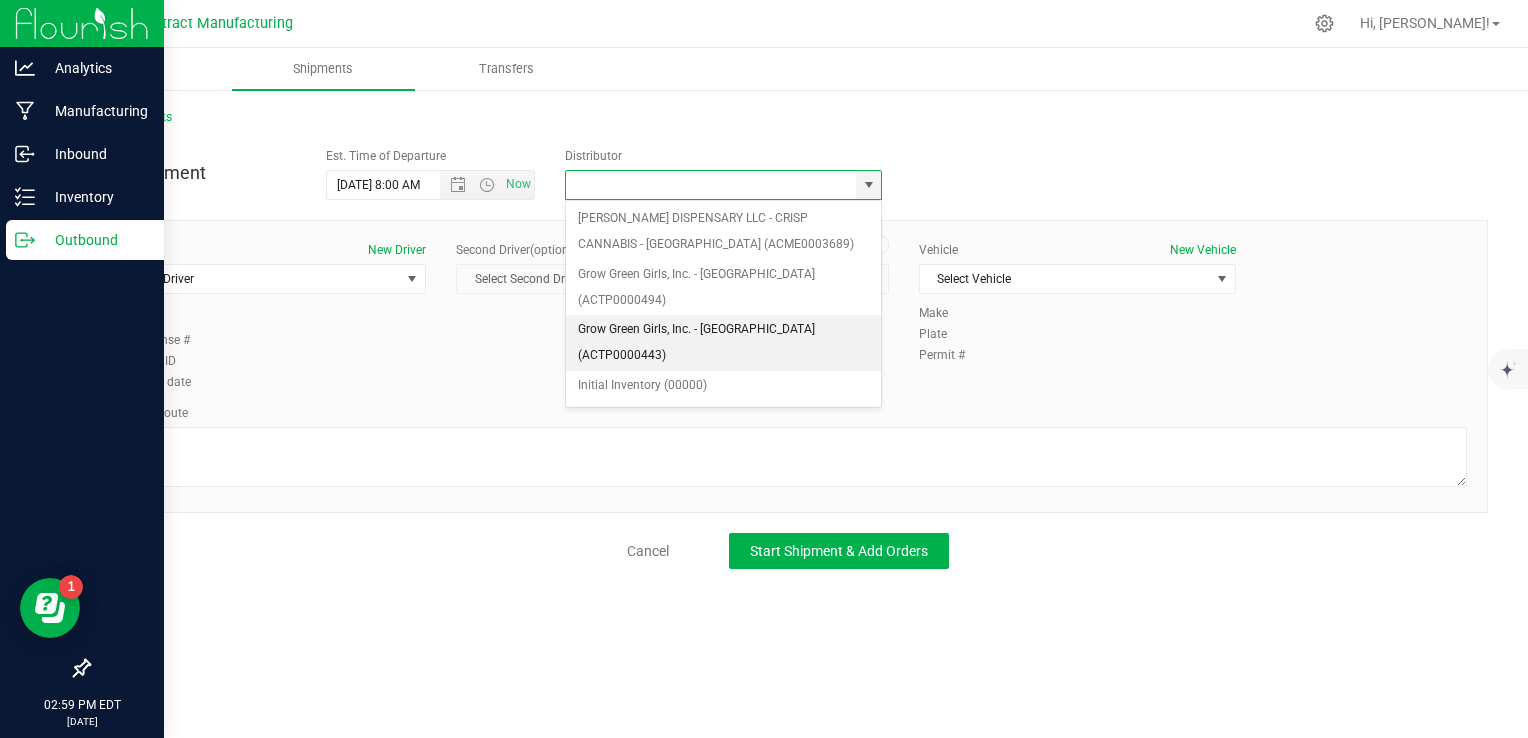 type on "Grow Green Girls, Inc. - [GEOGRAPHIC_DATA] (ACTP0000443)" 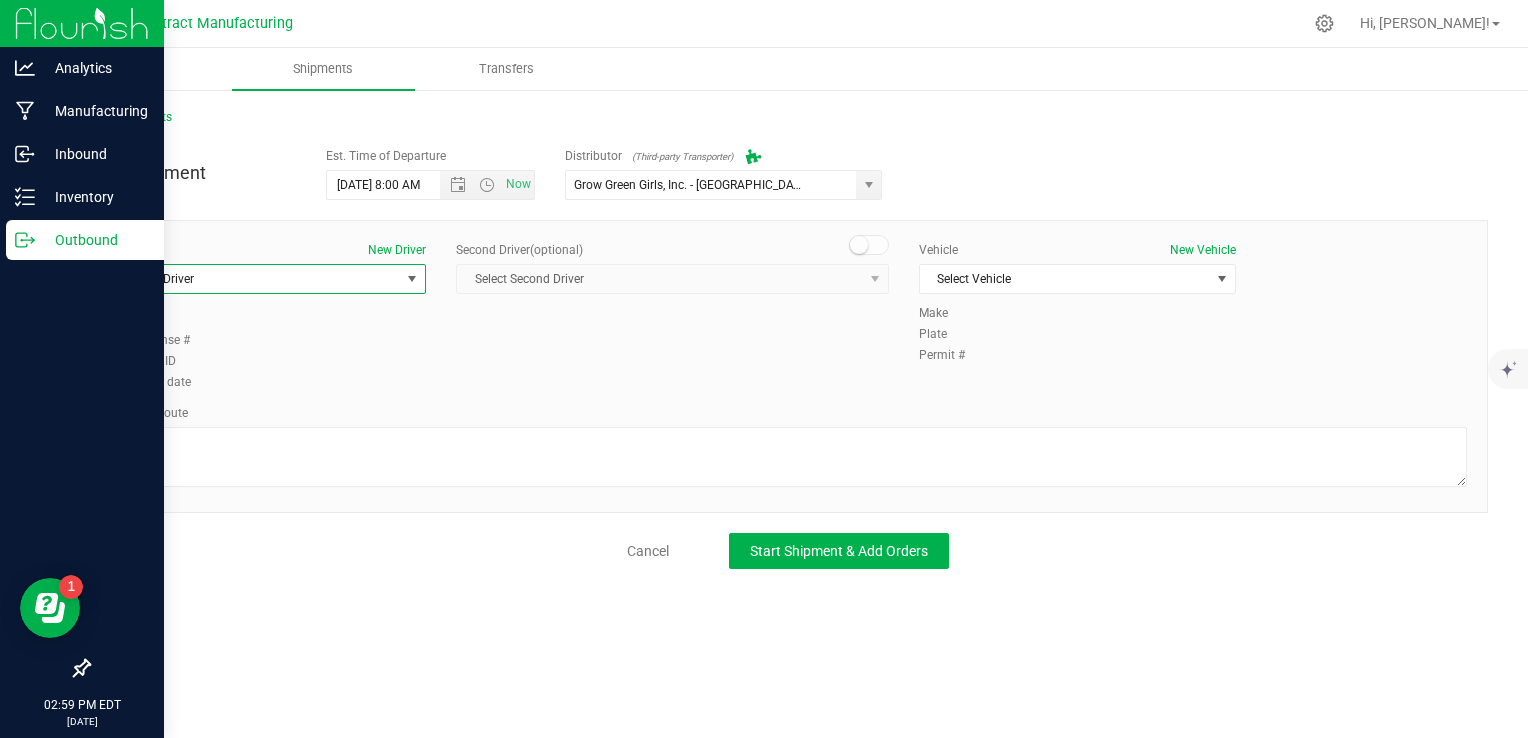 click on "Select Driver" at bounding box center (255, 279) 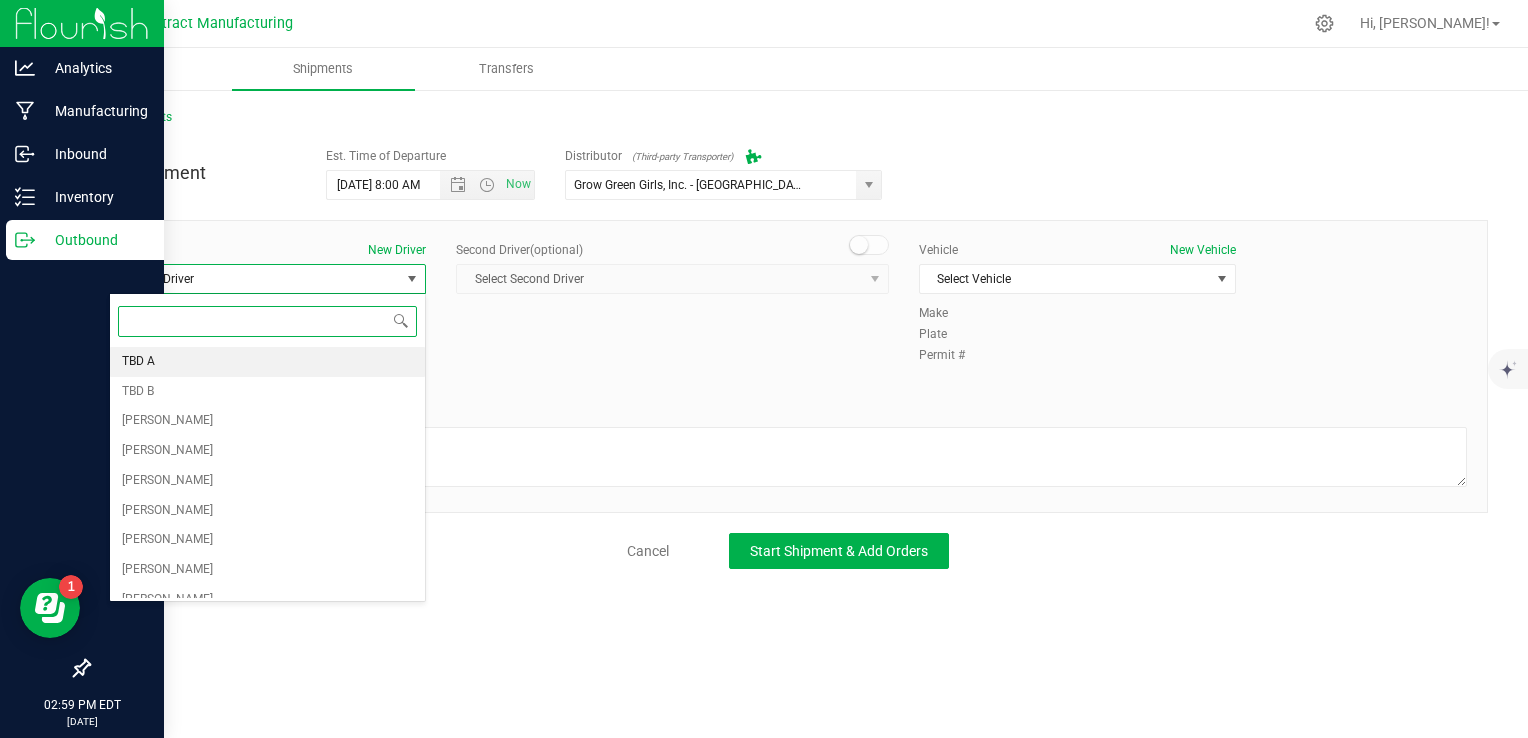 click on "TBD A" at bounding box center [267, 362] 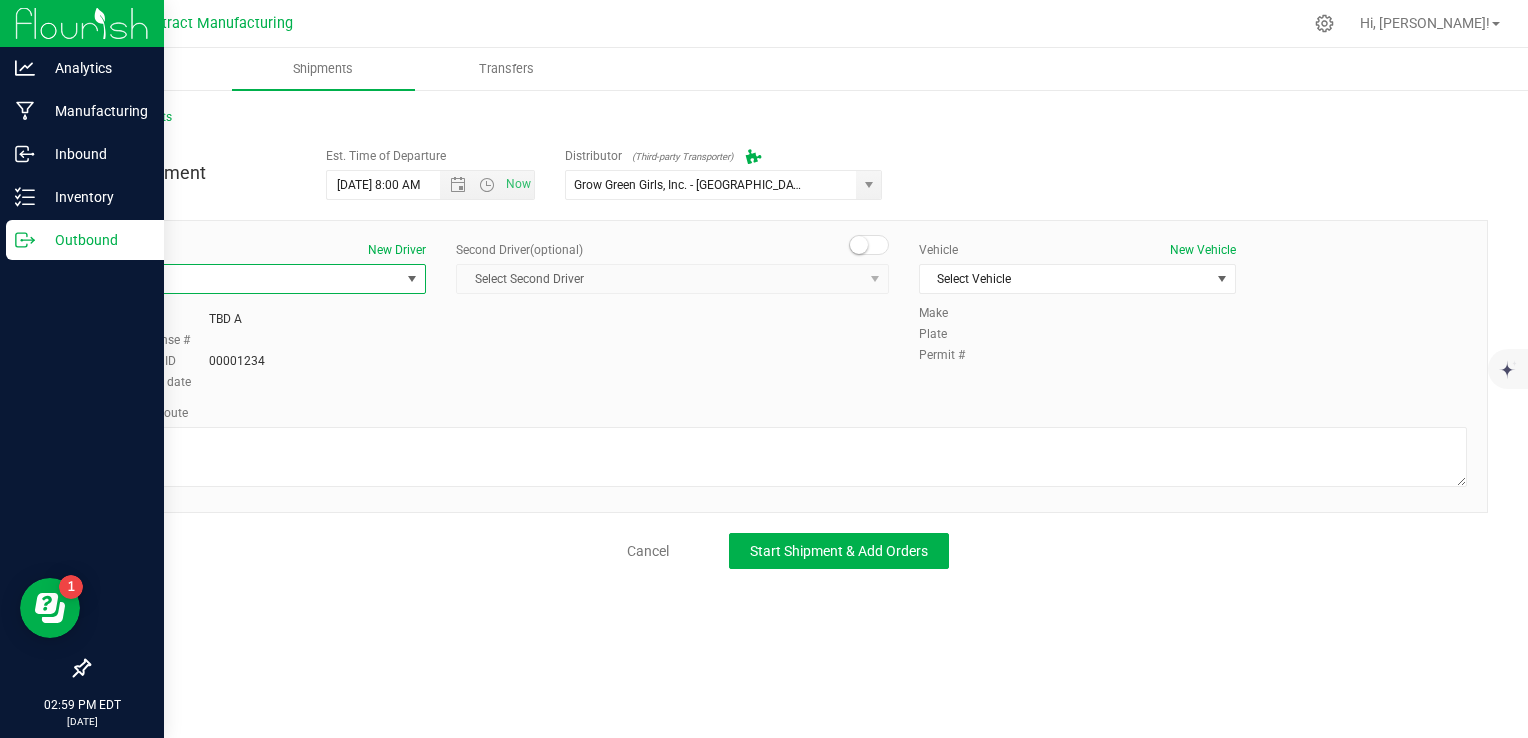 click at bounding box center [859, 245] 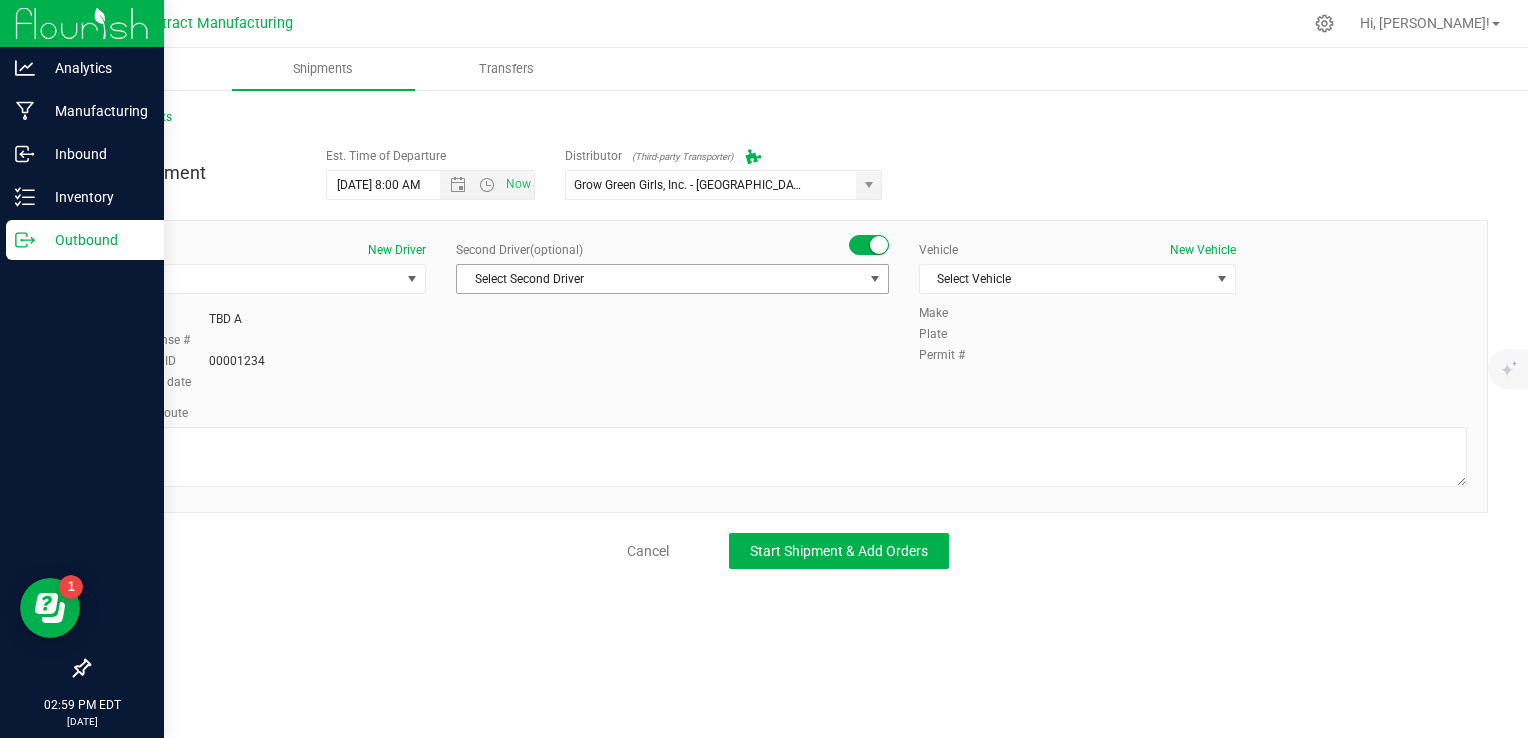 click on "Select Second Driver" at bounding box center [660, 279] 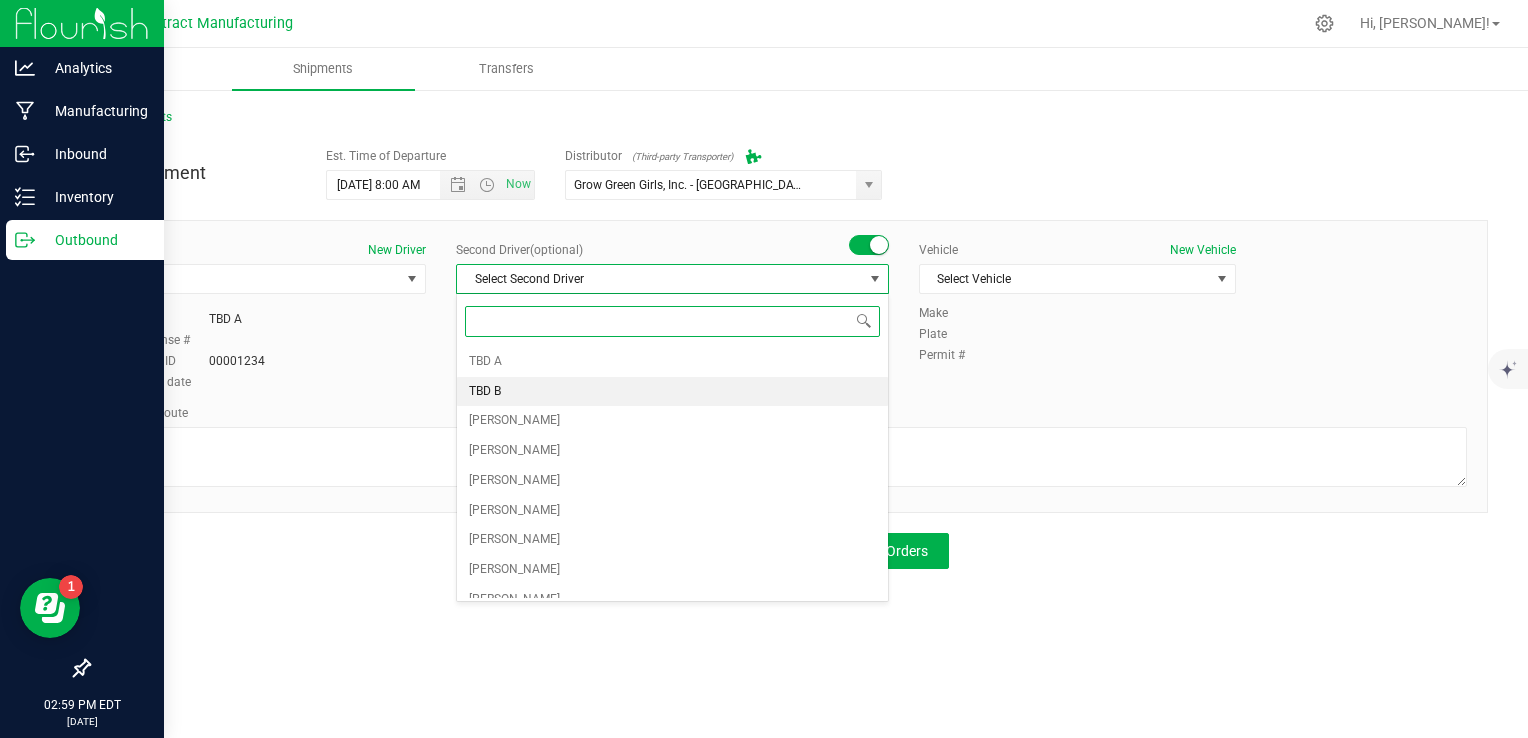 click on "TBD B" at bounding box center [672, 392] 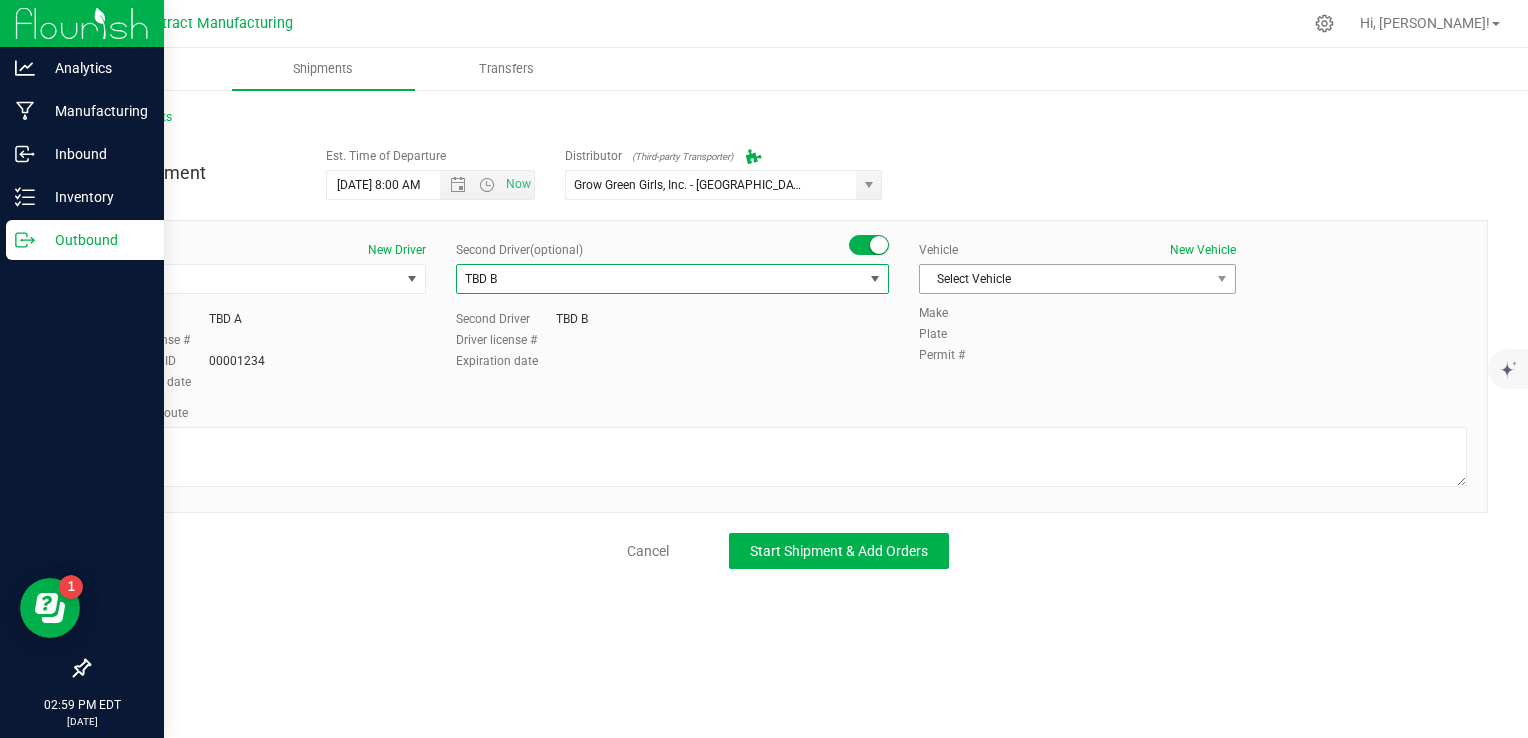 click on "Select Vehicle" at bounding box center (1065, 279) 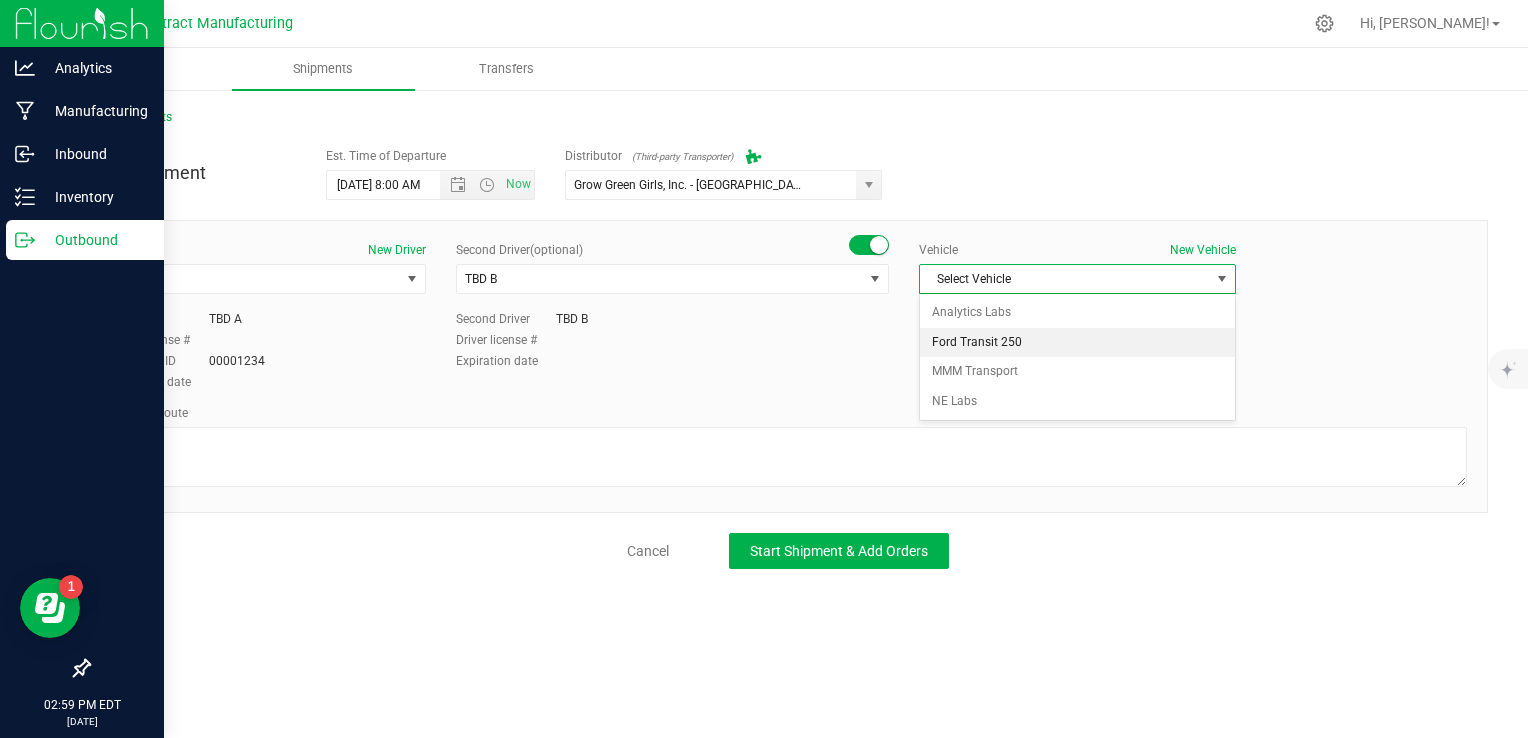 click on "Ford Transit 250" at bounding box center (1077, 343) 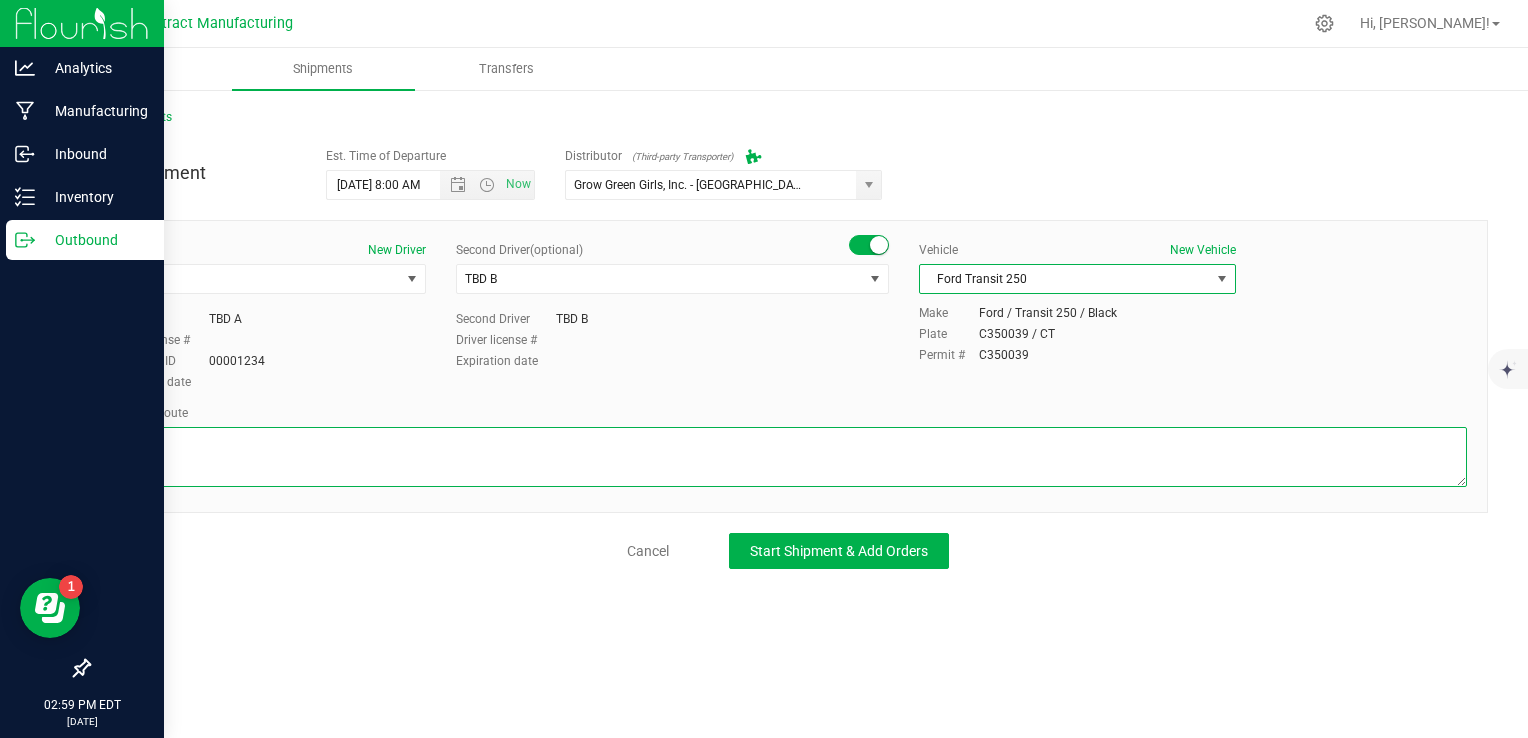 click at bounding box center (788, 457) 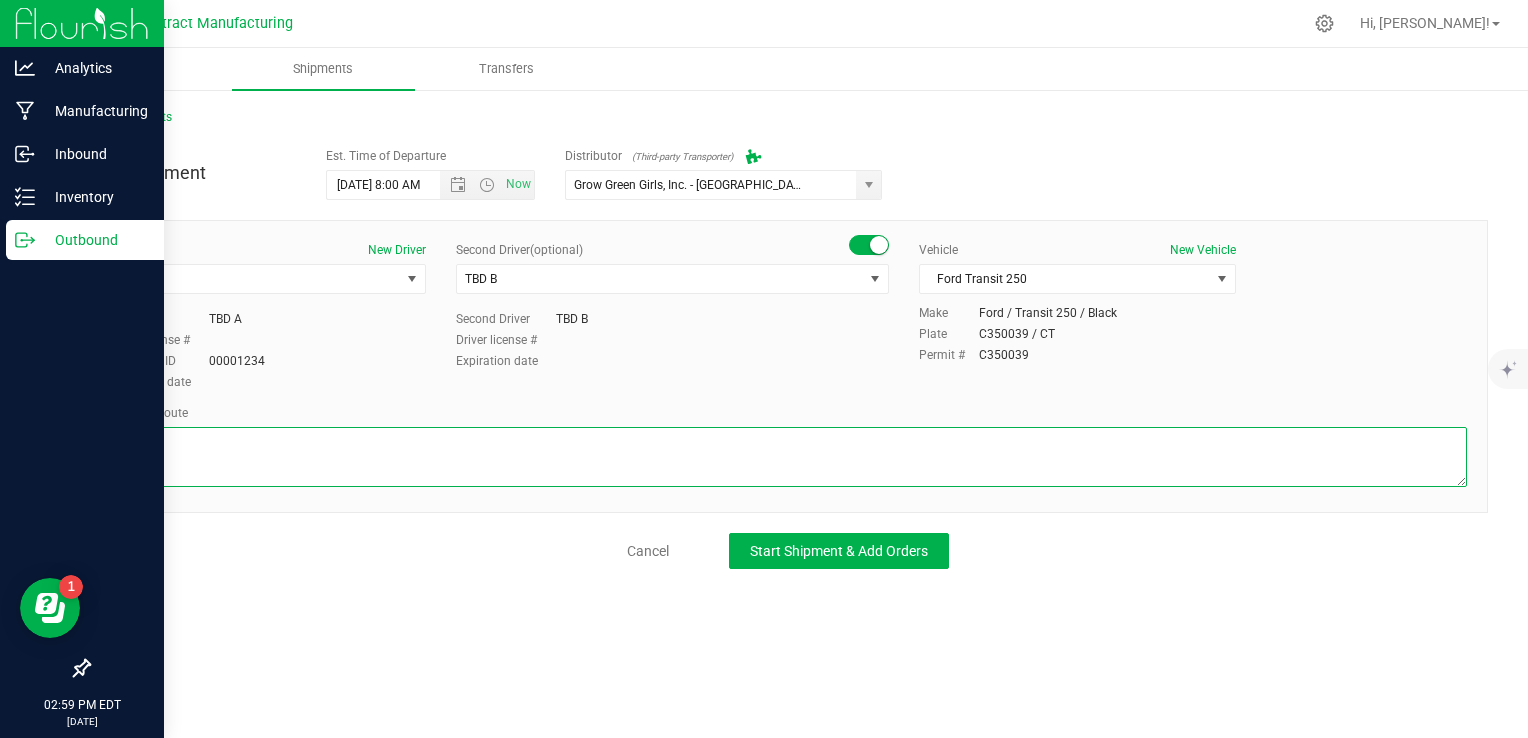 paste on "Randomized route via 3rd party transporter" 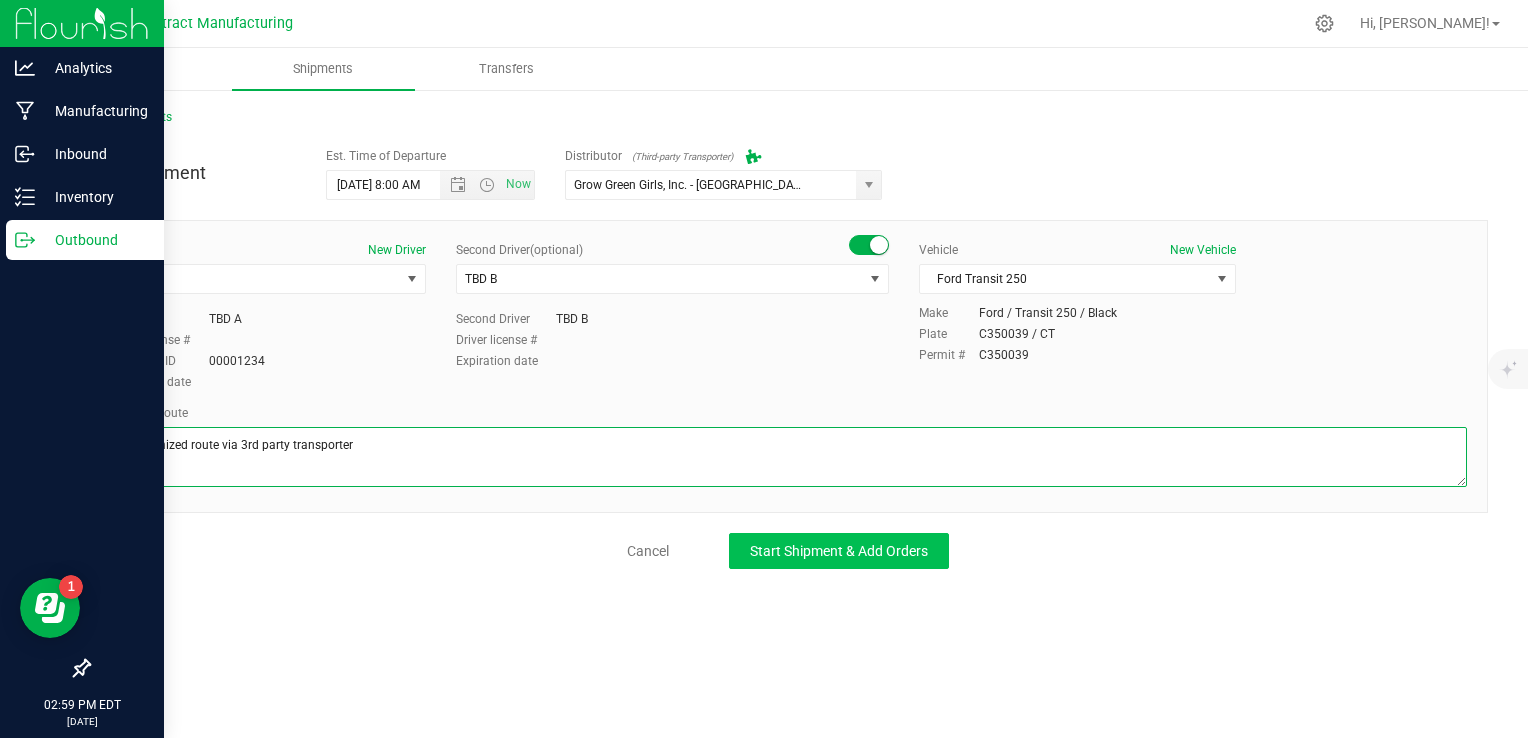 type on "Randomized route via 3rd party transporter" 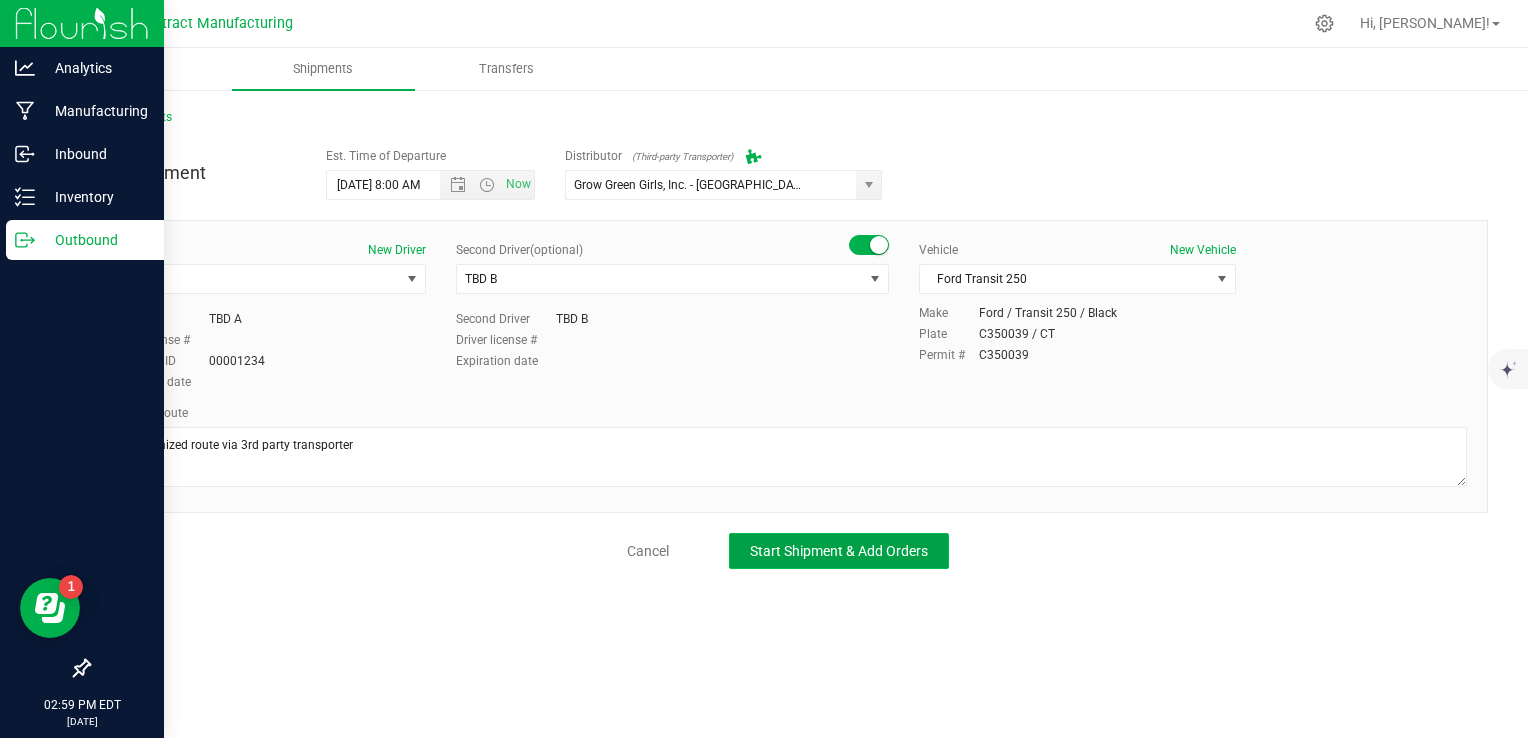 click on "Start Shipment & Add Orders" 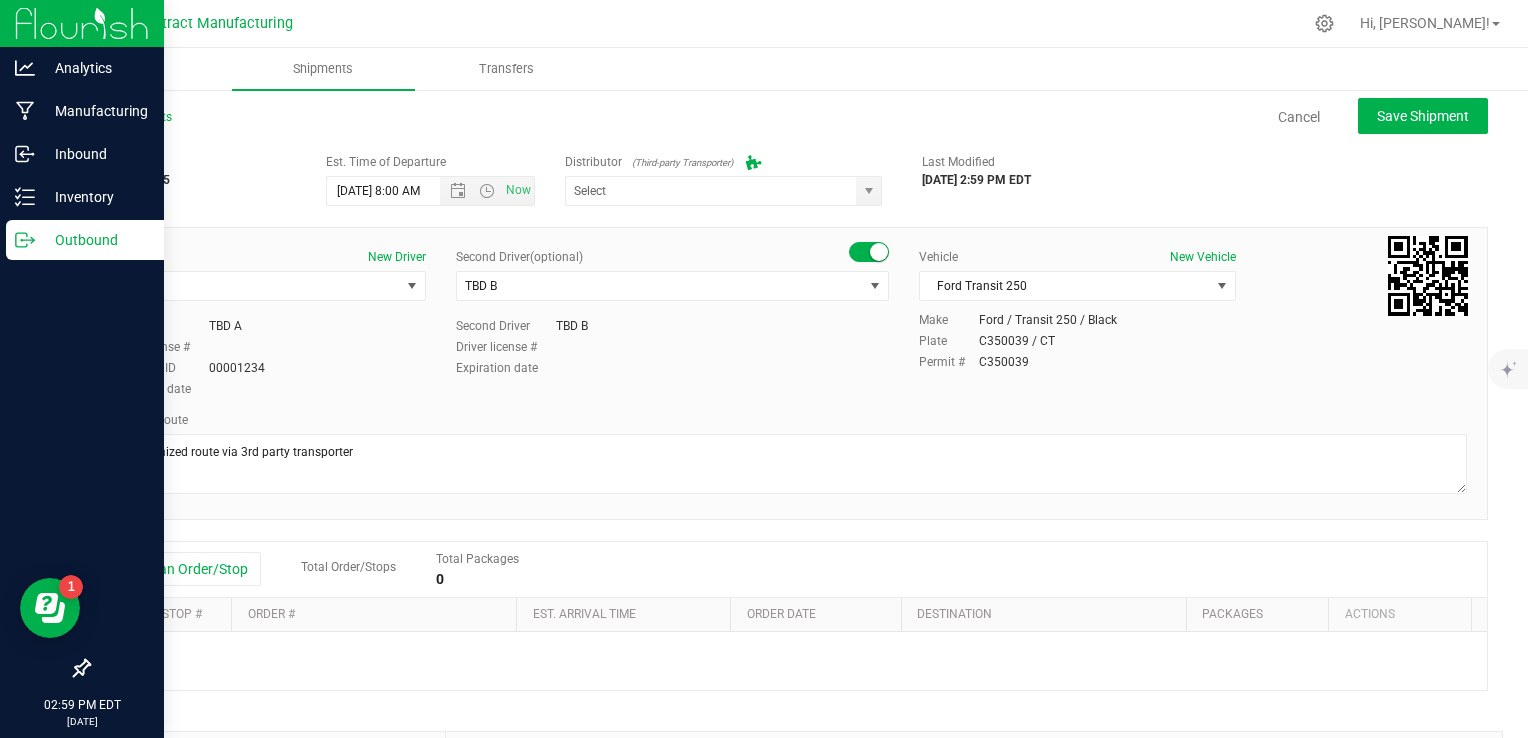 type on "Grow Green Girls, Inc. - [GEOGRAPHIC_DATA] (ACTP0000443)" 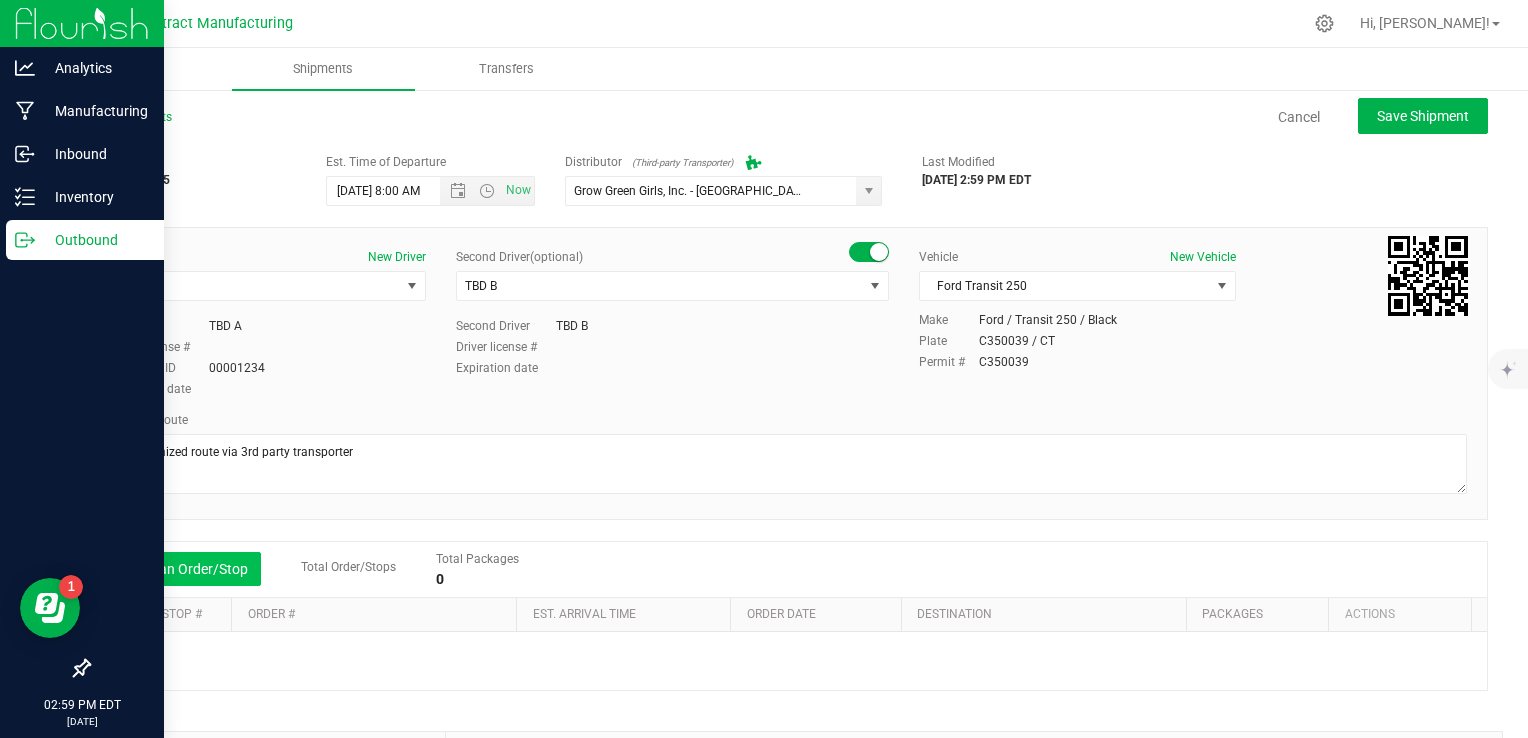 click on "Add an Order/Stop" at bounding box center (182, 569) 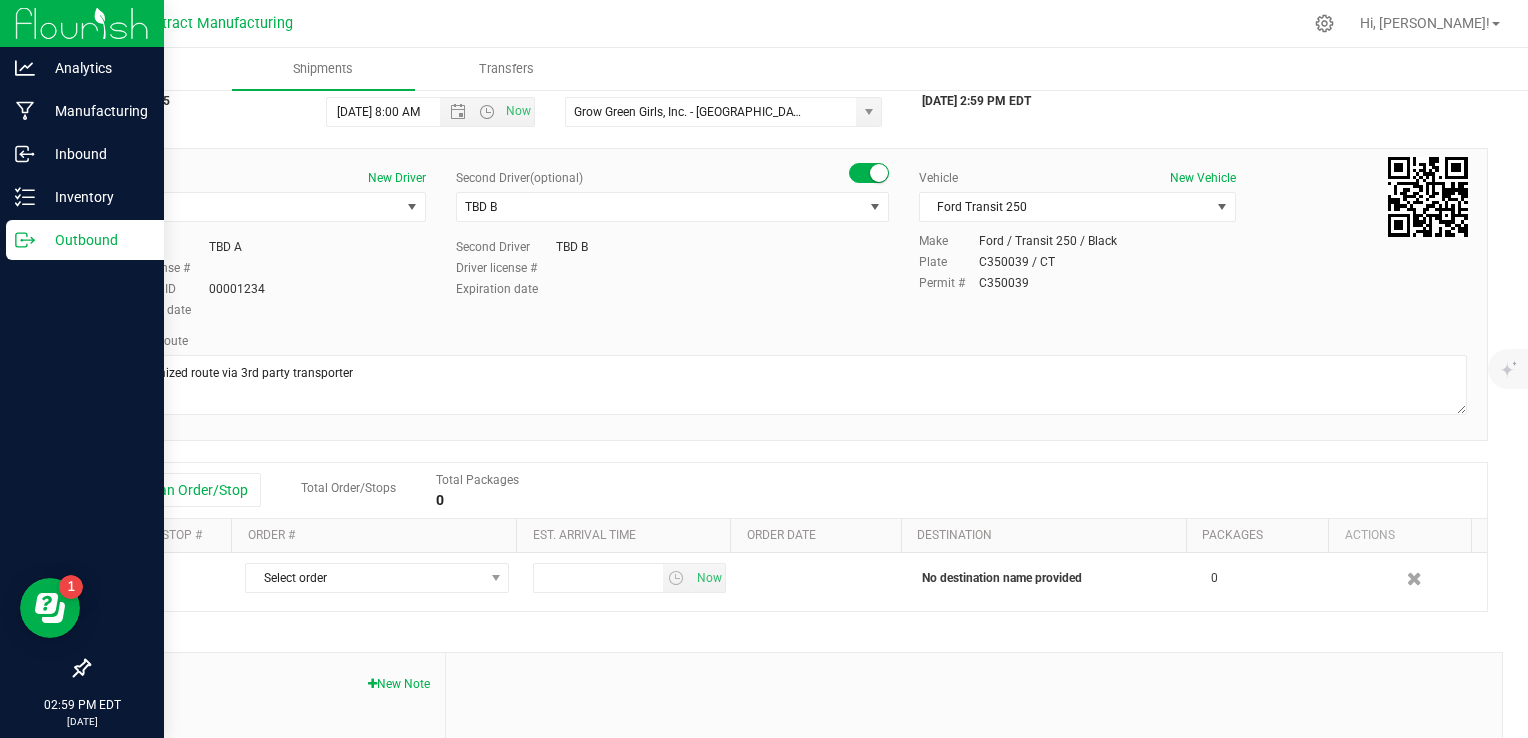 scroll, scrollTop: 100, scrollLeft: 0, axis: vertical 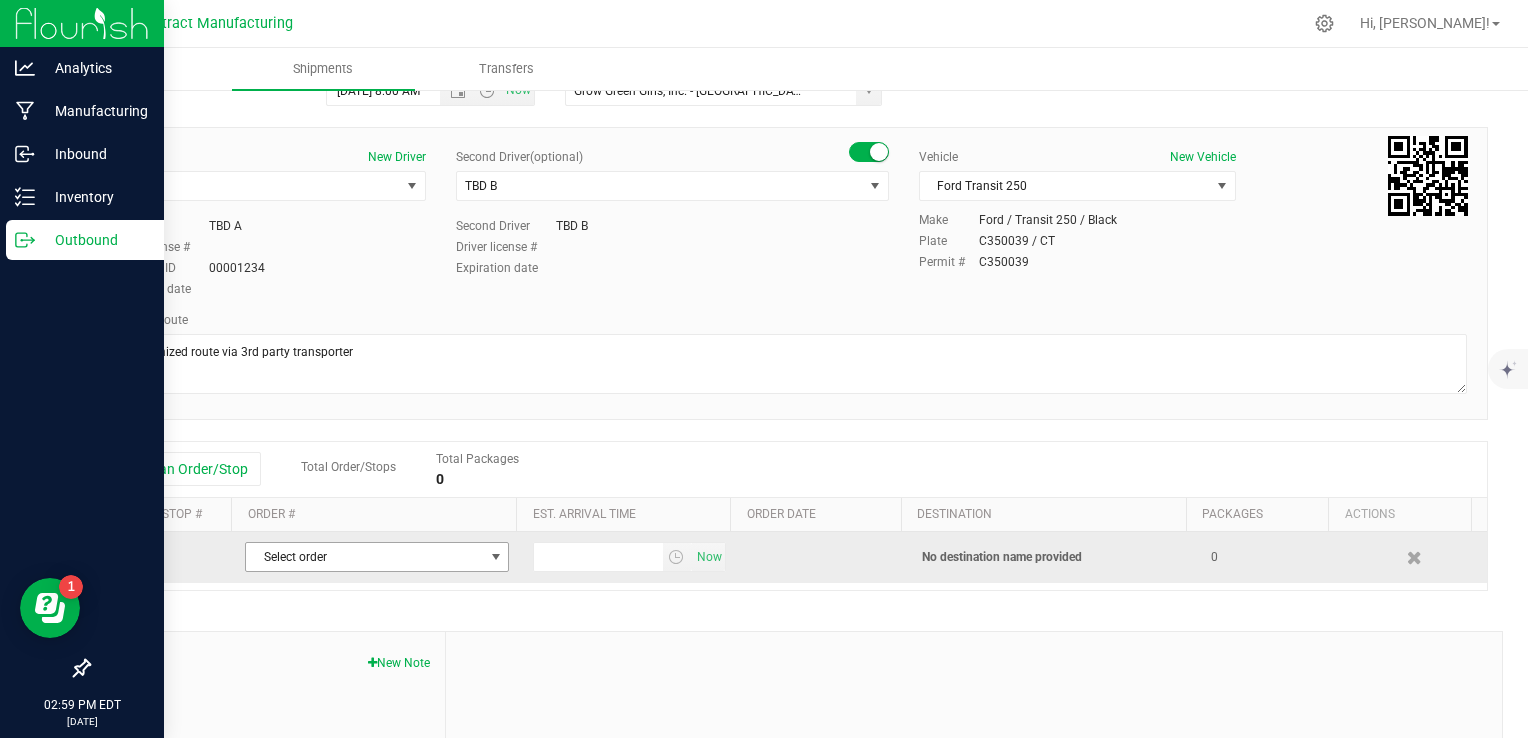 click on "Select order" at bounding box center [364, 557] 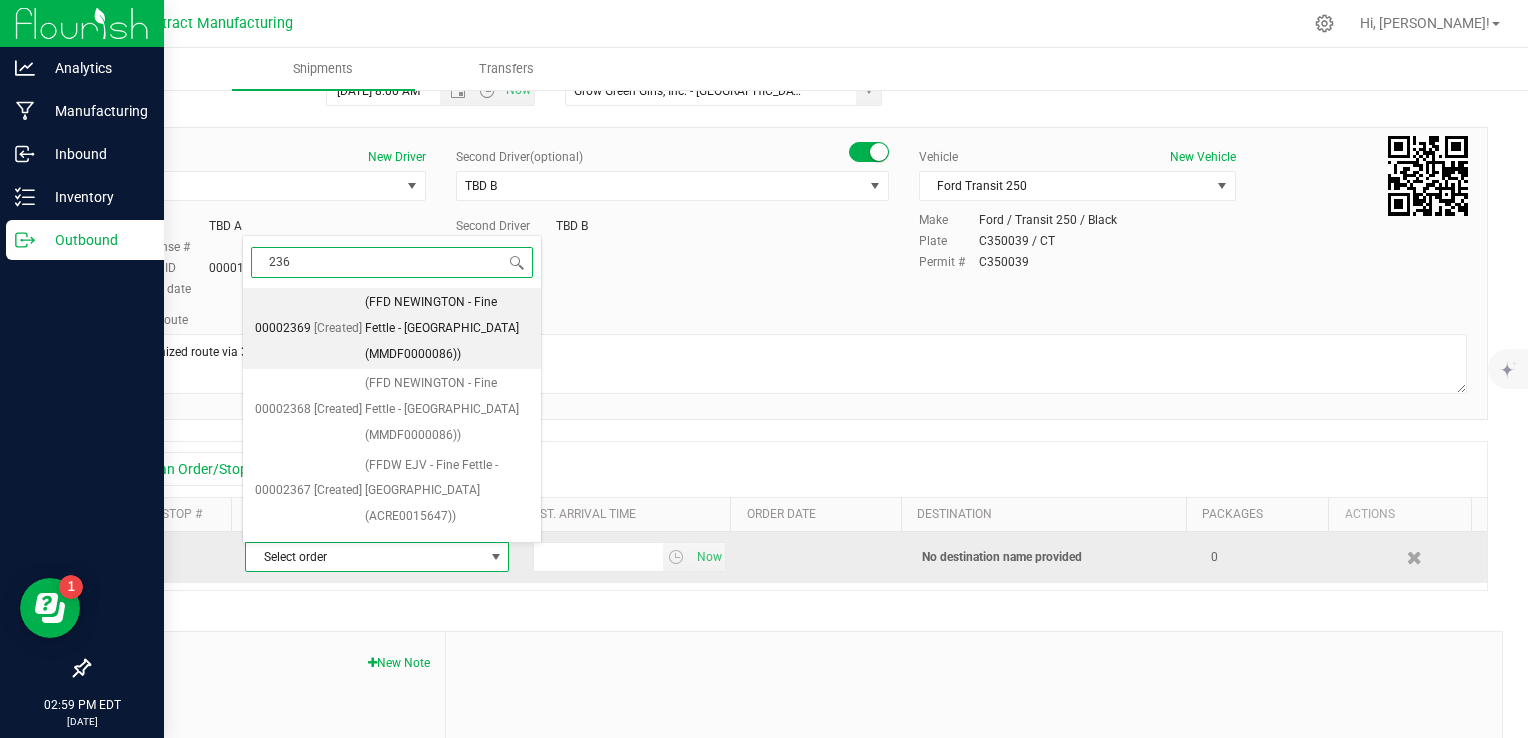 type on "2366" 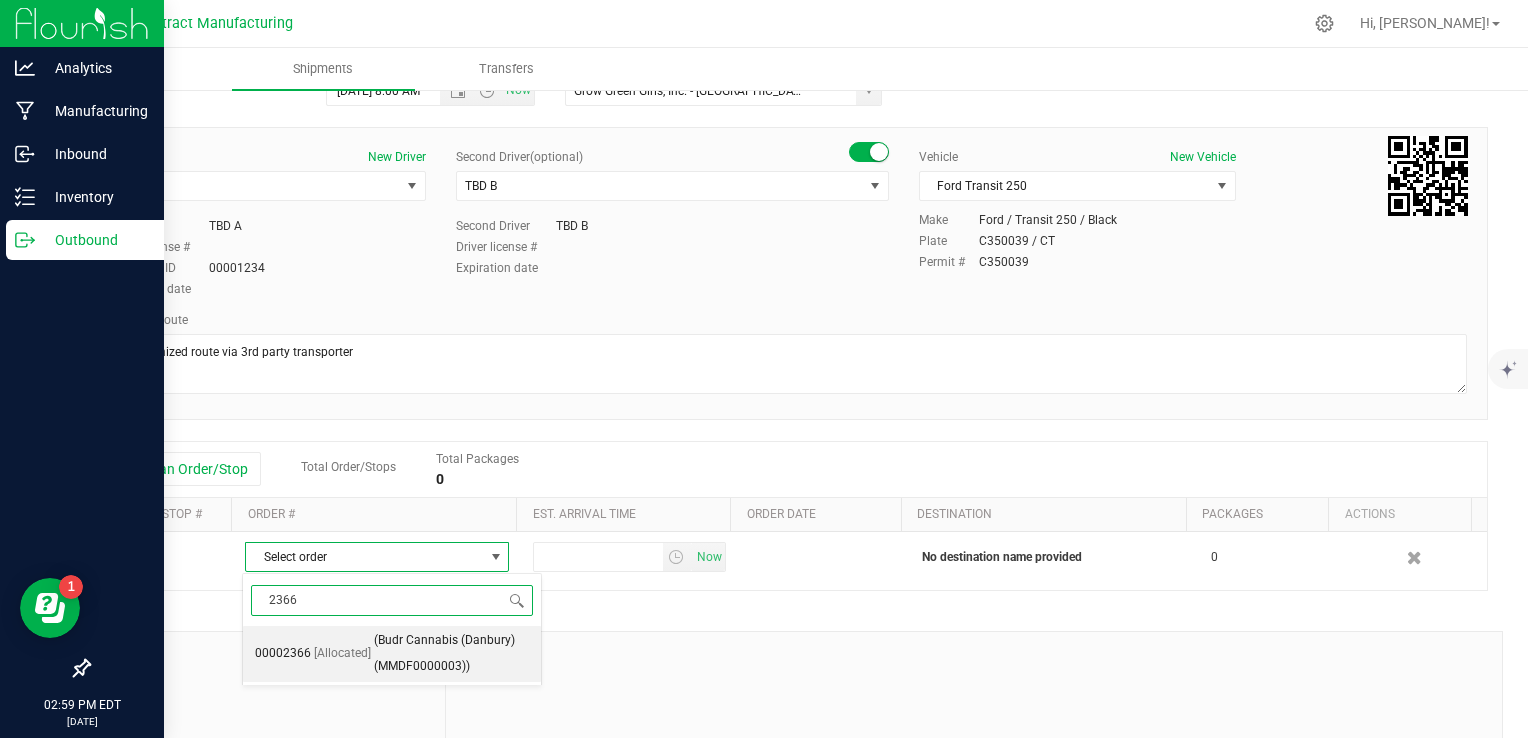 click on "(Budr Cannabis (Danbury) (MMDF0000003))" at bounding box center [451, 653] 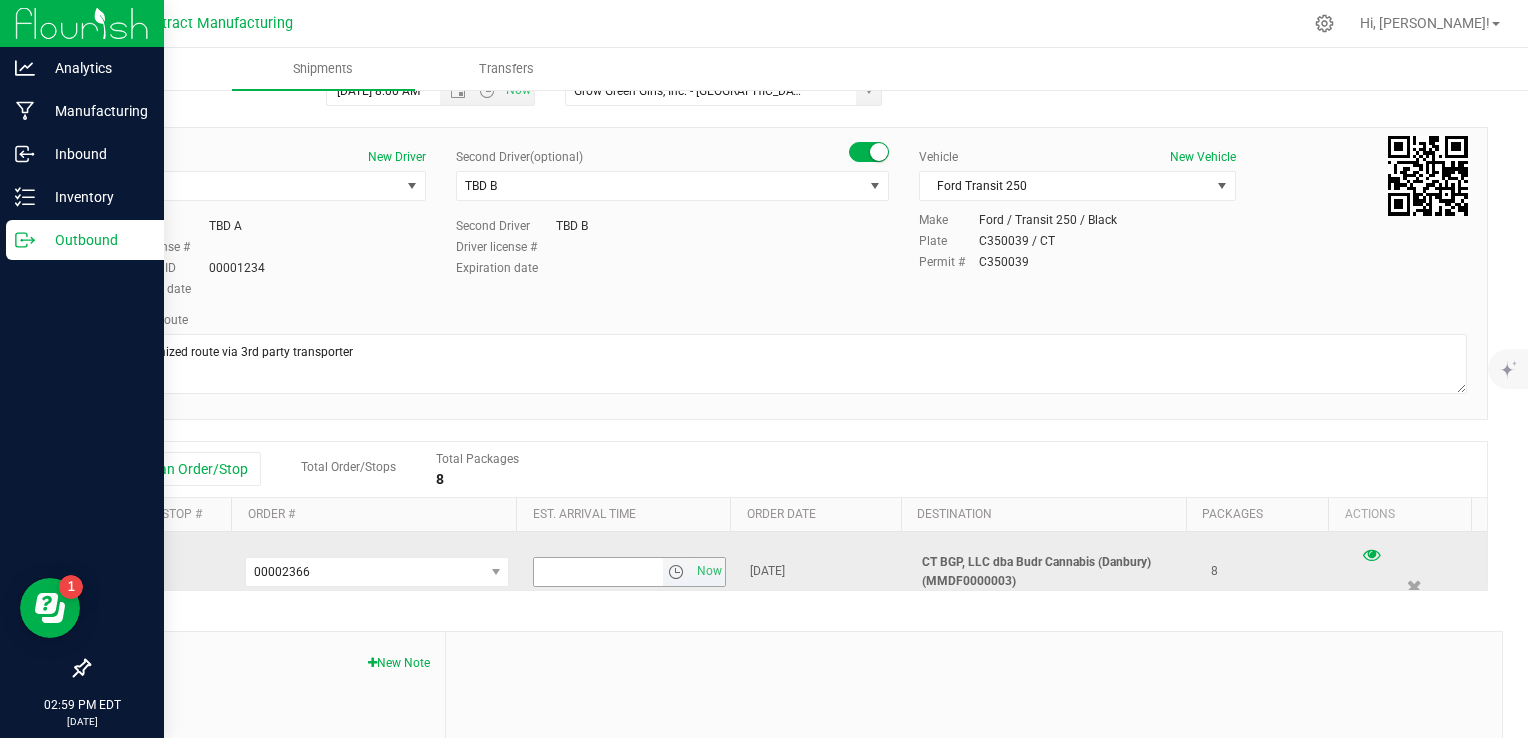 click at bounding box center (676, 572) 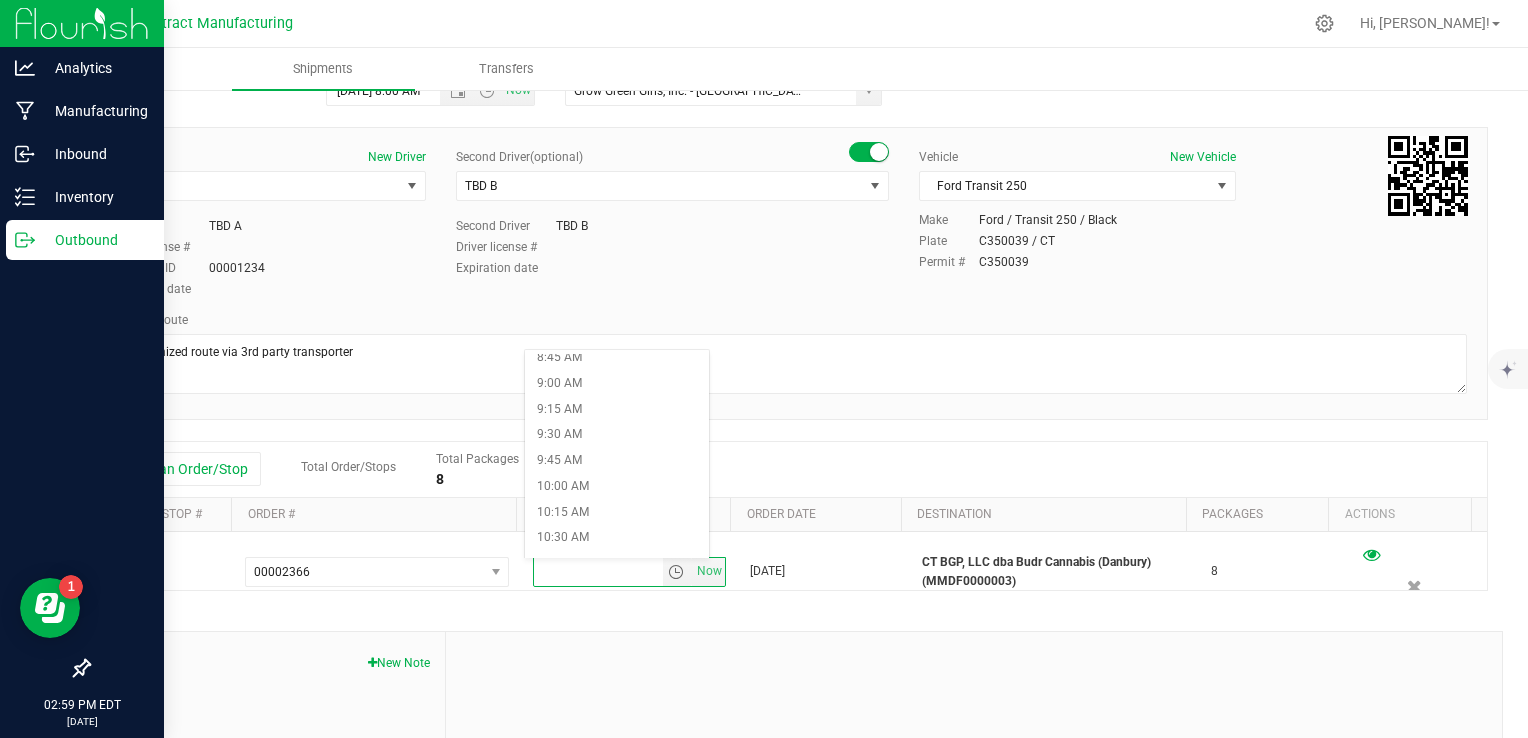 scroll, scrollTop: 1100, scrollLeft: 0, axis: vertical 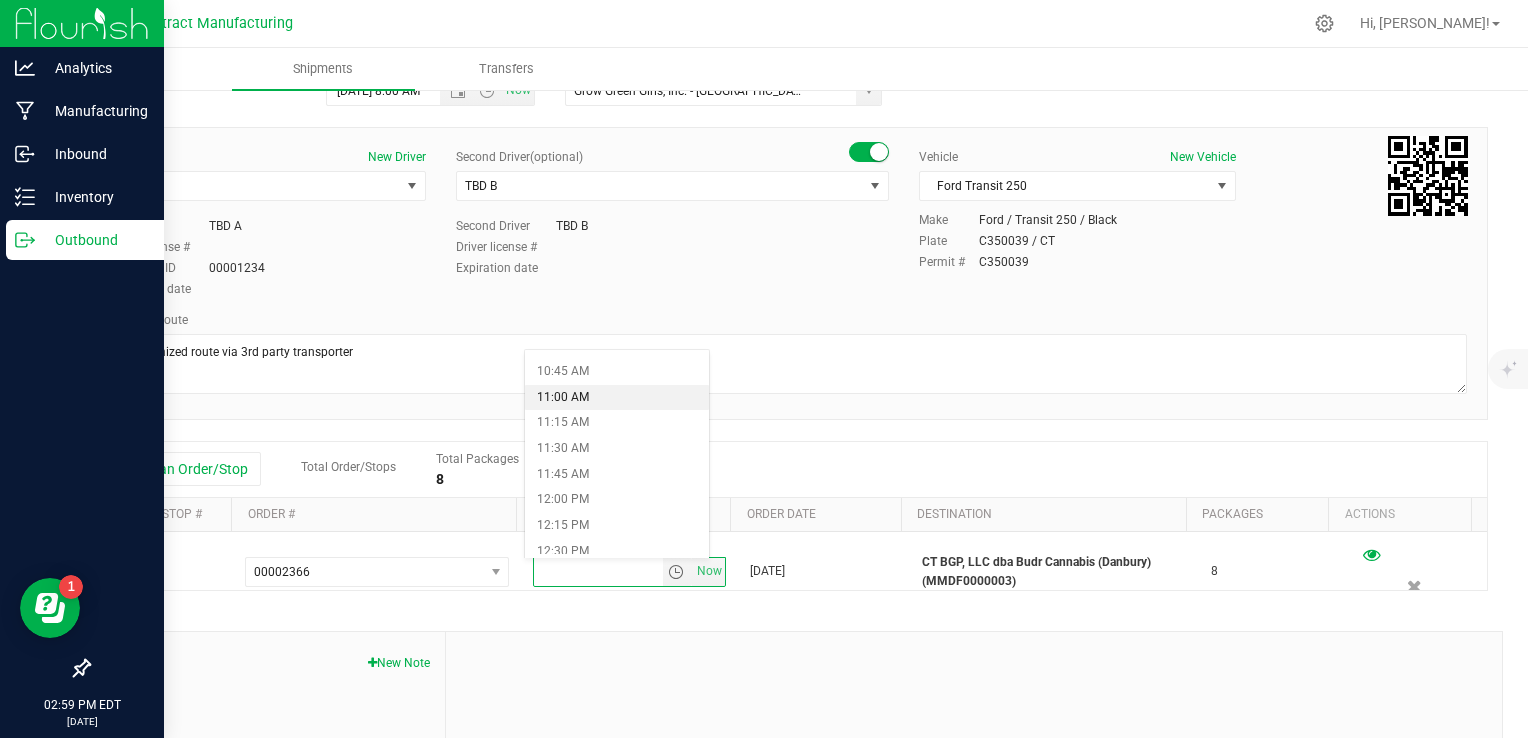 click on "11:00 AM" at bounding box center [617, 398] 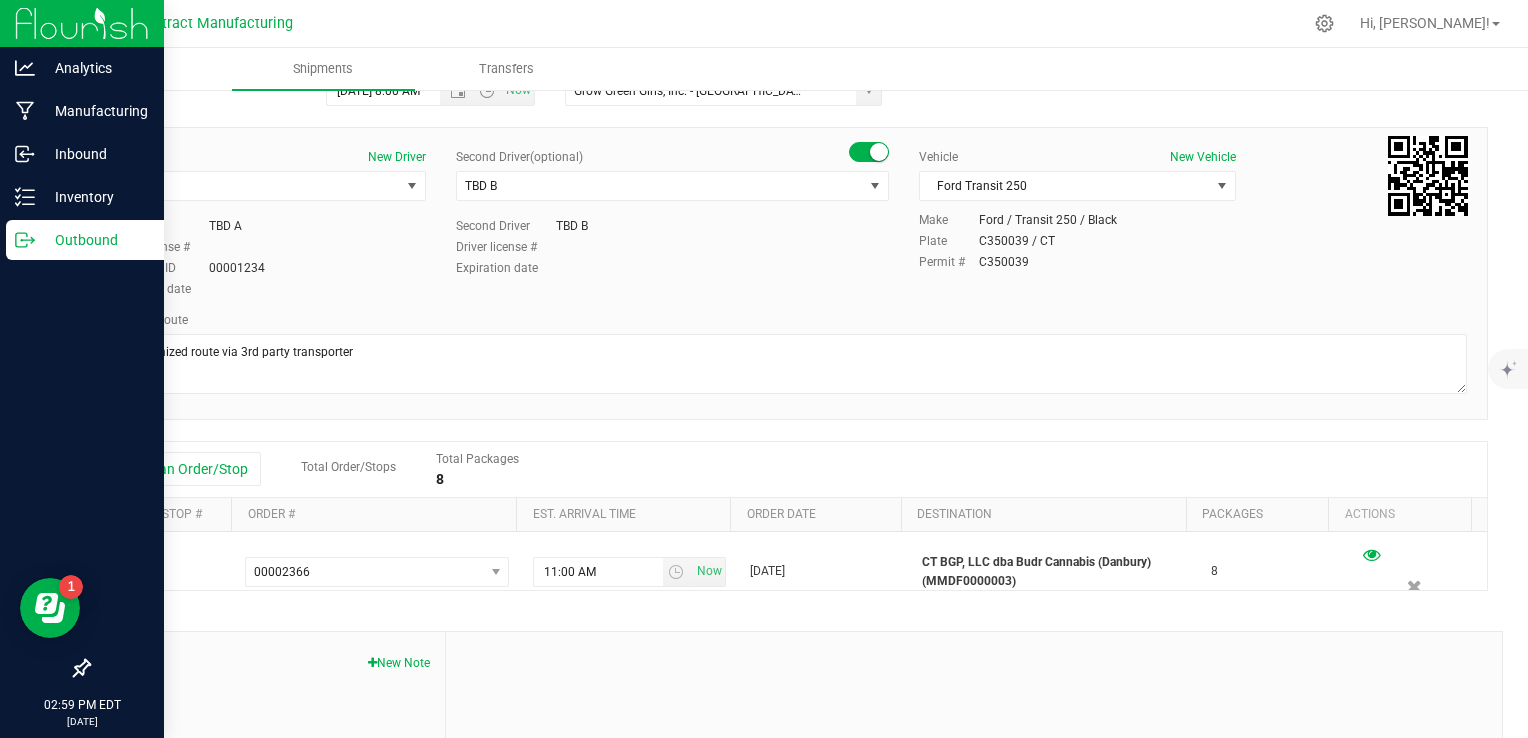 click at bounding box center [974, 766] 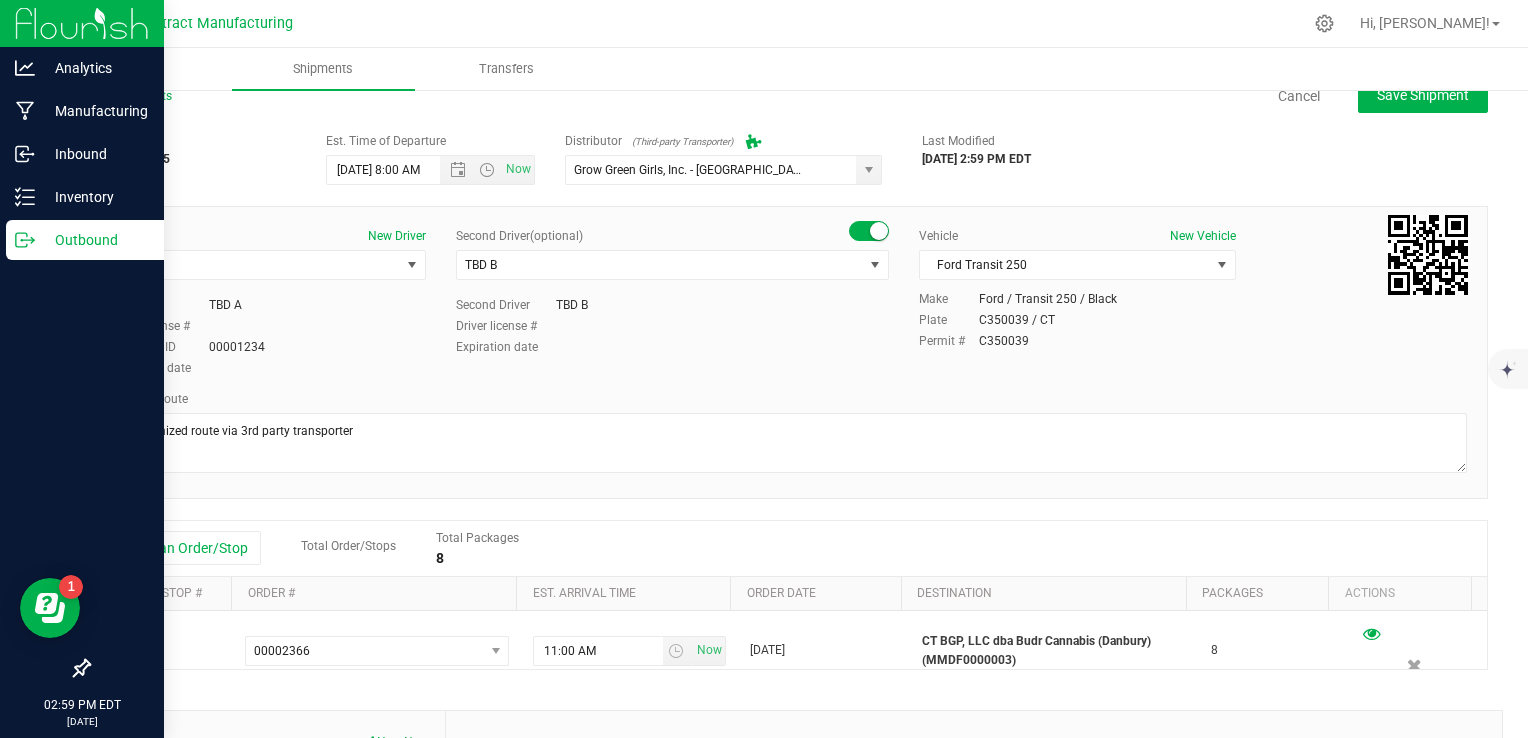scroll, scrollTop: 0, scrollLeft: 0, axis: both 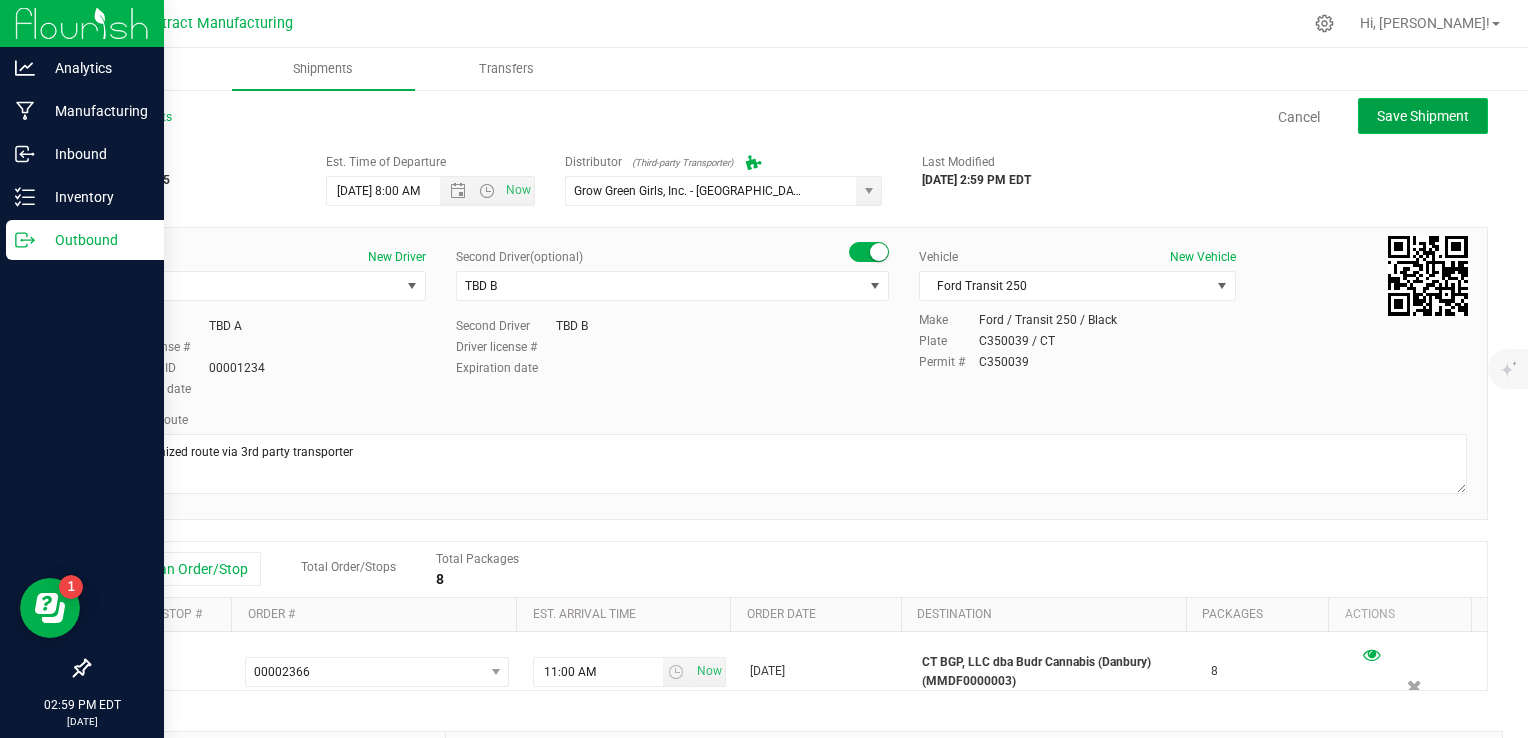 click on "Save Shipment" 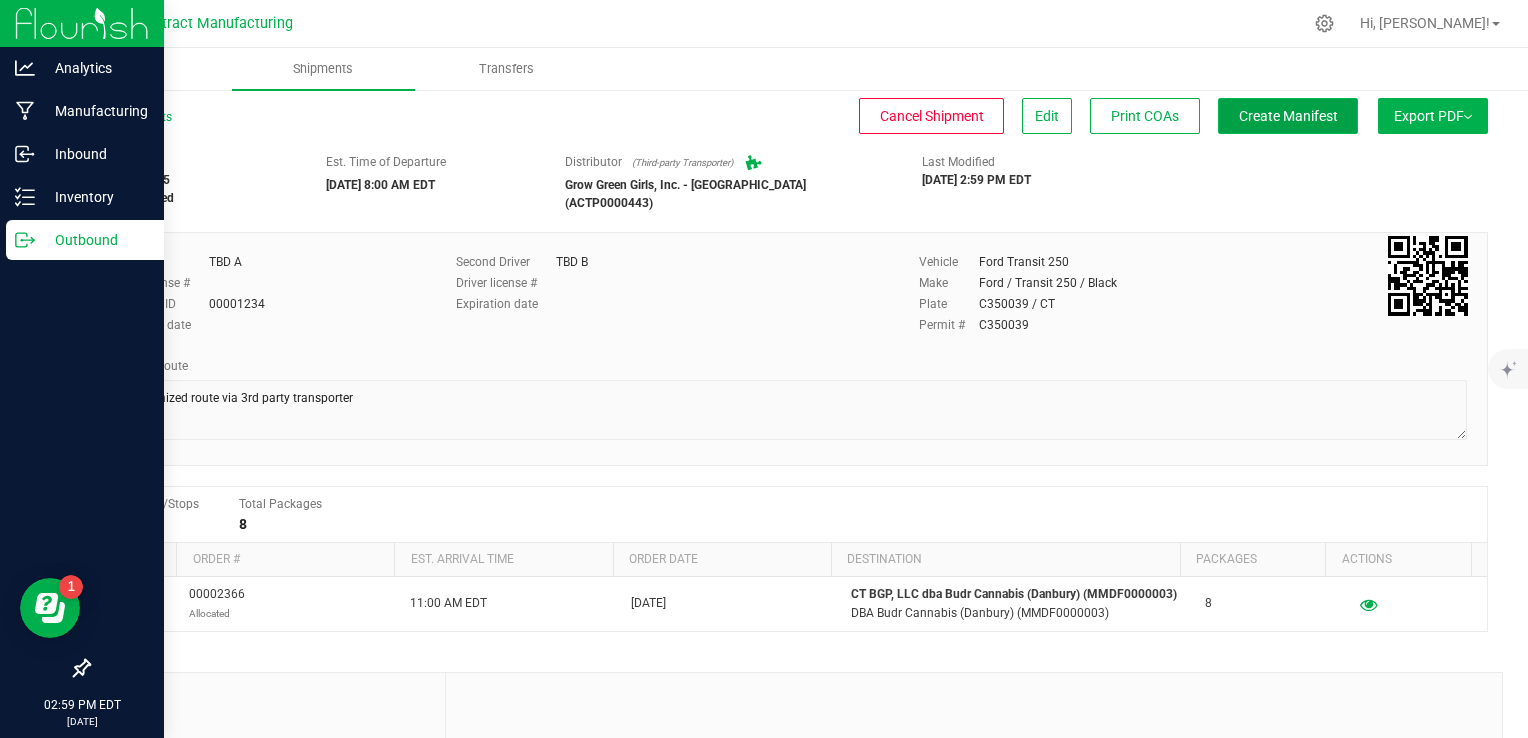 click on "Create Manifest" at bounding box center [1288, 116] 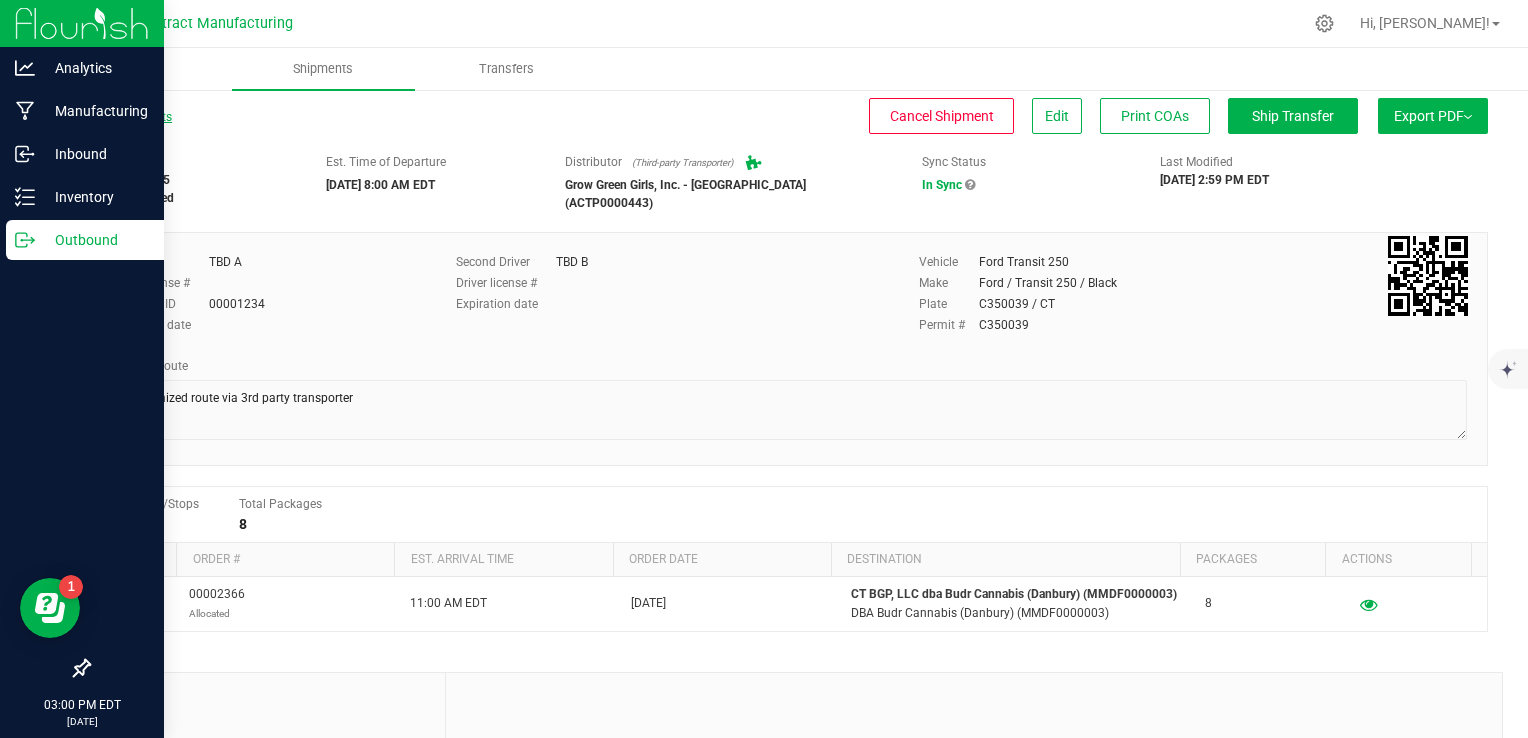 click on "All Shipments" at bounding box center [130, 117] 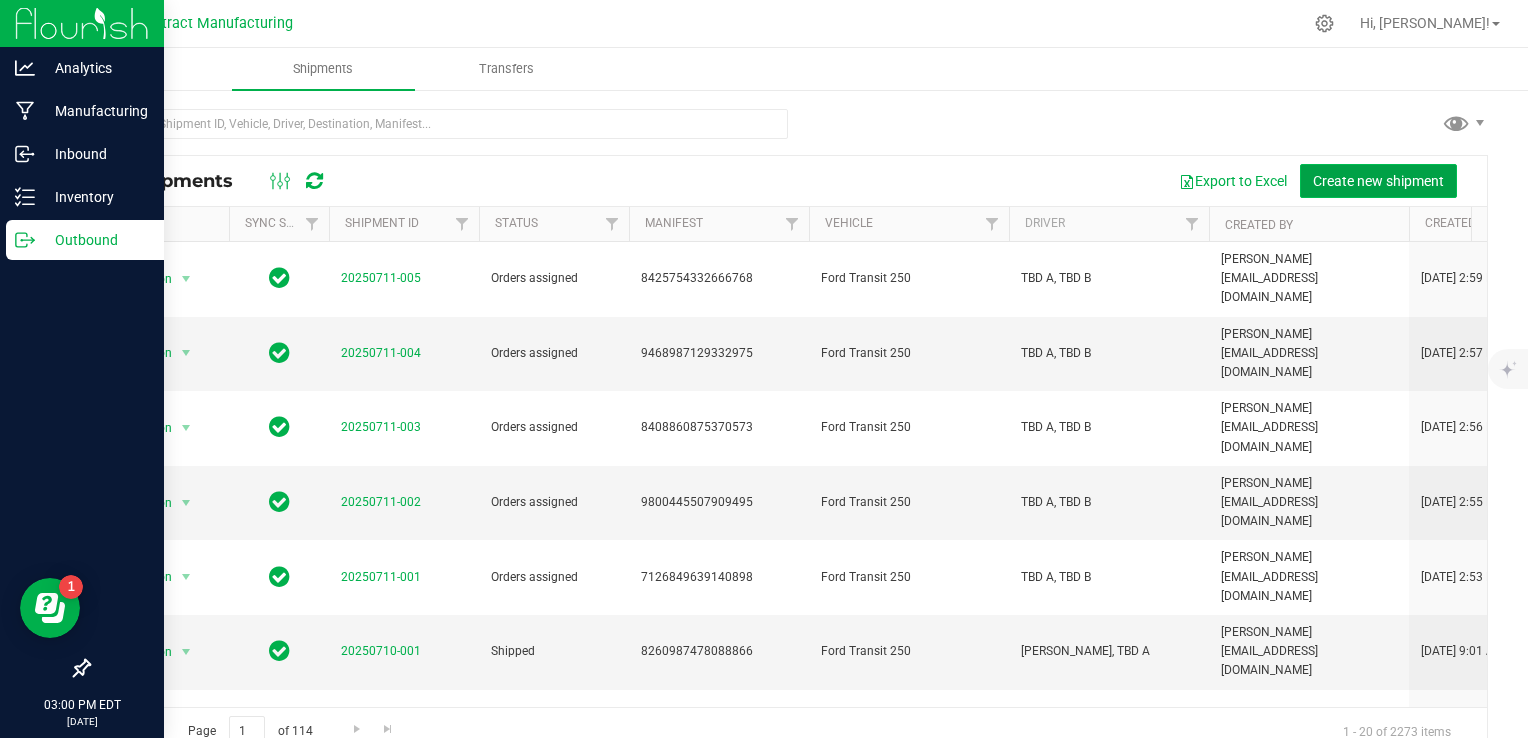click on "Create new shipment" at bounding box center (1378, 181) 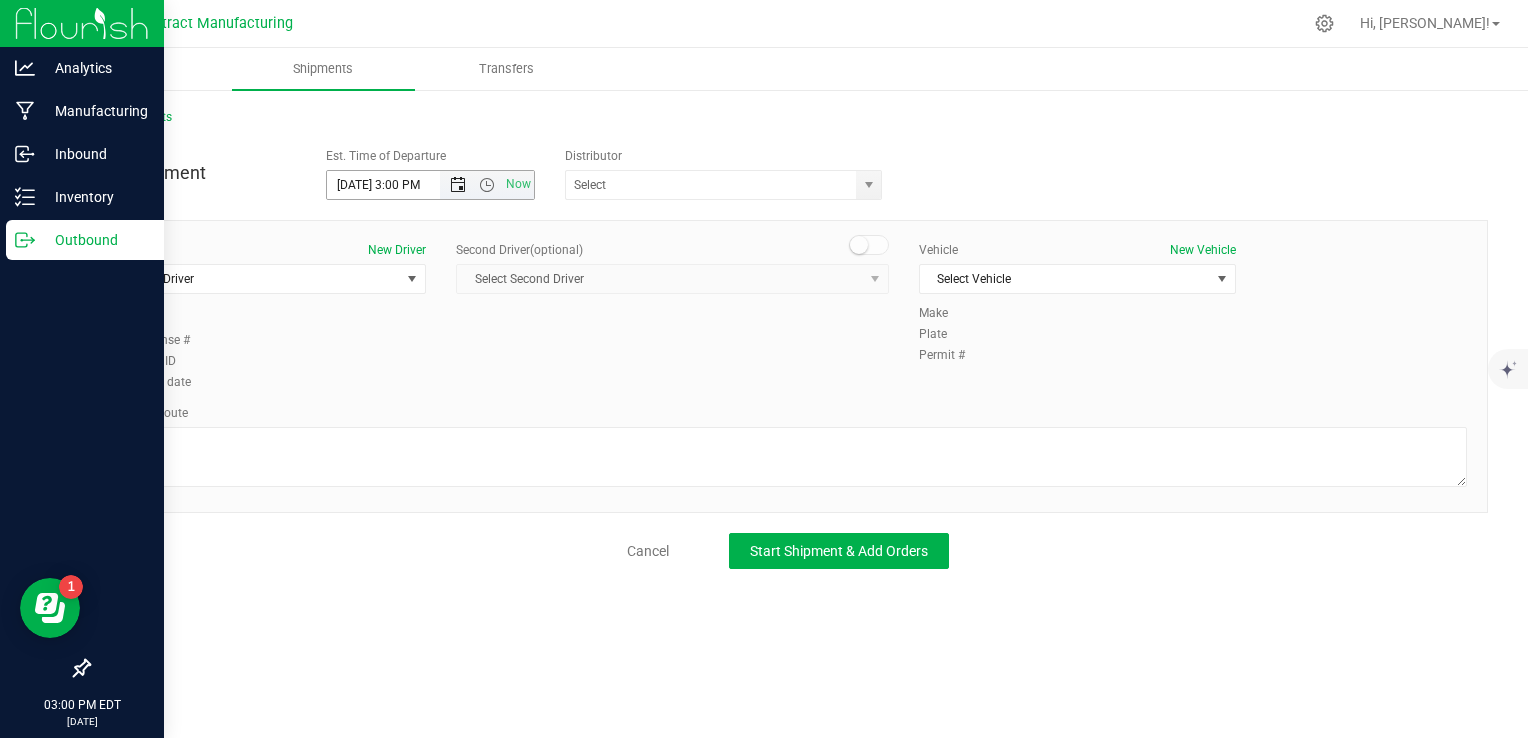 click at bounding box center [458, 185] 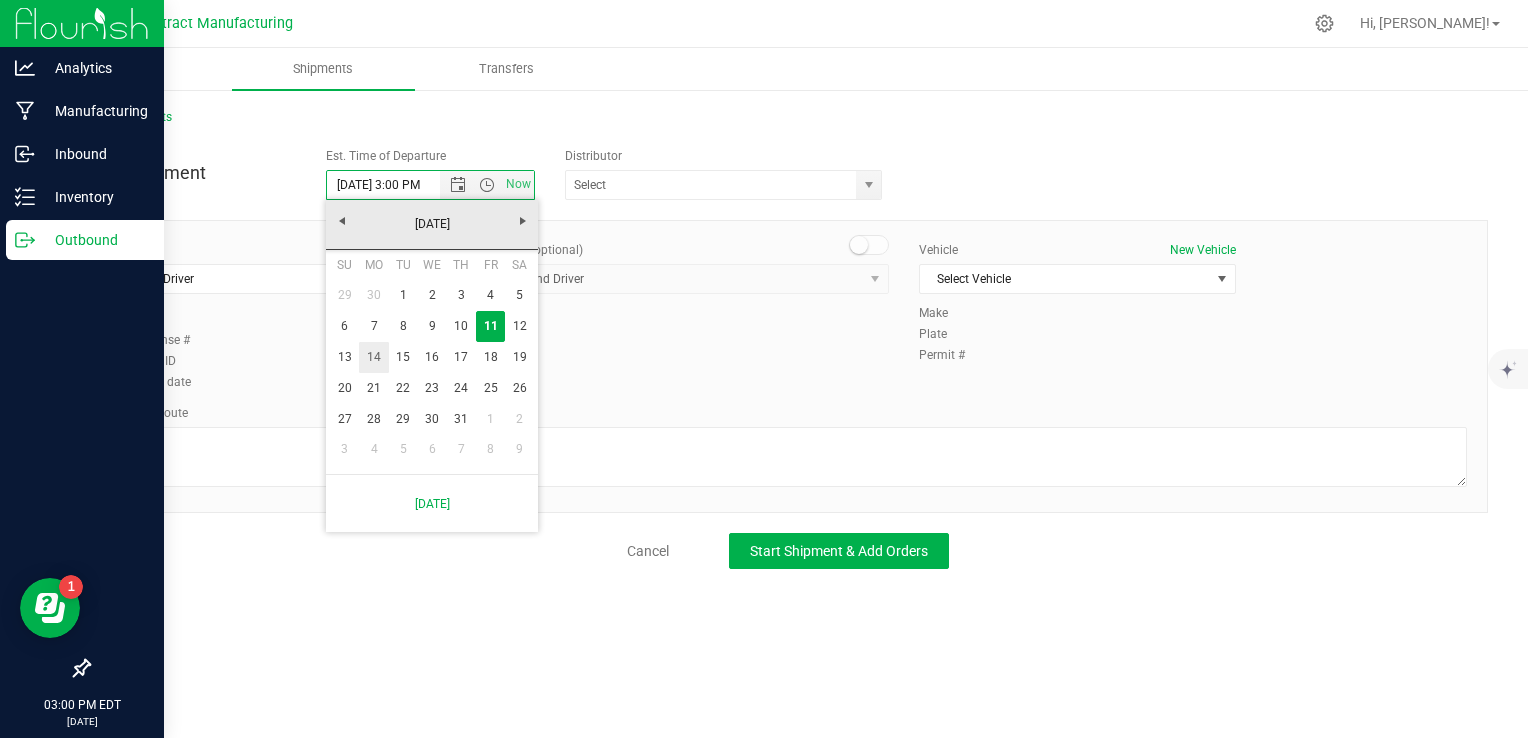 click on "14" at bounding box center (373, 357) 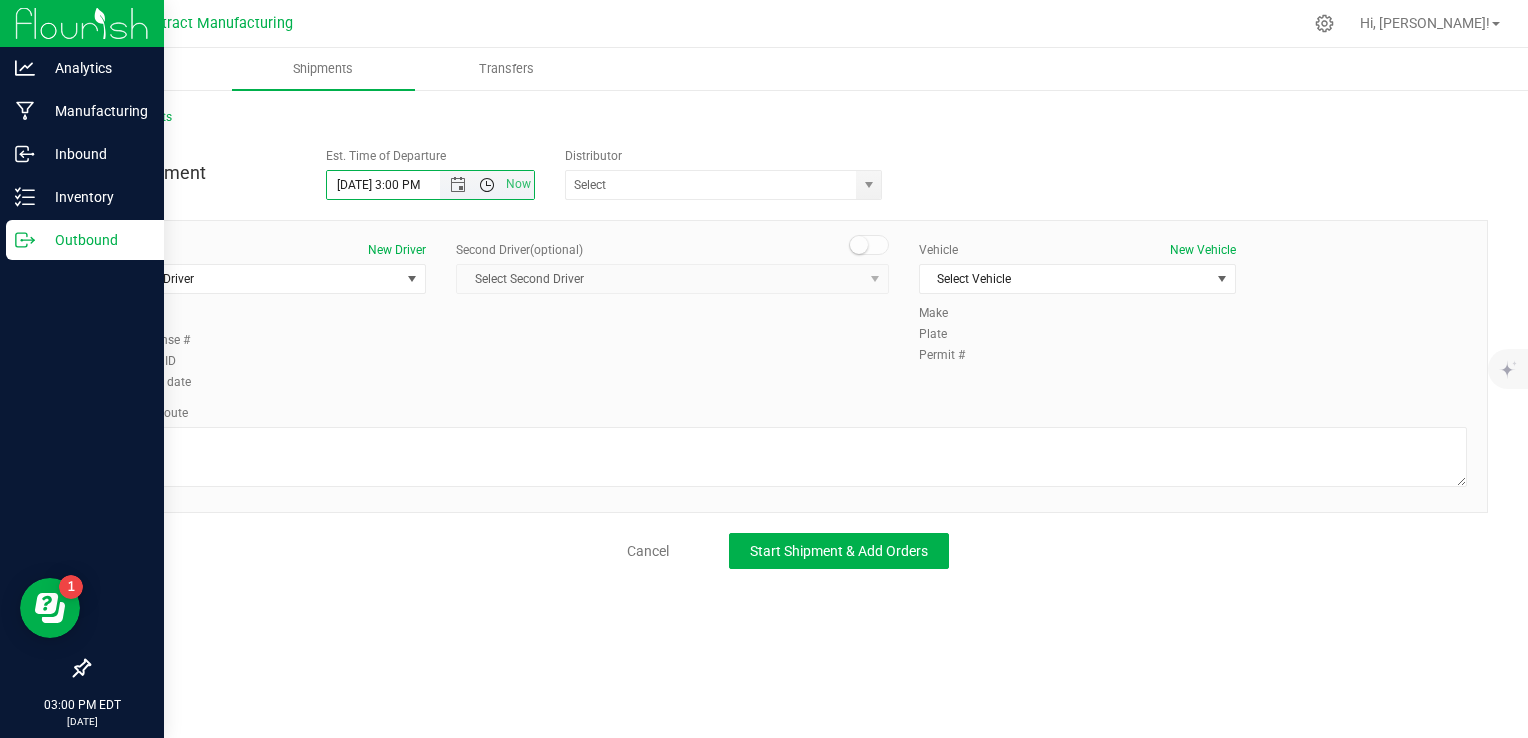 click at bounding box center (487, 185) 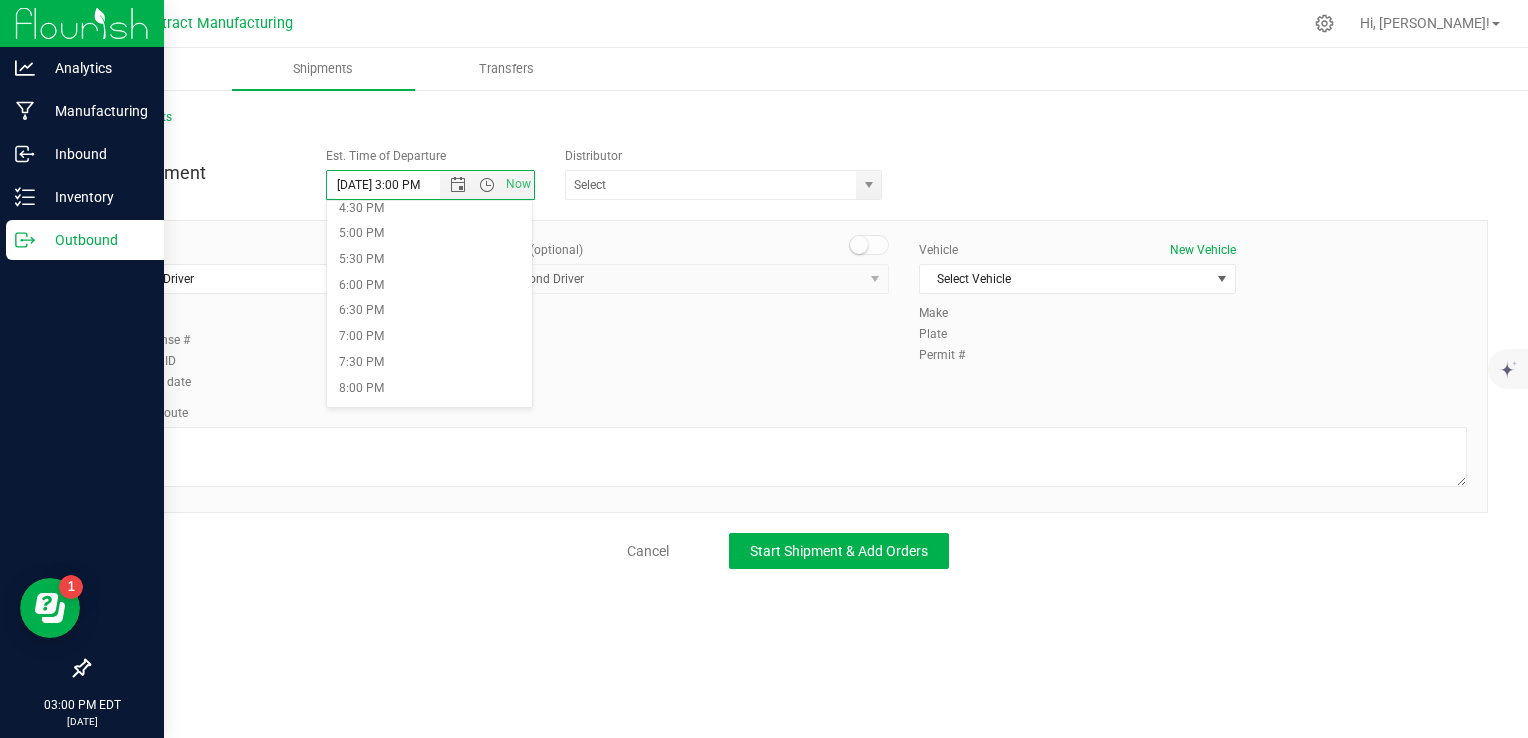 scroll, scrollTop: 890, scrollLeft: 0, axis: vertical 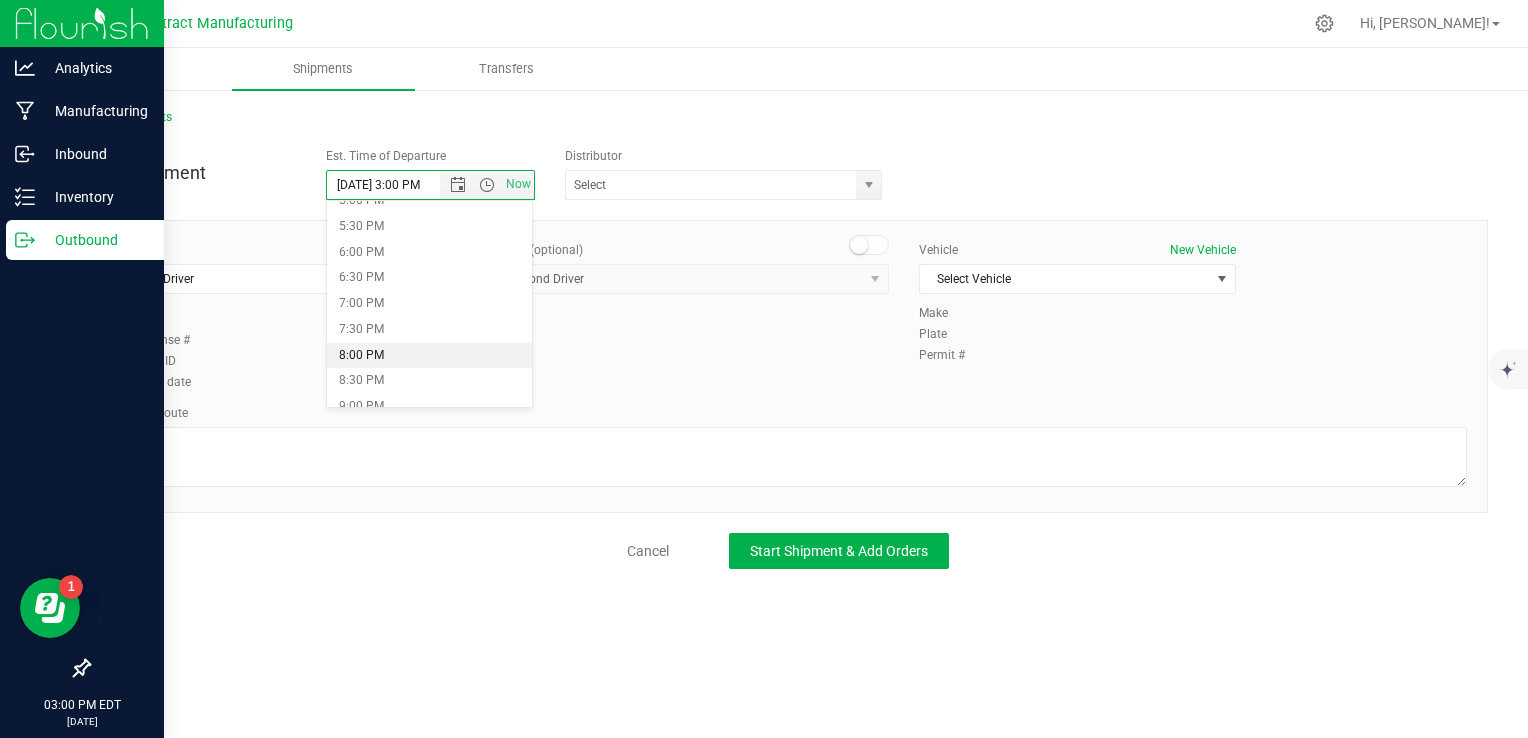 click on "8:00 PM" at bounding box center [429, 356] 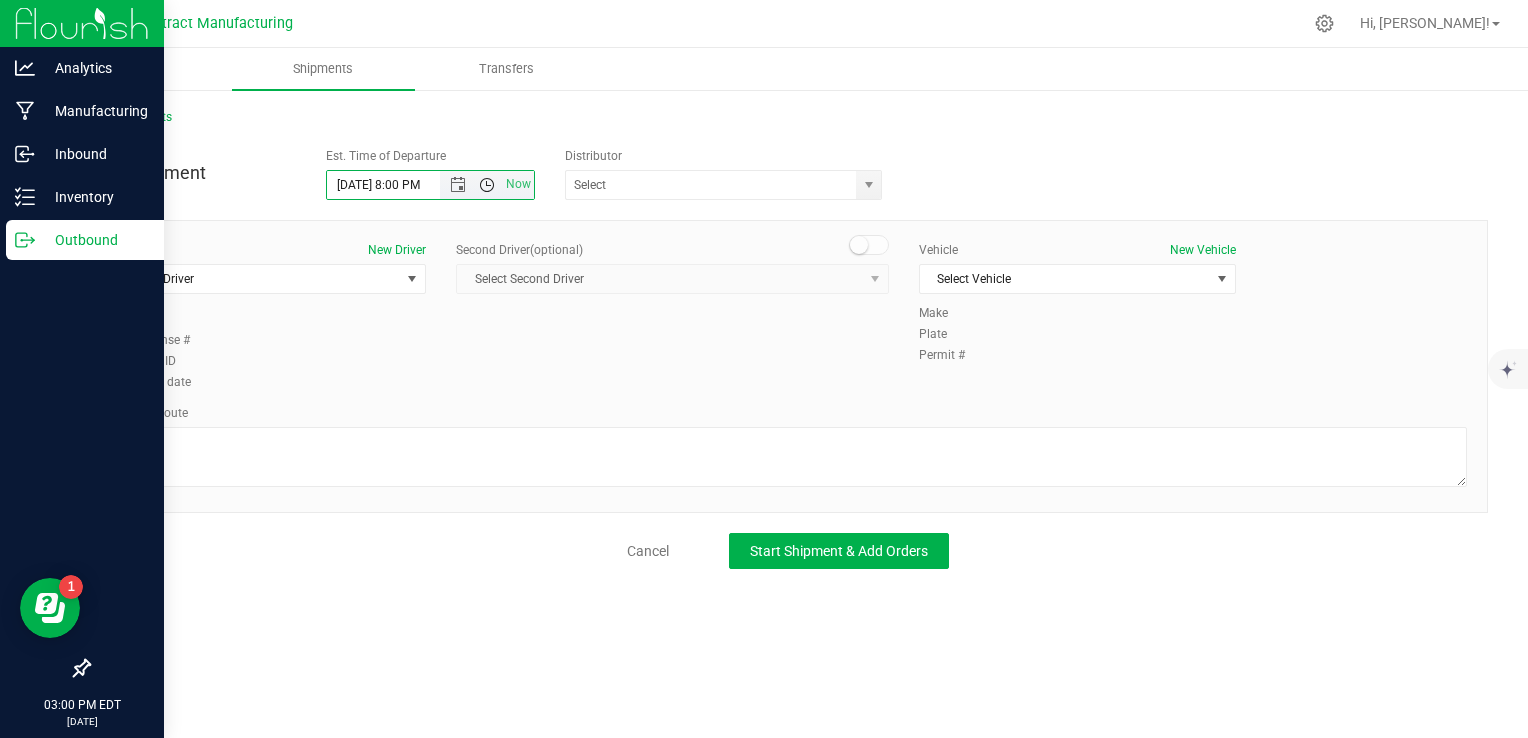 click at bounding box center [487, 185] 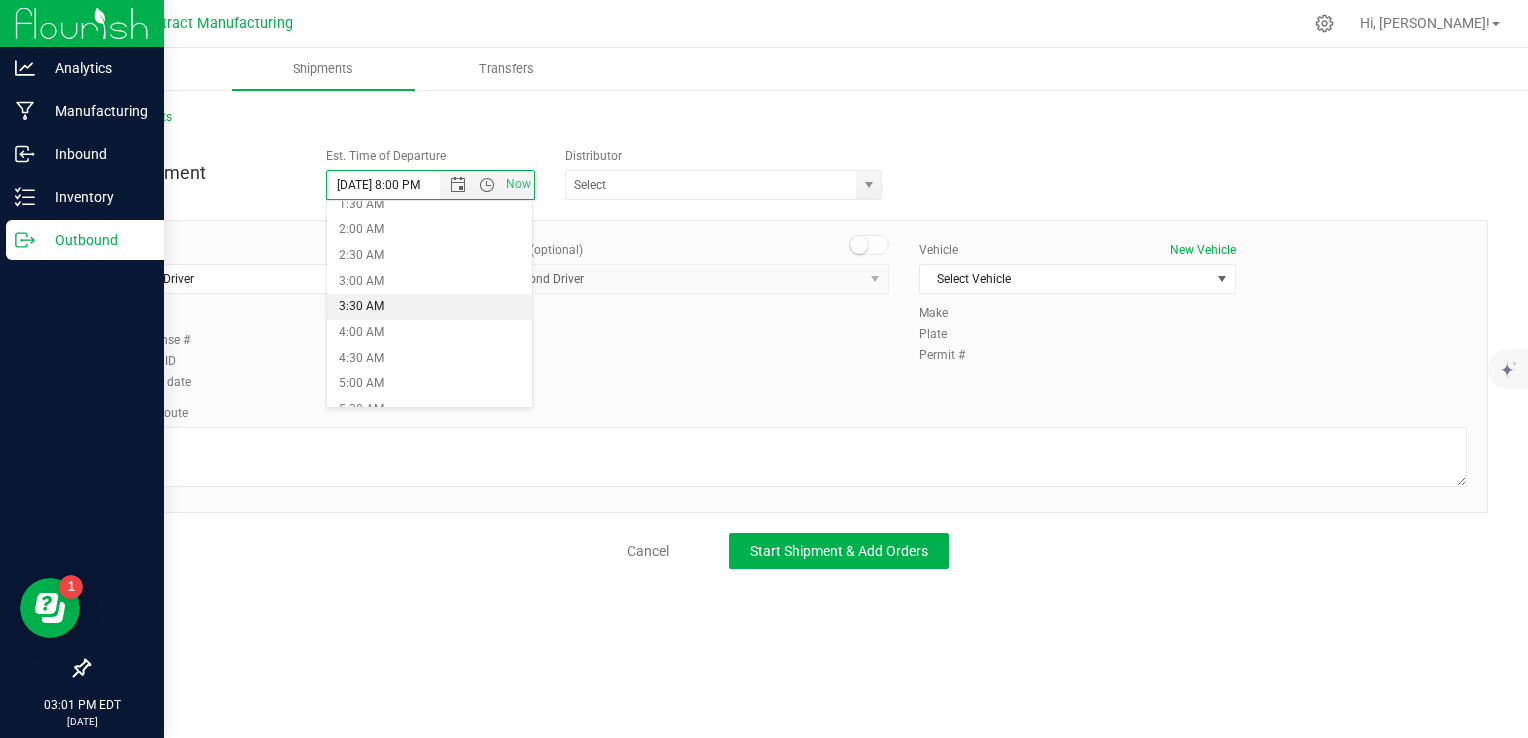 scroll, scrollTop: 290, scrollLeft: 0, axis: vertical 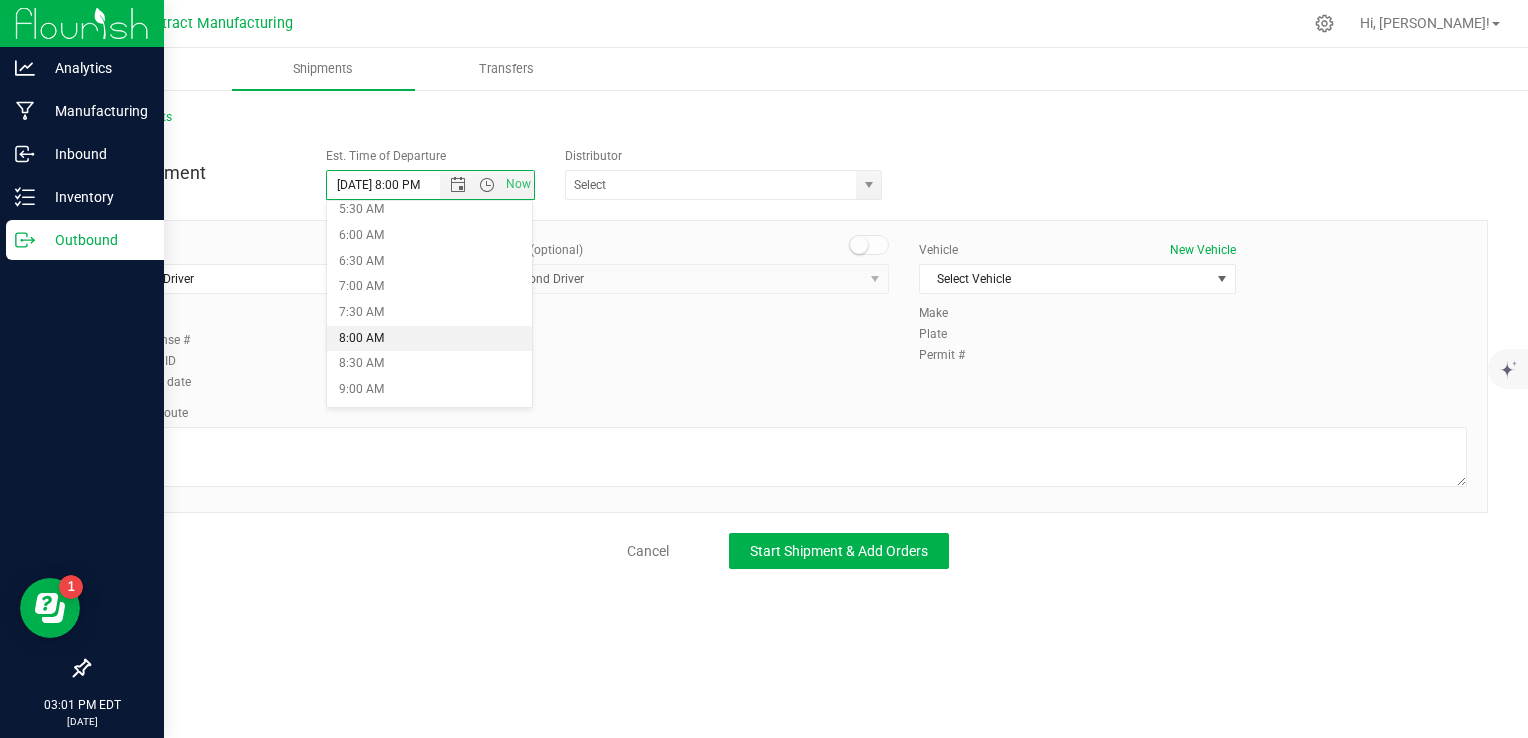 click on "8:00 AM" at bounding box center [429, 339] 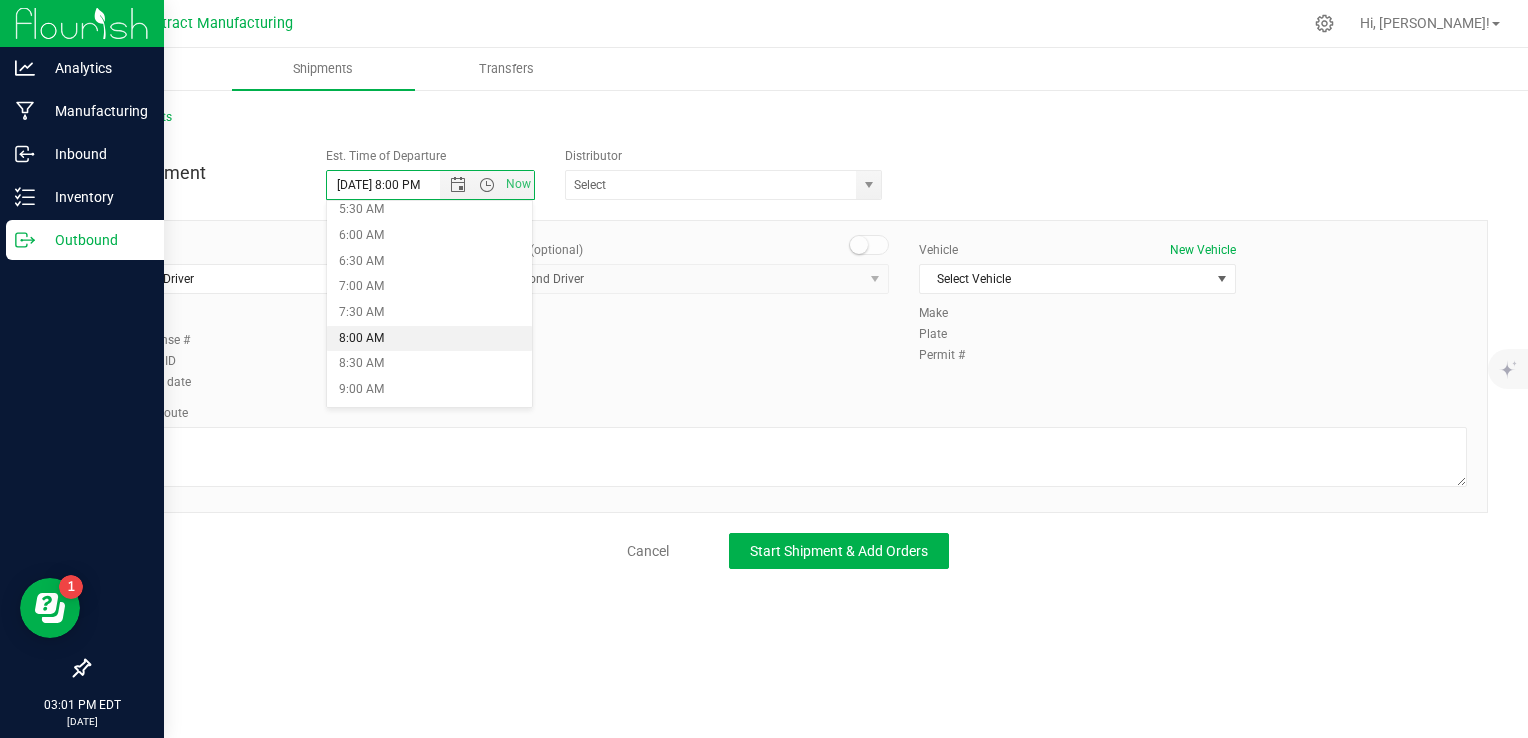 type on "[DATE] 8:00 AM" 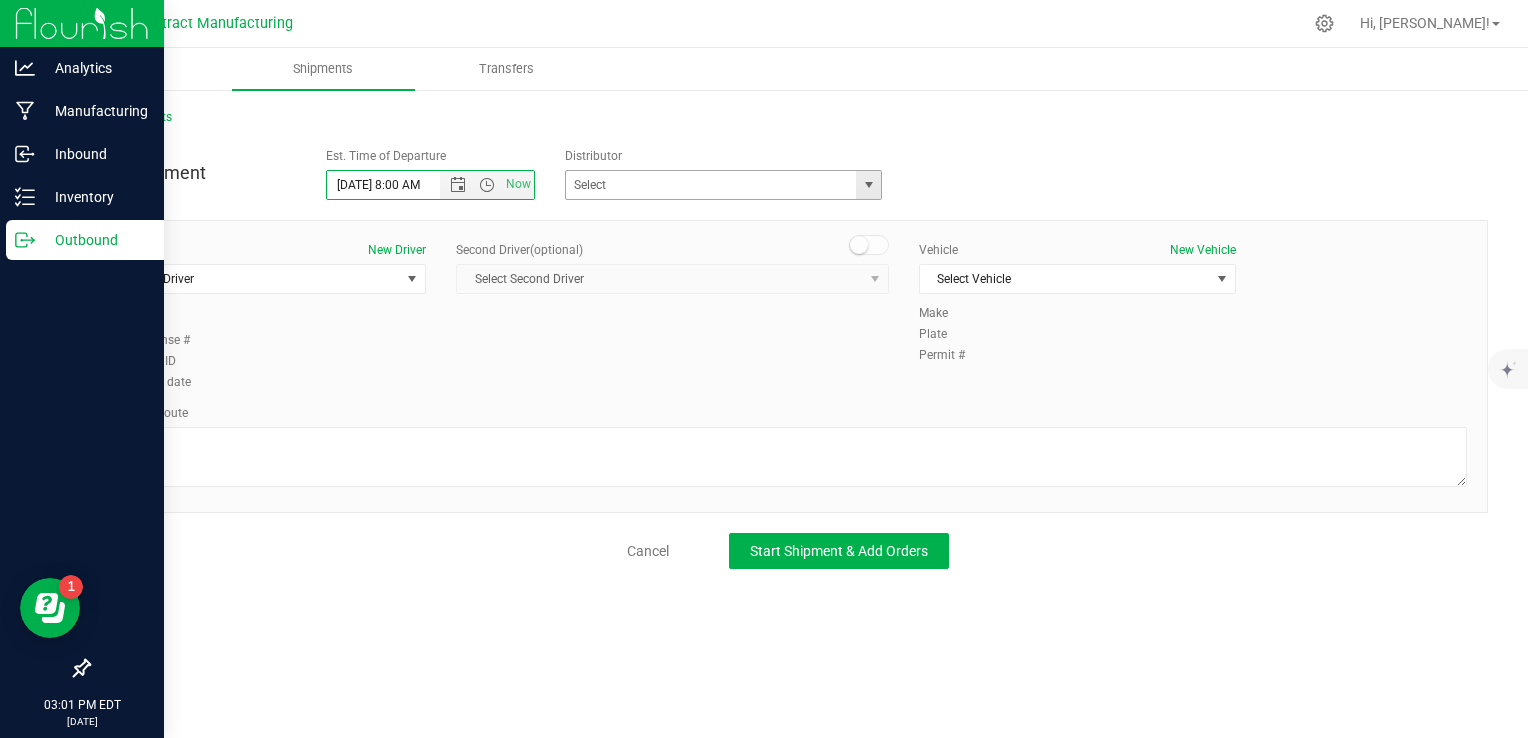 click at bounding box center [869, 185] 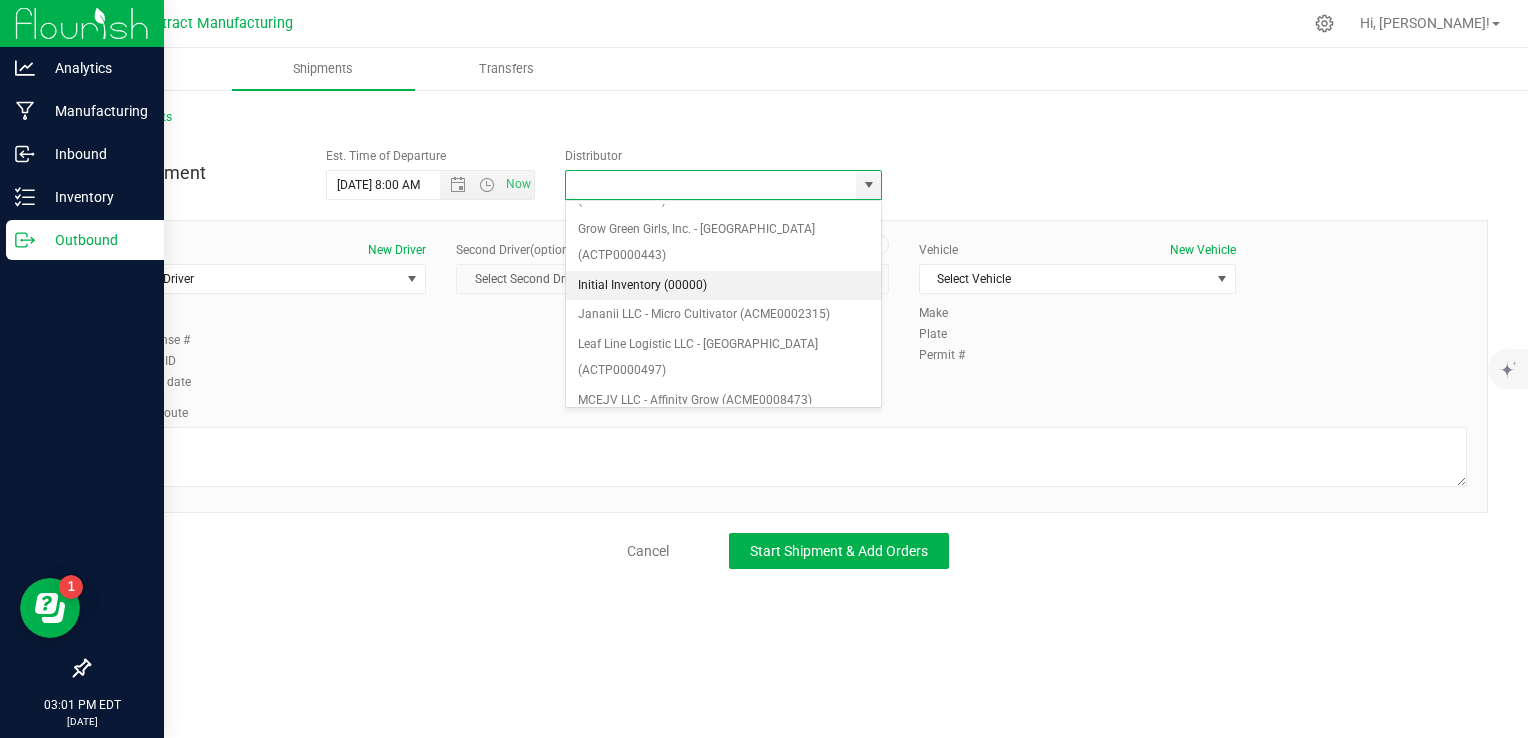 scroll, scrollTop: 200, scrollLeft: 0, axis: vertical 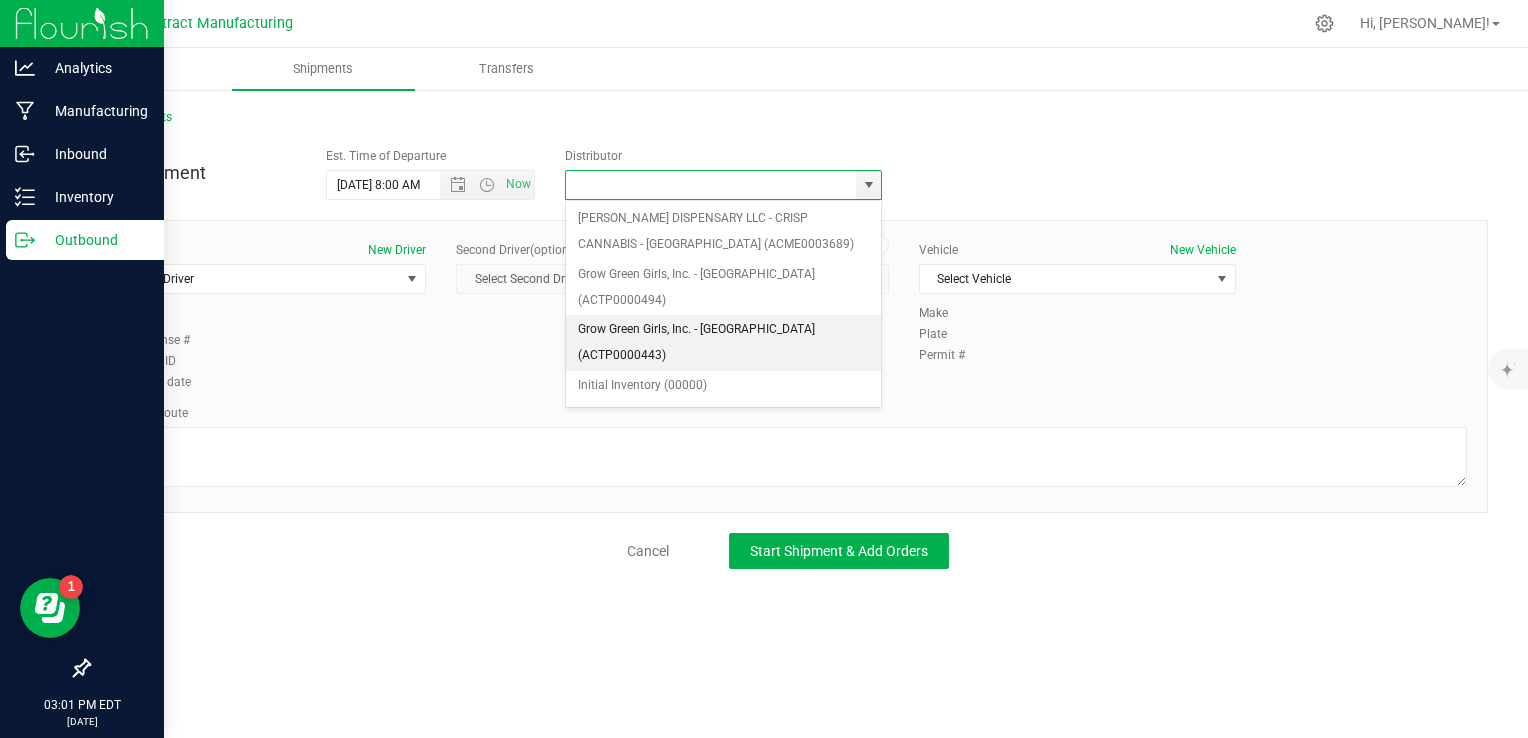 click on "Grow Green Girls, Inc. - [GEOGRAPHIC_DATA] (ACTP0000443)" at bounding box center [724, 342] 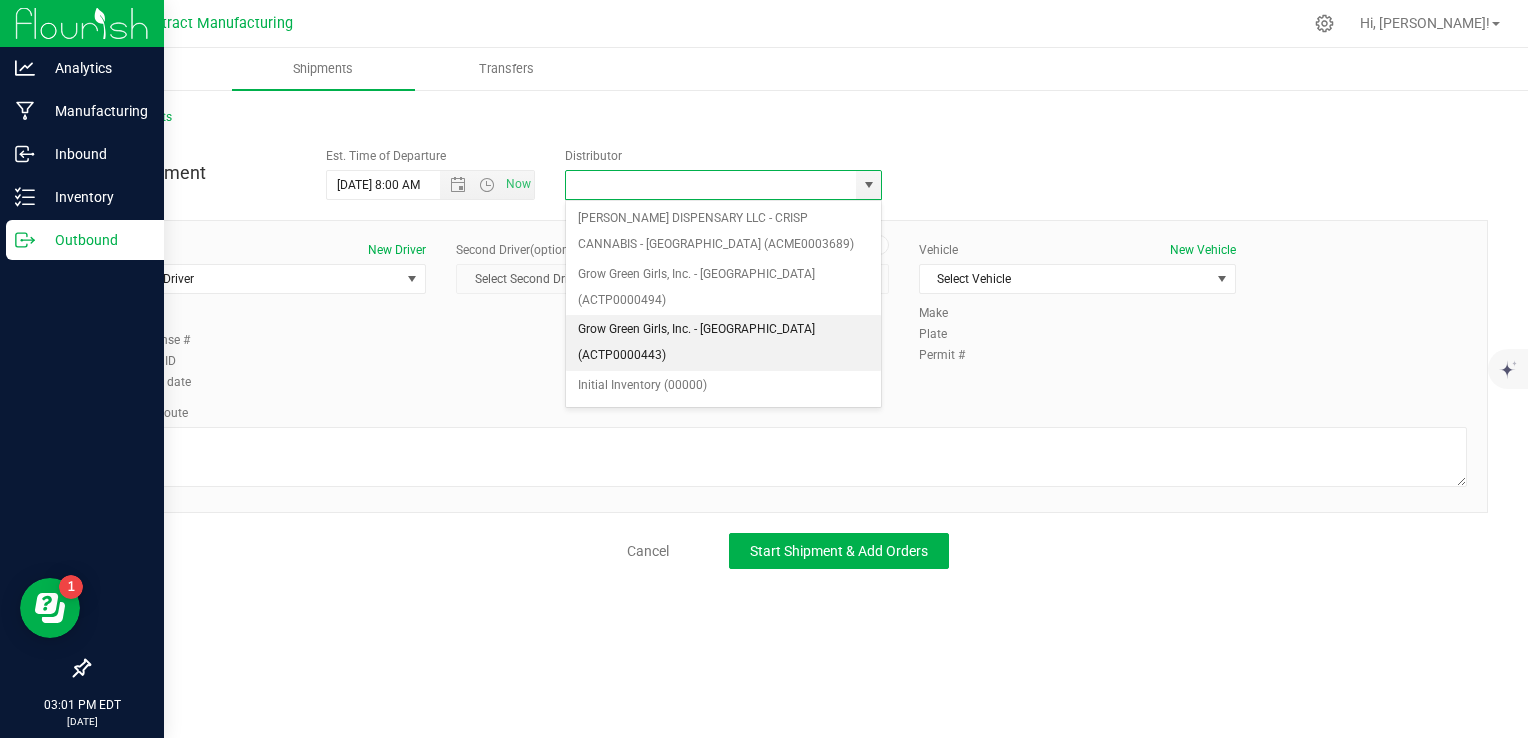 type on "Grow Green Girls, Inc. - [GEOGRAPHIC_DATA] (ACTP0000443)" 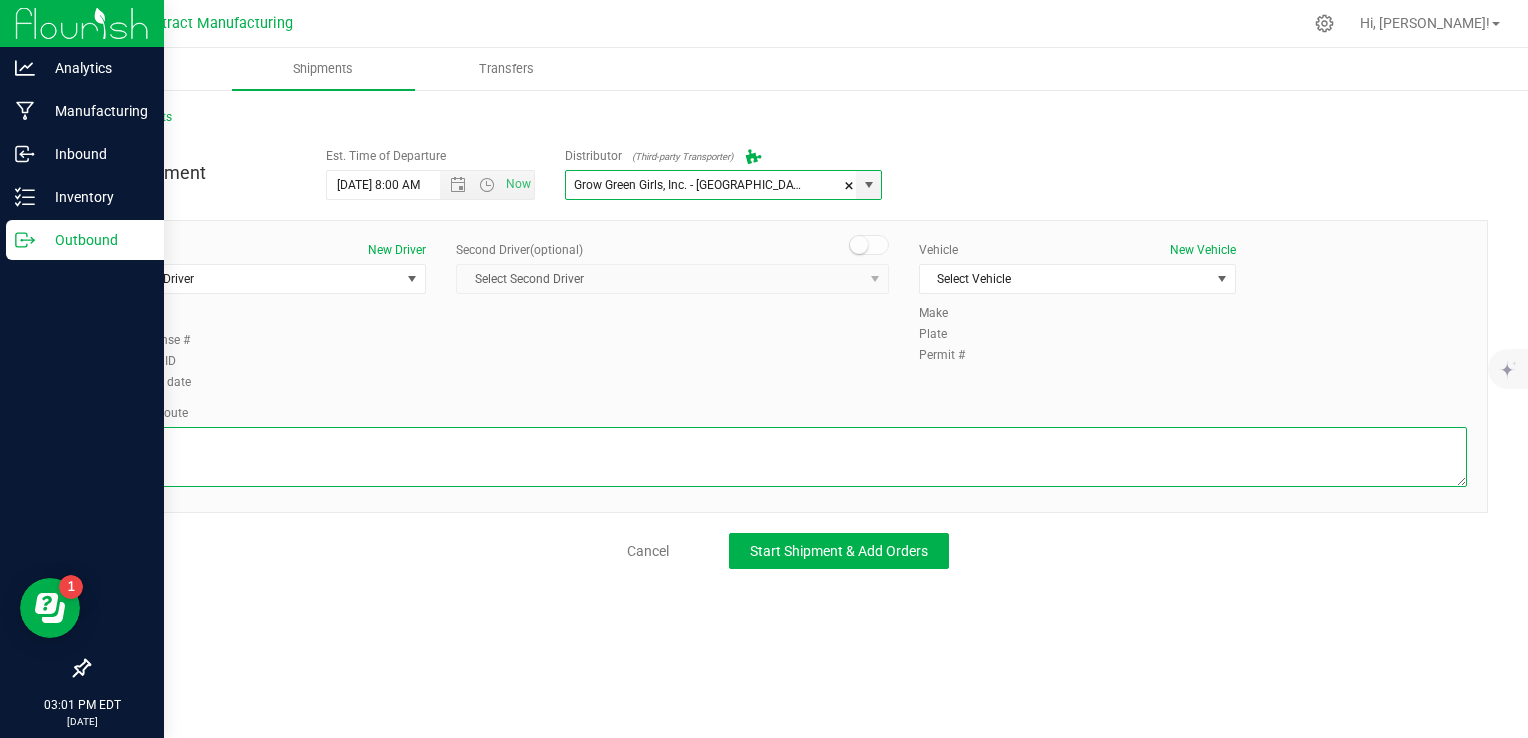 click at bounding box center (788, 457) 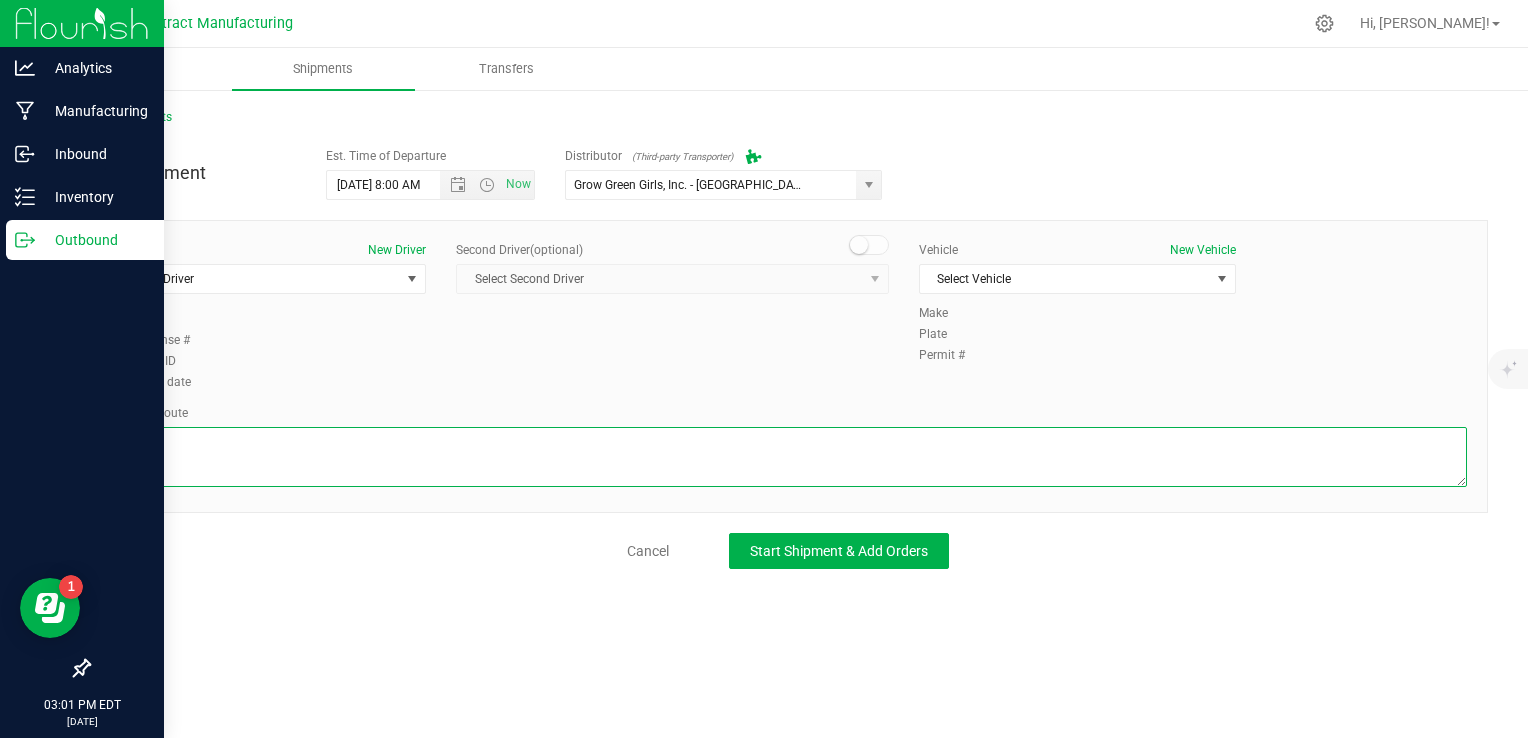 paste on "Randomized route via 3rd party transporter" 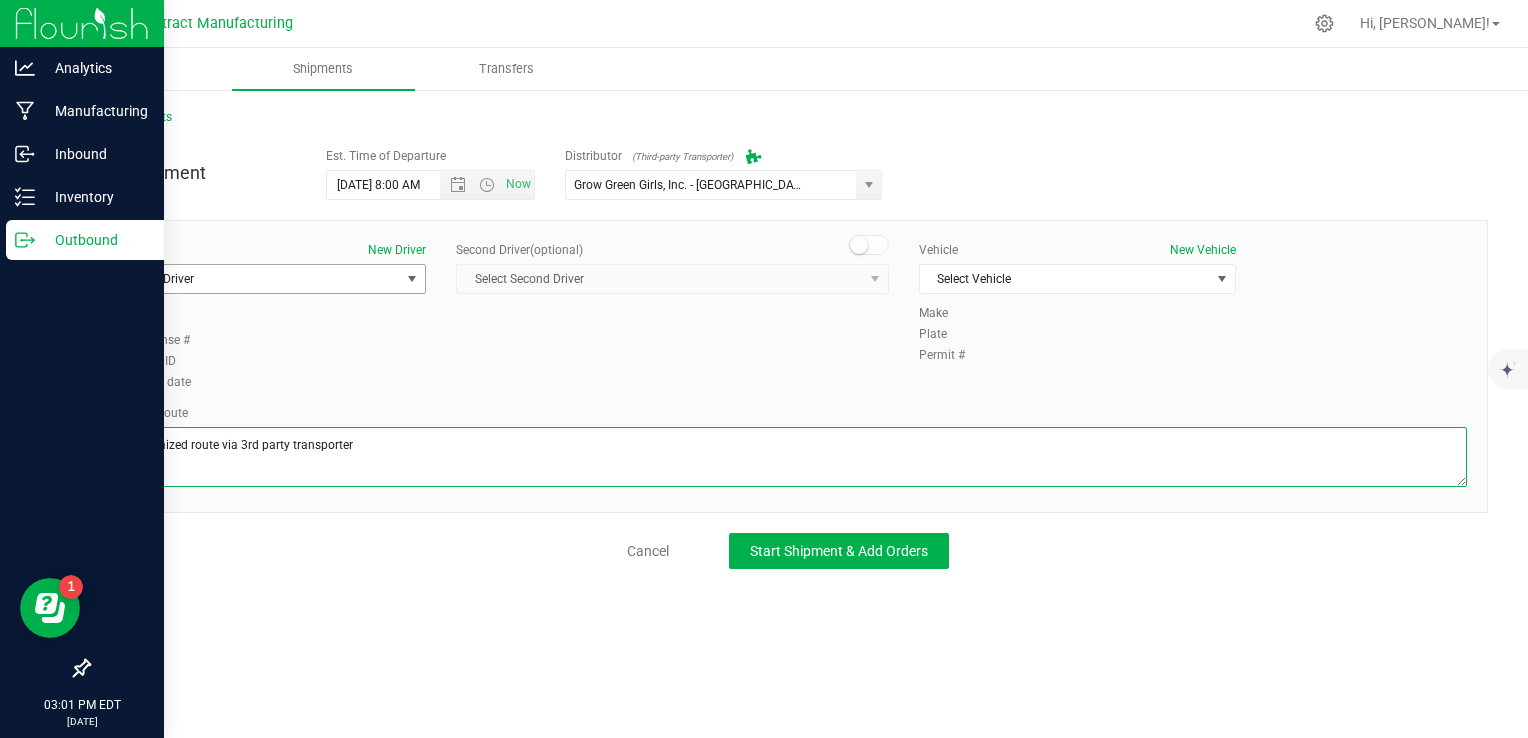 type on "Randomized route via 3rd party transporter" 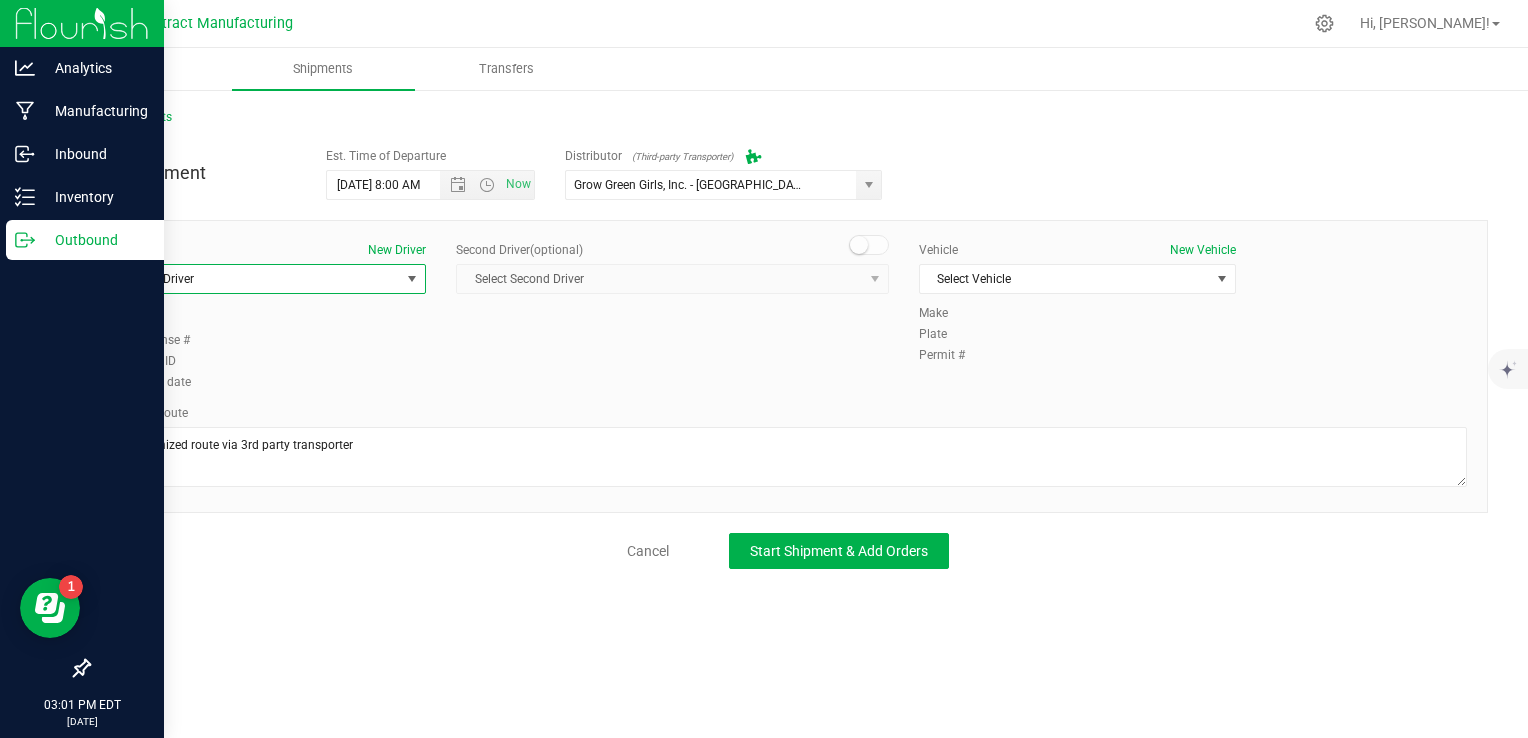 click on "Select Driver" at bounding box center (255, 279) 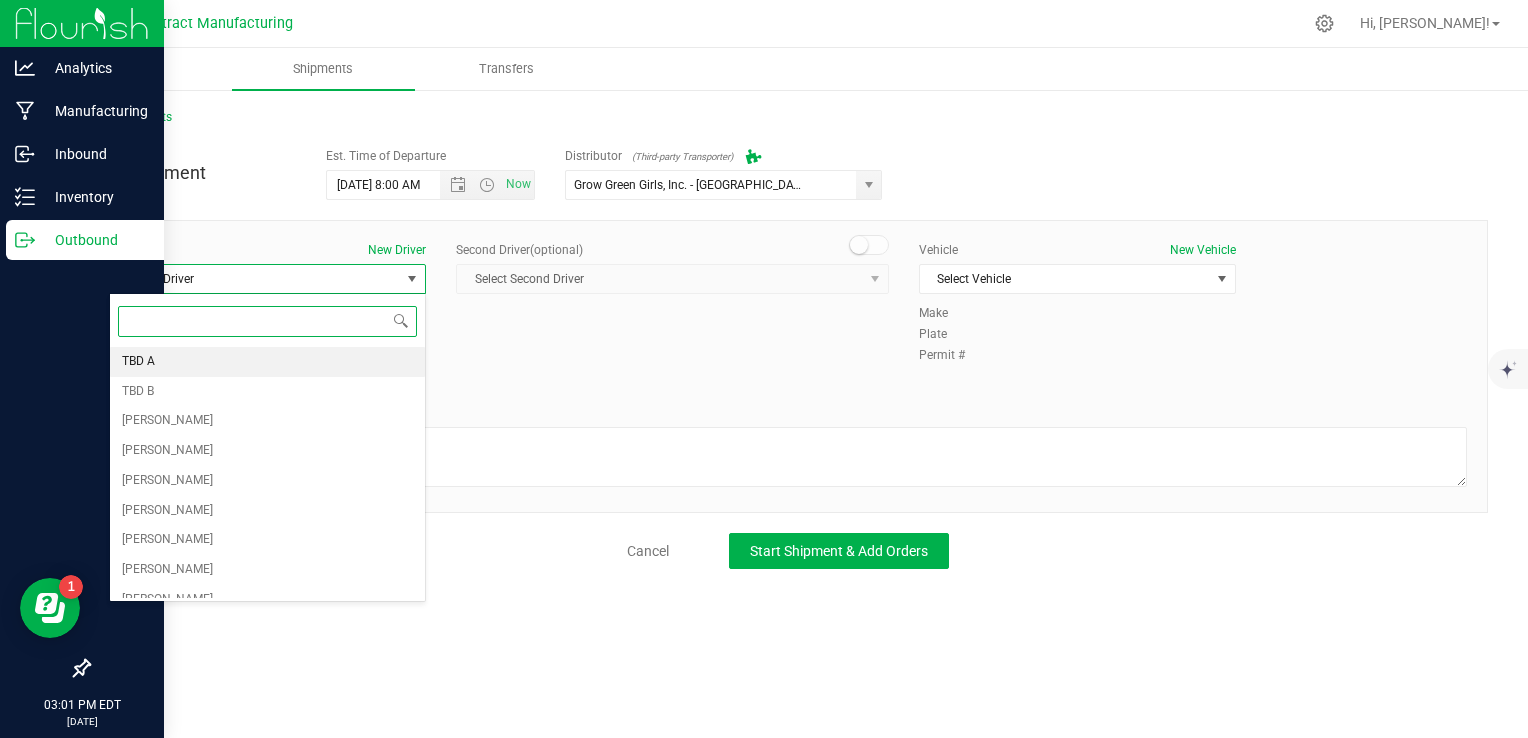 click on "TBD A" at bounding box center (267, 362) 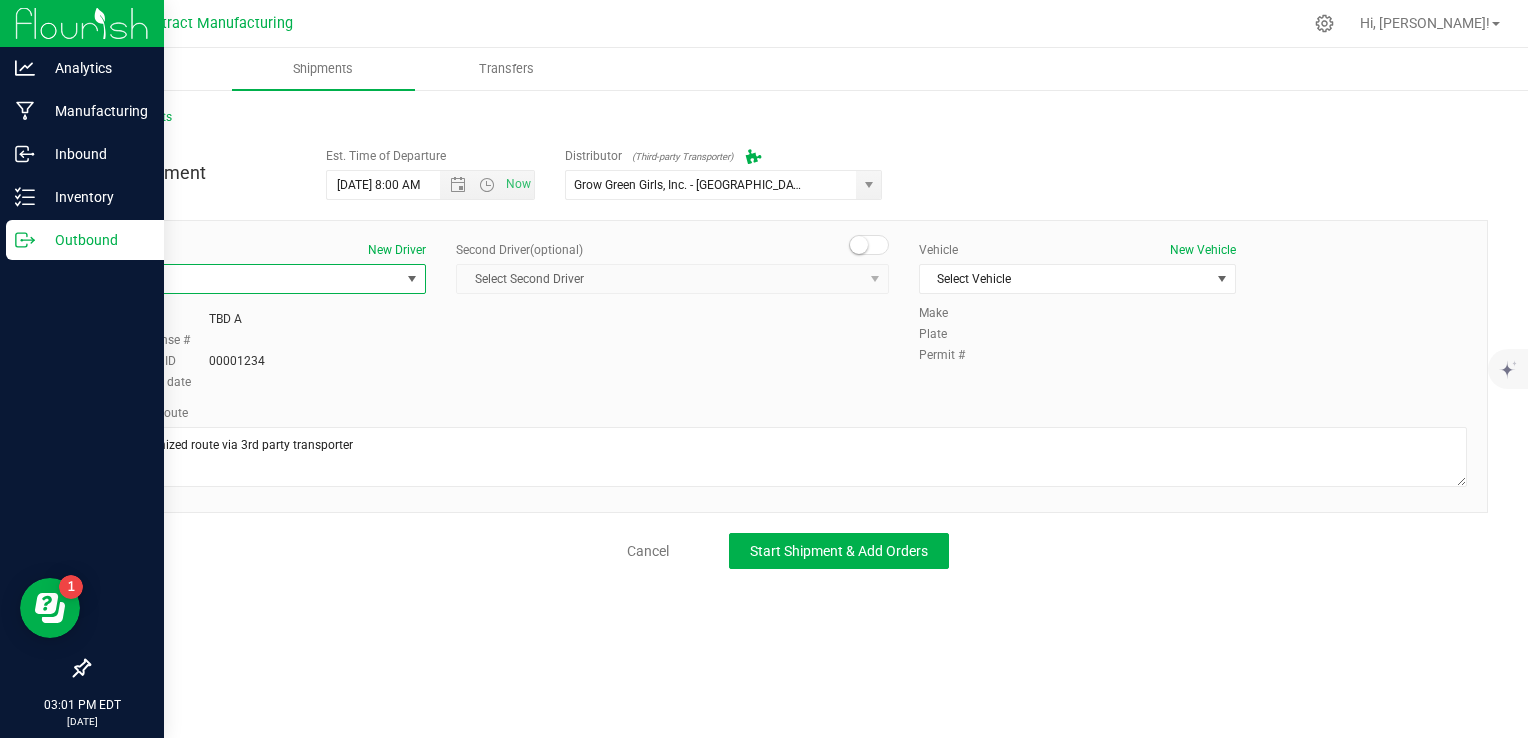 click at bounding box center (859, 245) 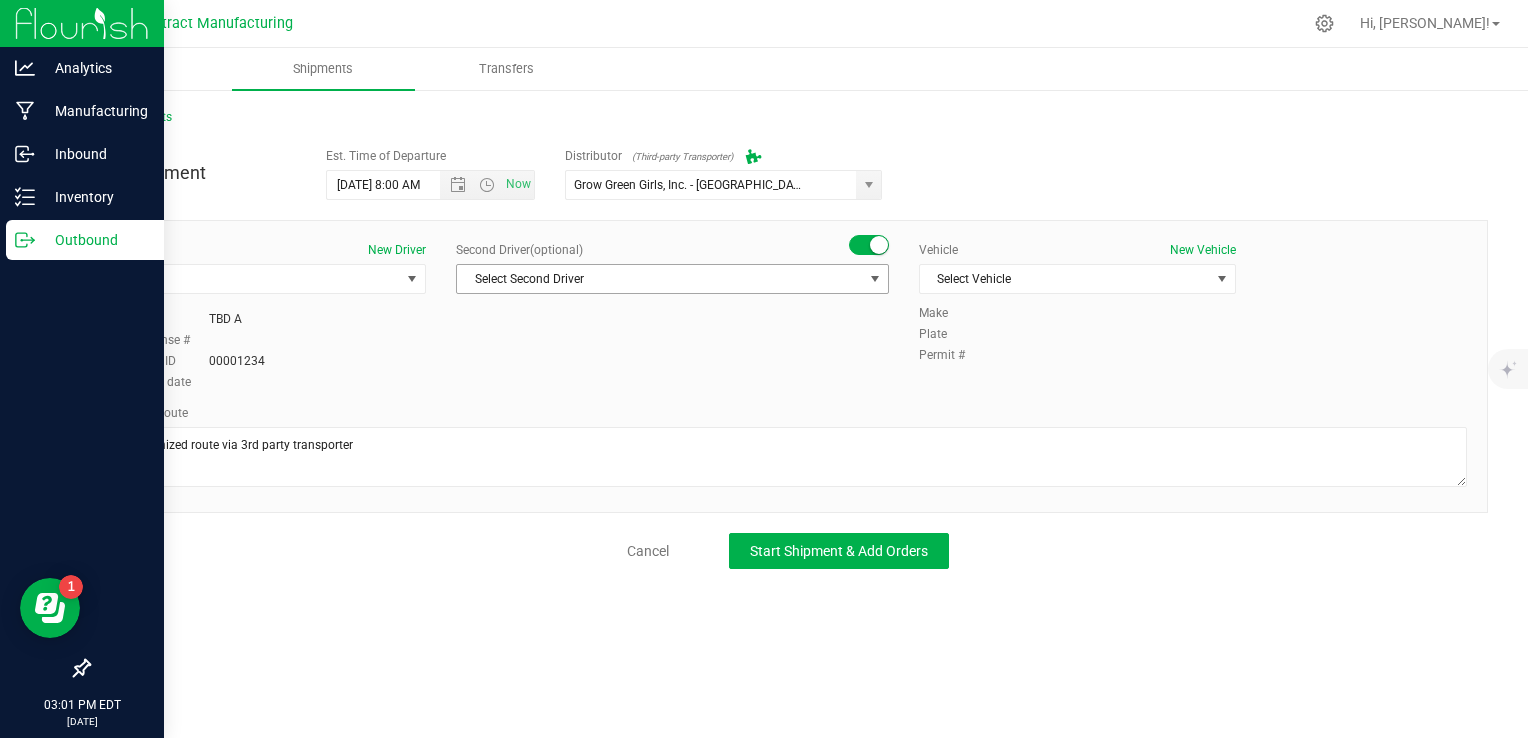 click on "Select Second Driver" at bounding box center (660, 279) 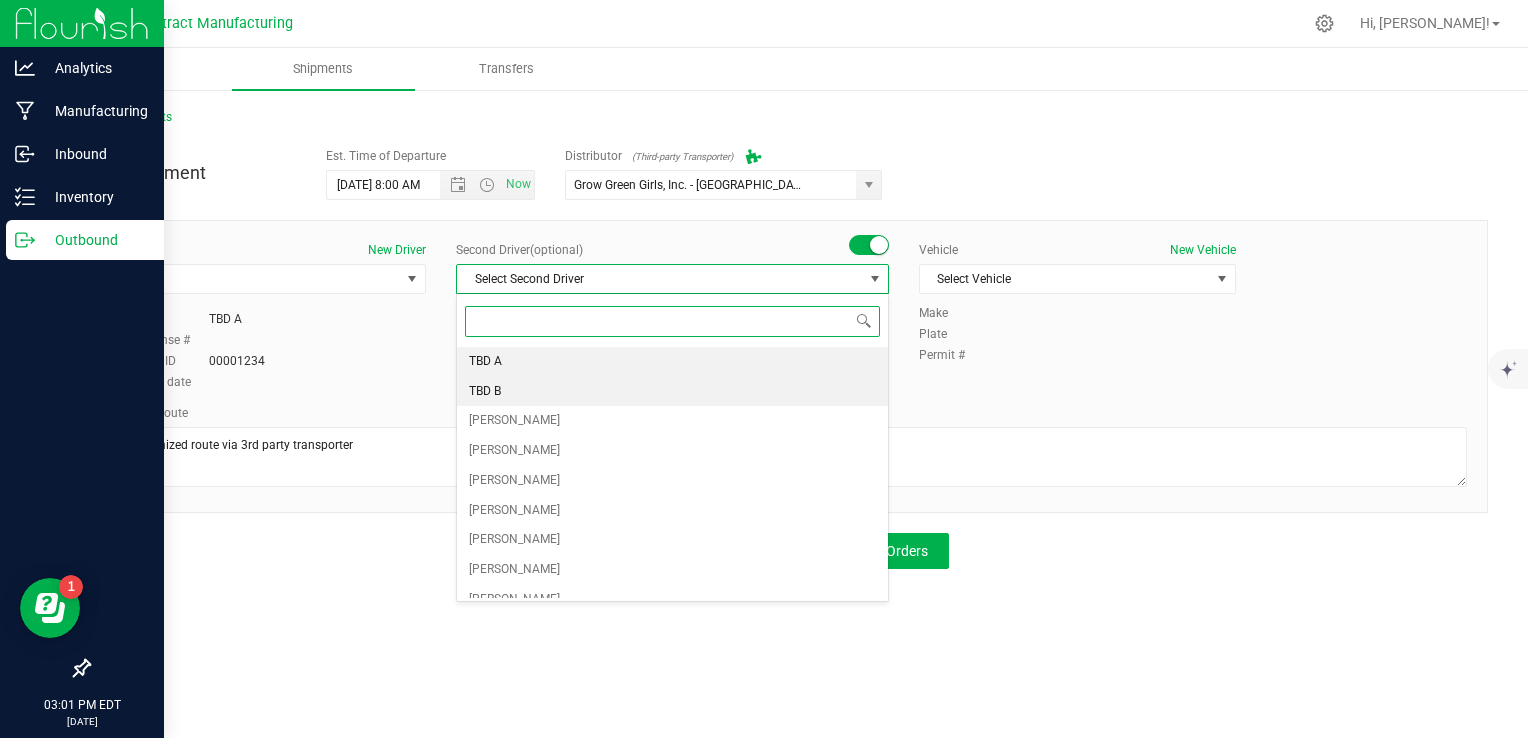 click on "TBD B" at bounding box center (672, 392) 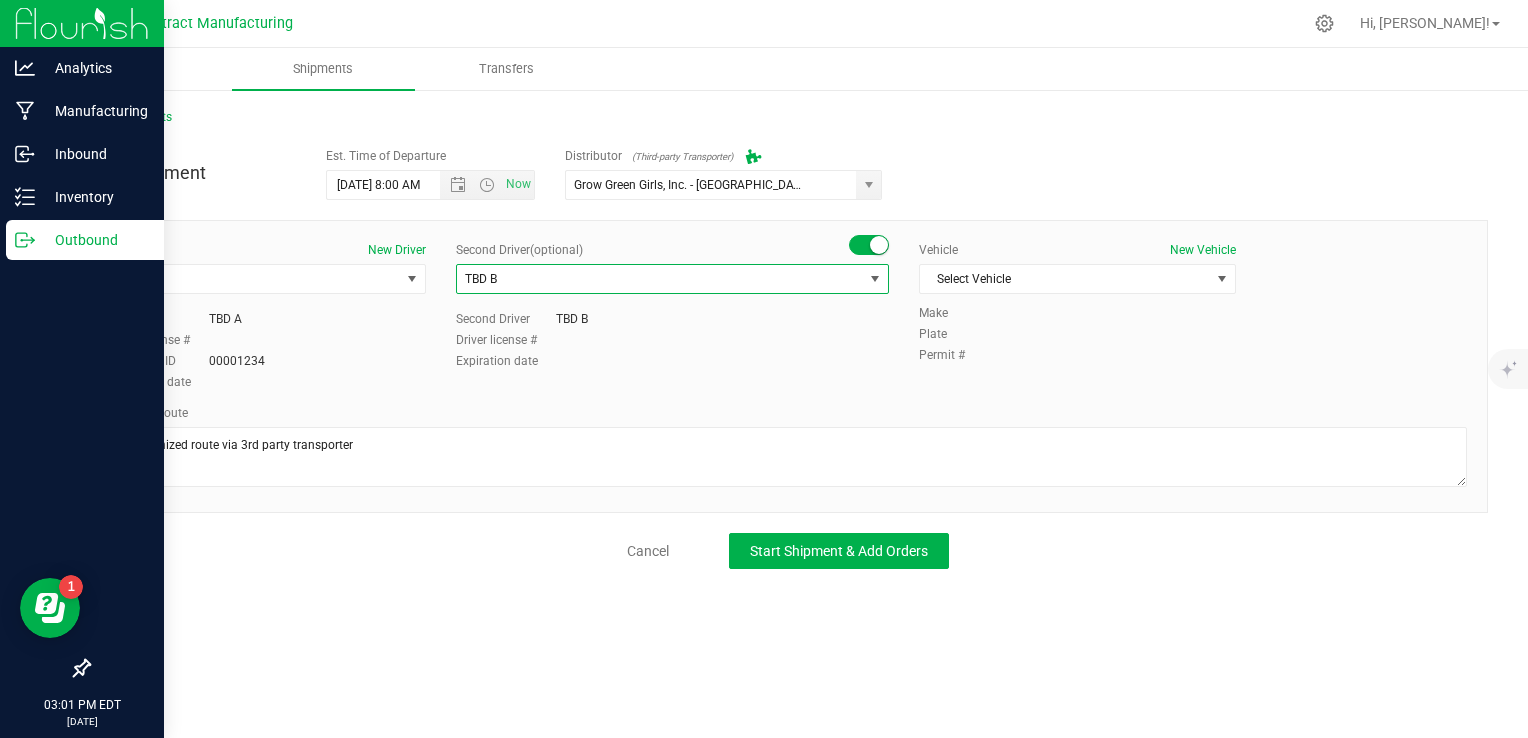 click on "Vehicle
New Vehicle
Select Vehicle Select Vehicle Analytics Labs Ford Transit 250 MMM Transport NE Labs" at bounding box center [1077, 272] 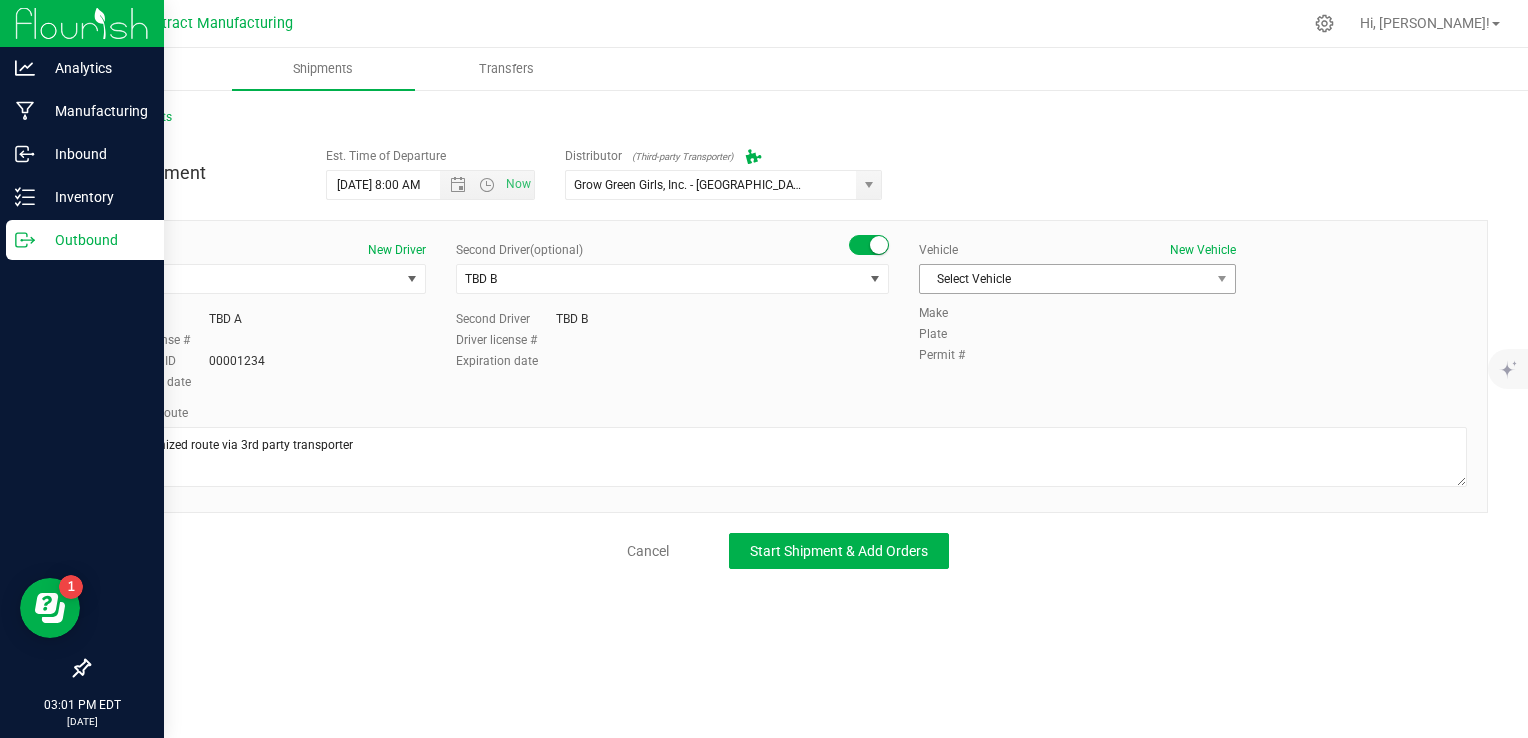 click on "Select Vehicle" at bounding box center [1065, 279] 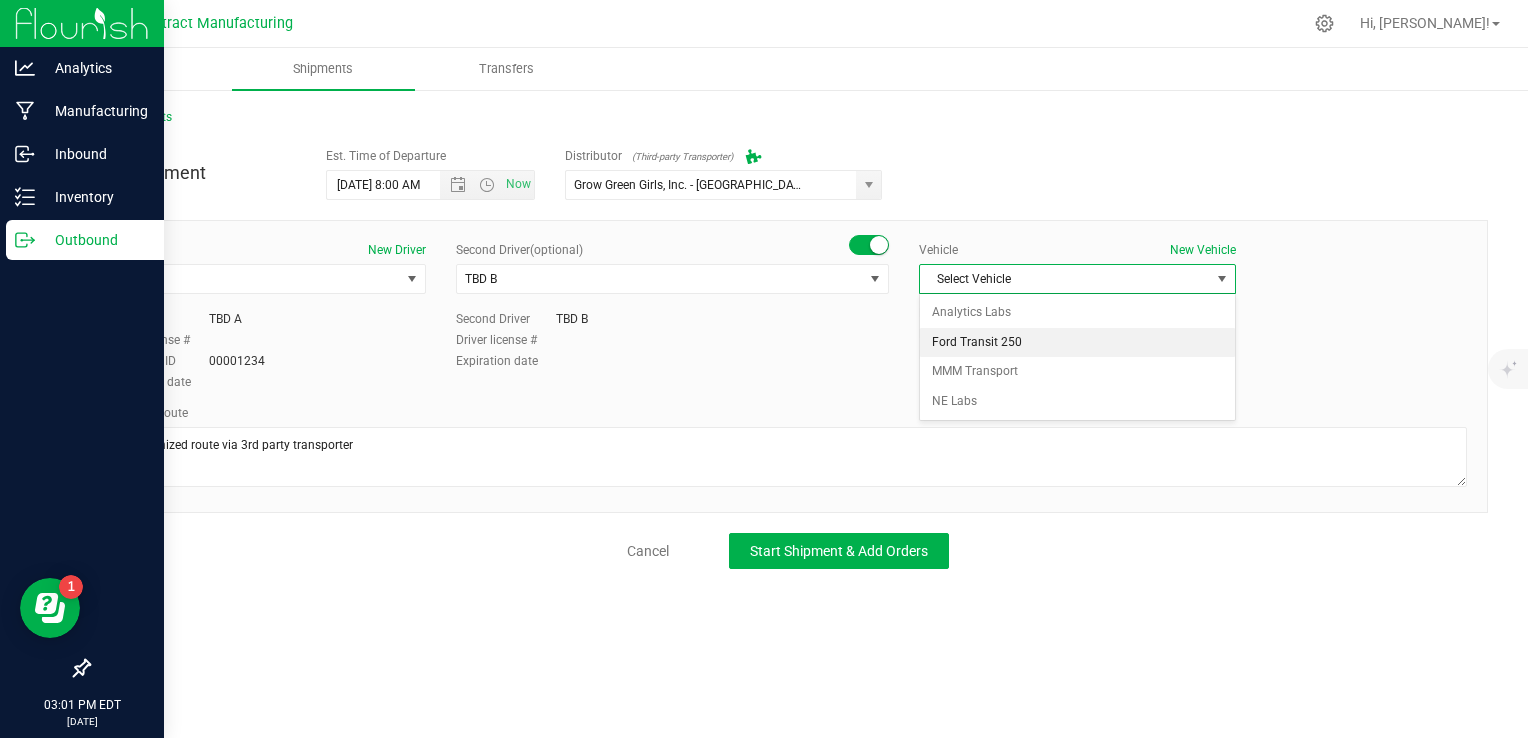 click on "Ford Transit 250" at bounding box center [1077, 343] 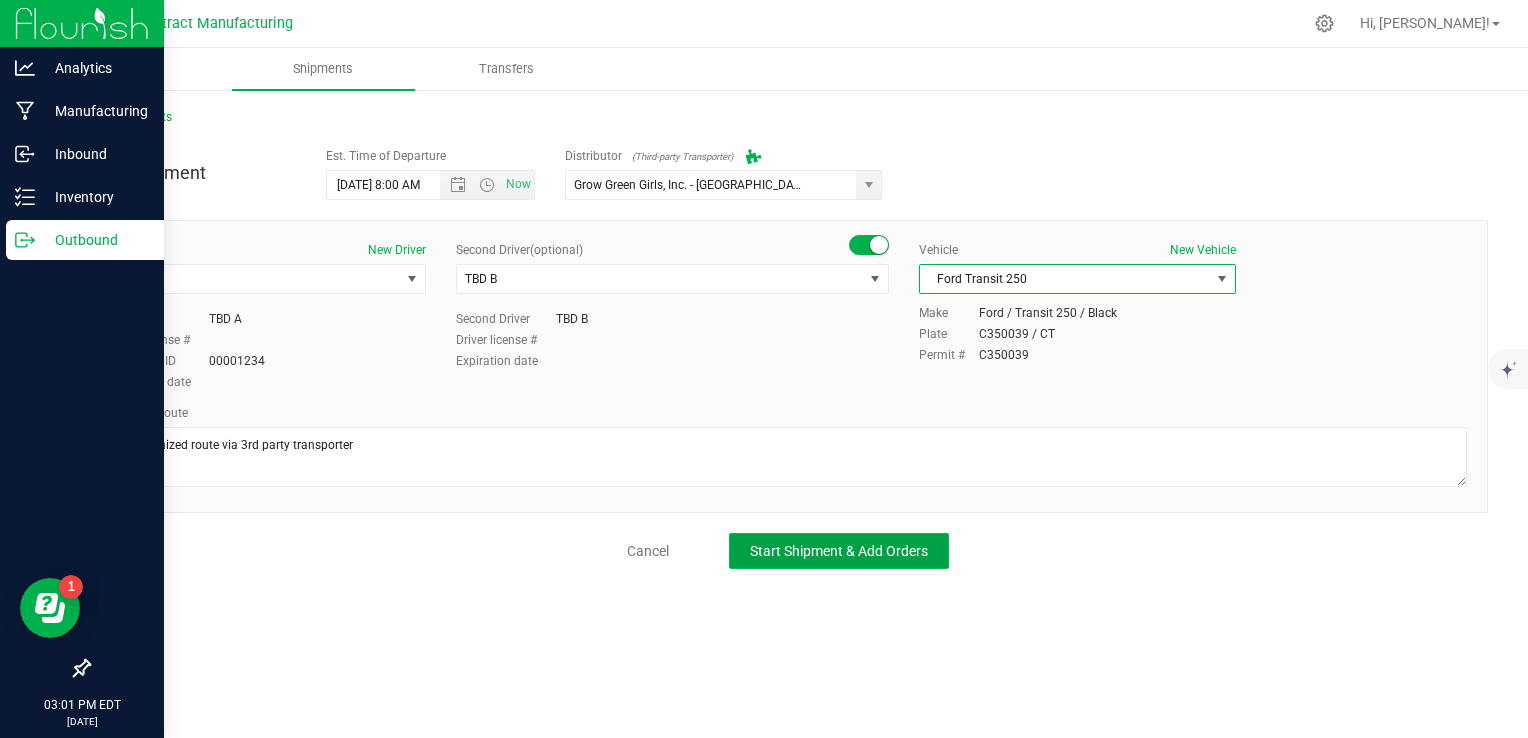 click on "Start Shipment & Add Orders" 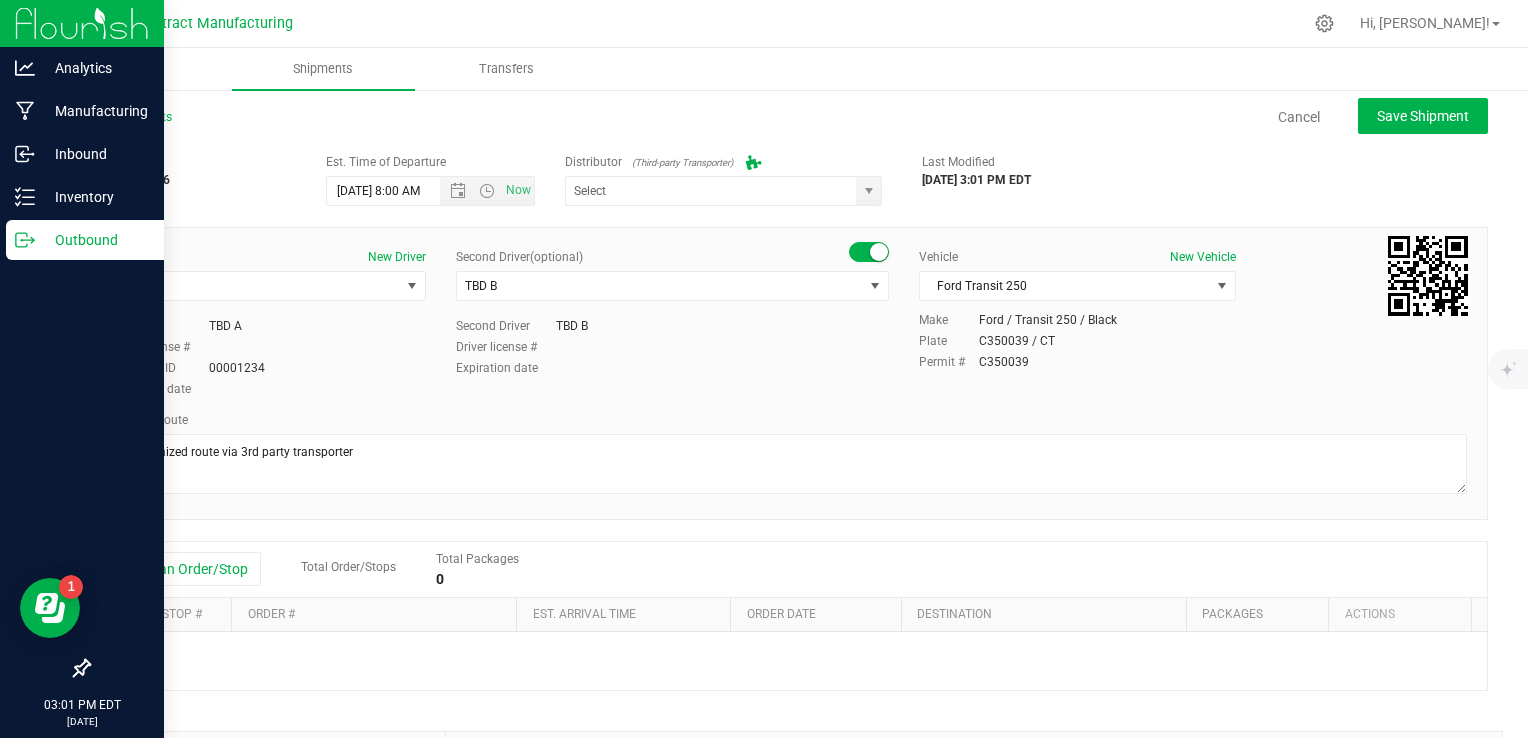 type on "Grow Green Girls, Inc. - [GEOGRAPHIC_DATA] (ACTP0000443)" 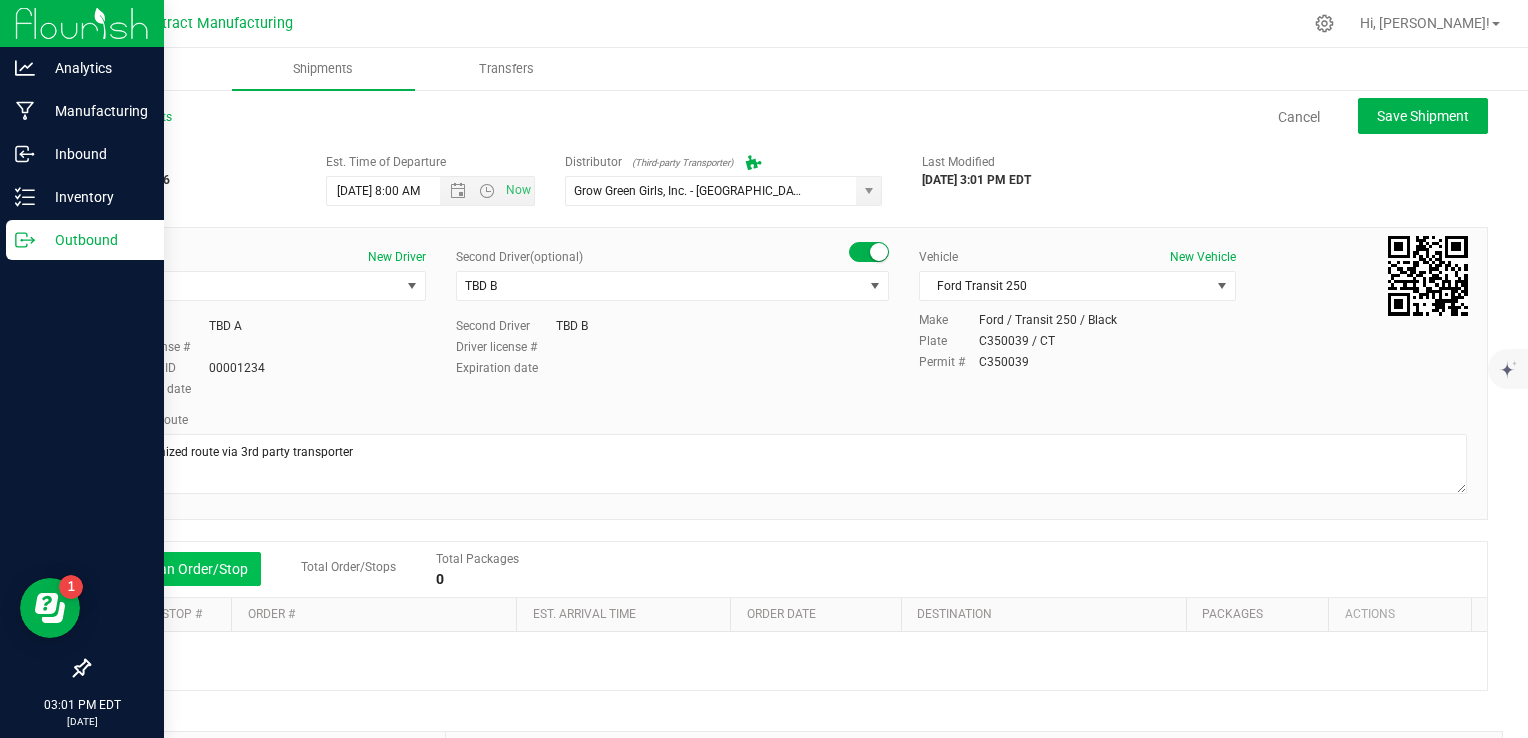 click on "Add an Order/Stop" at bounding box center [182, 569] 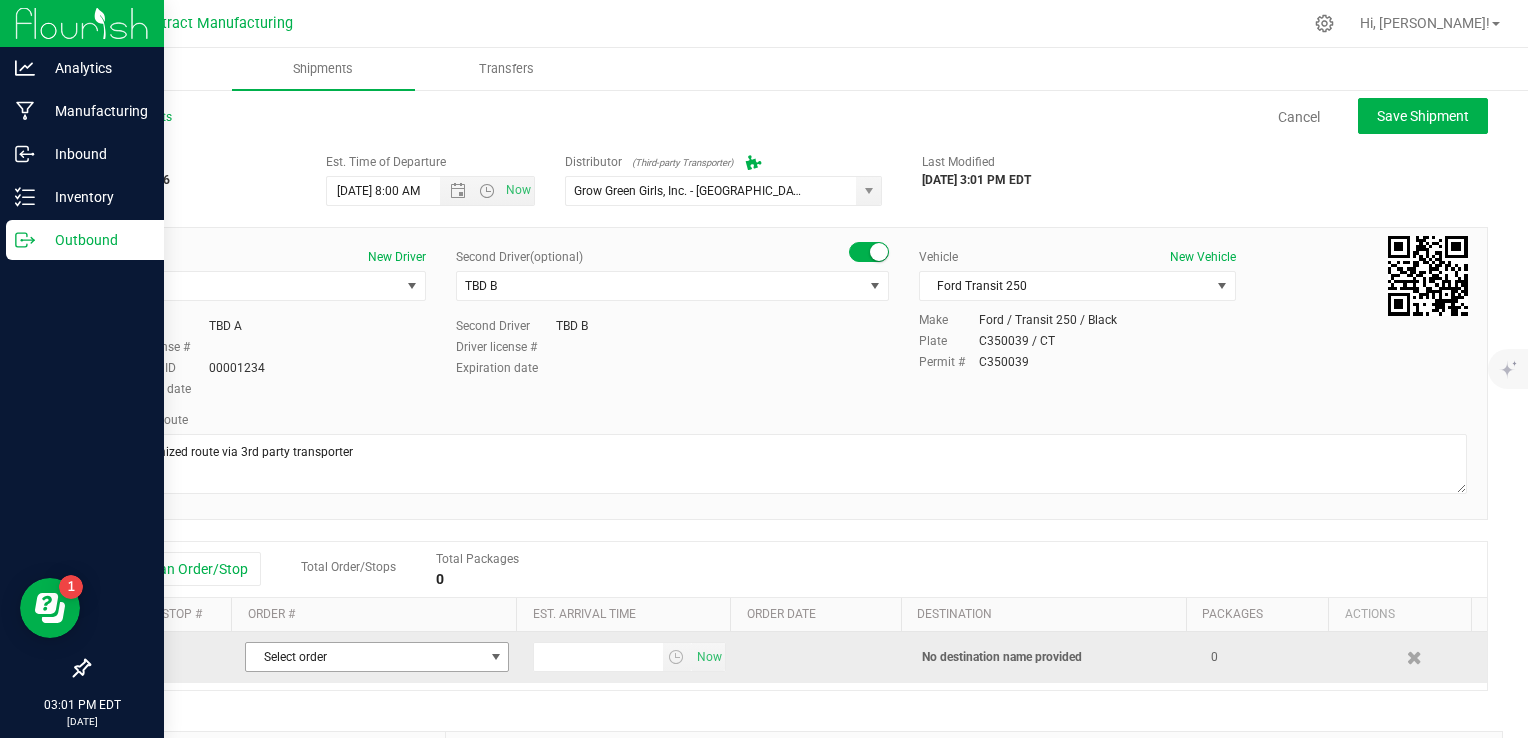 click on "Select order" at bounding box center [364, 657] 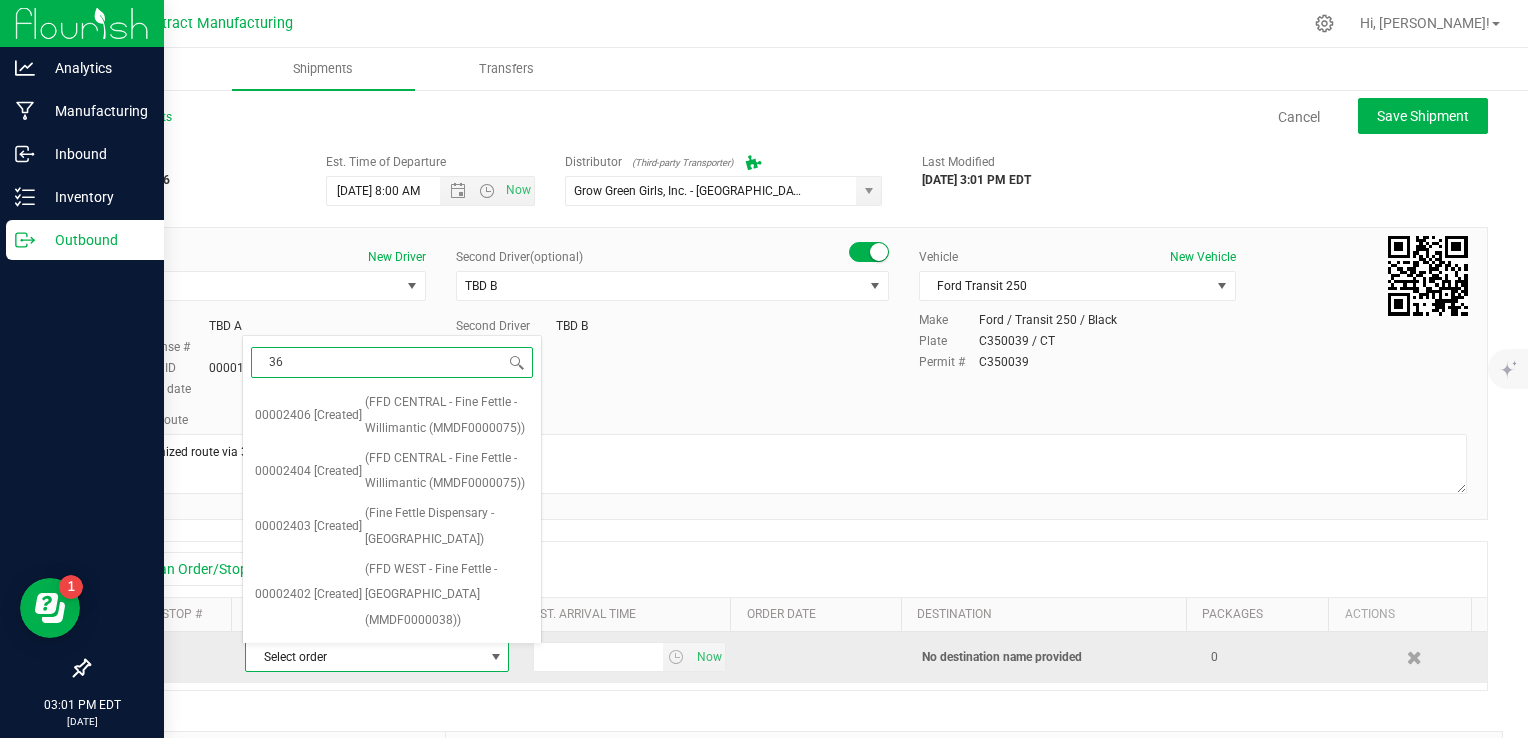 type on "360" 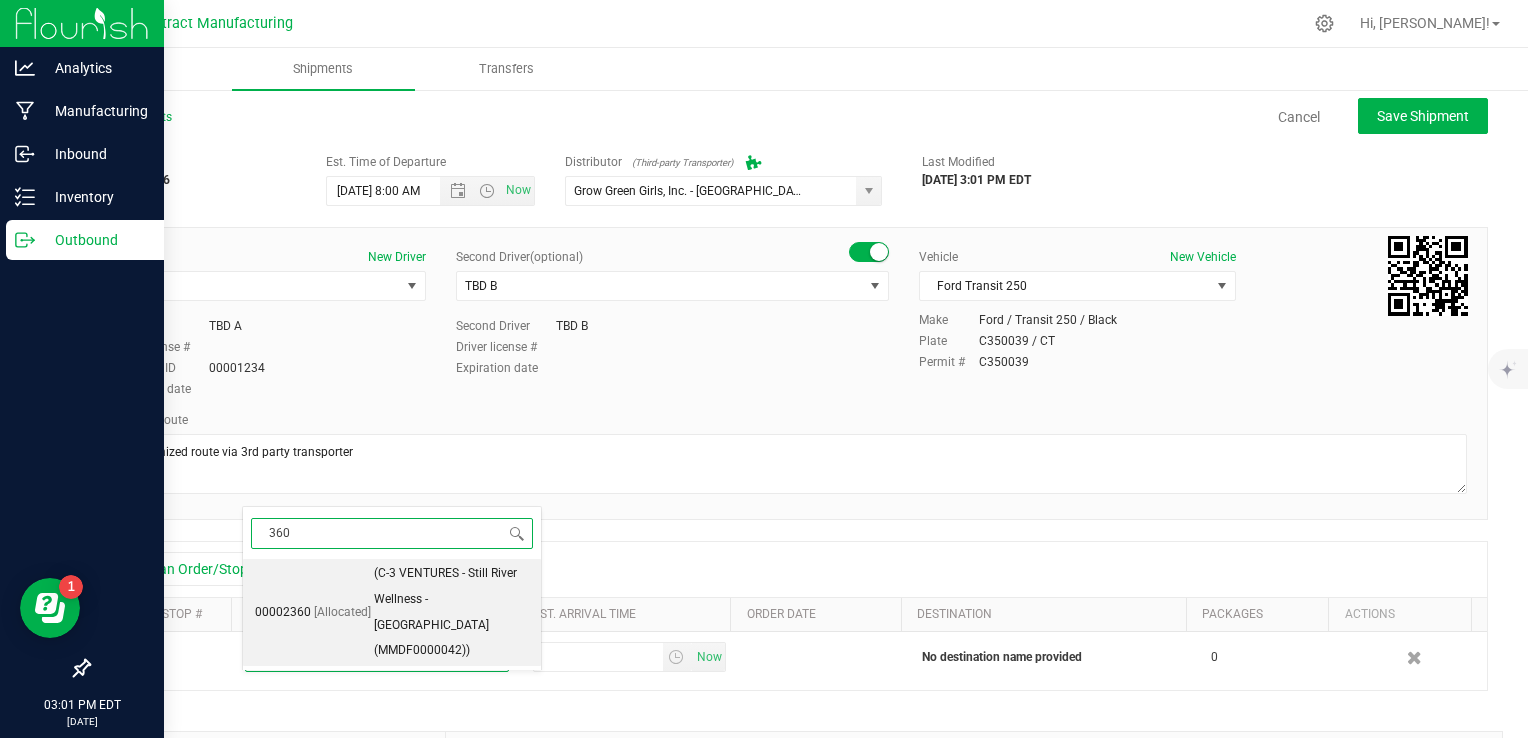 click on "(C-3 VENTURES - Still River Wellness - [GEOGRAPHIC_DATA] (MMDF0000042))" at bounding box center (451, 612) 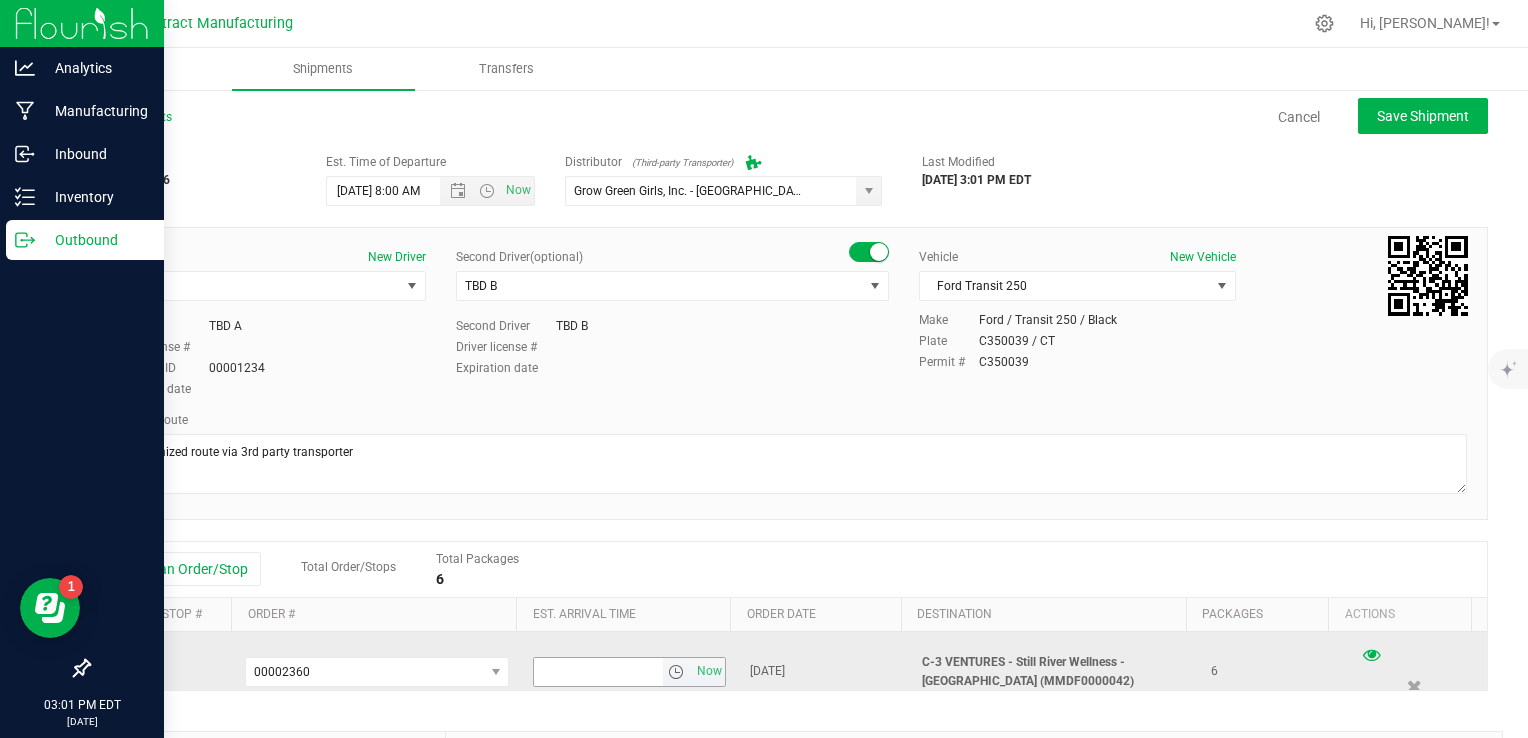click at bounding box center [676, 672] 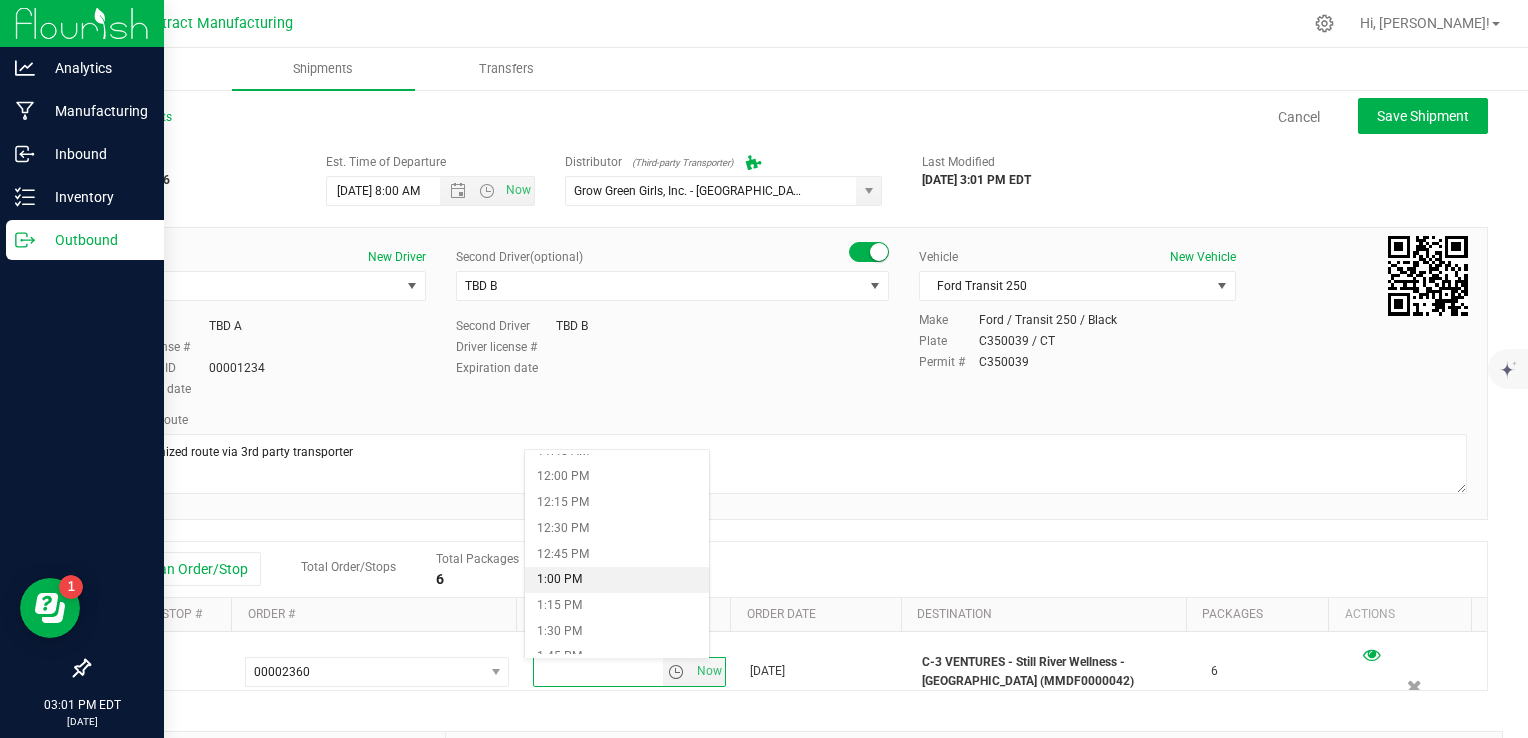 scroll, scrollTop: 1200, scrollLeft: 0, axis: vertical 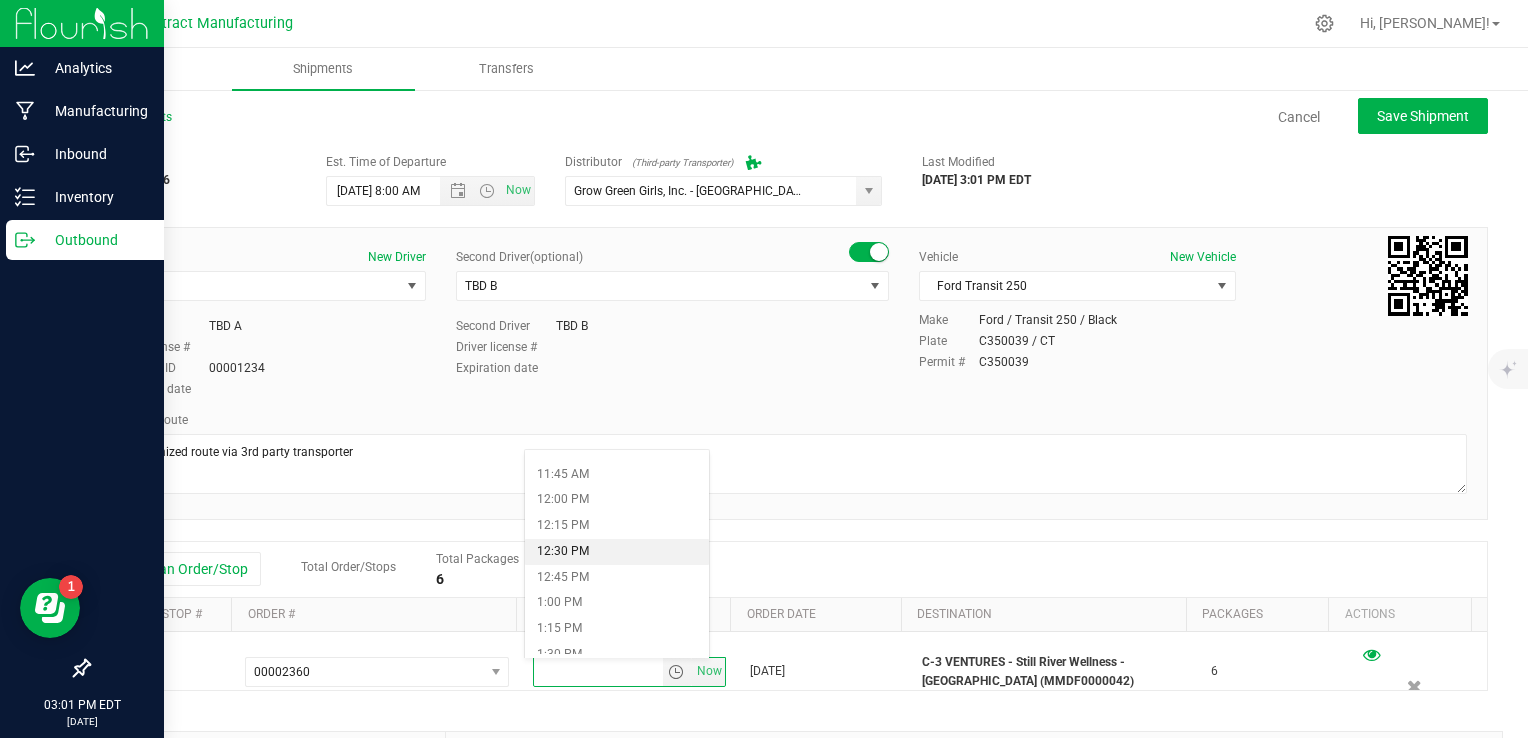 click on "12:30 PM" at bounding box center (617, 552) 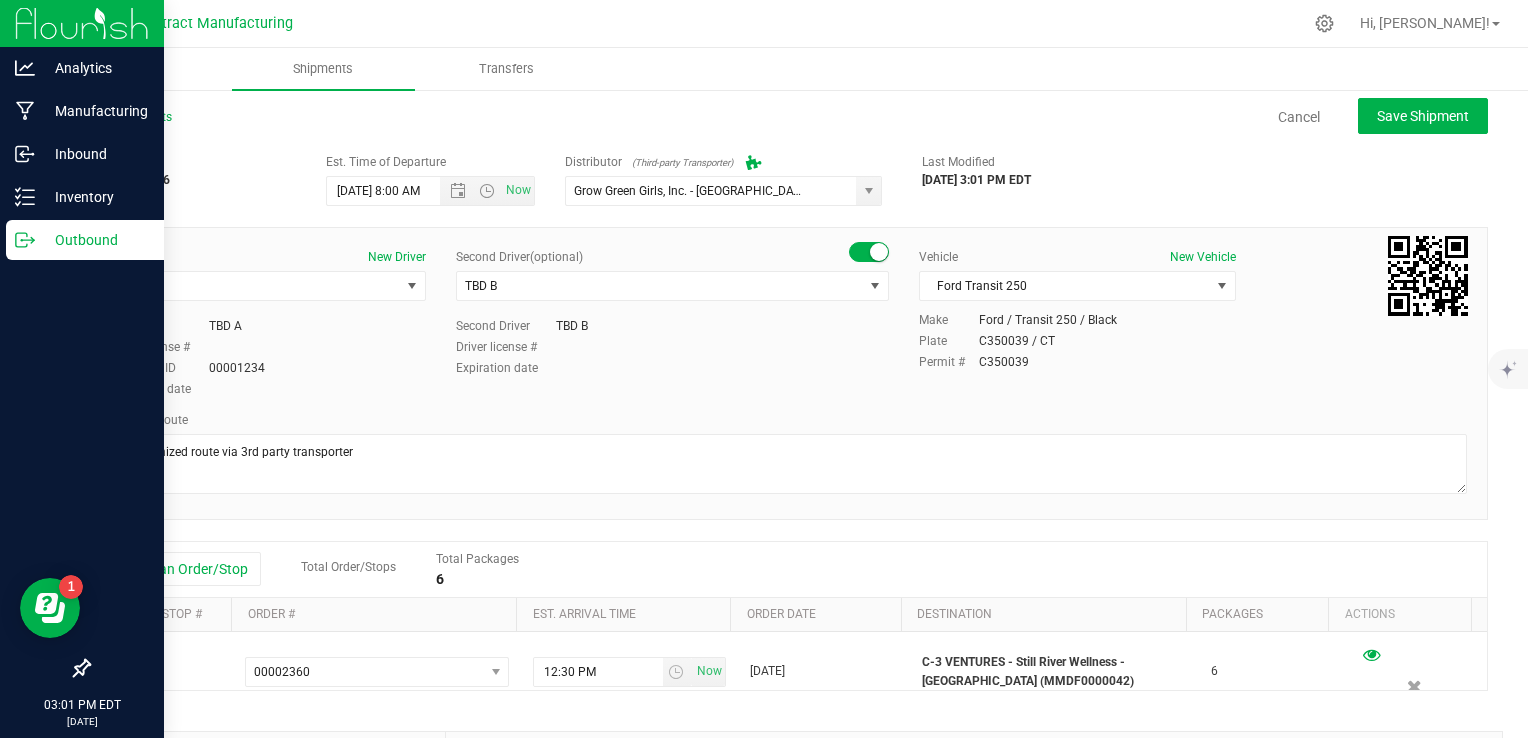 click on "Add an Order/Stop
Total Order/Stops
Total Packages
6" at bounding box center (788, 569) 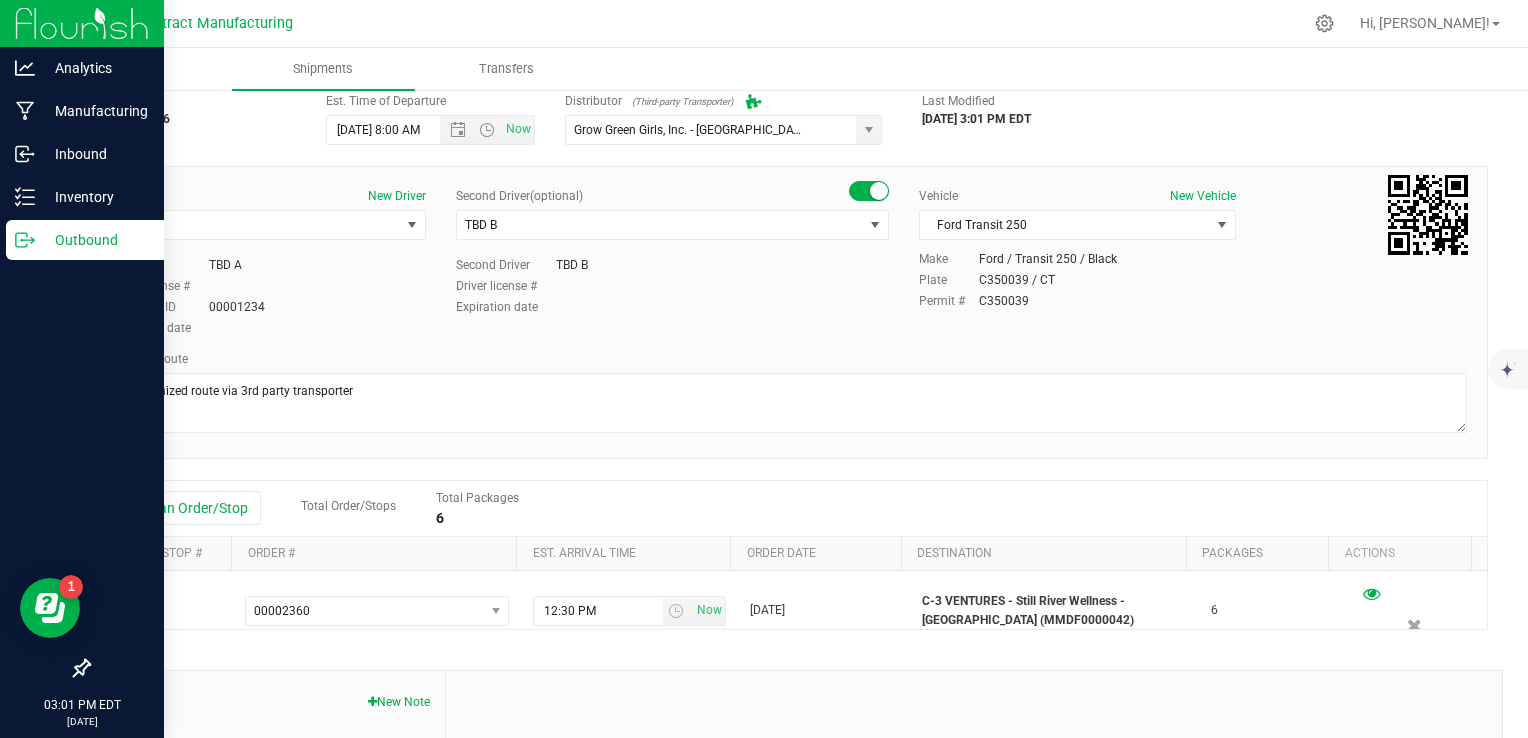 scroll, scrollTop: 0, scrollLeft: 0, axis: both 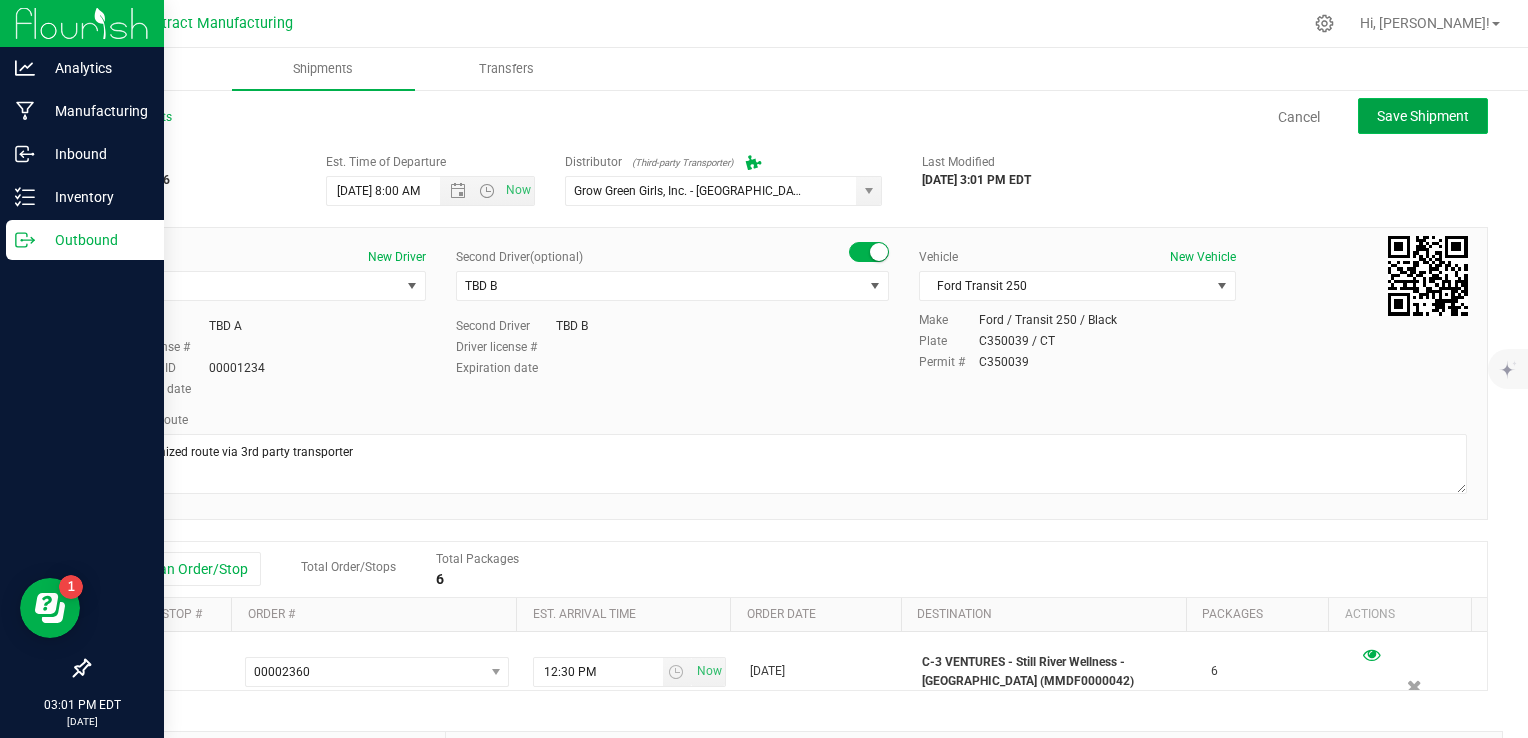click on "Save Shipment" 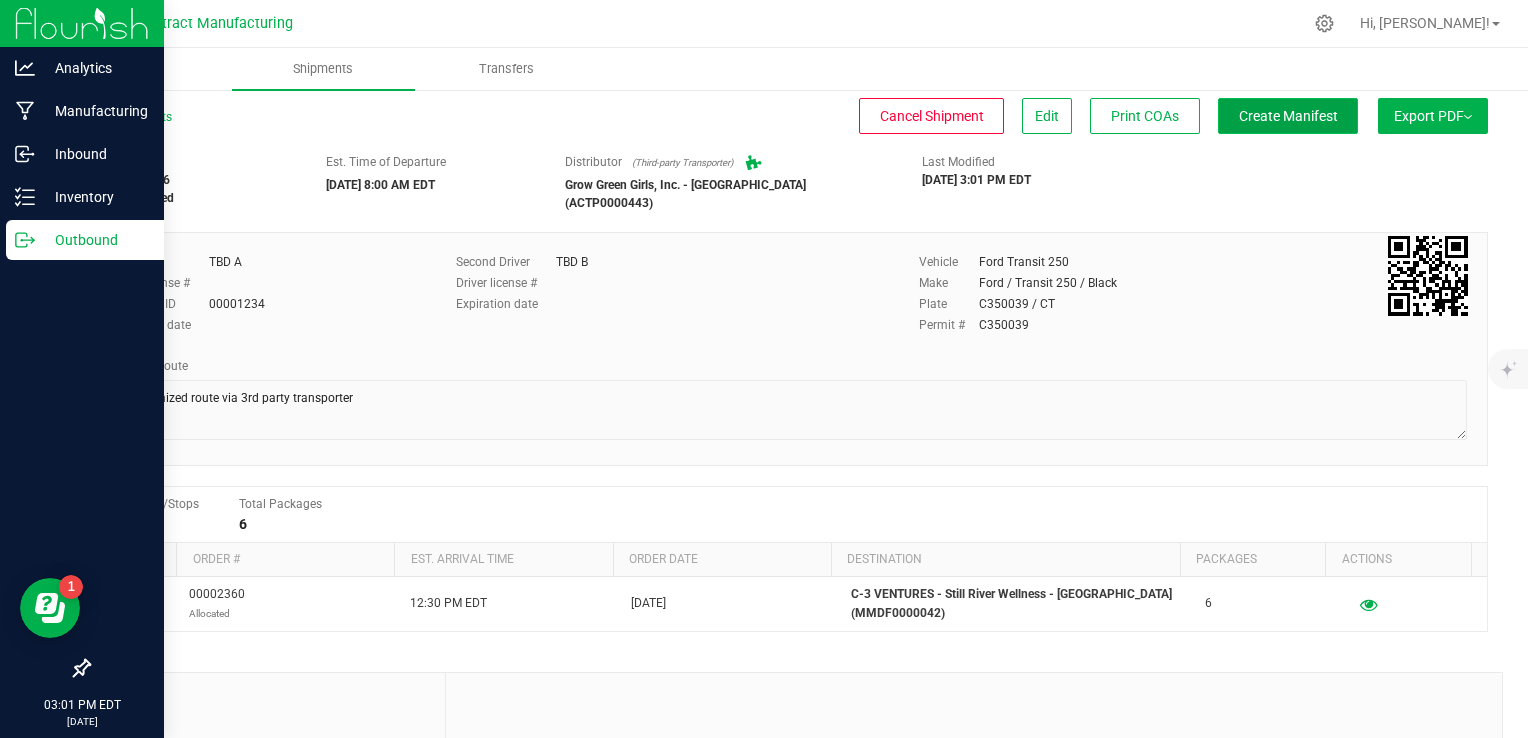 click on "Create Manifest" at bounding box center [1288, 116] 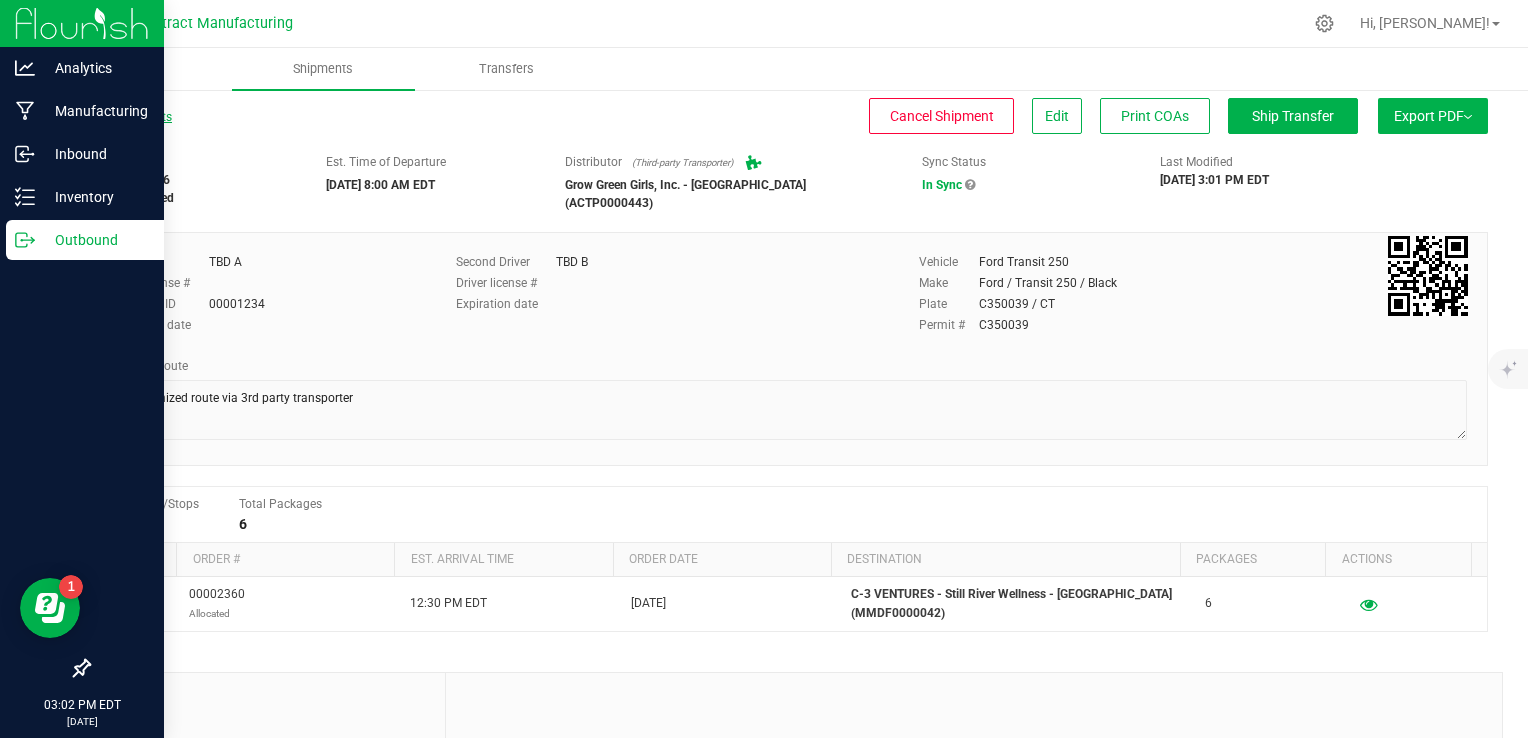 click on "All Shipments" at bounding box center [130, 117] 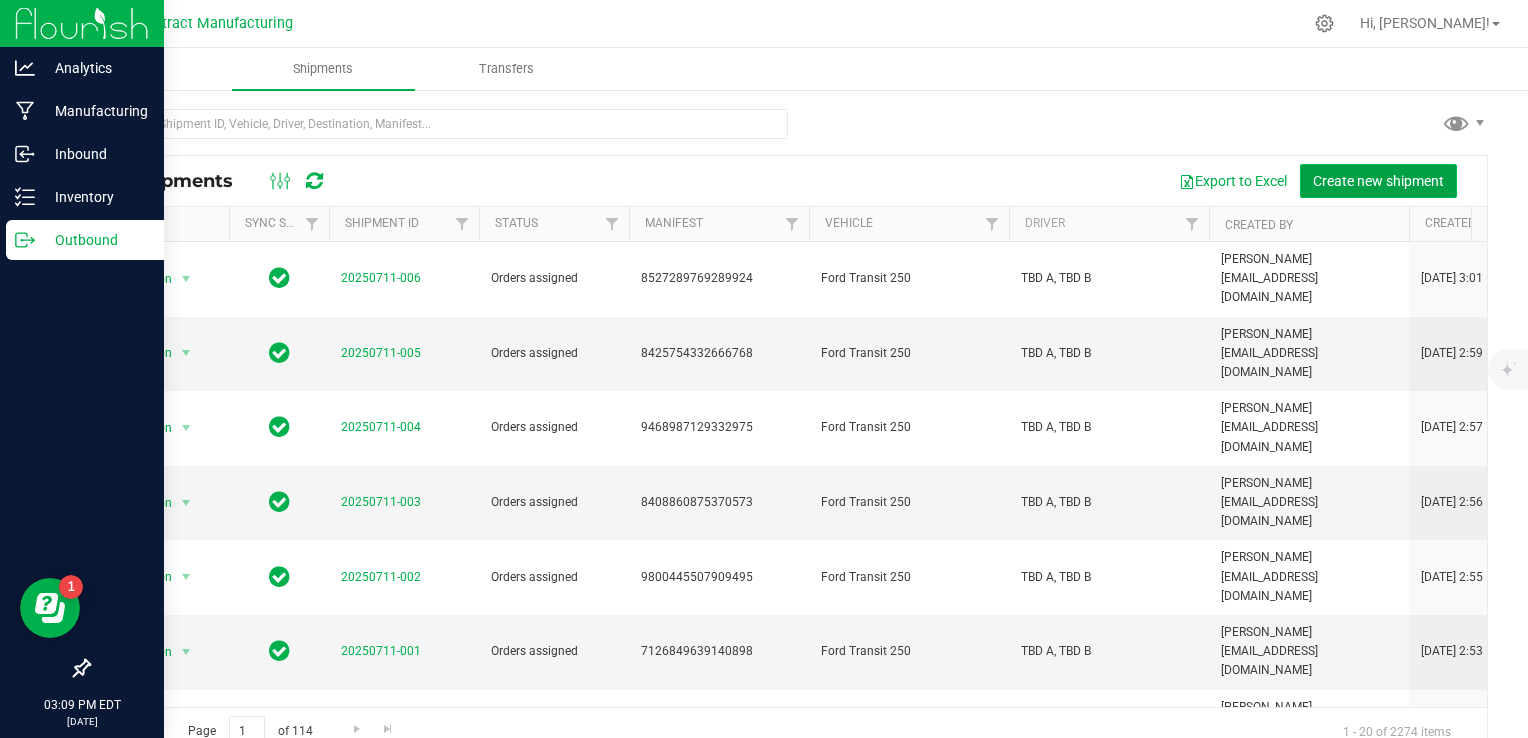 click on "Create new shipment" at bounding box center (1378, 181) 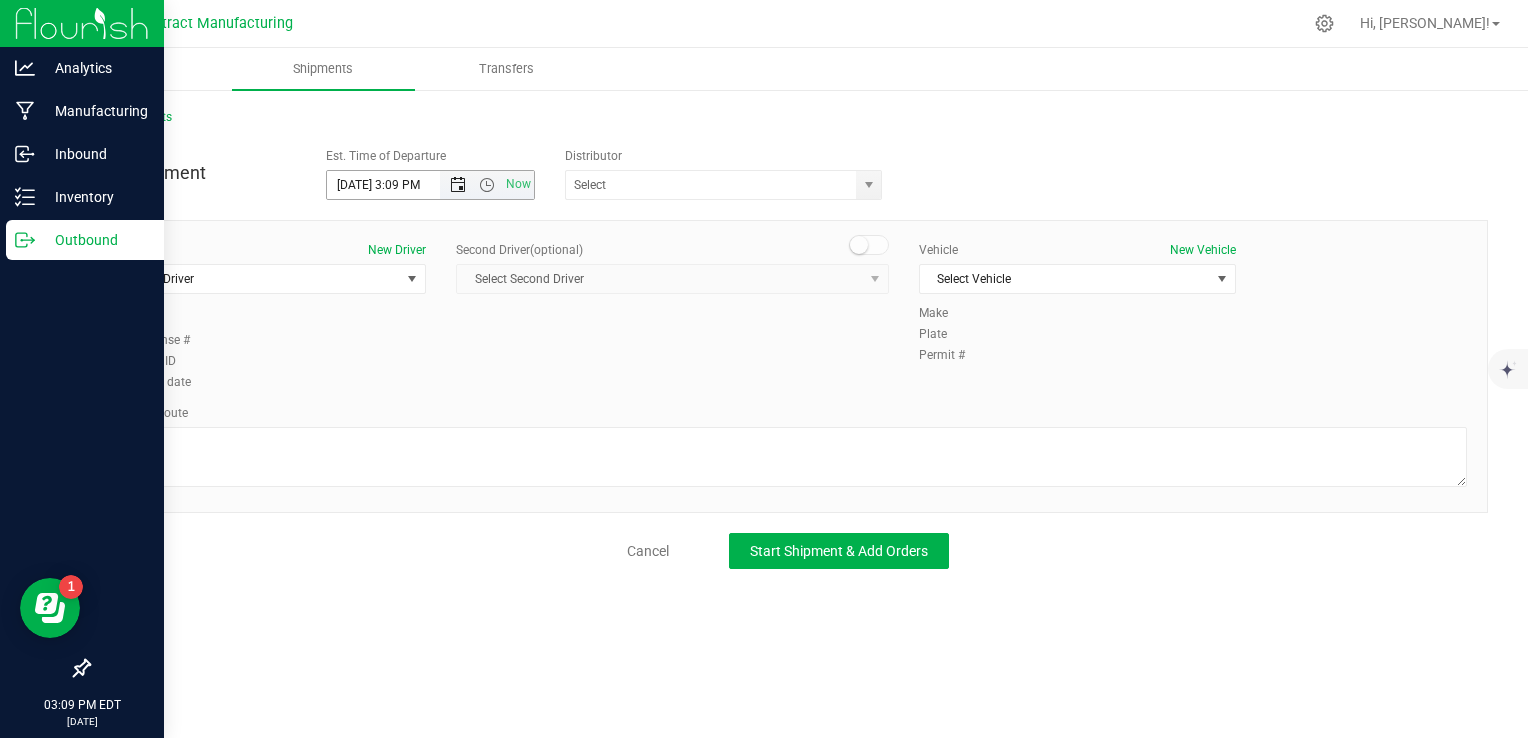 click at bounding box center [458, 185] 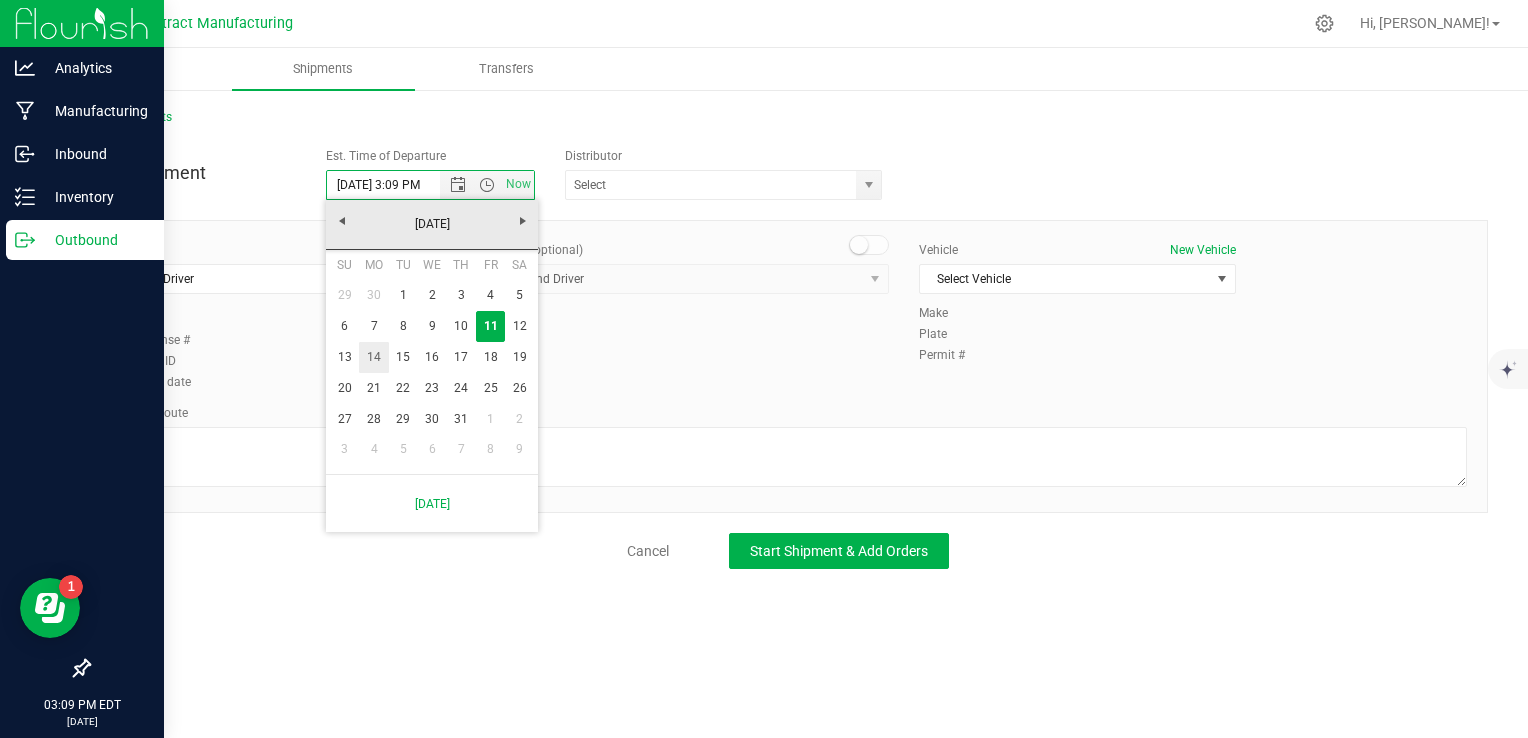 click on "14" at bounding box center [373, 357] 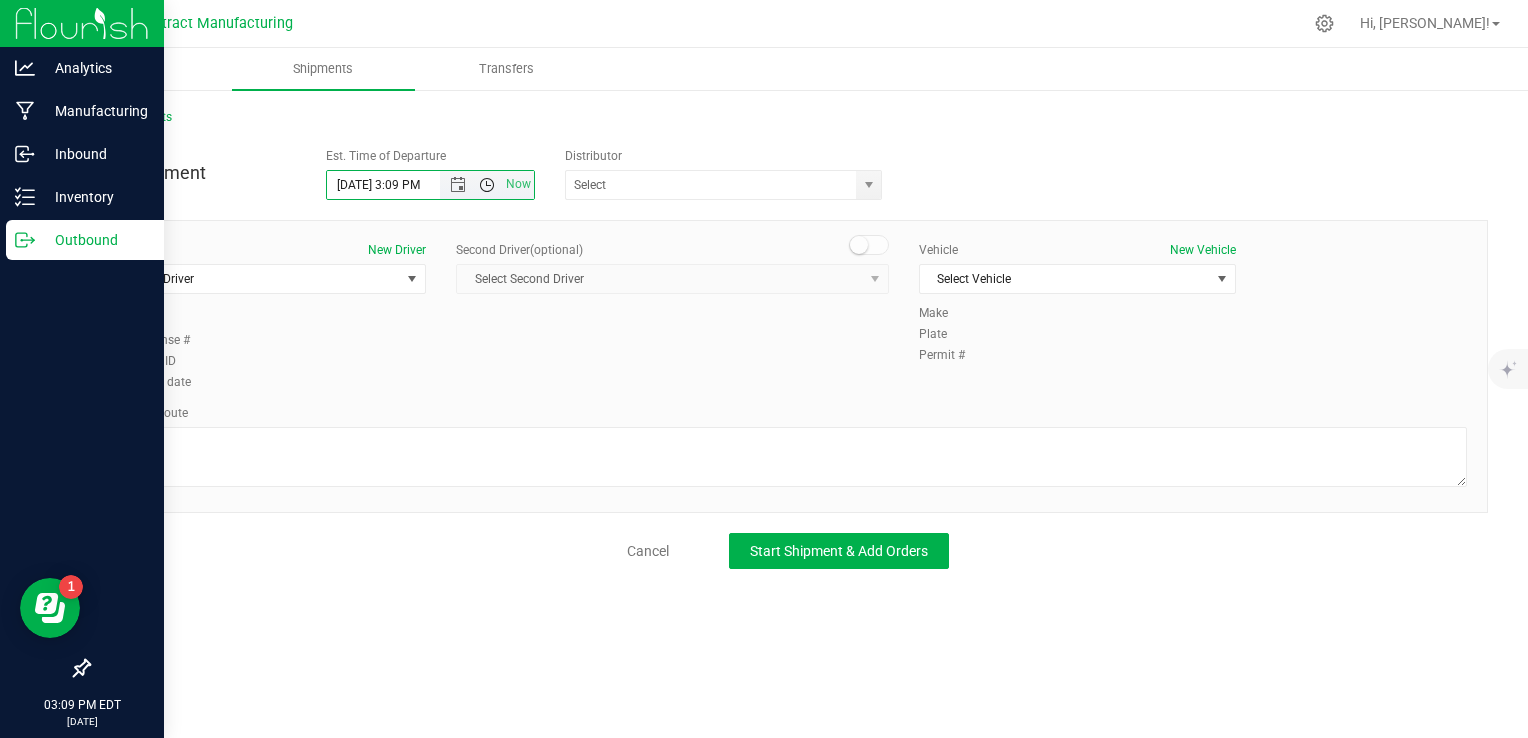 click at bounding box center [487, 185] 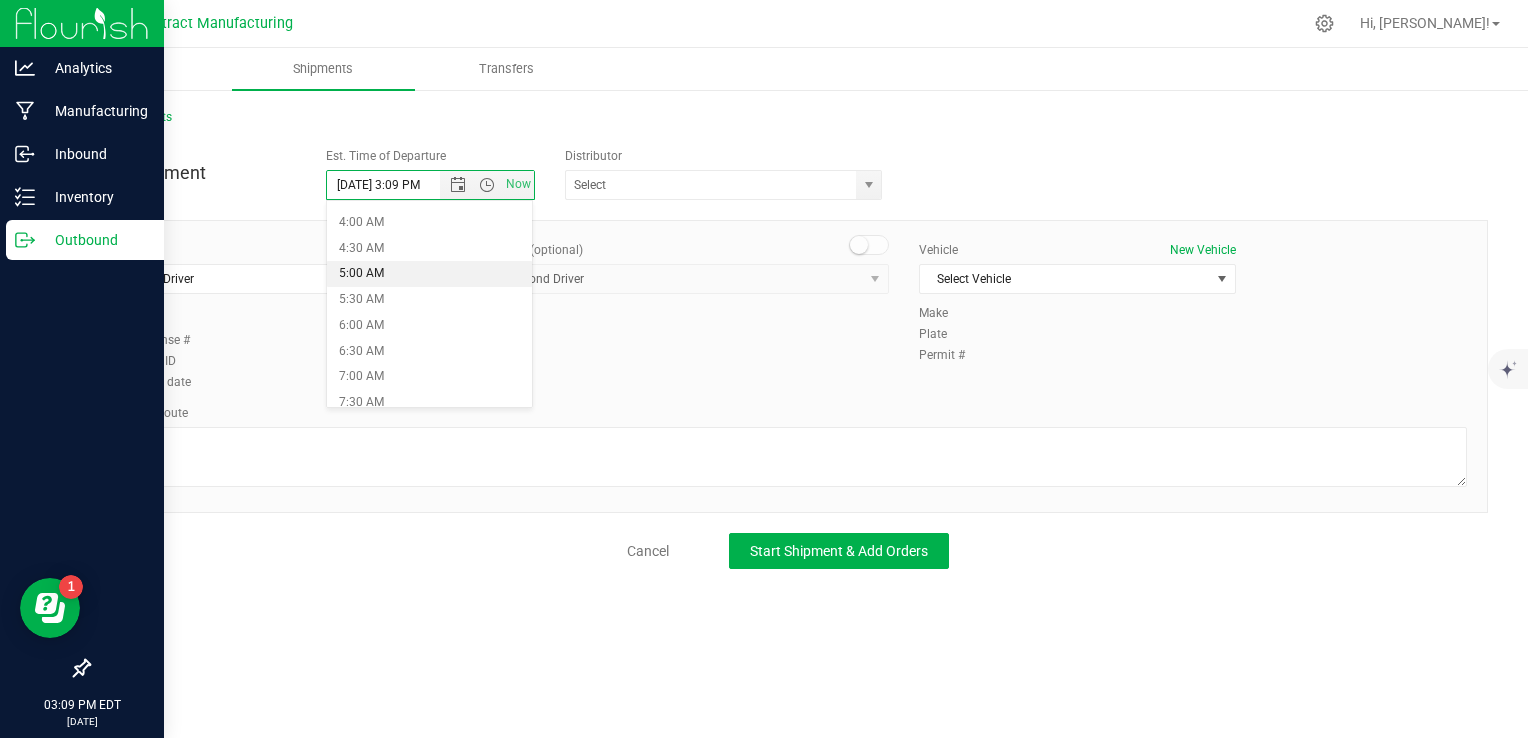 scroll, scrollTop: 300, scrollLeft: 0, axis: vertical 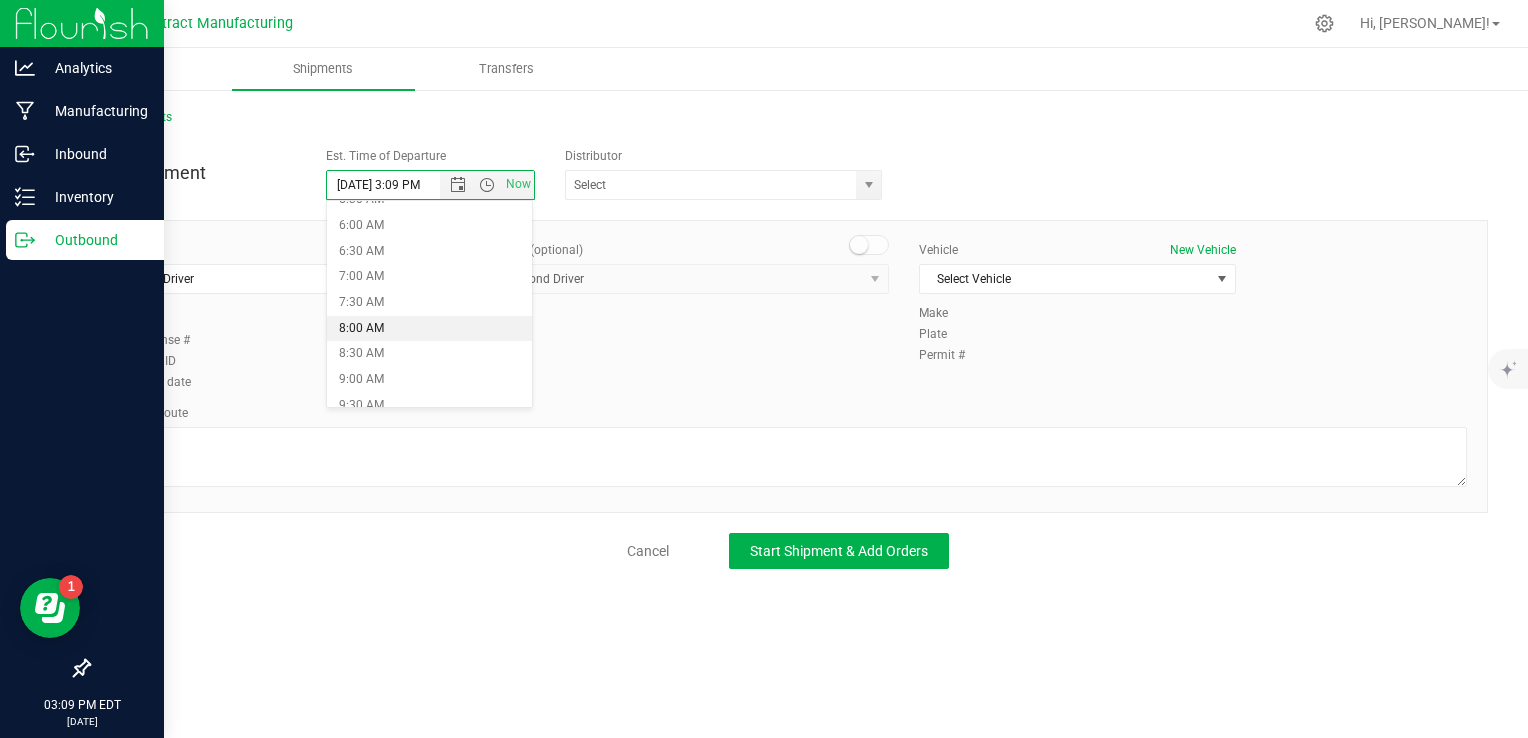 click on "8:00 AM" at bounding box center (429, 329) 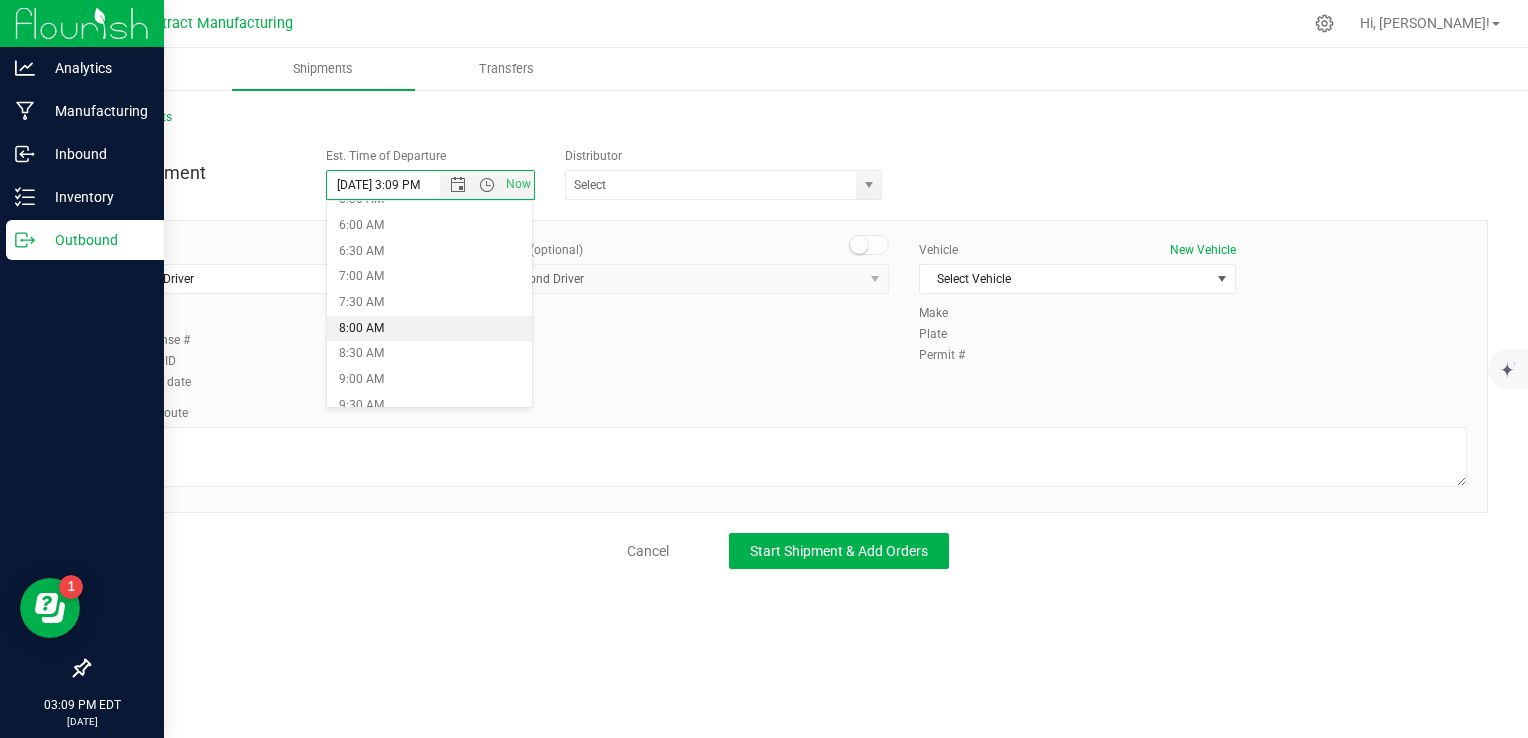 type on "[DATE] 8:00 AM" 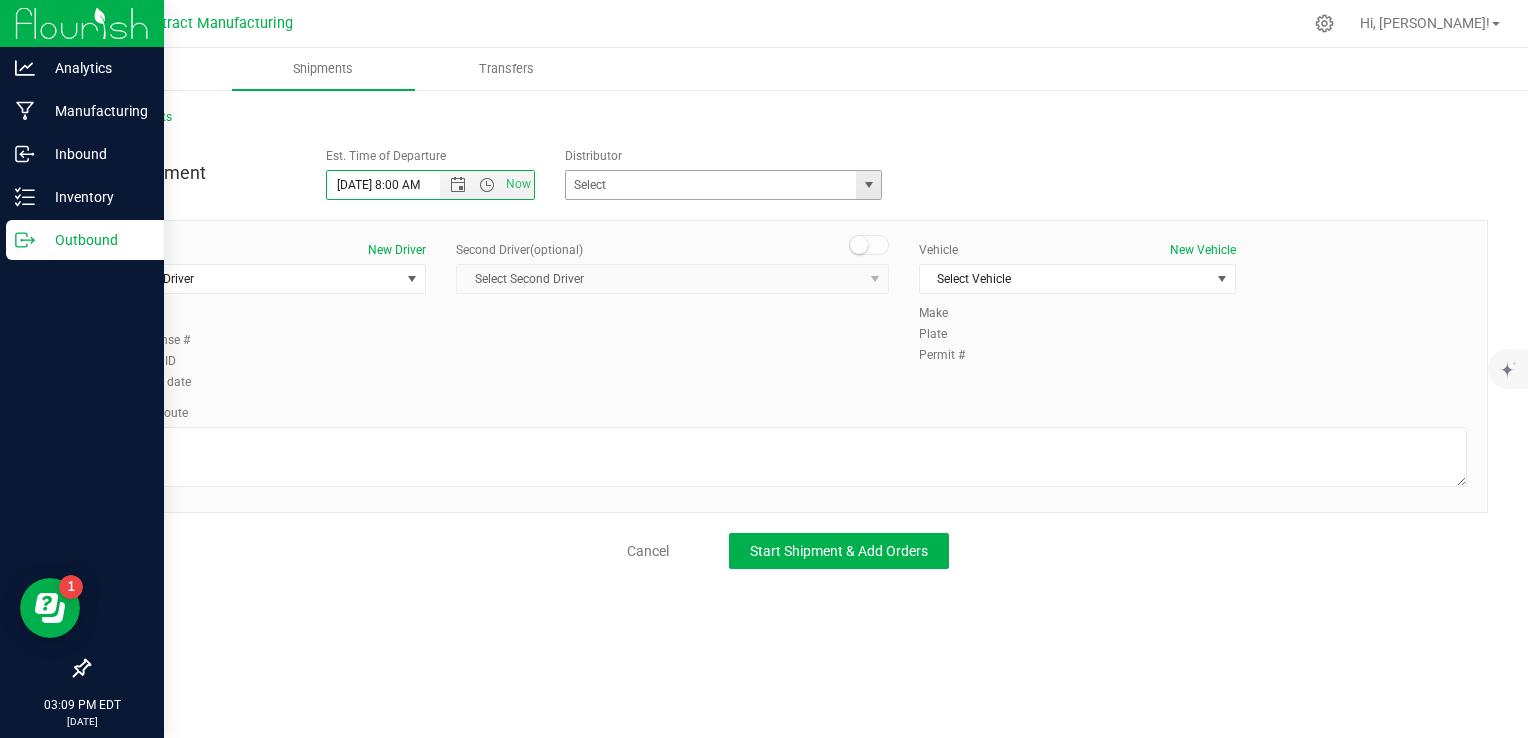 click at bounding box center [868, 185] 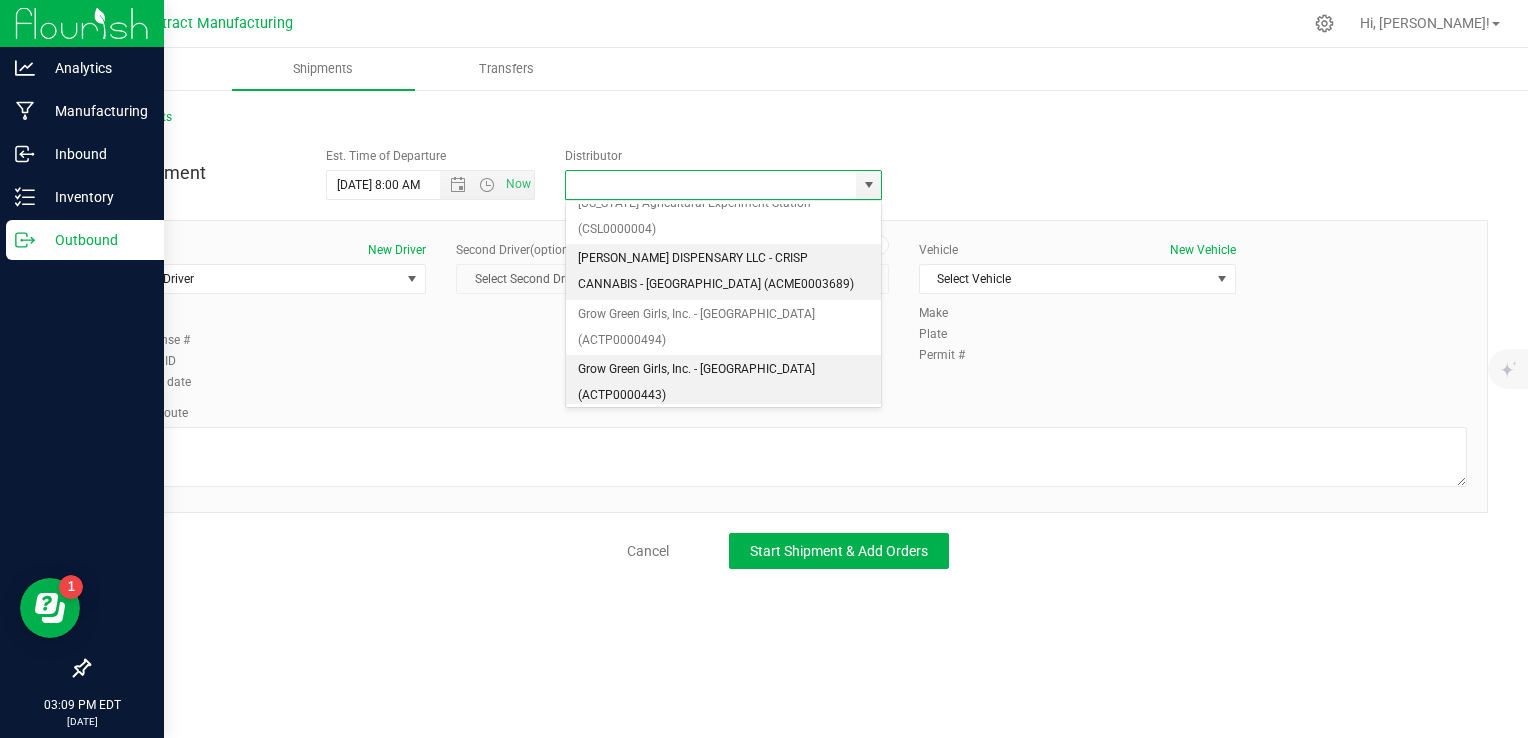 scroll, scrollTop: 200, scrollLeft: 0, axis: vertical 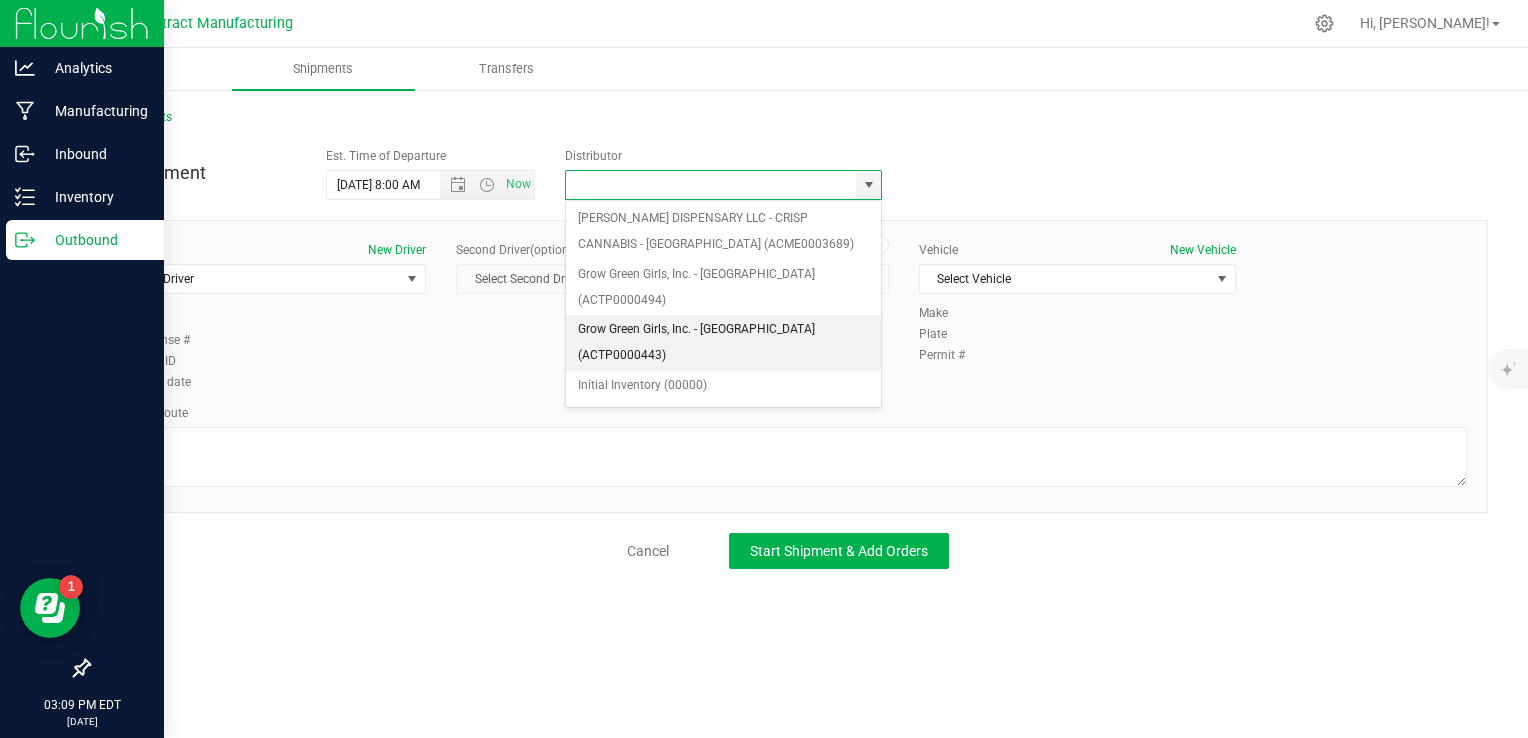 click on "Grow Green Girls, Inc. - [GEOGRAPHIC_DATA] (ACTP0000443)" at bounding box center (724, 342) 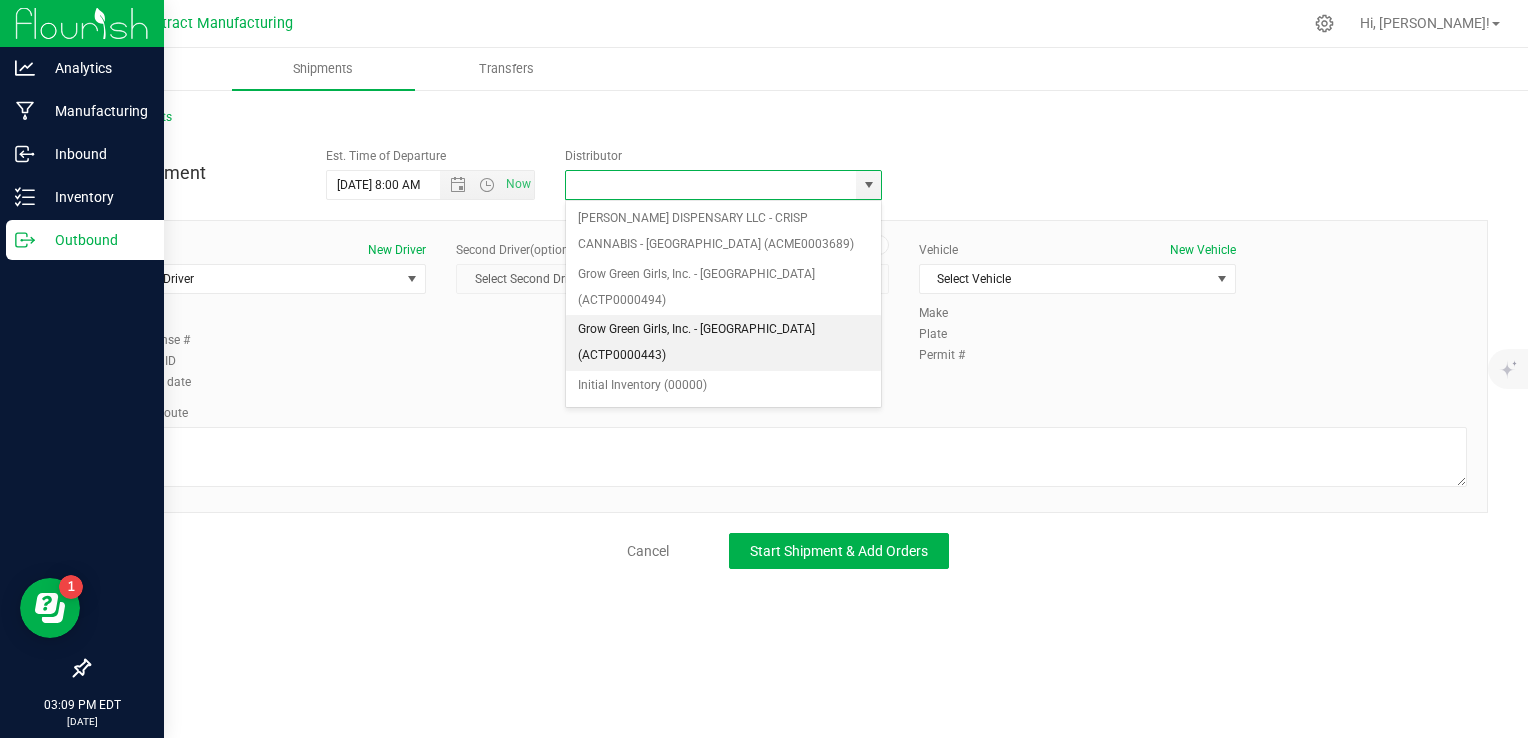 type on "Grow Green Girls, Inc. - [GEOGRAPHIC_DATA] (ACTP0000443)" 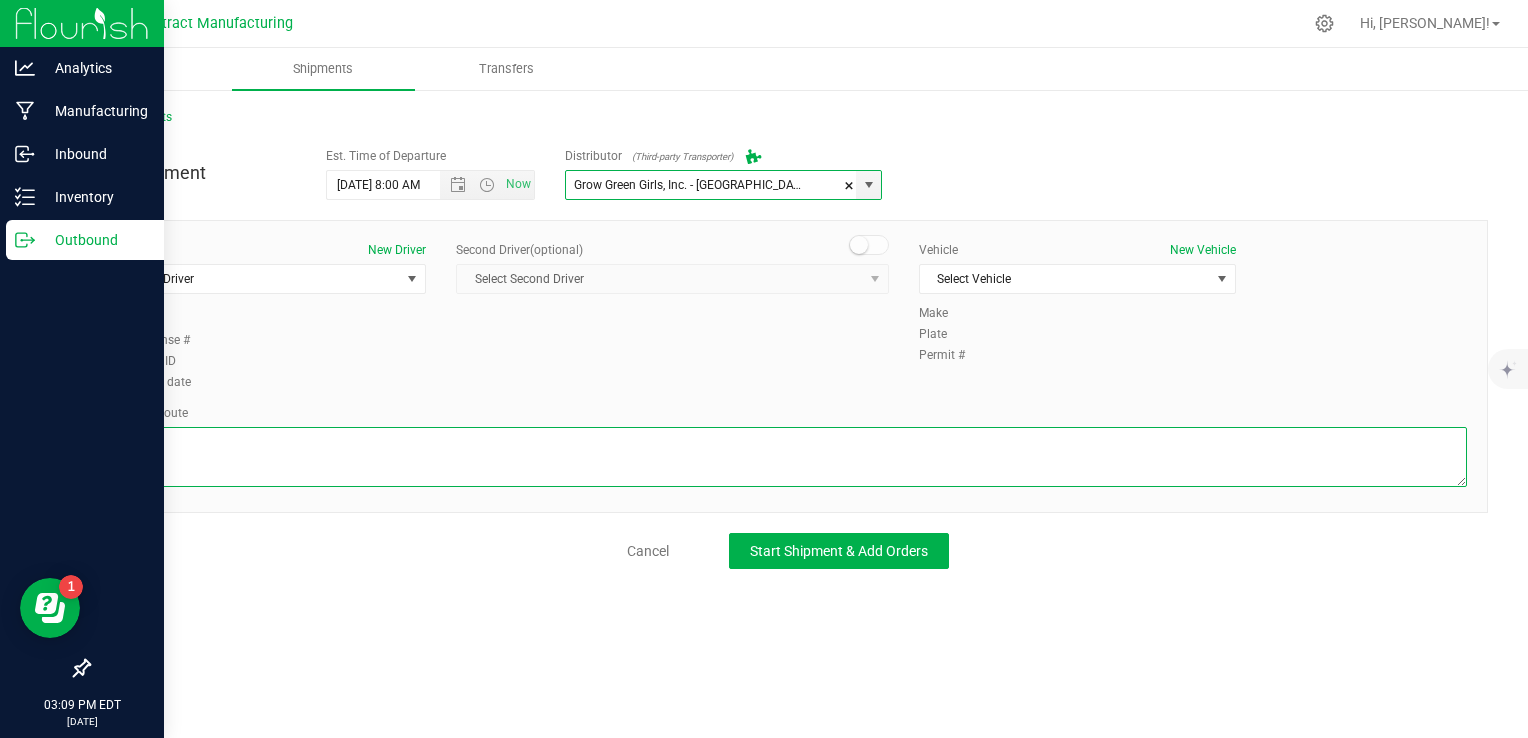 click at bounding box center [788, 457] 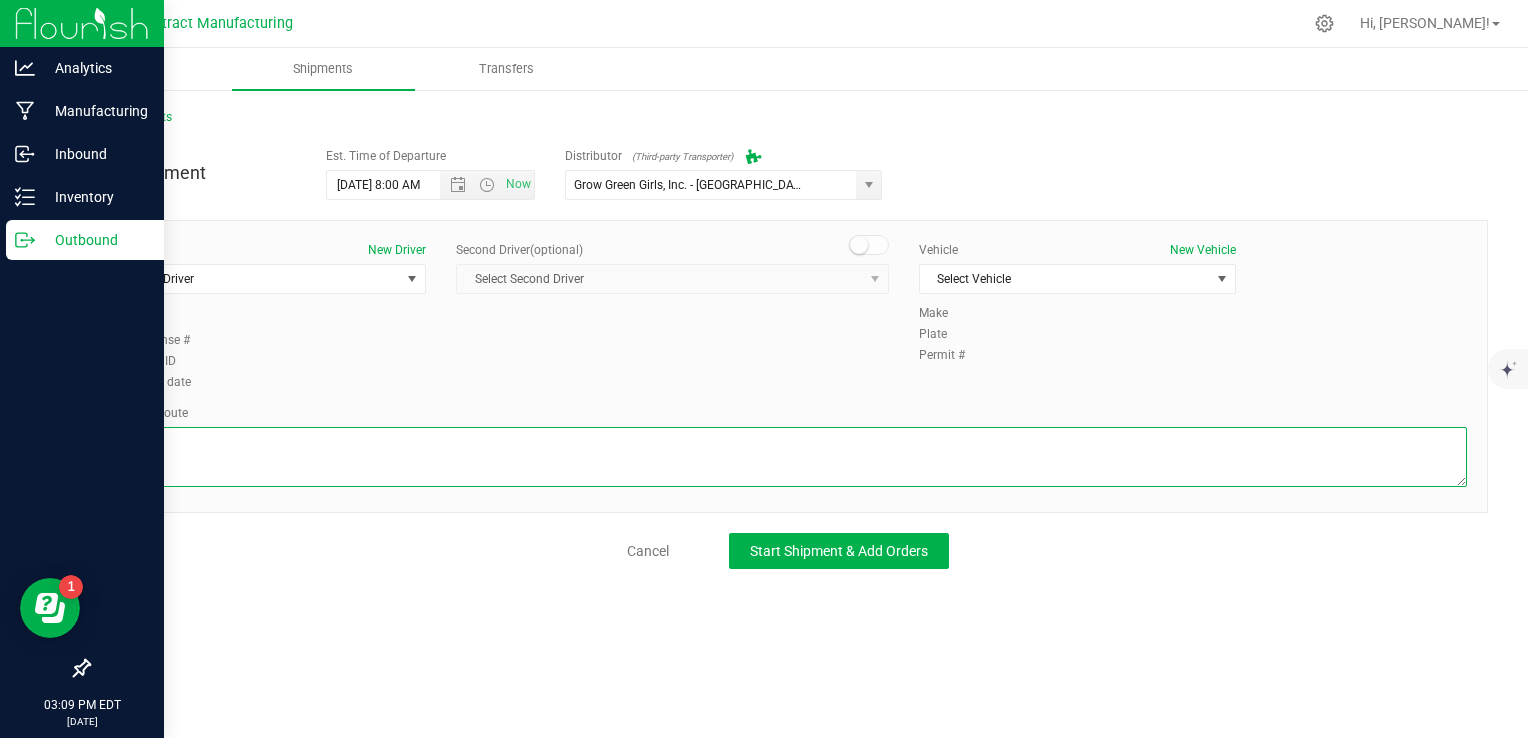 paste on "Randomized route via 3rd party transporter" 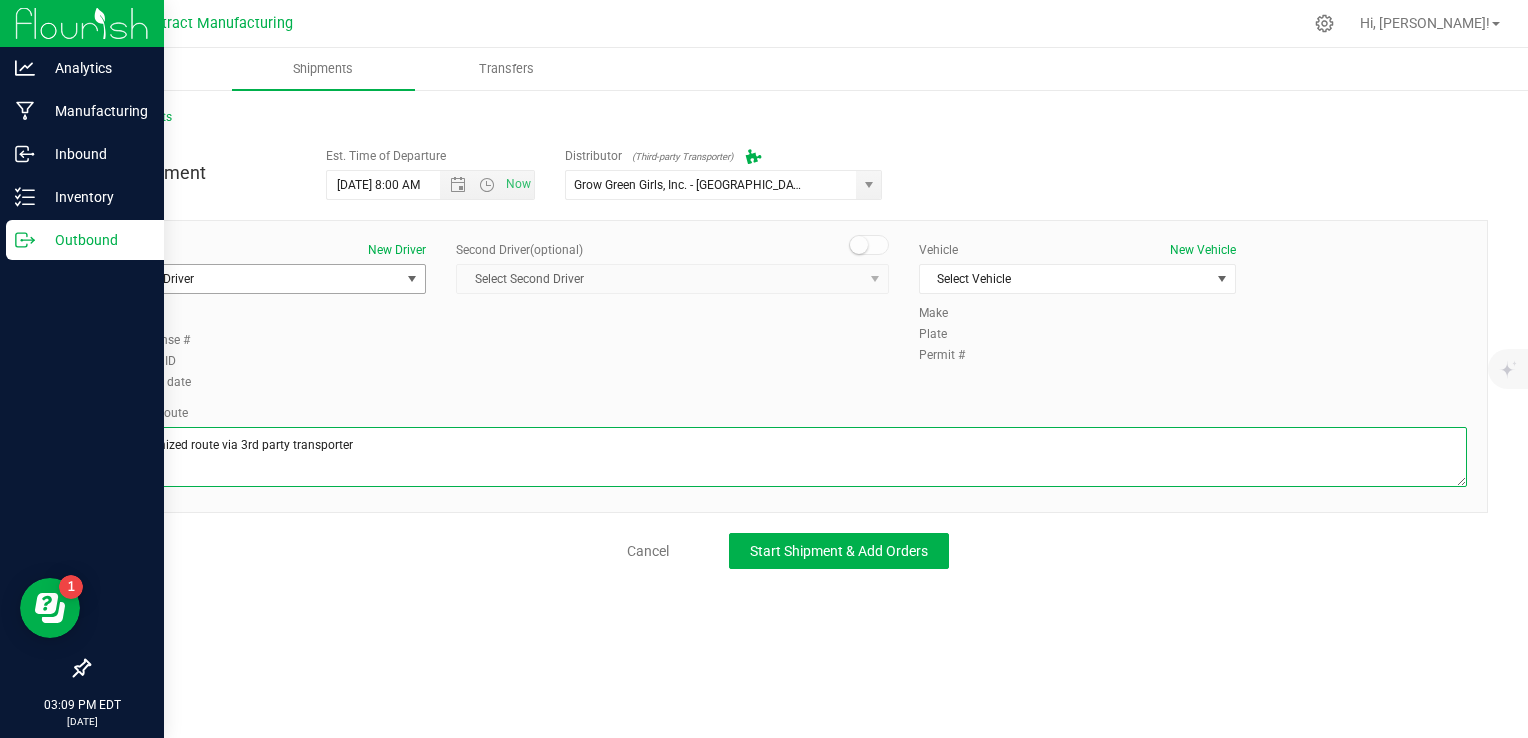 type on "Randomized route via 3rd party transporter" 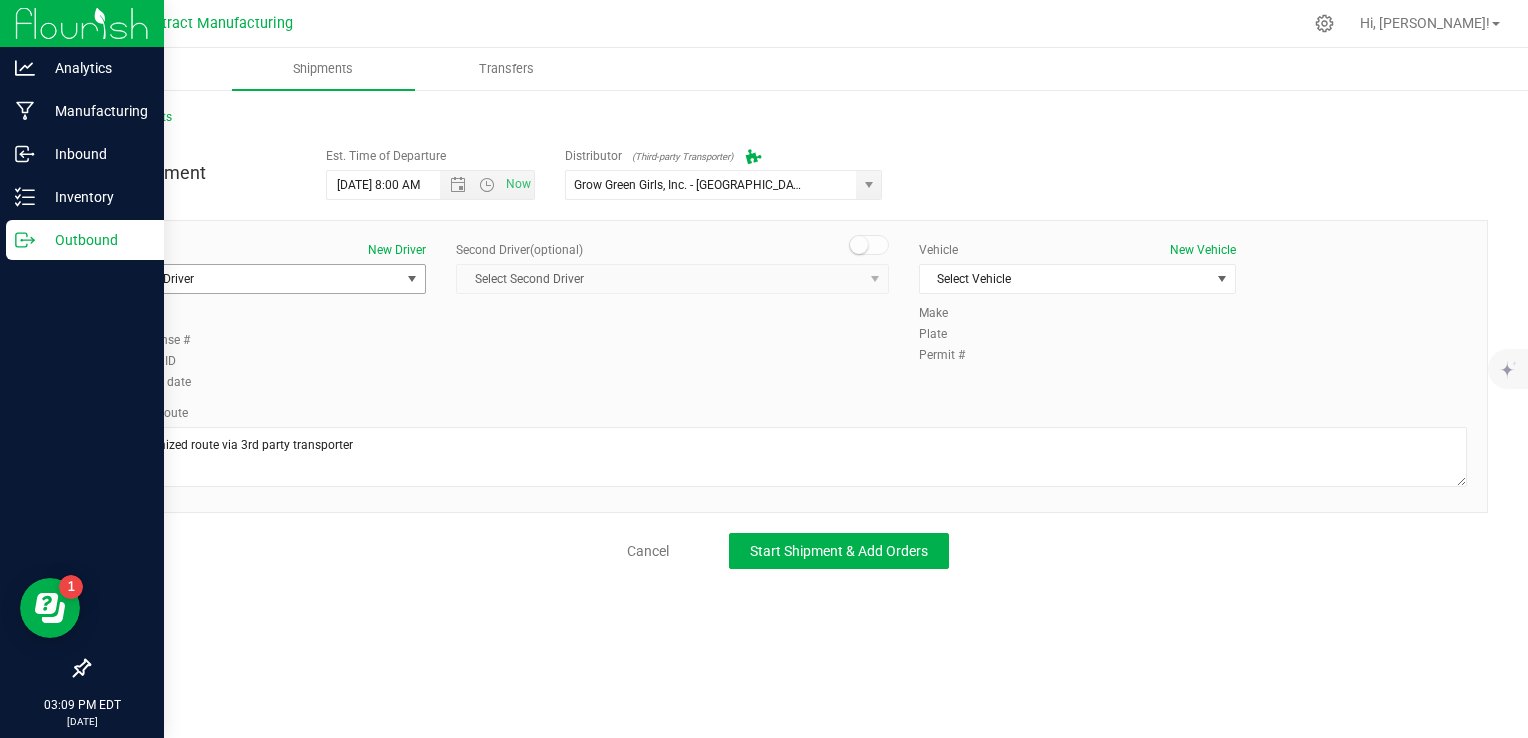 click on "Select Driver" at bounding box center (255, 279) 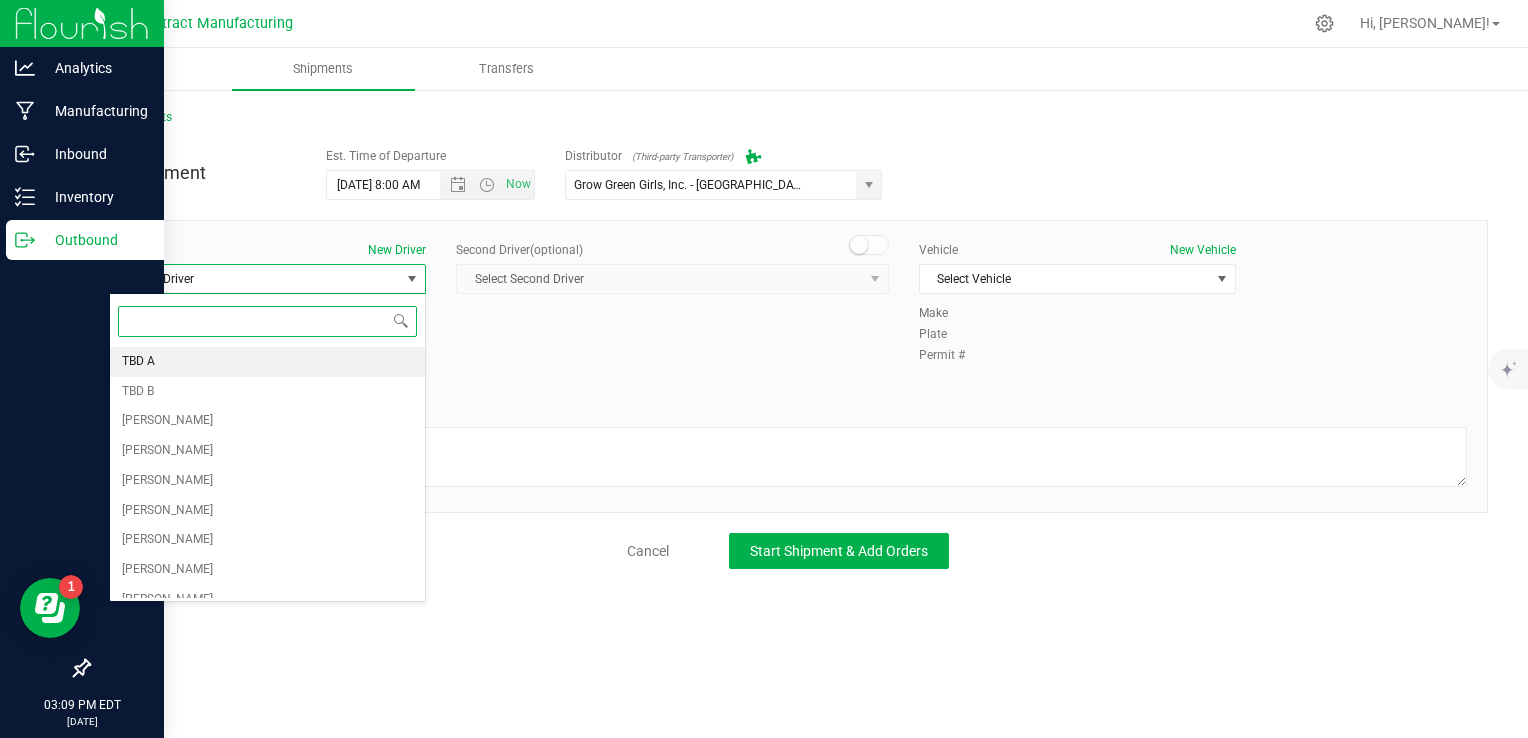 click on "TBD A" at bounding box center [267, 362] 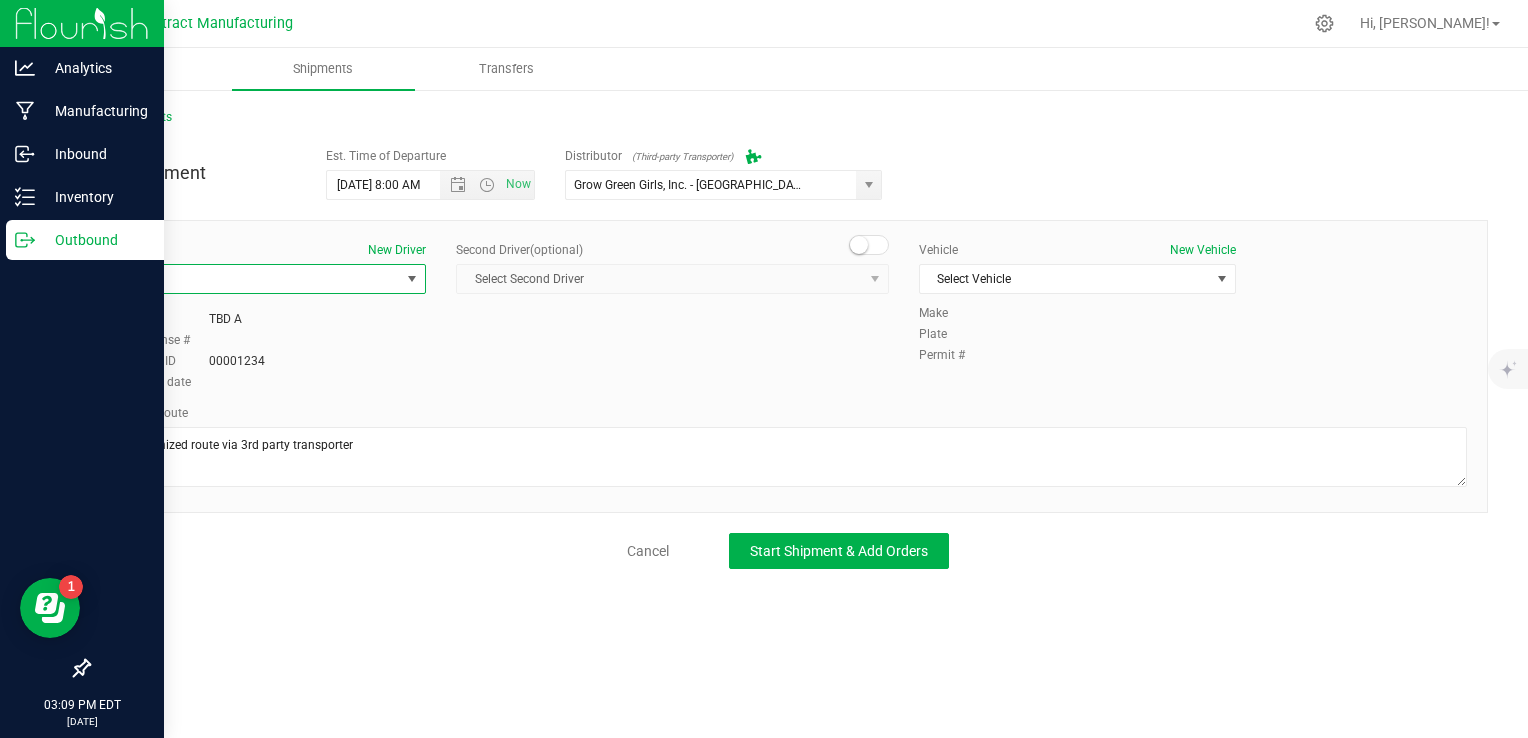 click at bounding box center (869, 245) 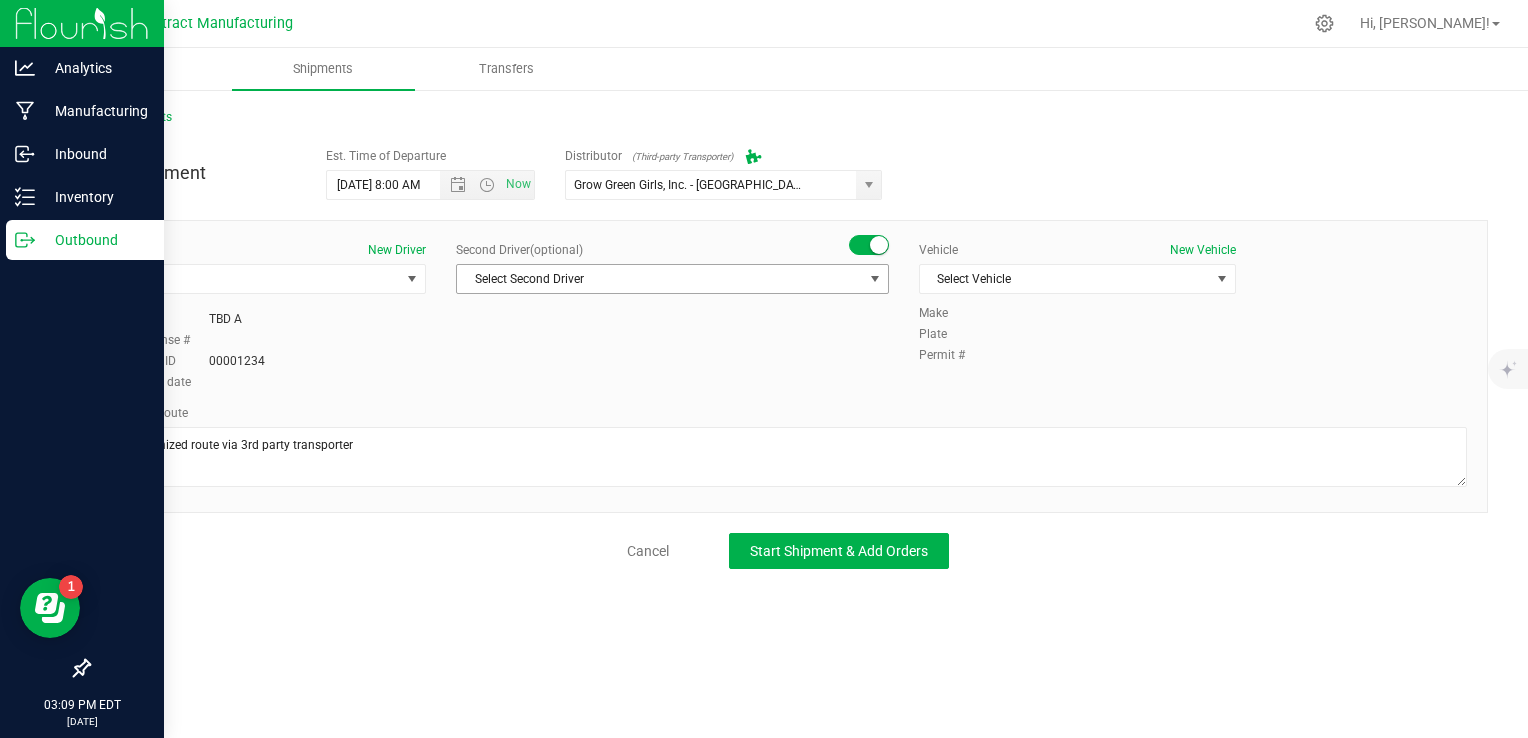 click on "Select Second Driver" at bounding box center (660, 279) 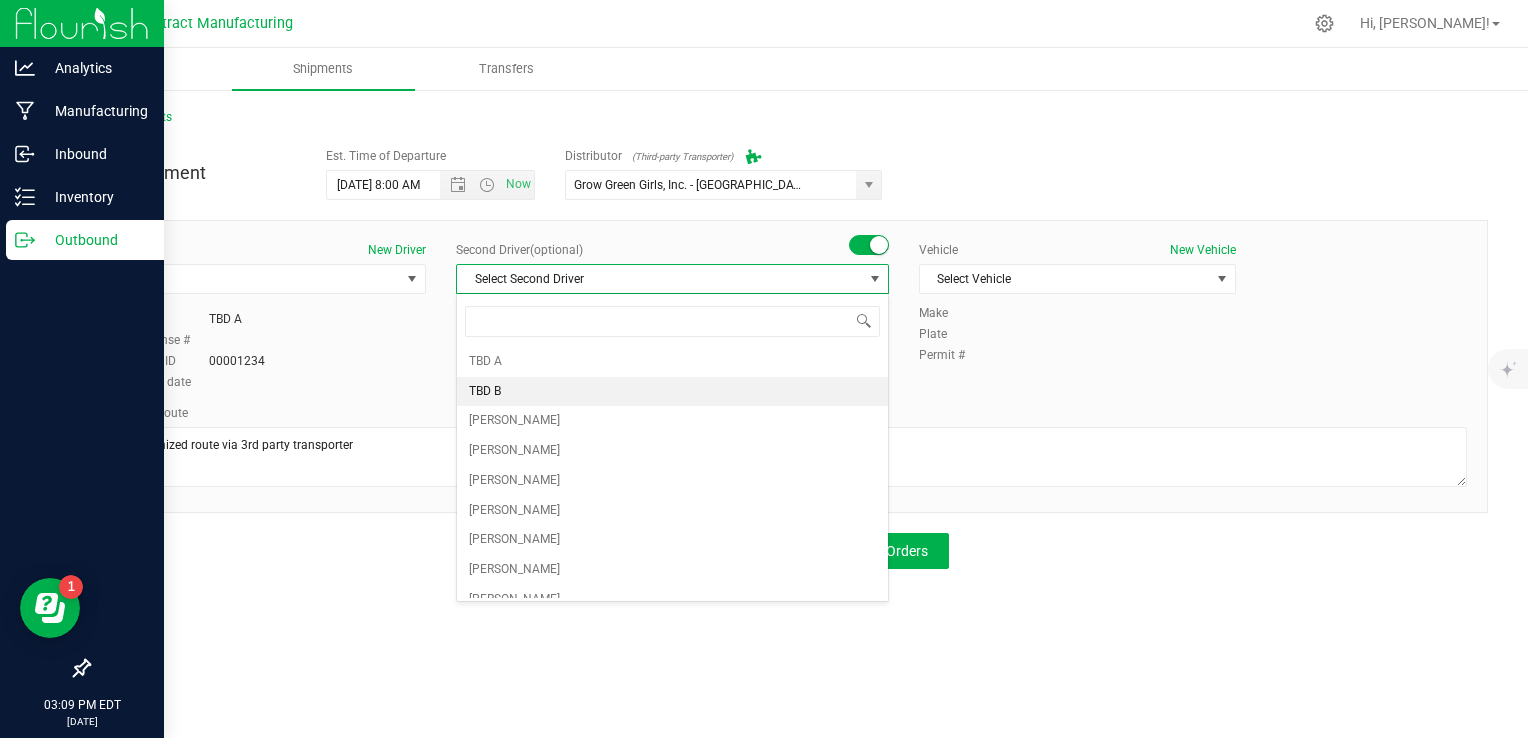 click on "TBD B" at bounding box center [672, 392] 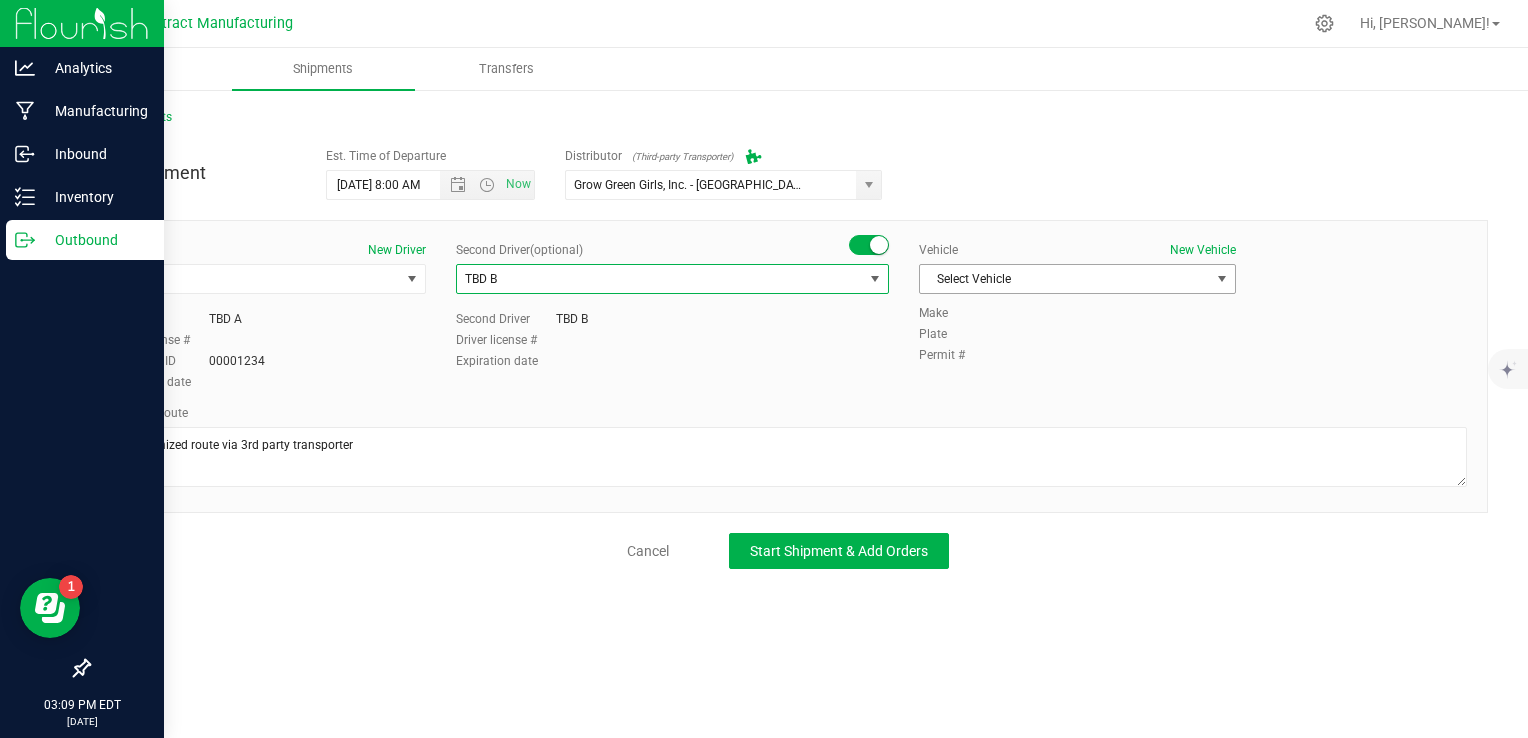 click on "Select Vehicle" at bounding box center [1065, 279] 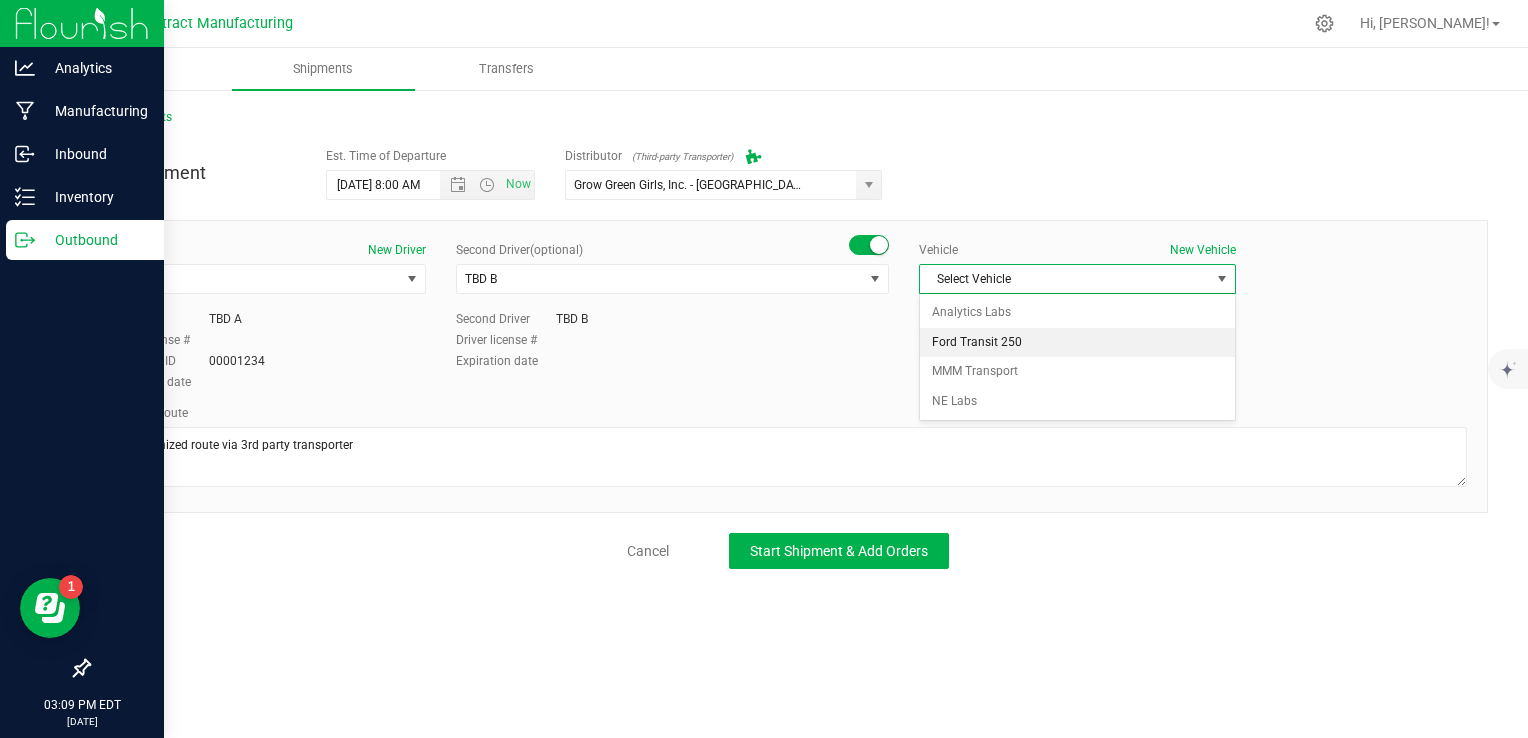 click on "Ford Transit 250" at bounding box center (1077, 343) 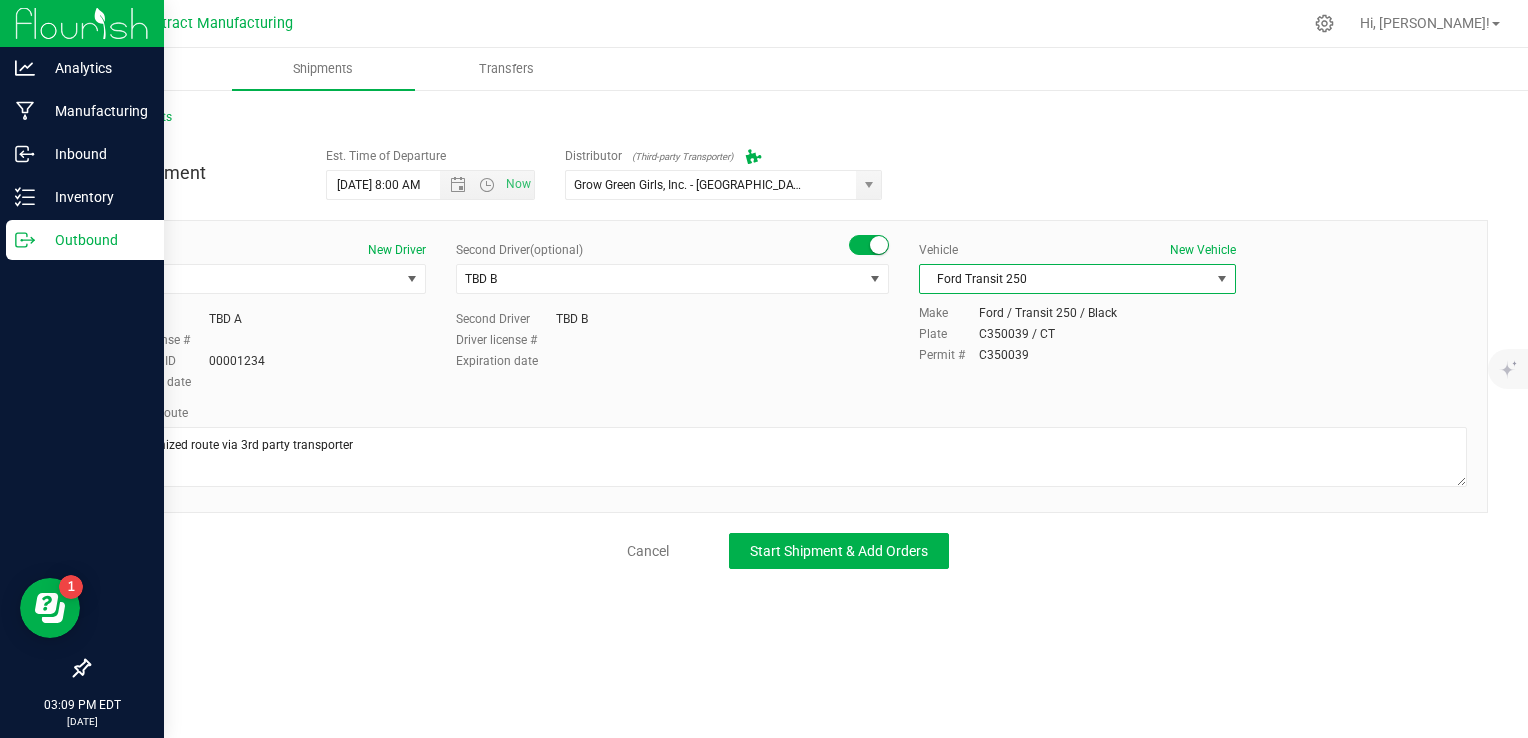 click on "Cancel
Start Shipment & Add Orders" at bounding box center [788, 551] 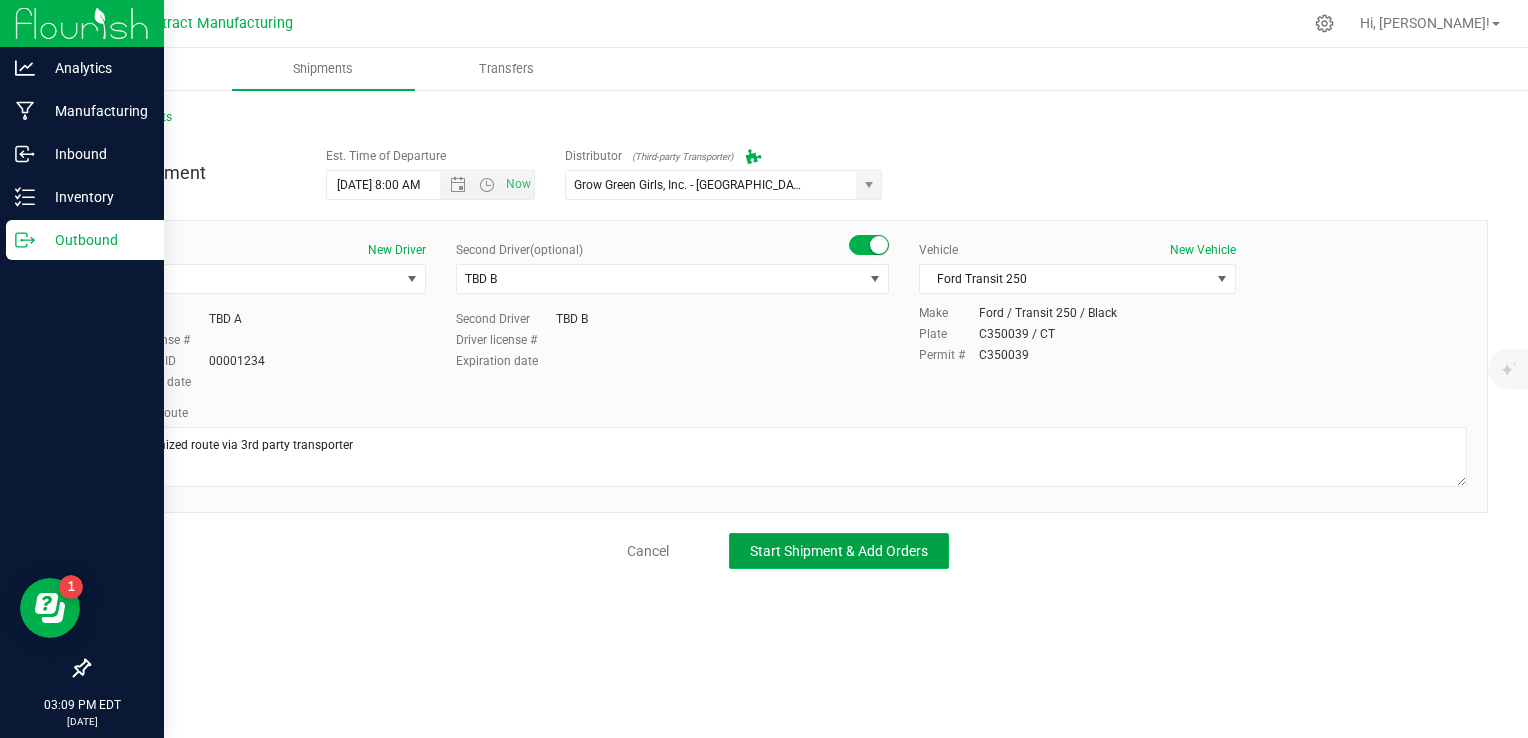 click on "Start Shipment & Add Orders" 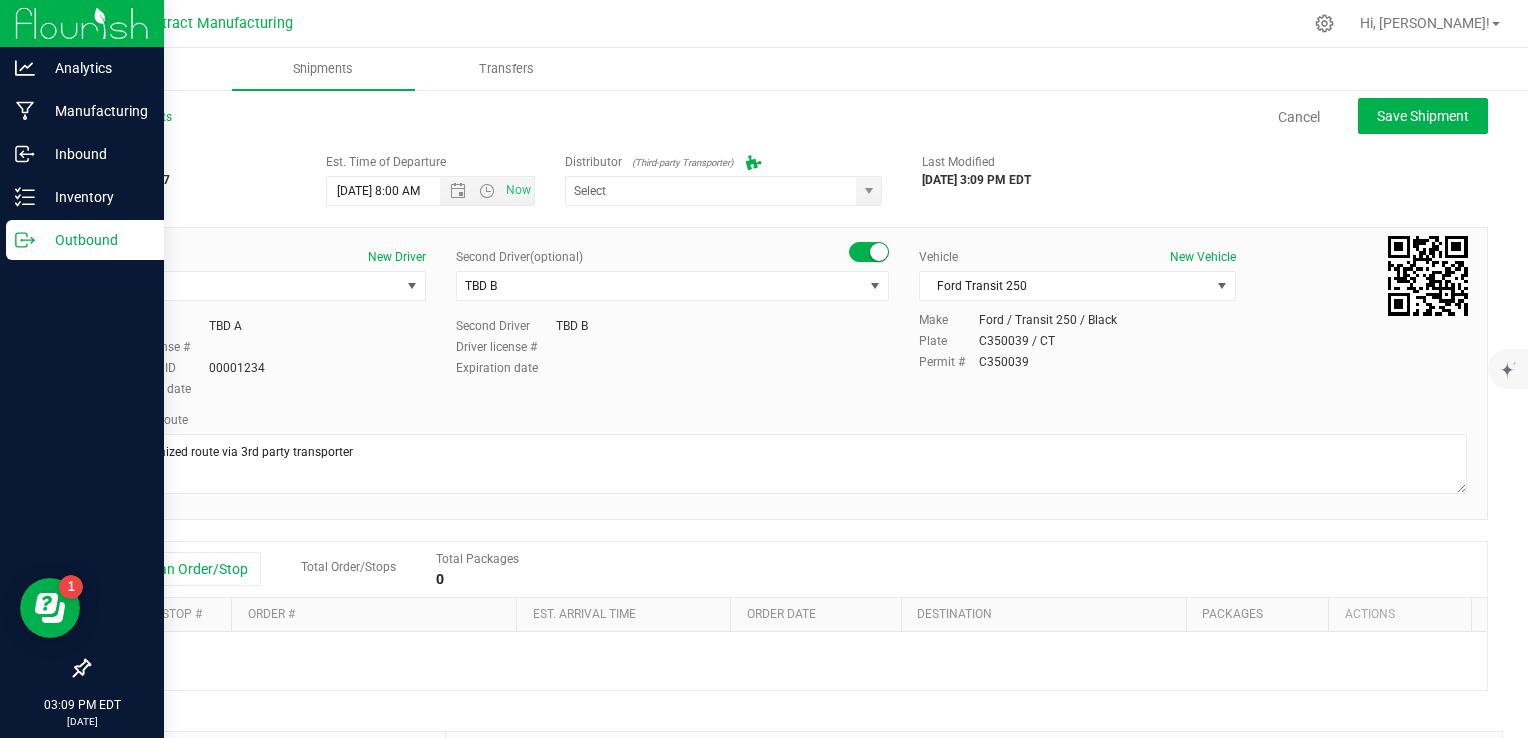 type on "Grow Green Girls, Inc. - [GEOGRAPHIC_DATA] (ACTP0000443)" 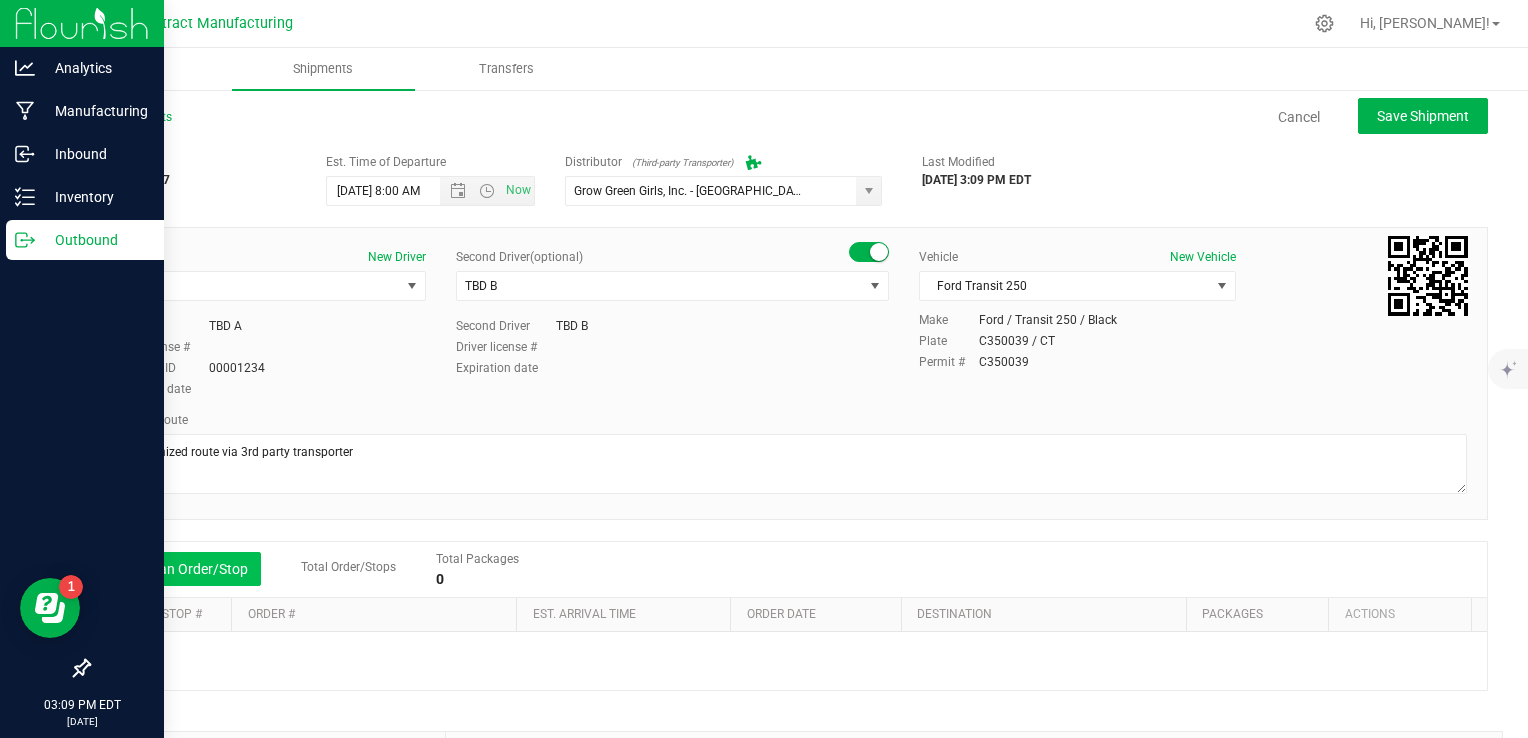 click on "Add an Order/Stop" at bounding box center [182, 569] 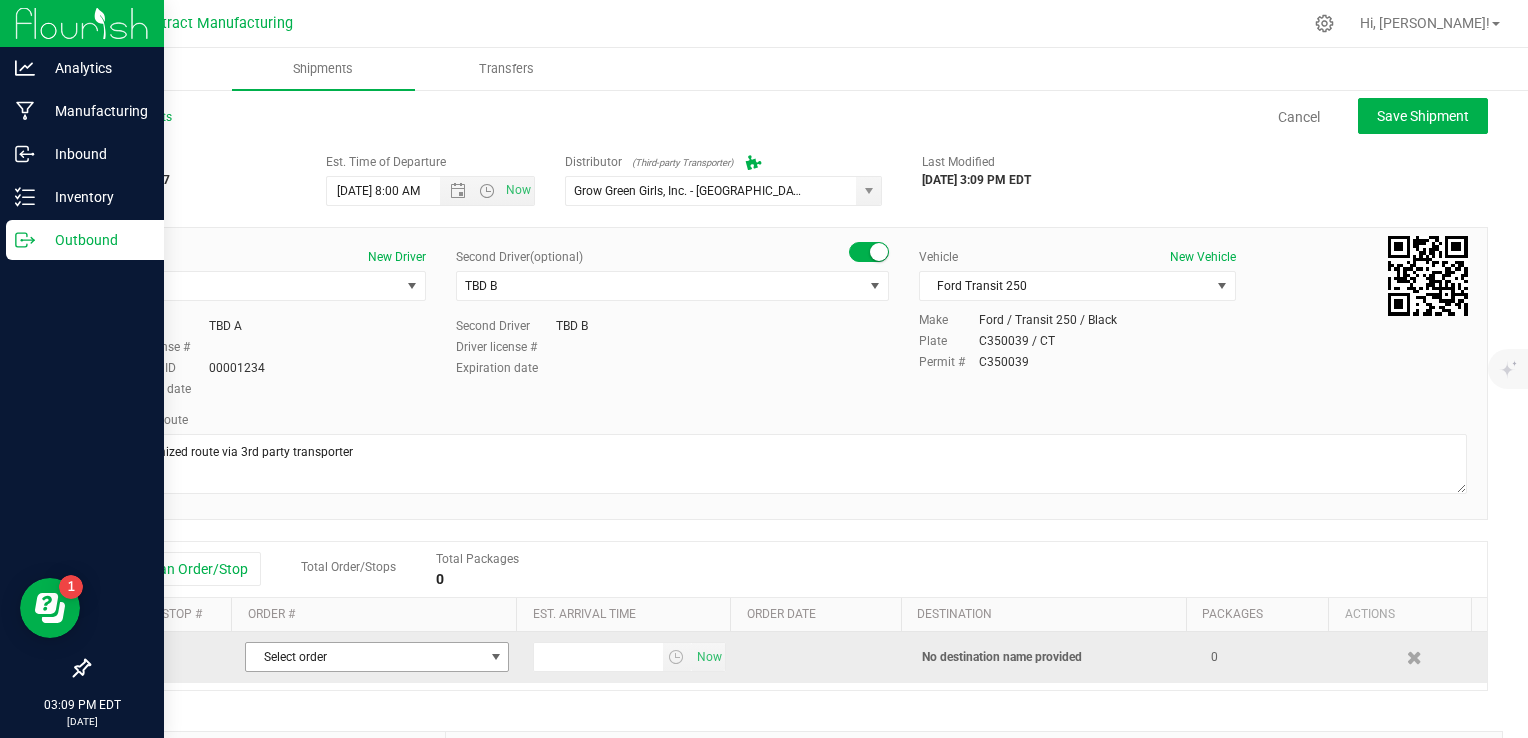 click on "Select order" at bounding box center [364, 657] 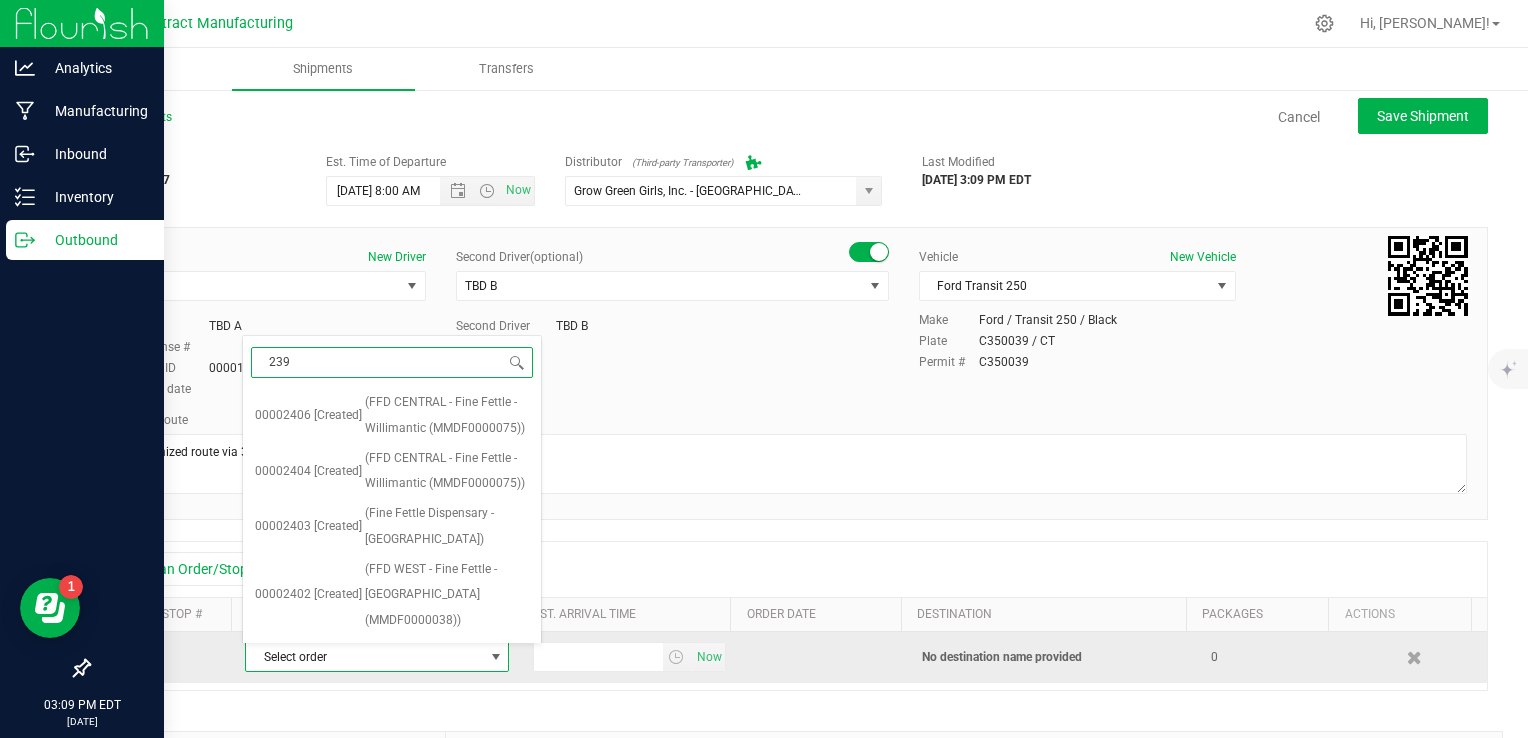type on "2396" 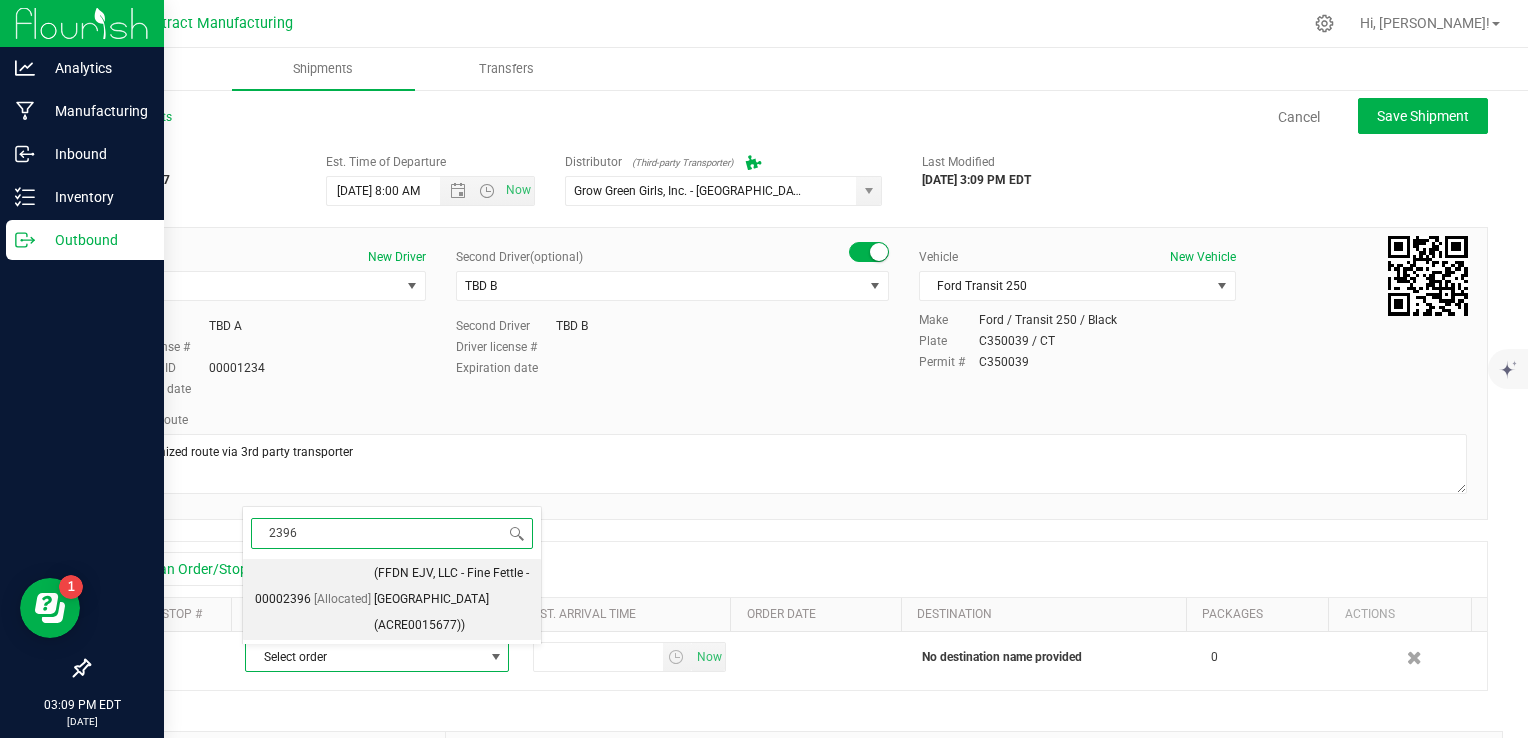click on "[Allocated]" at bounding box center [342, 600] 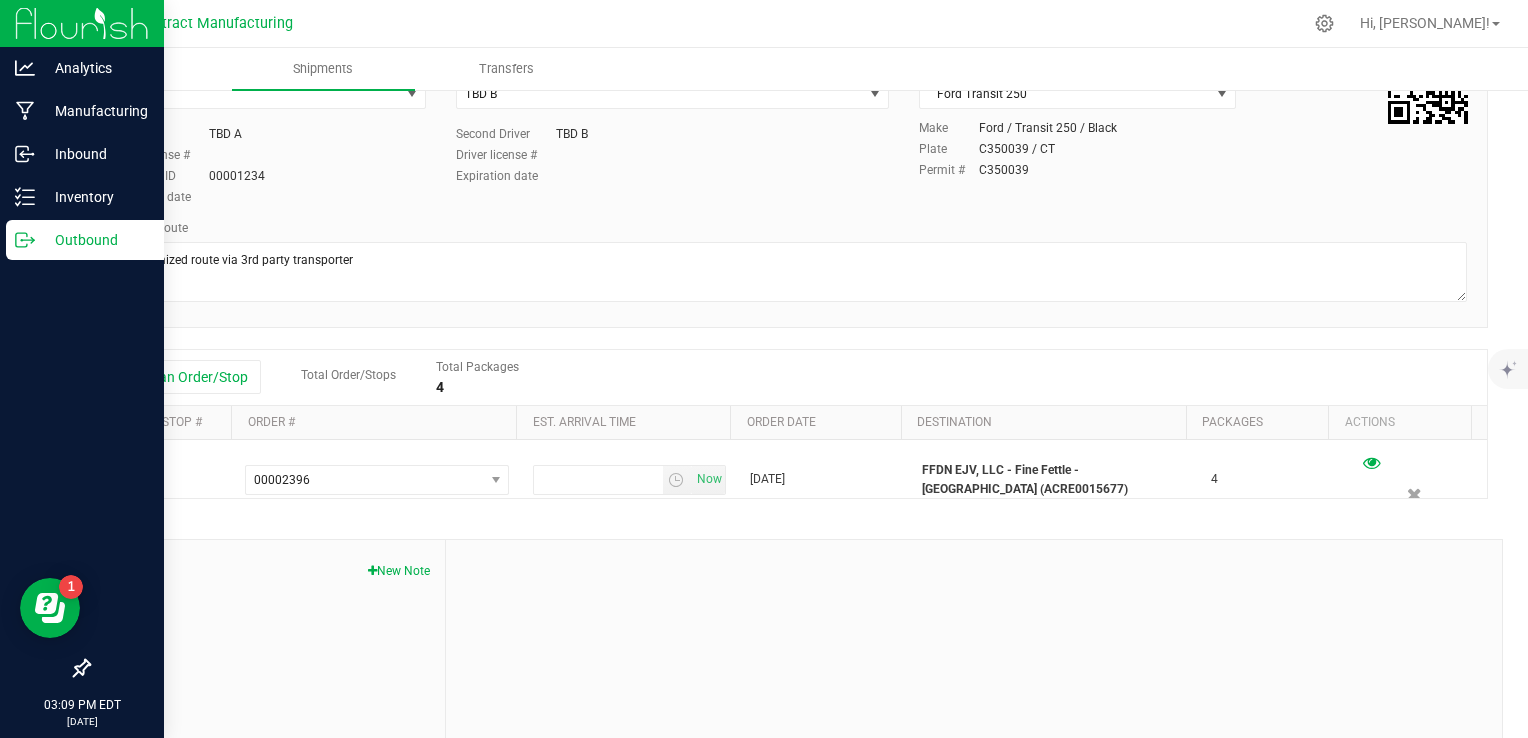 scroll, scrollTop: 200, scrollLeft: 0, axis: vertical 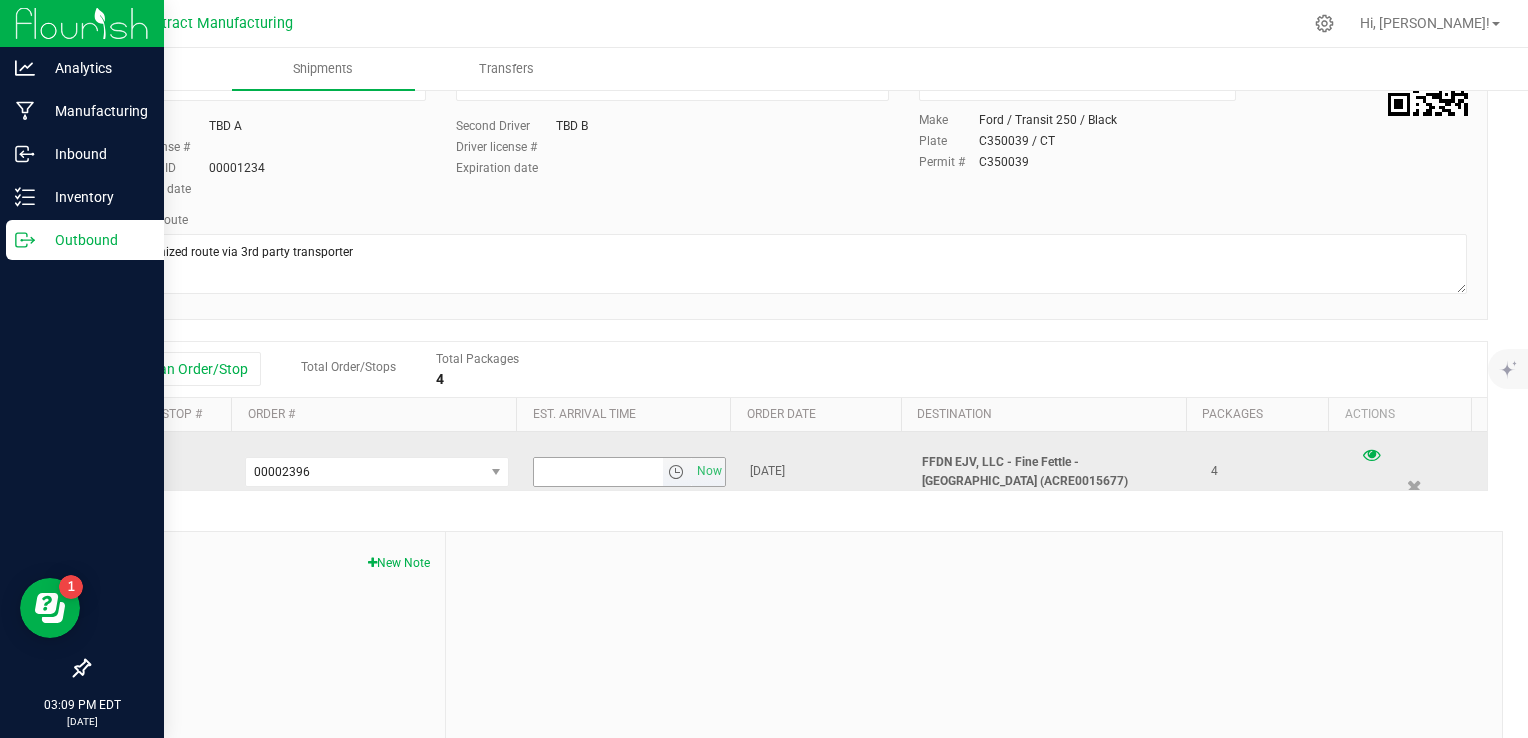 click at bounding box center (676, 472) 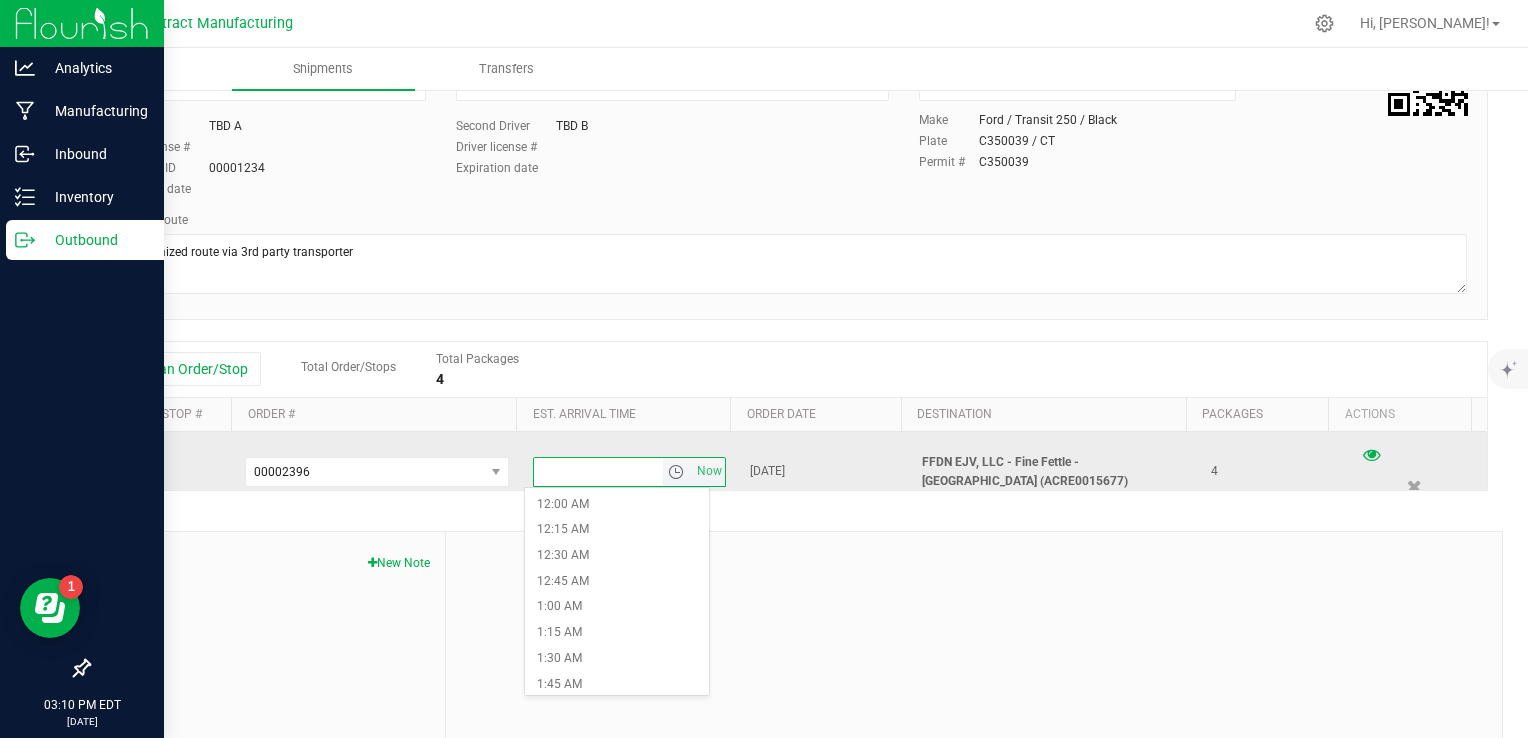 scroll, scrollTop: 21, scrollLeft: 0, axis: vertical 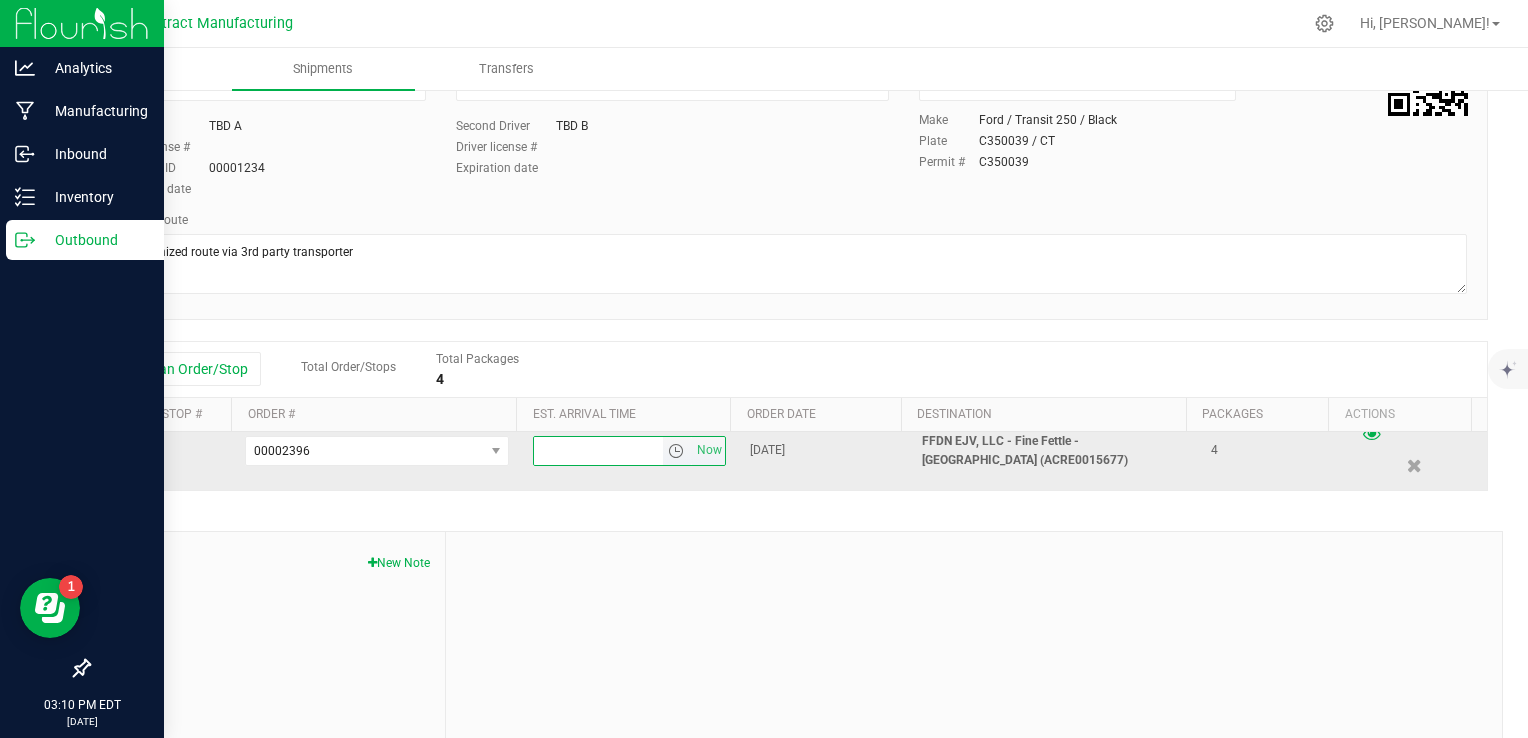 click at bounding box center (676, 451) 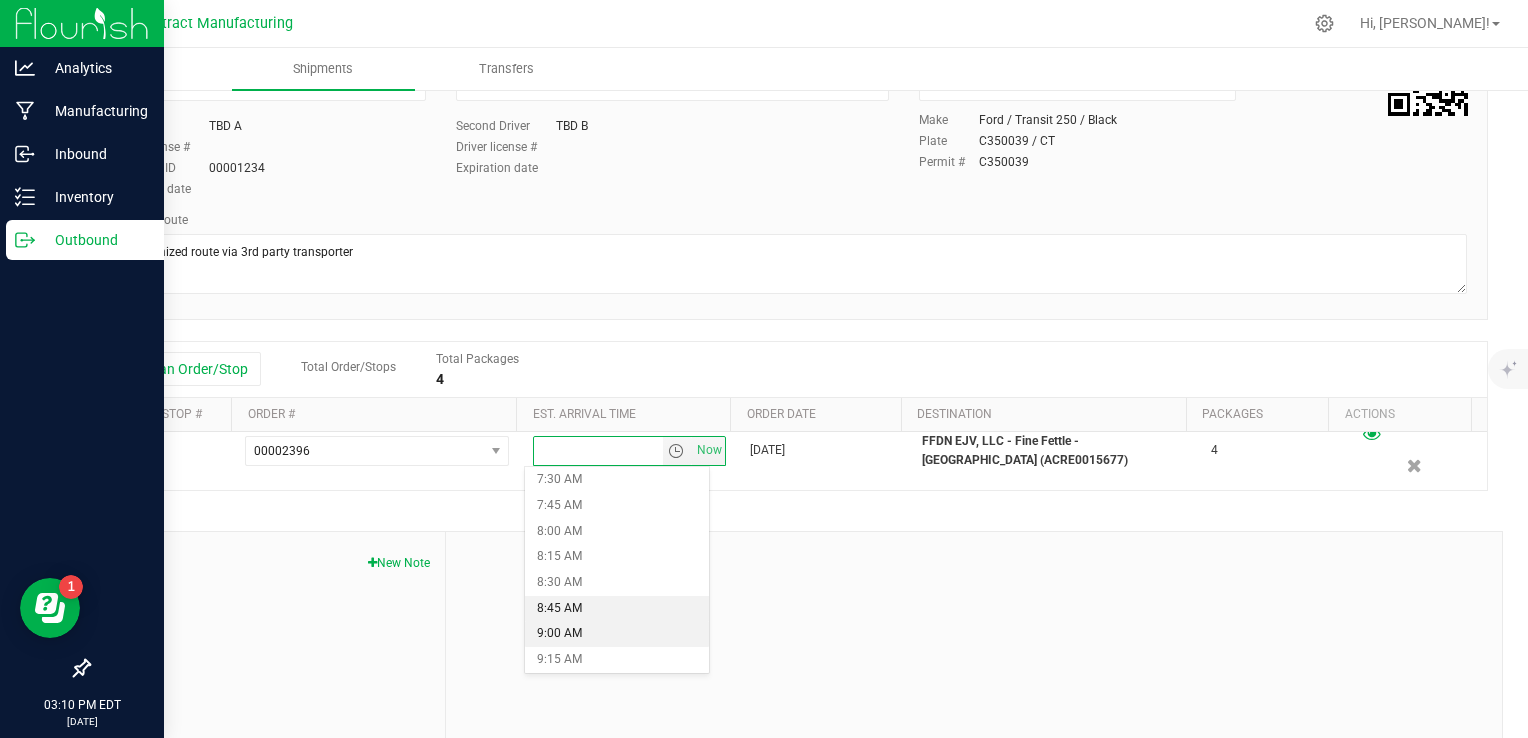 scroll, scrollTop: 800, scrollLeft: 0, axis: vertical 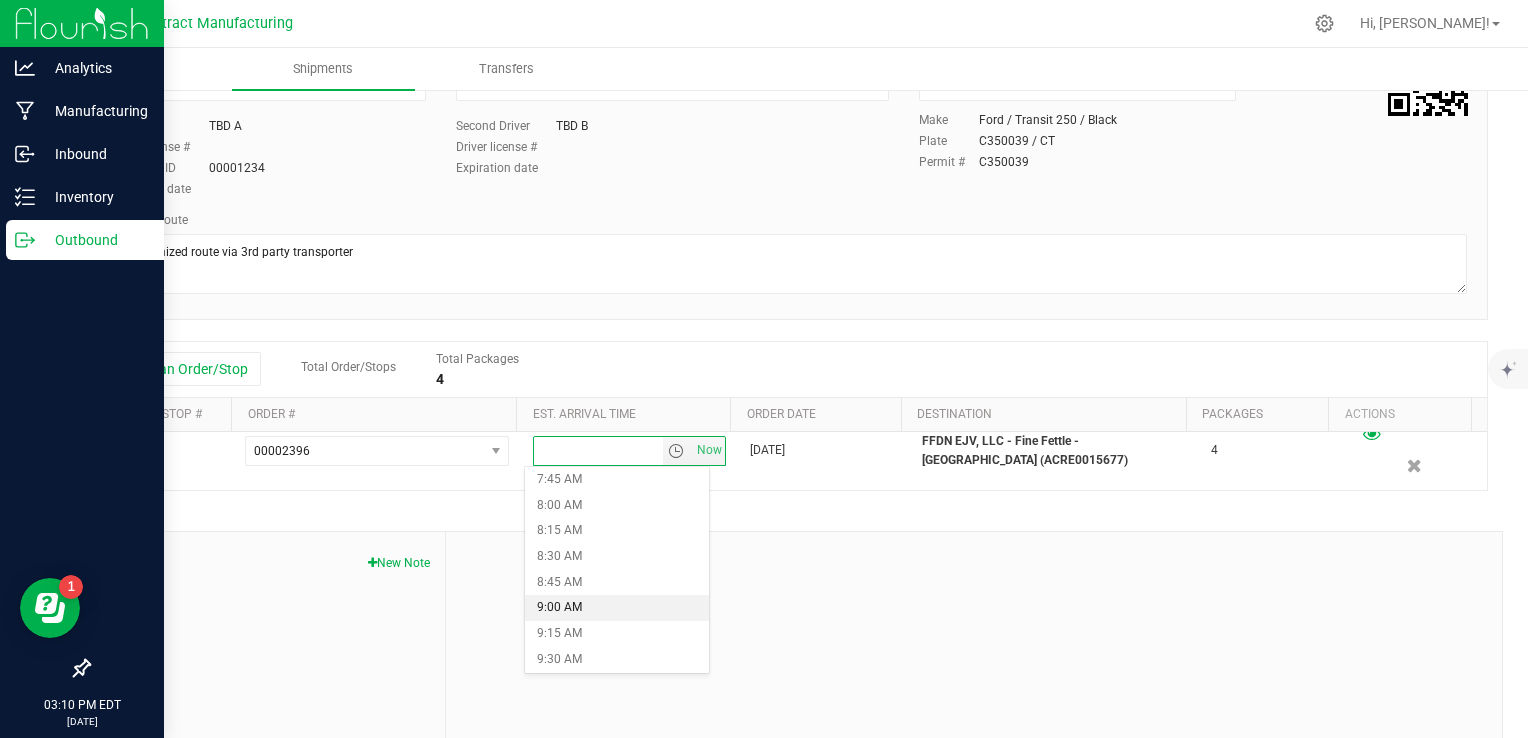 click on "9:00 AM" at bounding box center [617, 608] 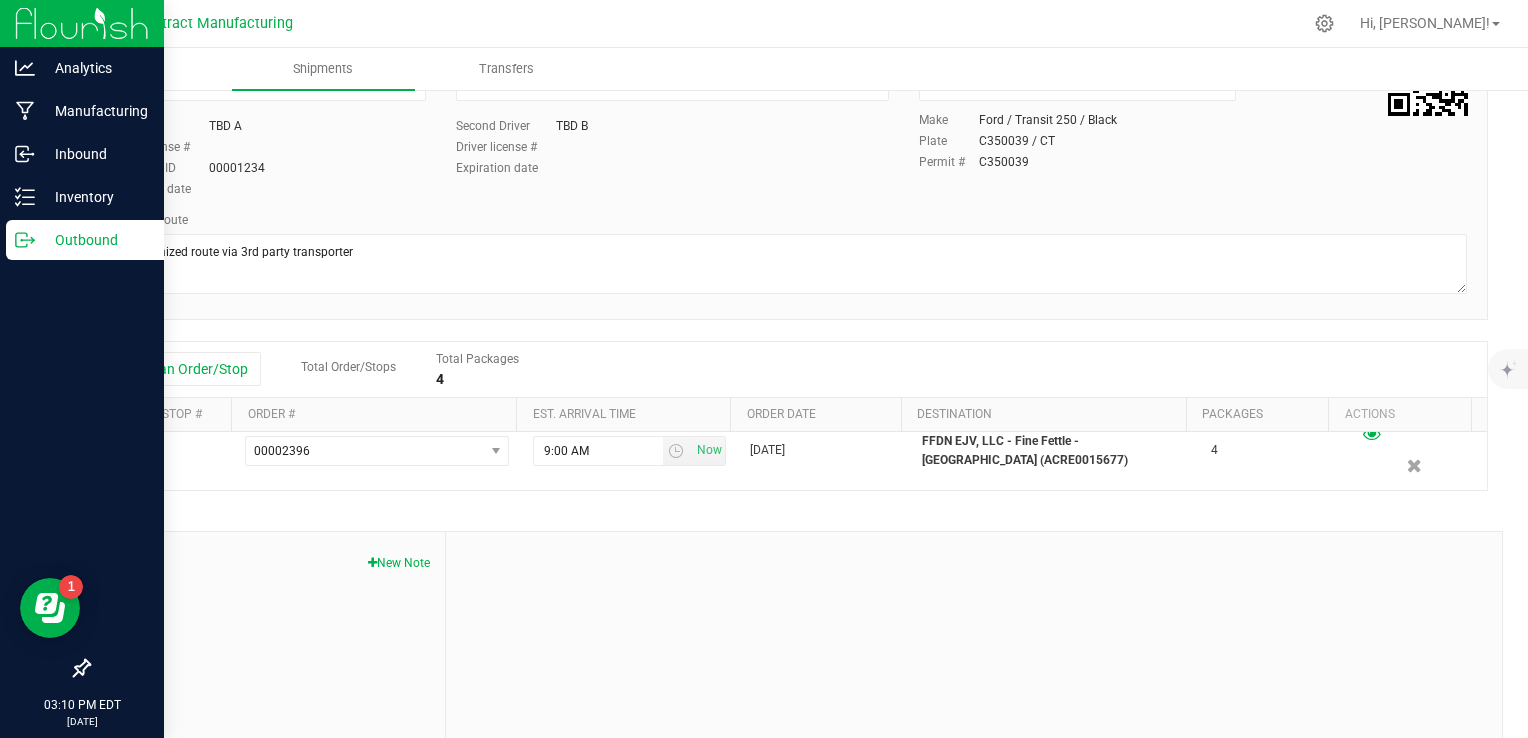 scroll, scrollTop: 0, scrollLeft: 0, axis: both 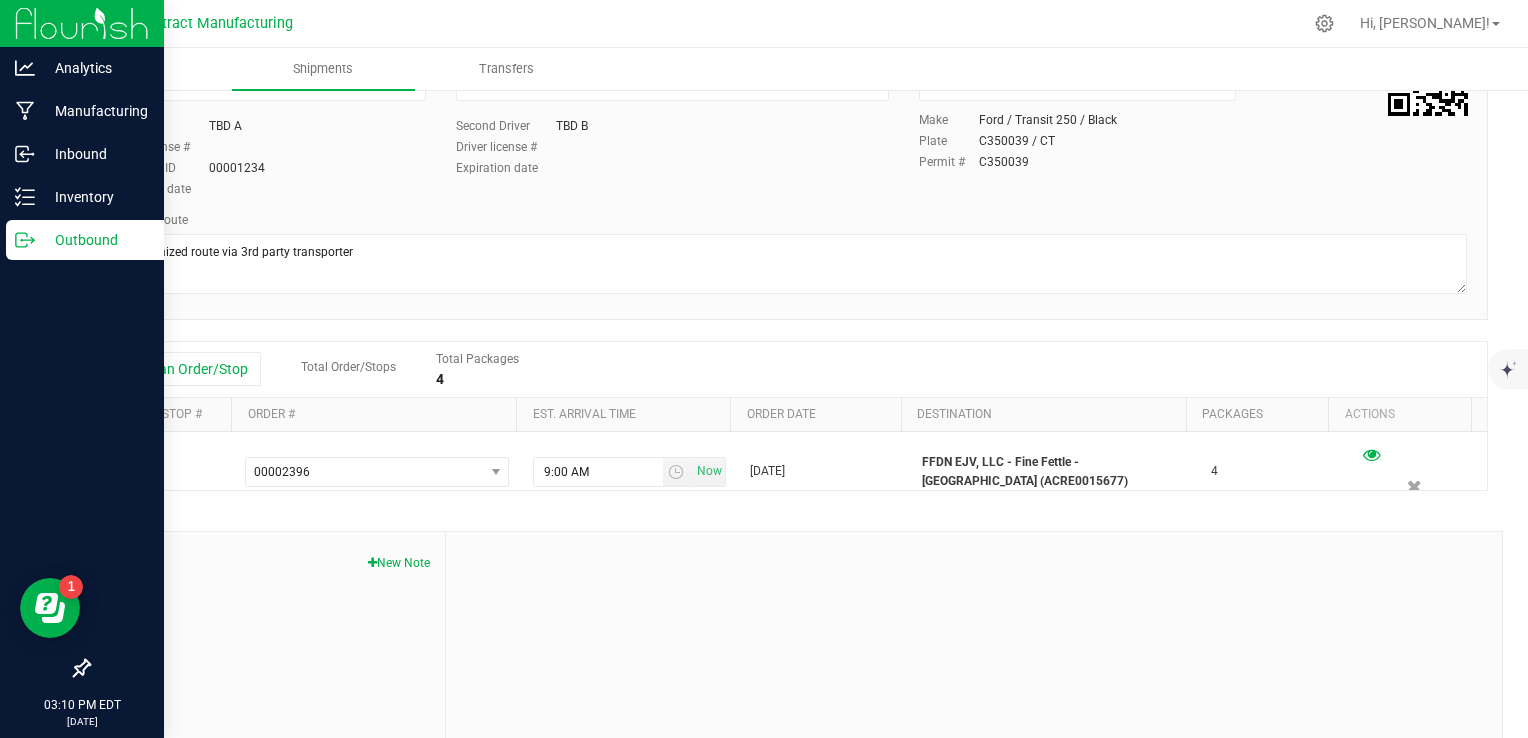 click at bounding box center (974, 666) 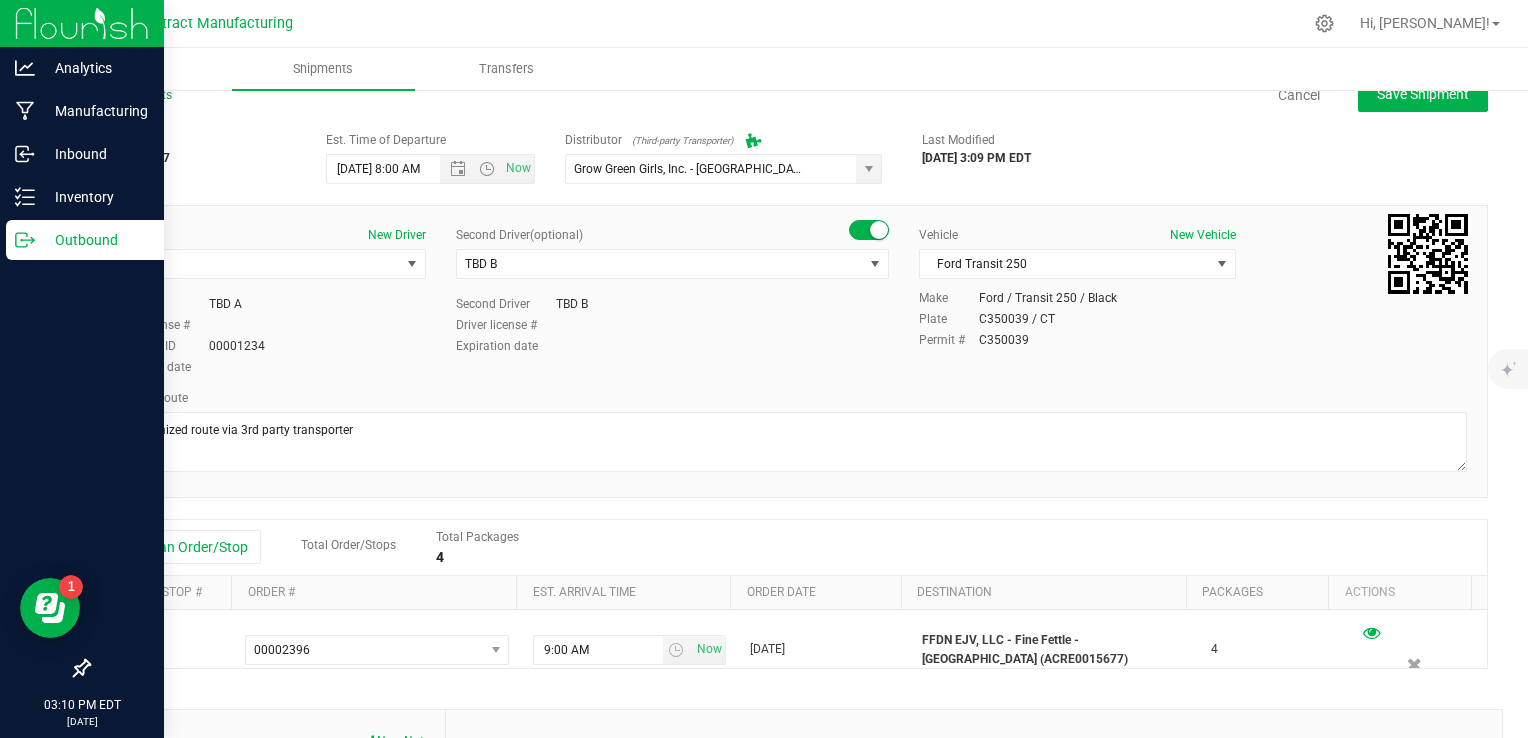 scroll, scrollTop: 0, scrollLeft: 0, axis: both 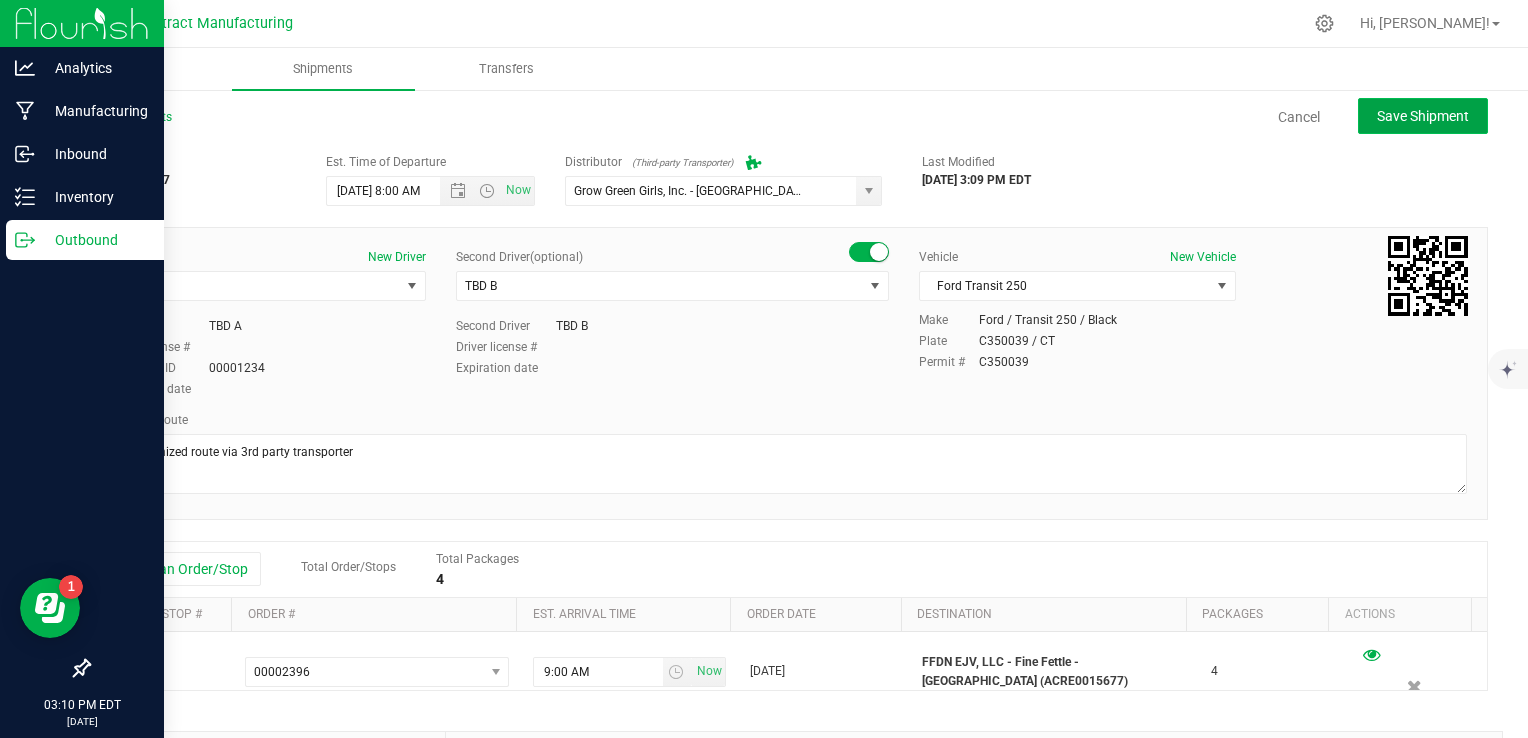 click on "Save Shipment" 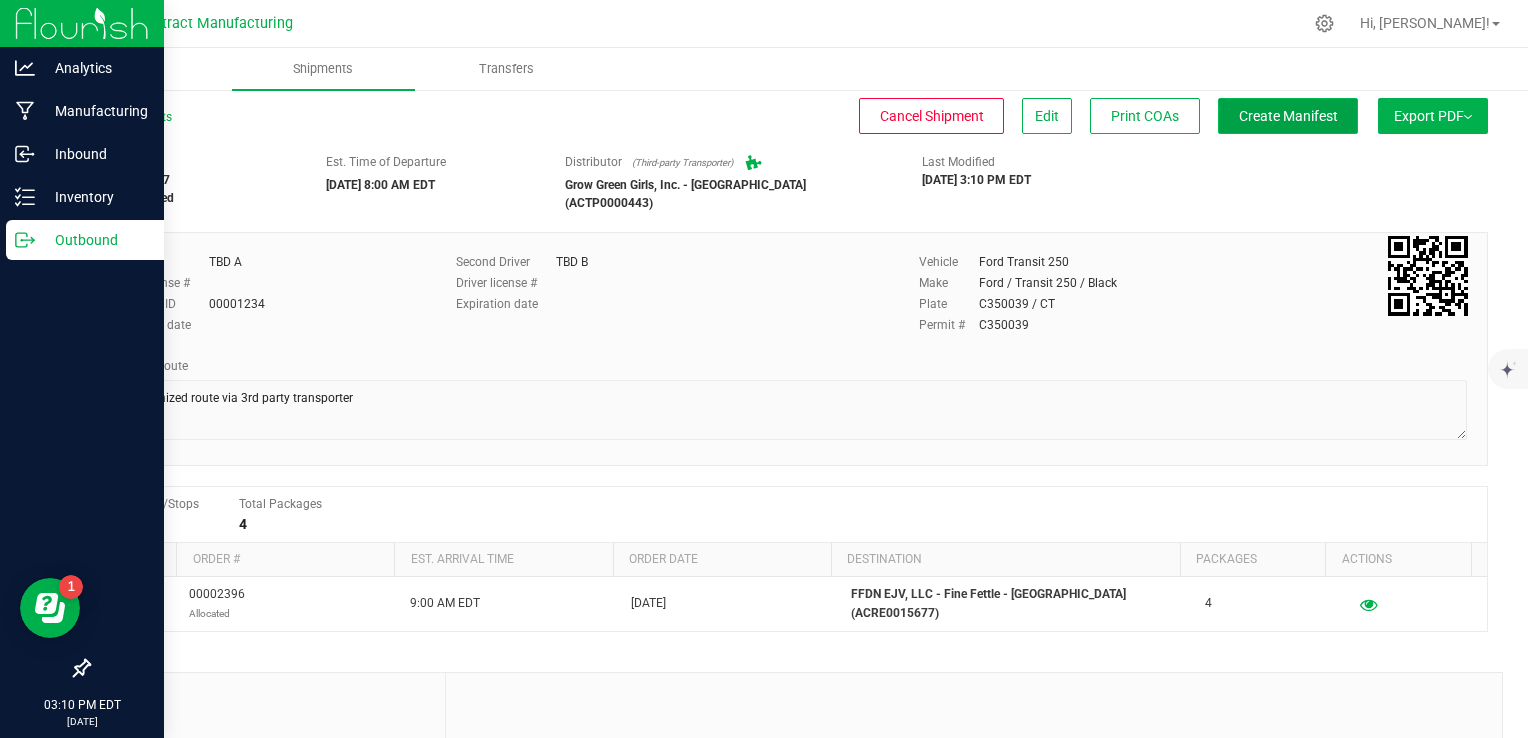 click on "Create Manifest" at bounding box center [1288, 116] 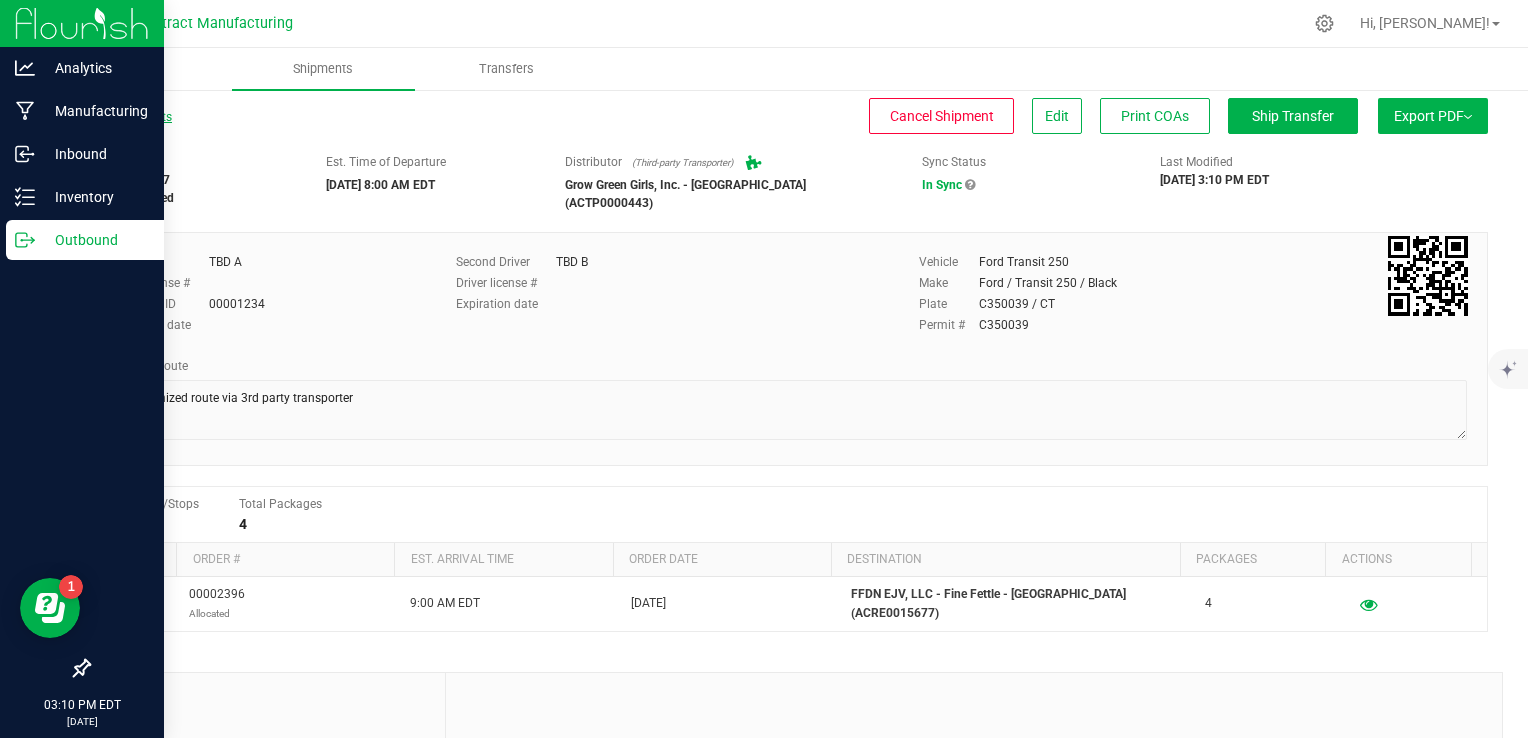 click on "All Shipments" at bounding box center (130, 117) 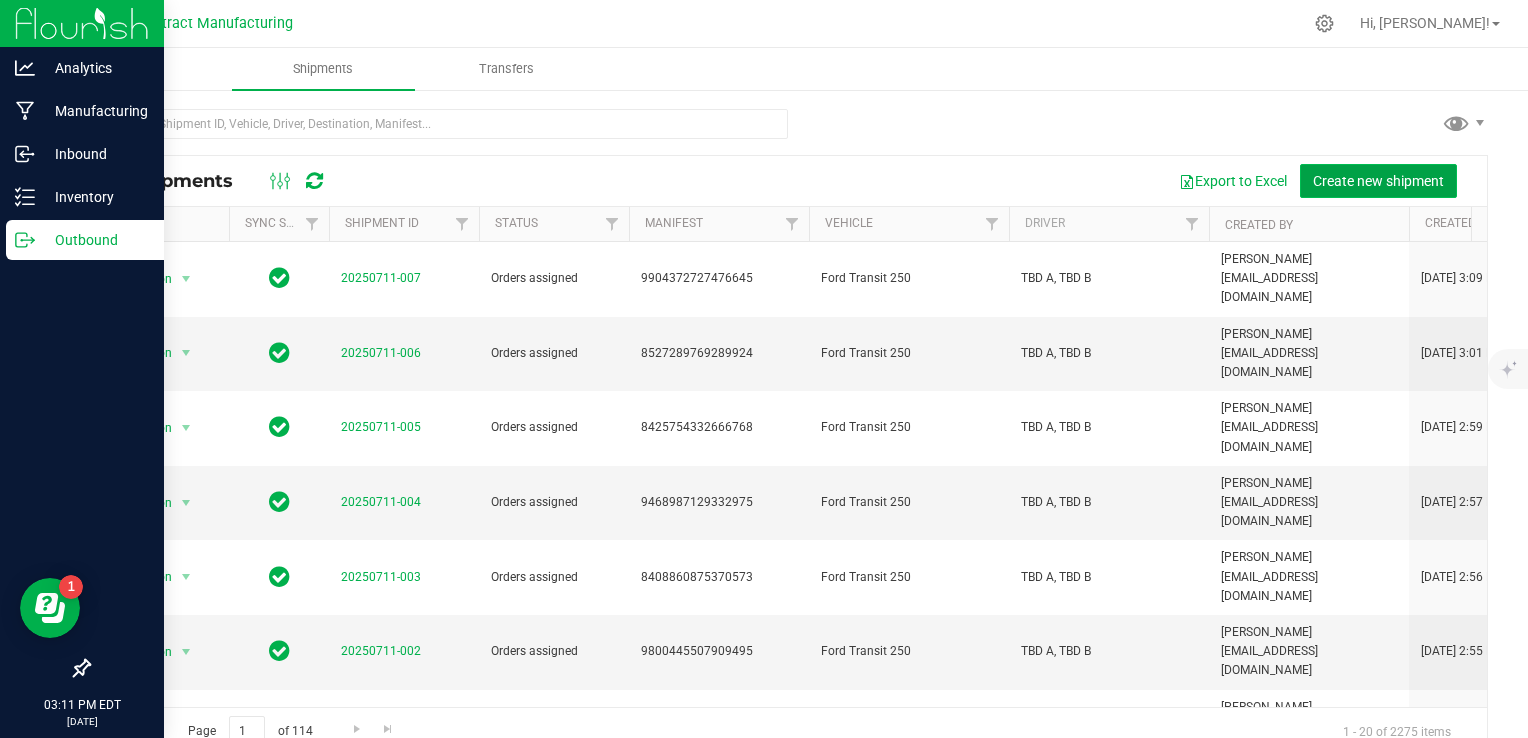 click on "Create new shipment" at bounding box center (1378, 181) 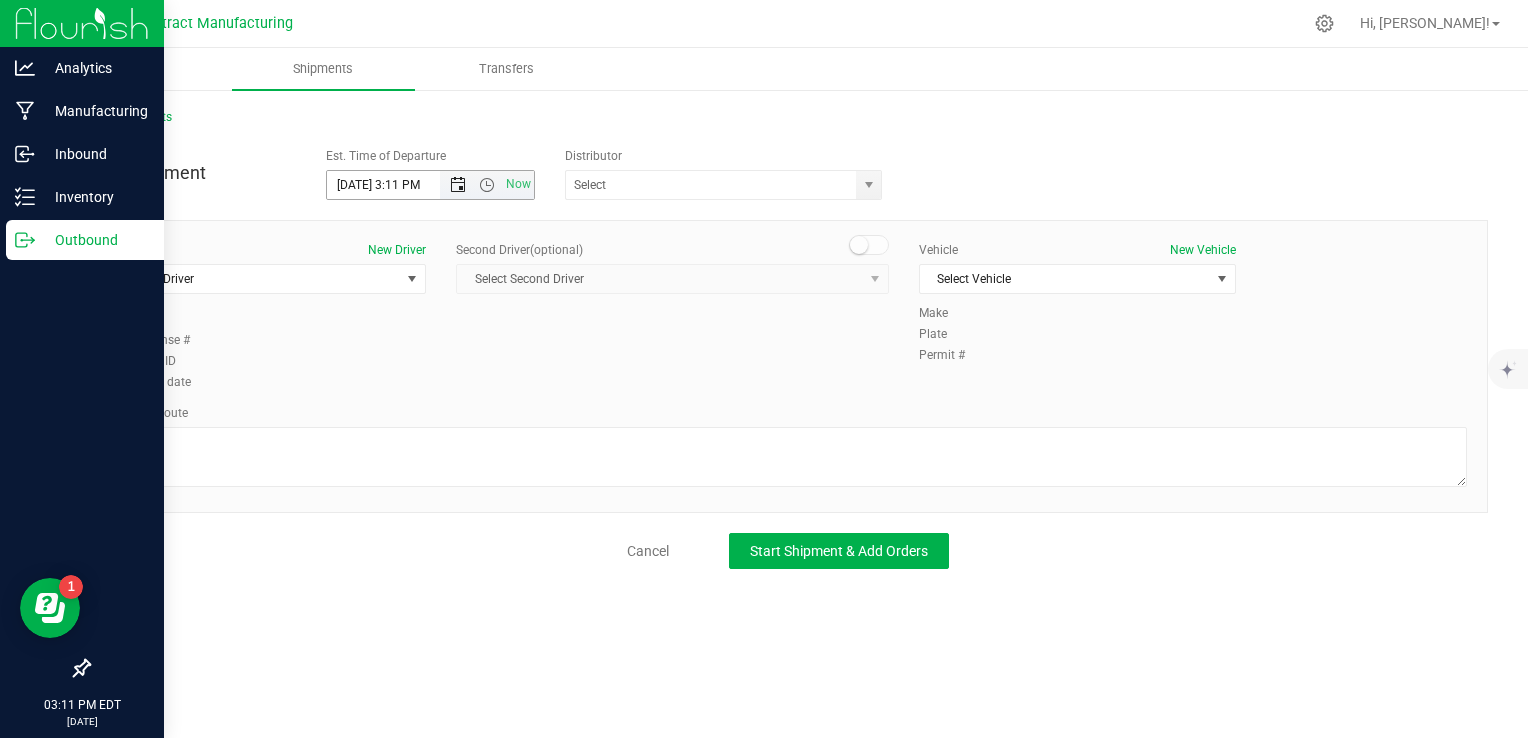 click at bounding box center (457, 185) 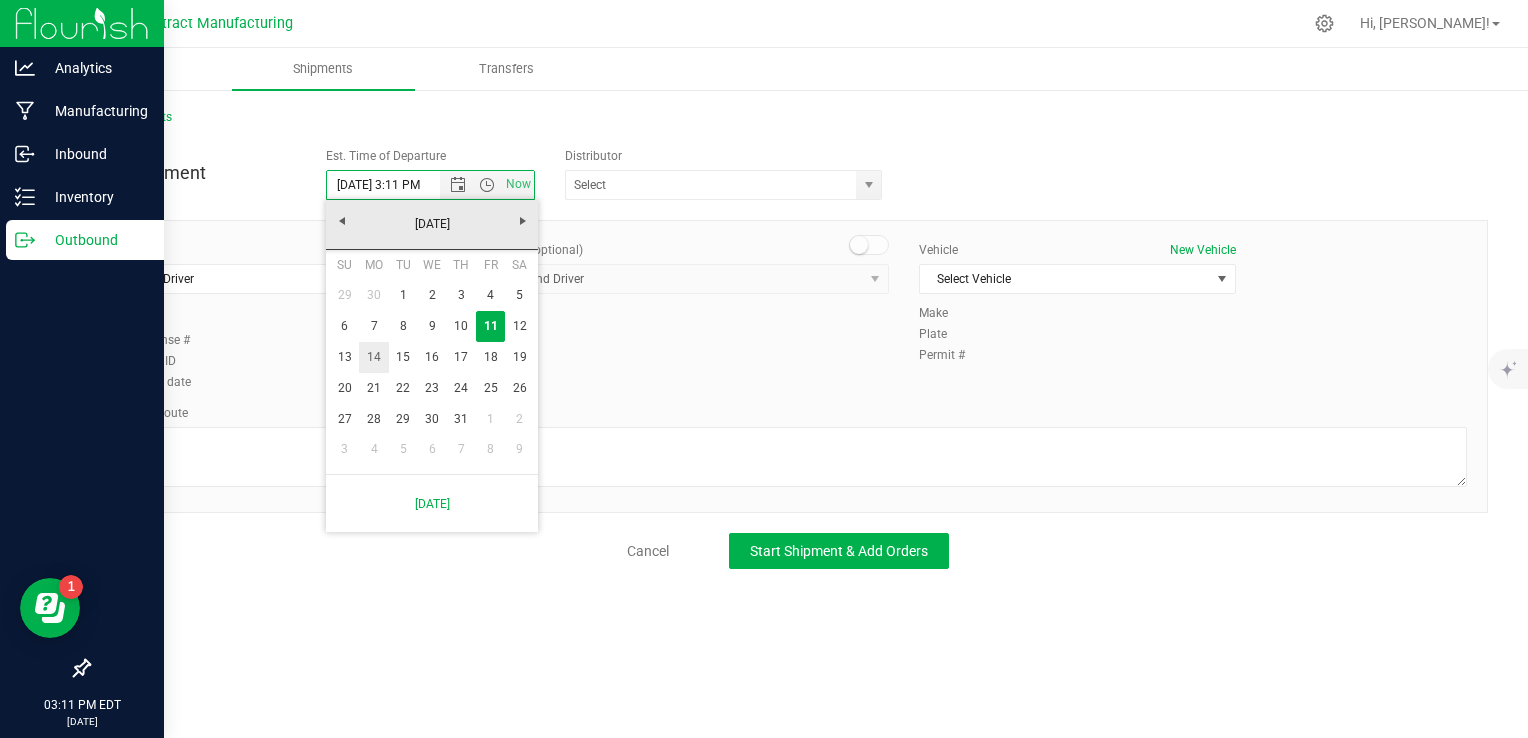 click on "14" at bounding box center [373, 357] 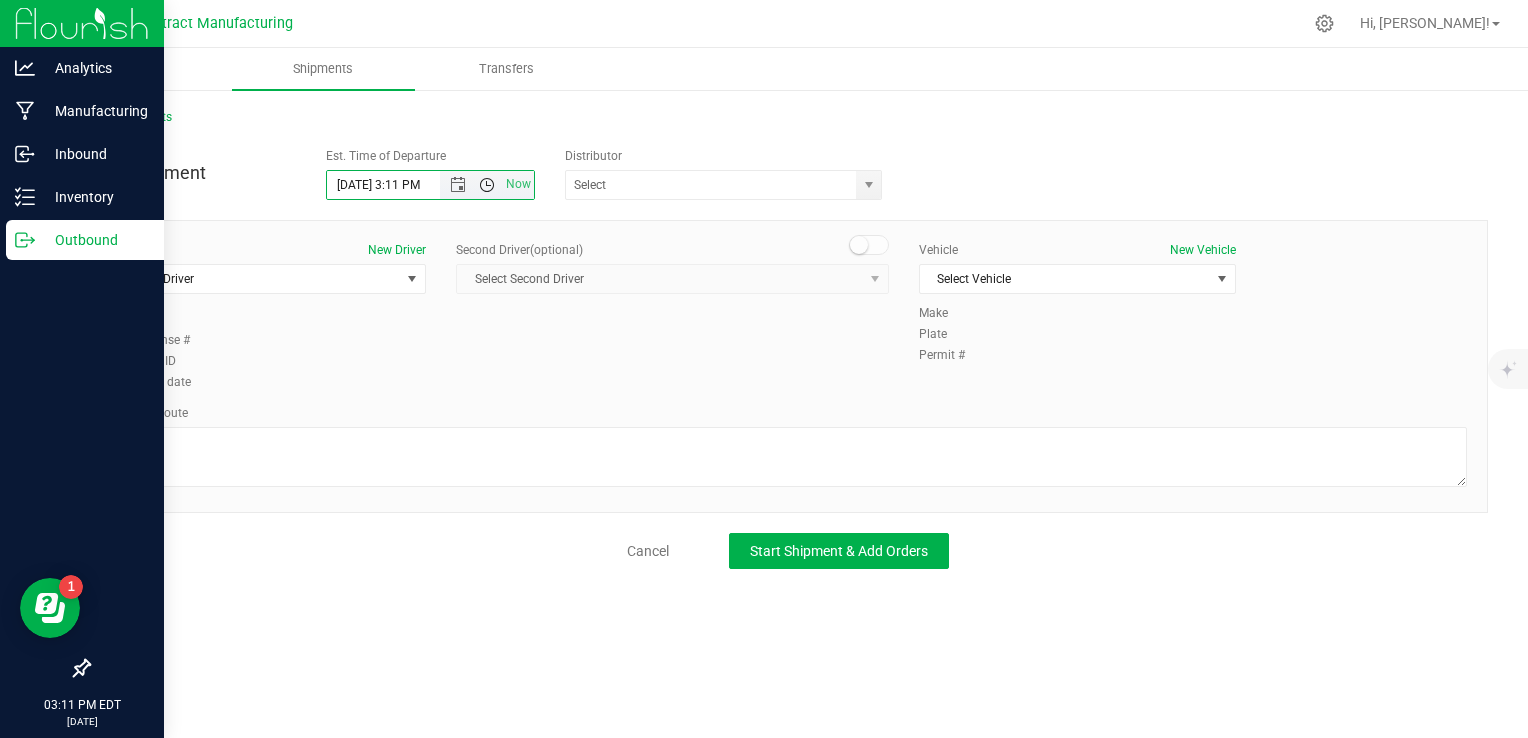 click at bounding box center (487, 185) 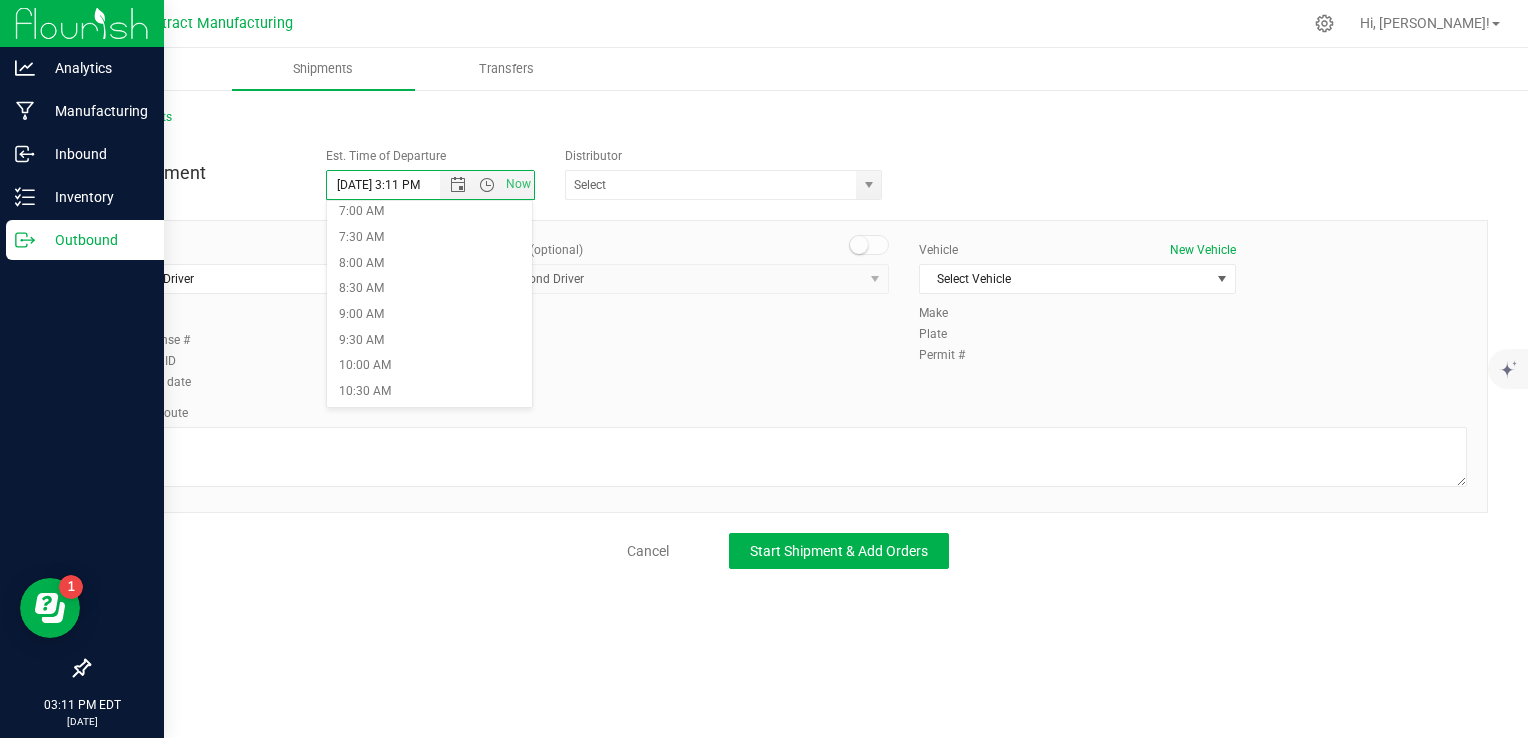 scroll, scrollTop: 400, scrollLeft: 0, axis: vertical 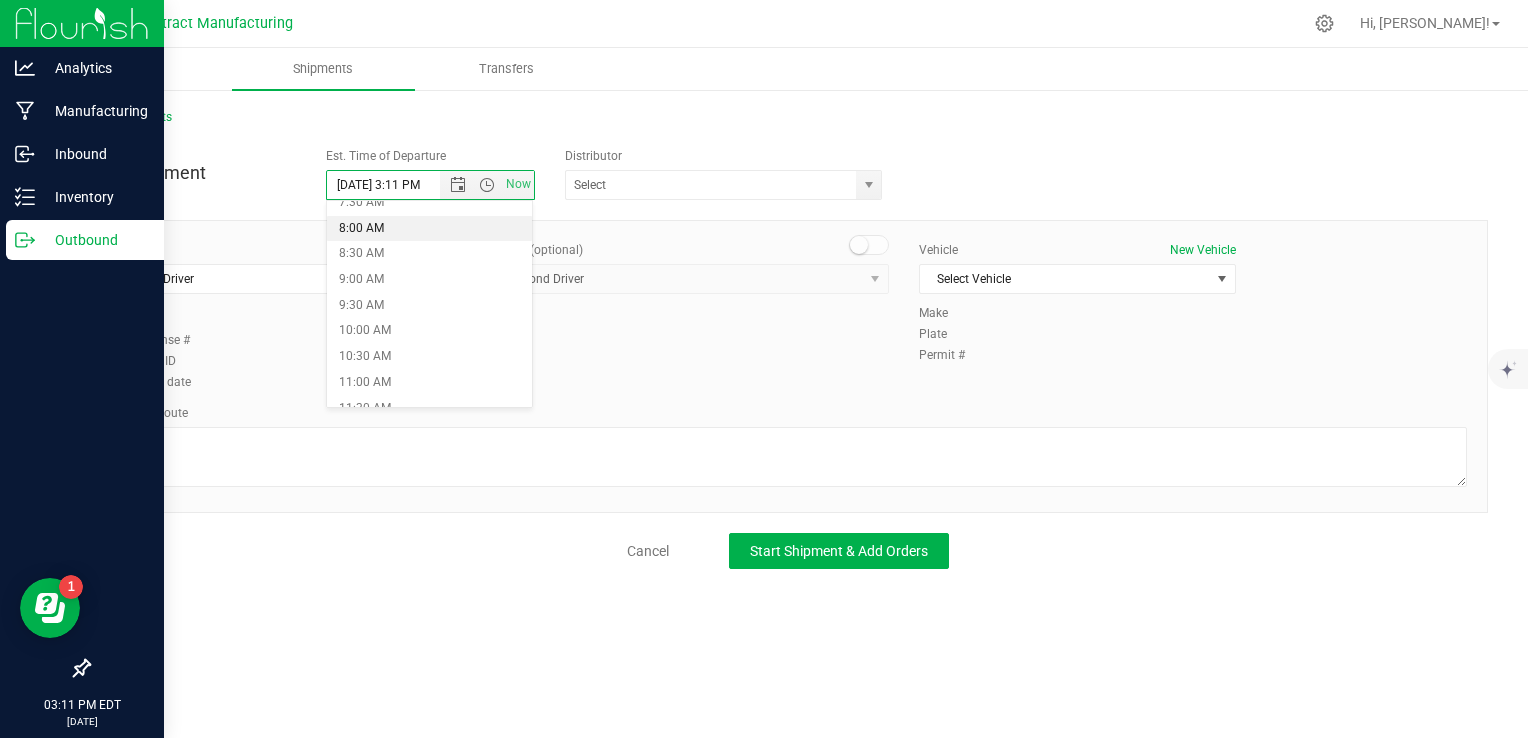 click on "8:00 AM" at bounding box center [429, 229] 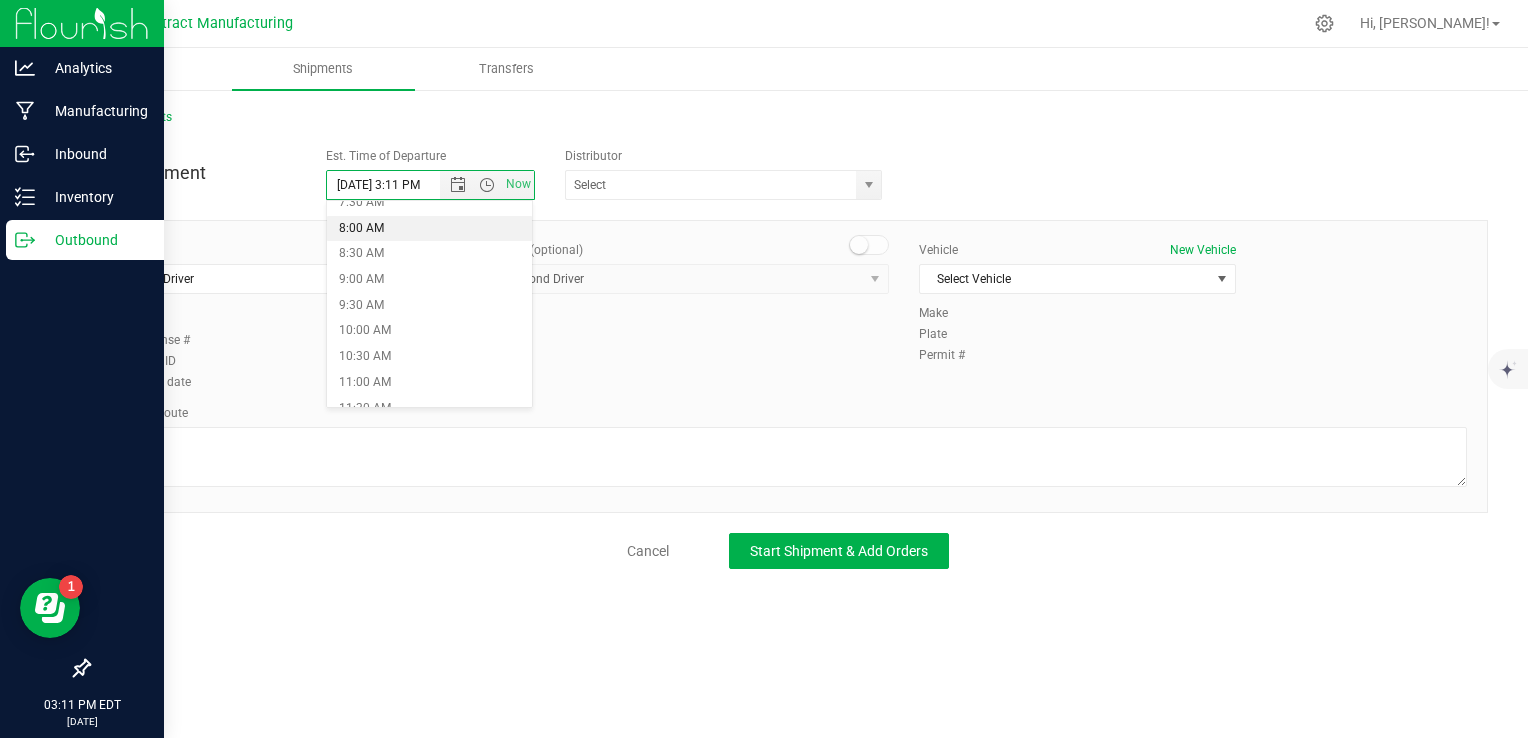 type on "[DATE] 8:00 AM" 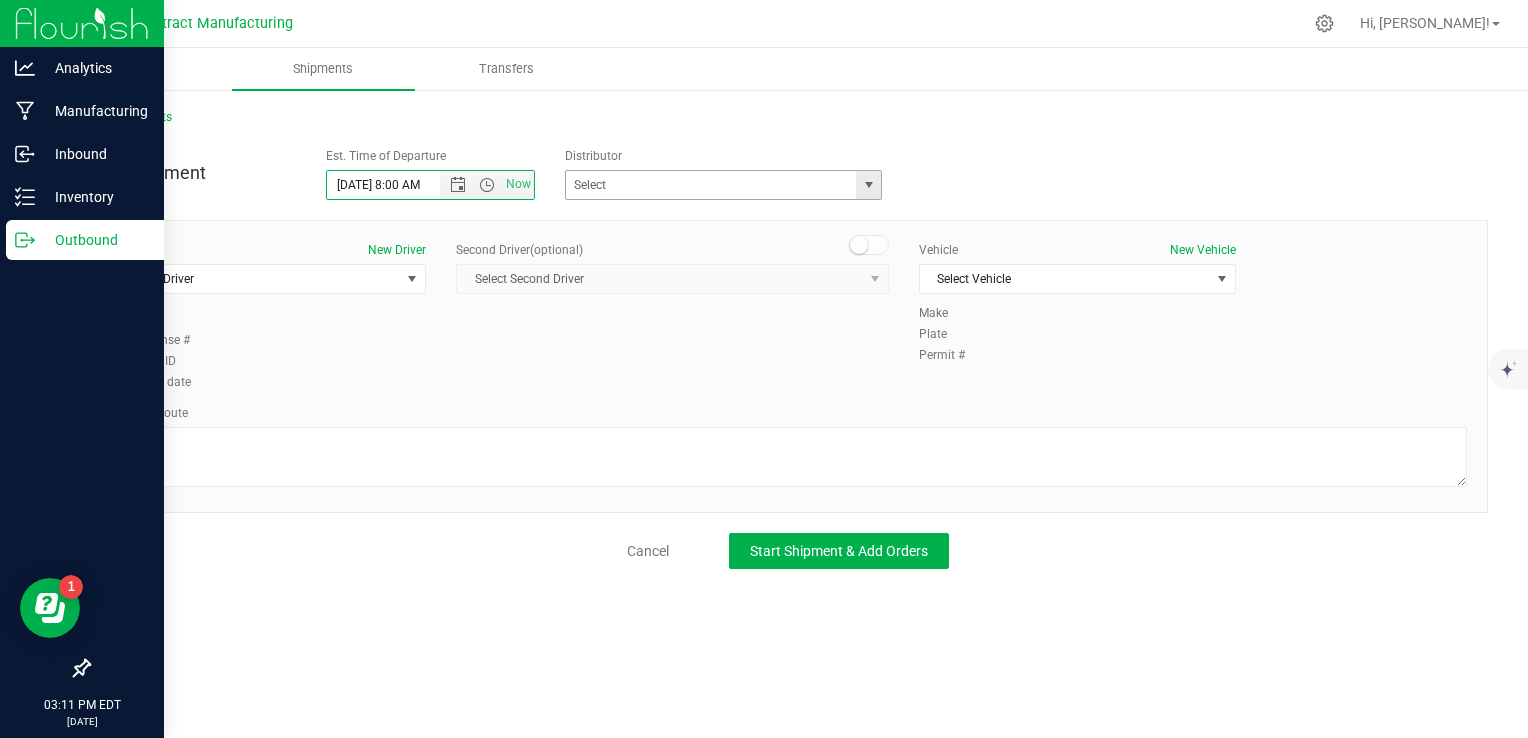 click at bounding box center (868, 185) 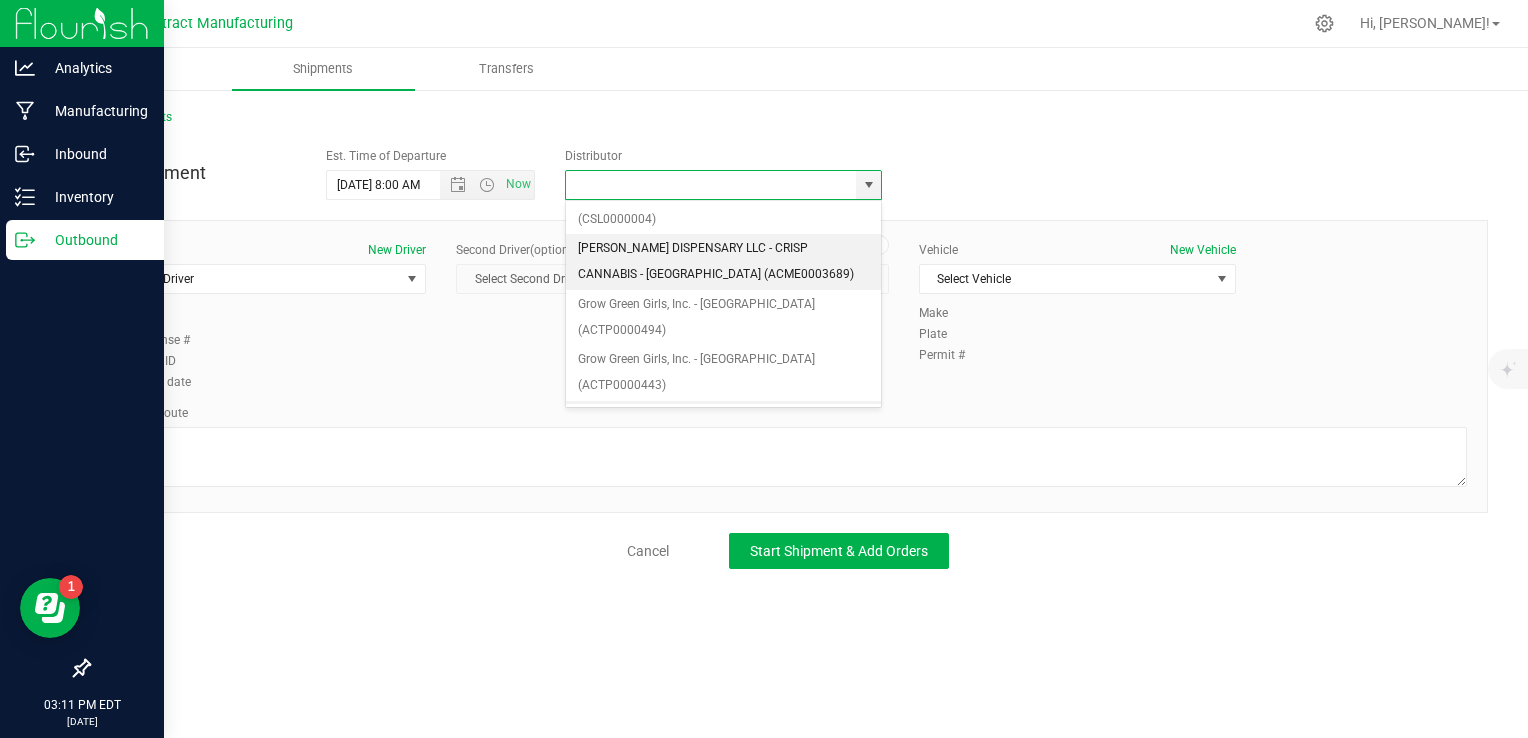 scroll, scrollTop: 200, scrollLeft: 0, axis: vertical 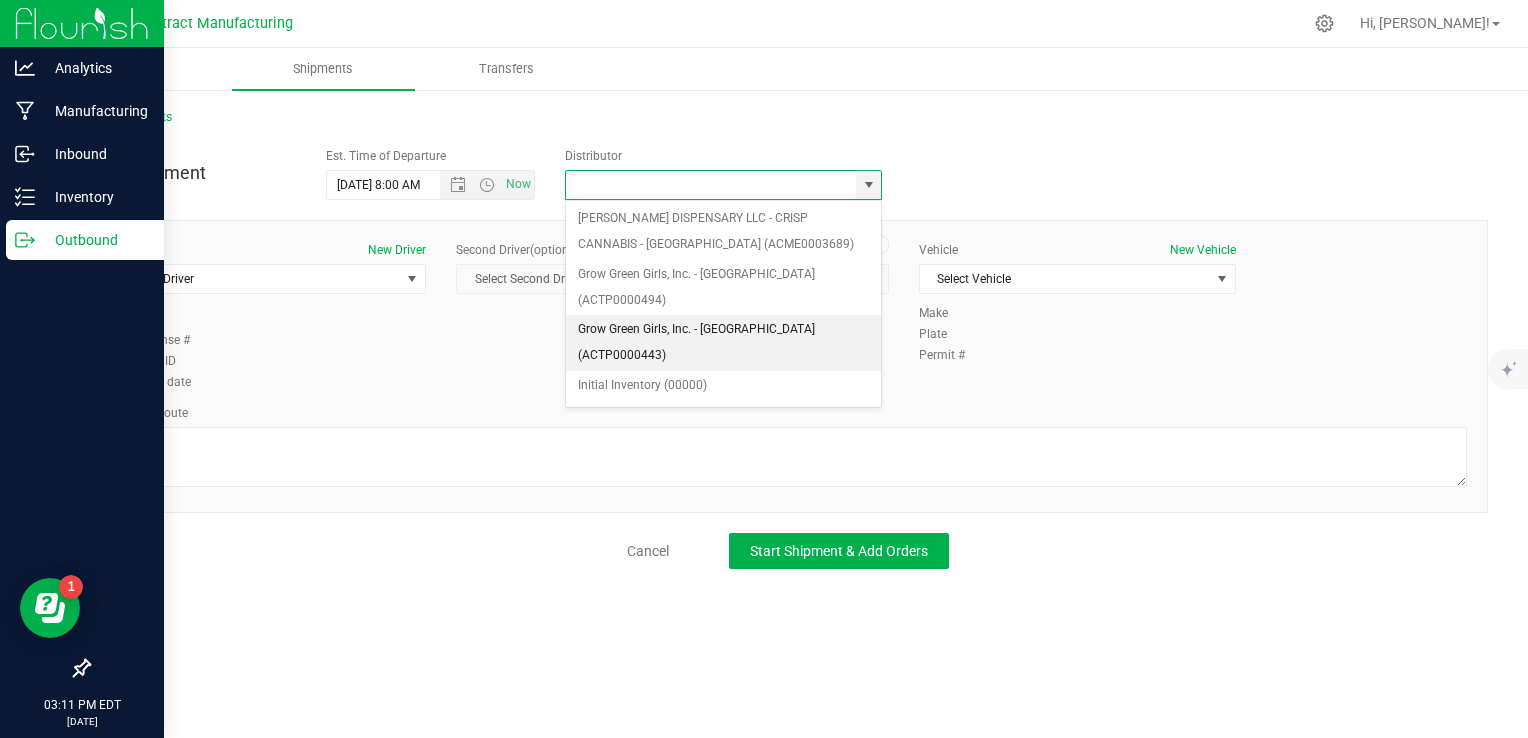 click on "Grow Green Girls, Inc. - [GEOGRAPHIC_DATA] (ACTP0000443)" at bounding box center (724, 342) 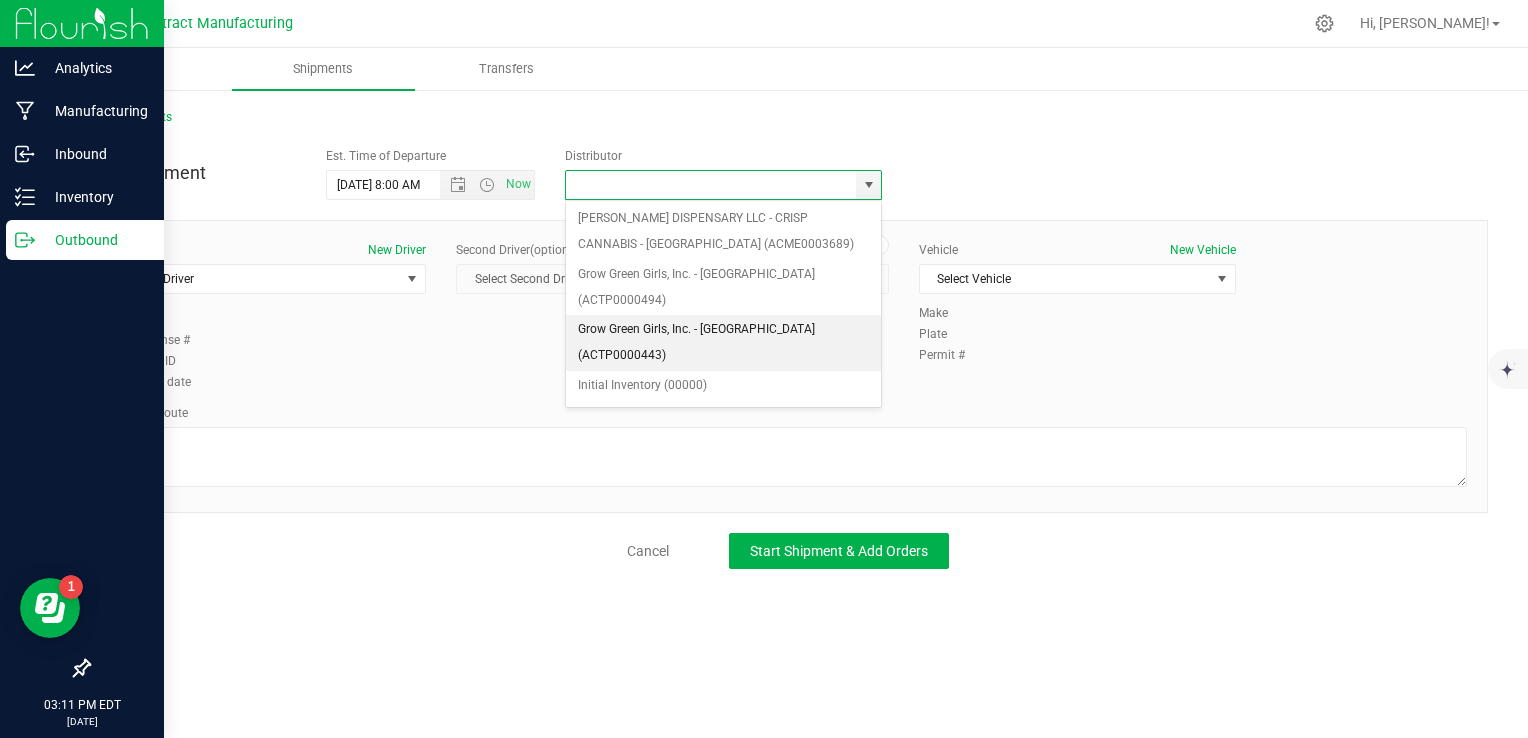 type on "Grow Green Girls, Inc. - [GEOGRAPHIC_DATA] (ACTP0000443)" 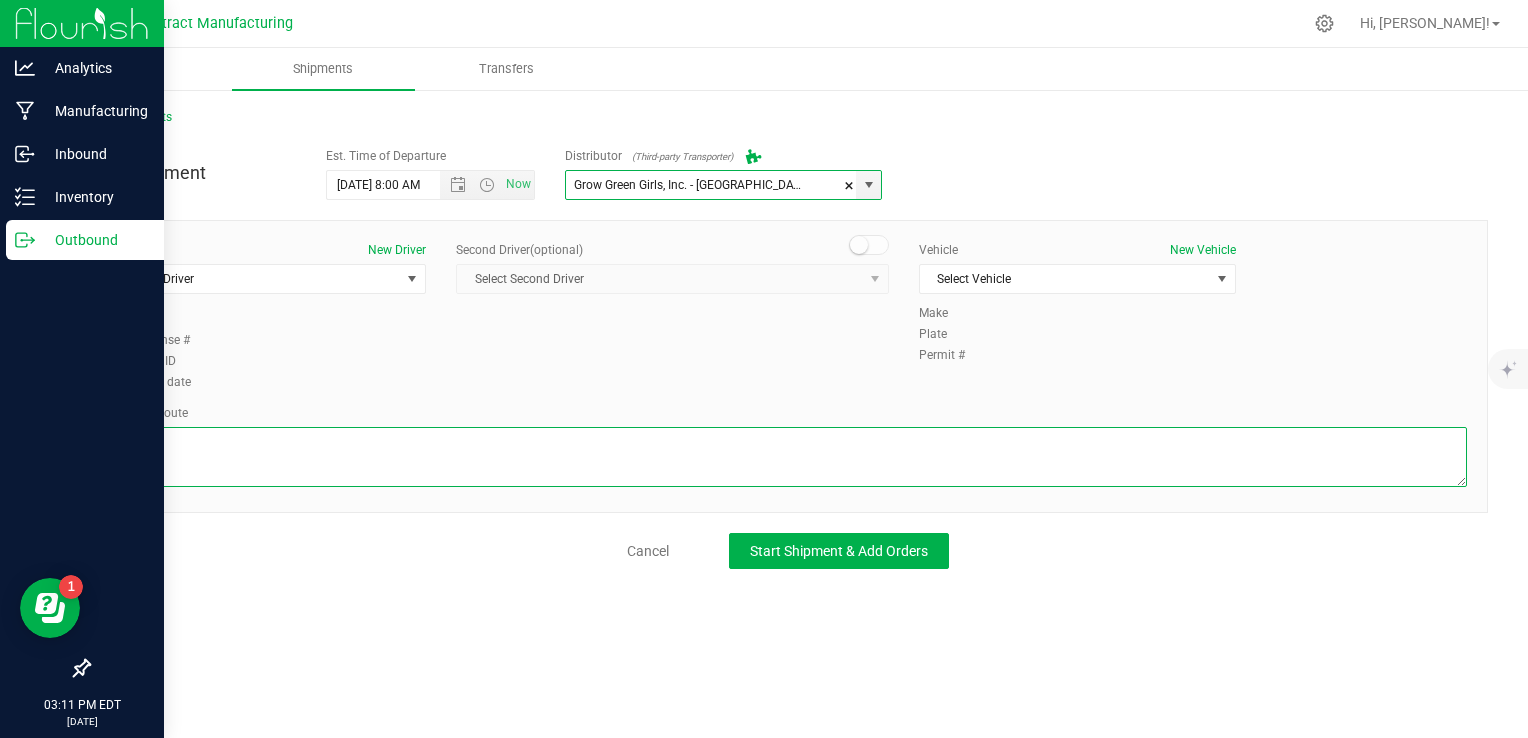 click at bounding box center [788, 457] 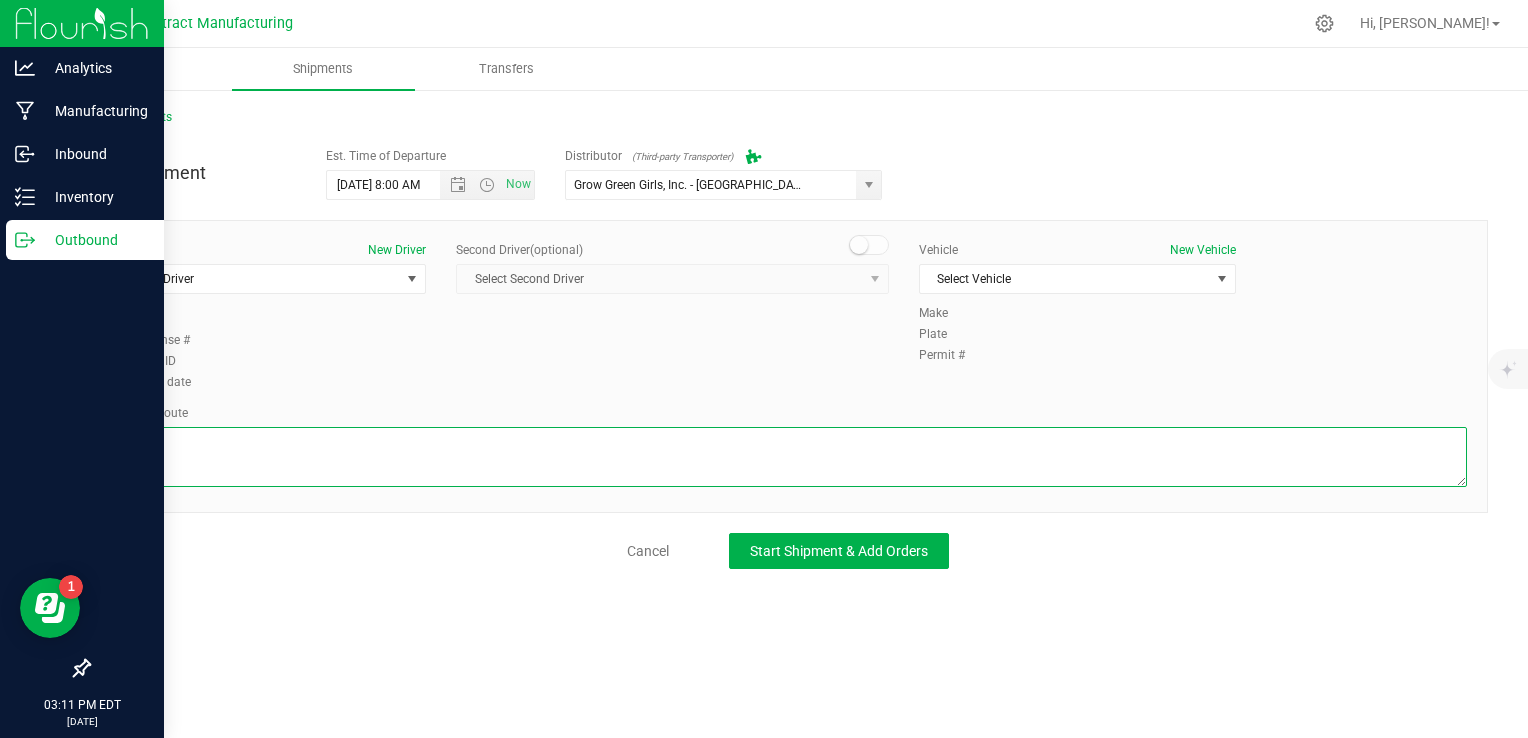 paste on "Randomized route via 3rd party transporter" 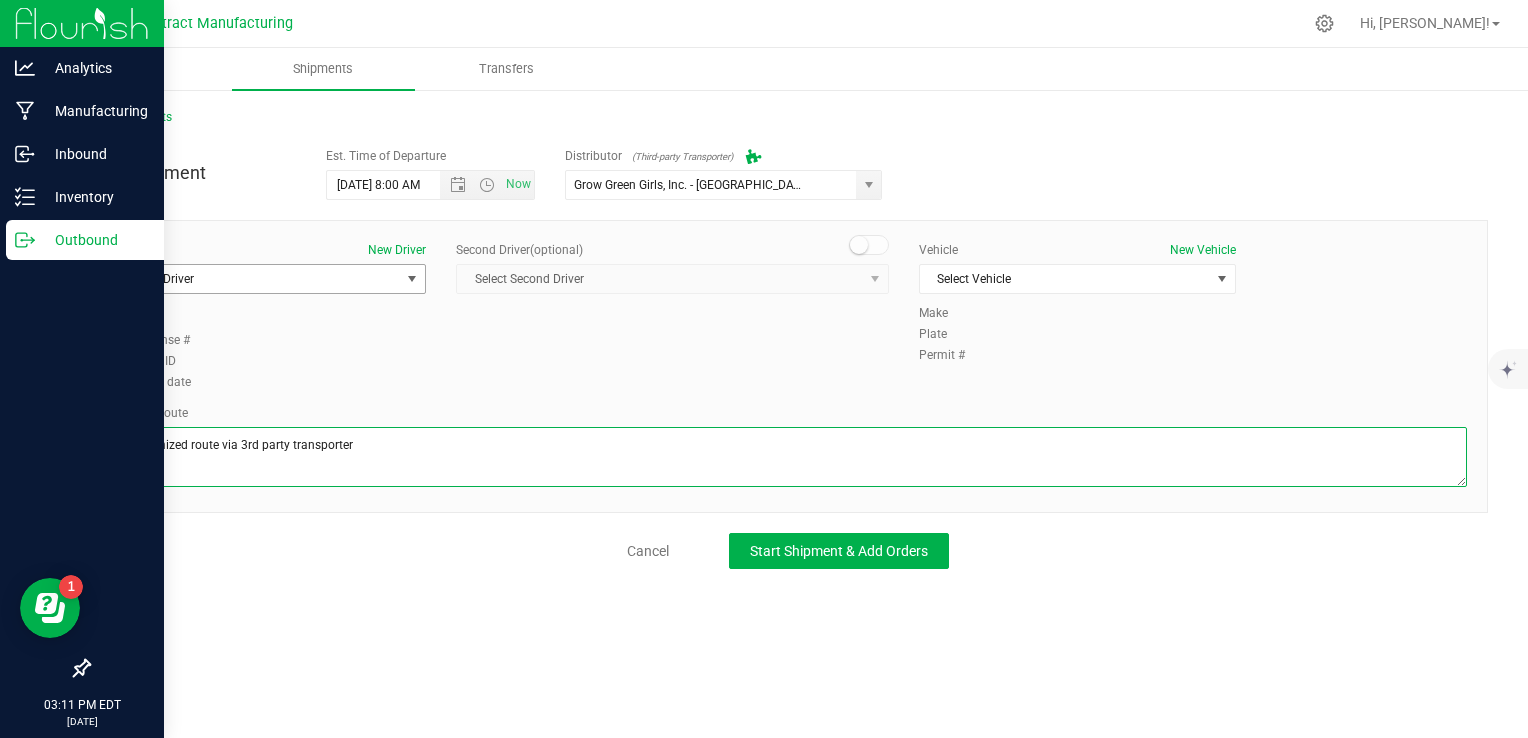 type on "Randomized route via 3rd party transporter" 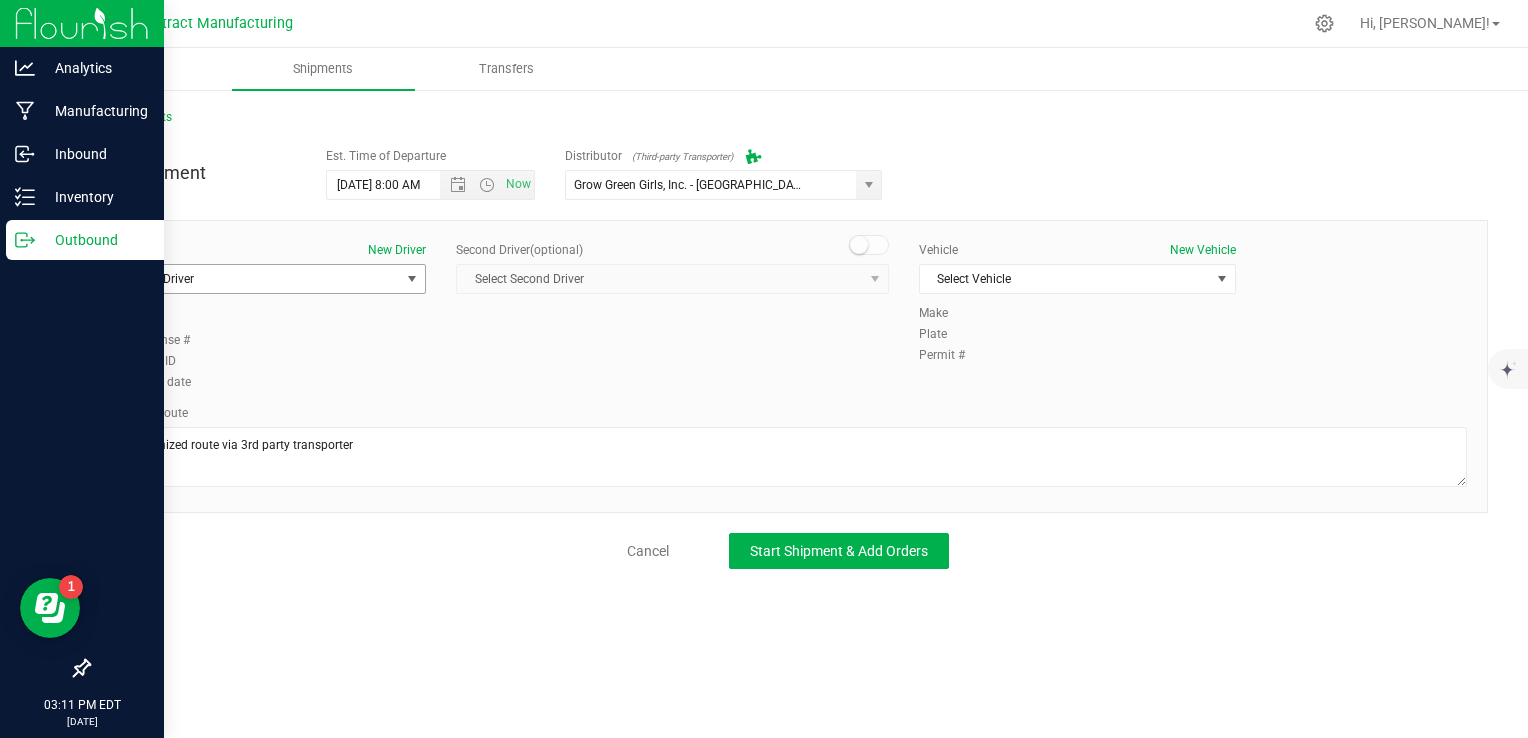 click on "Driver
New Driver
Select Driver Select Driver TBD A TBD B [PERSON_NAME] [PERSON_NAME] [PERSON_NAME] [PERSON_NAME] [PERSON_NAME] [PERSON_NAME] [PERSON_NAME] [PERSON_NAME] [PERSON_NAME] [PERSON_NAME] [PERSON_NAME] [PERSON_NAME] [PERSON_NAME] [PERSON_NAME] [PERSON_NAME] [PERSON_NAME] [PERSON_NAME] [PERSON_NAME] [PERSON_NAME]" at bounding box center (267, 275) 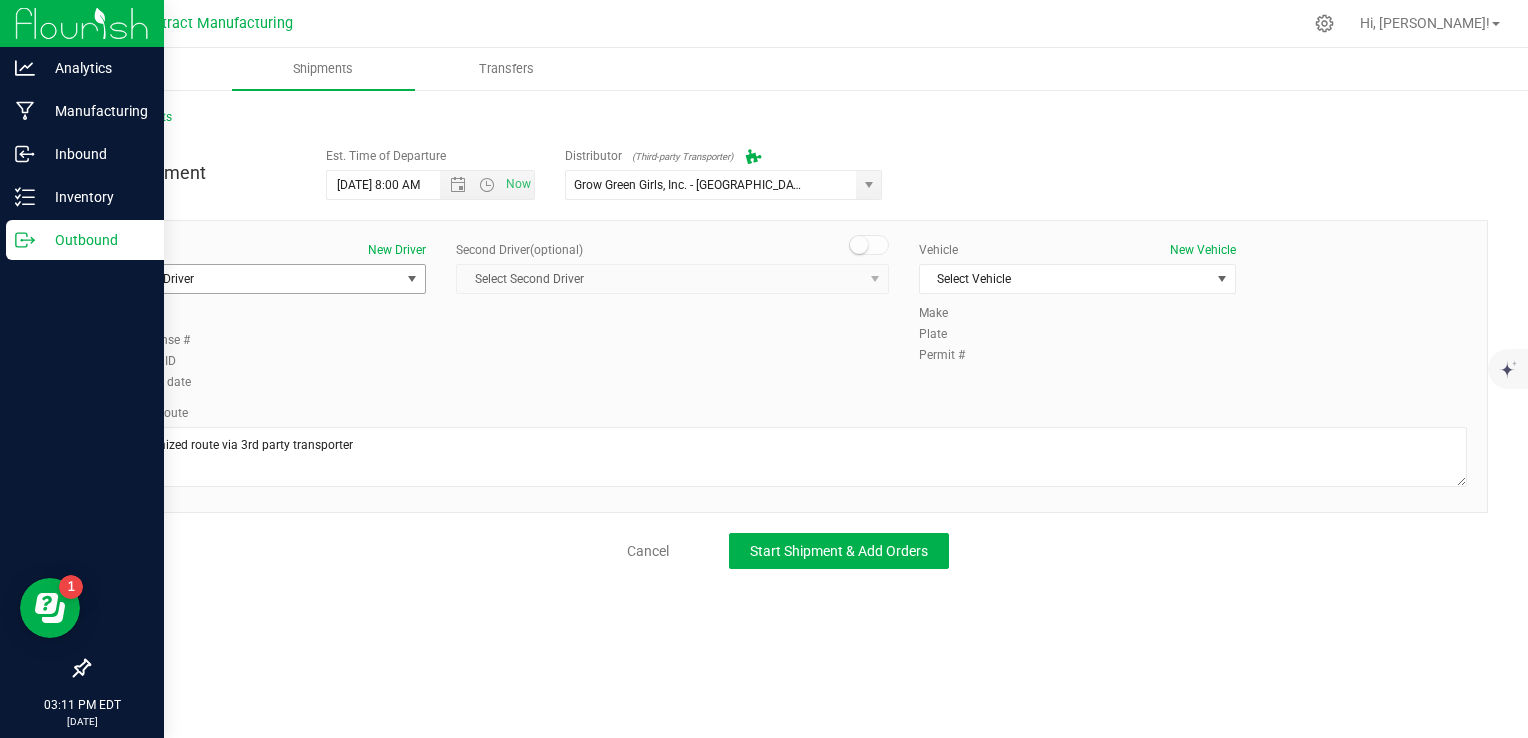 click on "Select Driver" at bounding box center (255, 279) 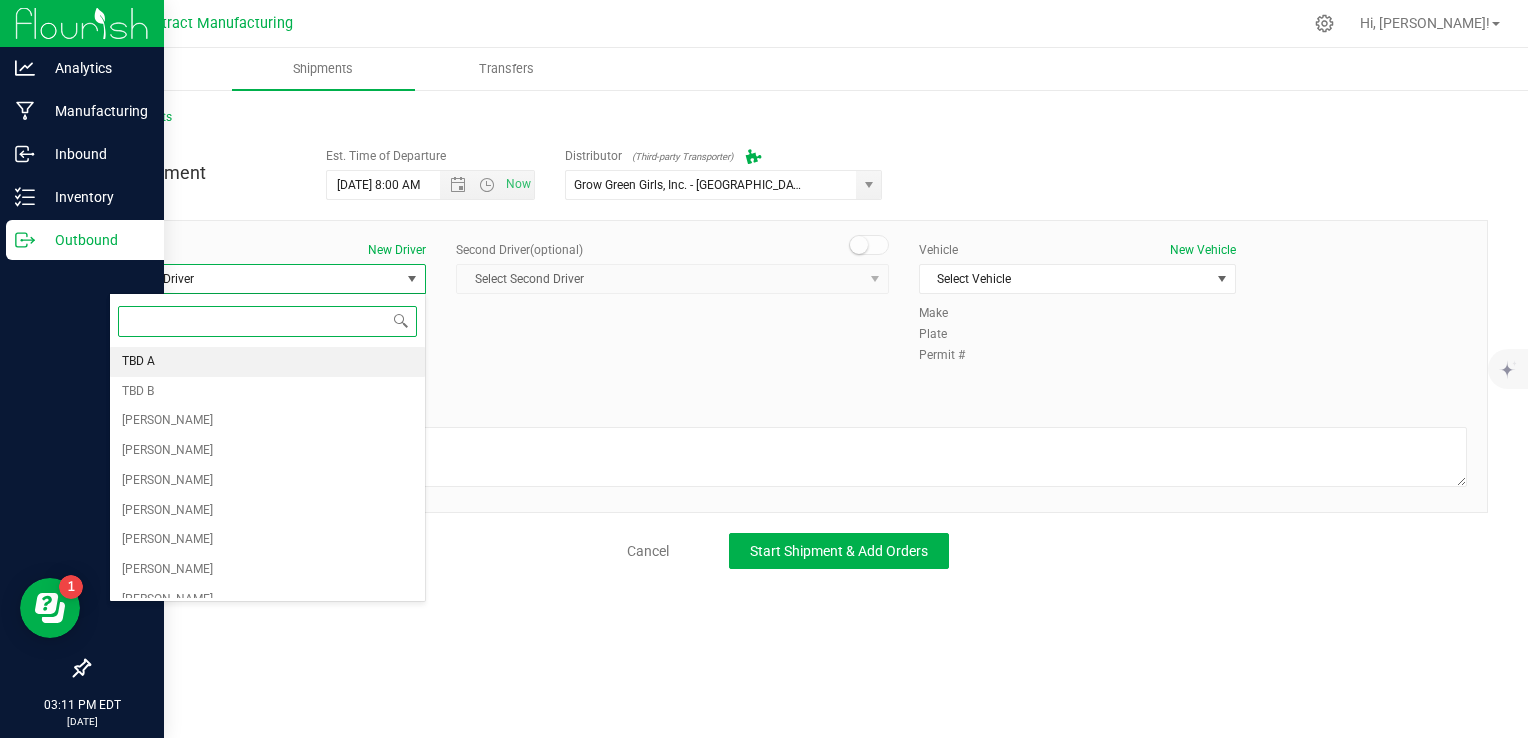 click on "TBD A" at bounding box center (267, 362) 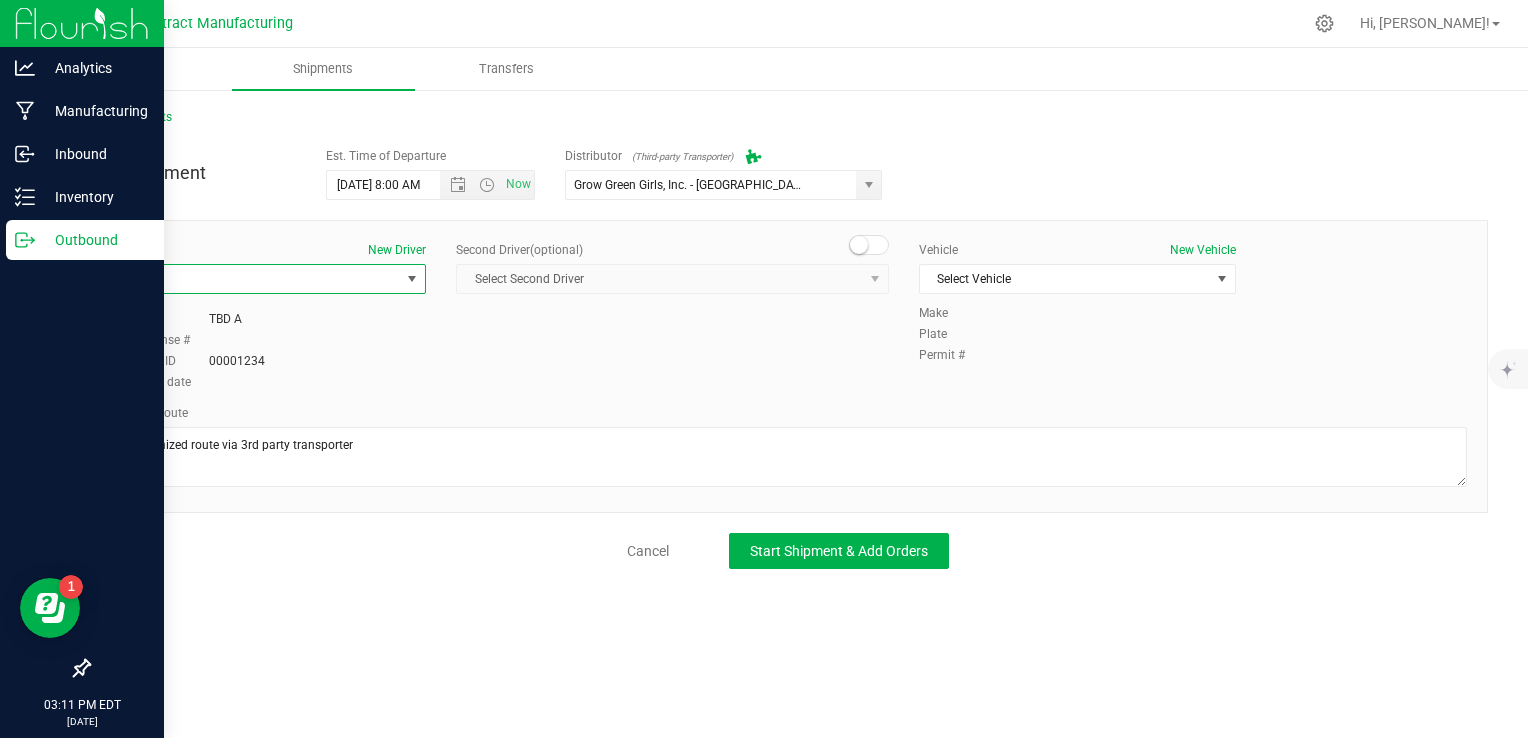 click at bounding box center (859, 245) 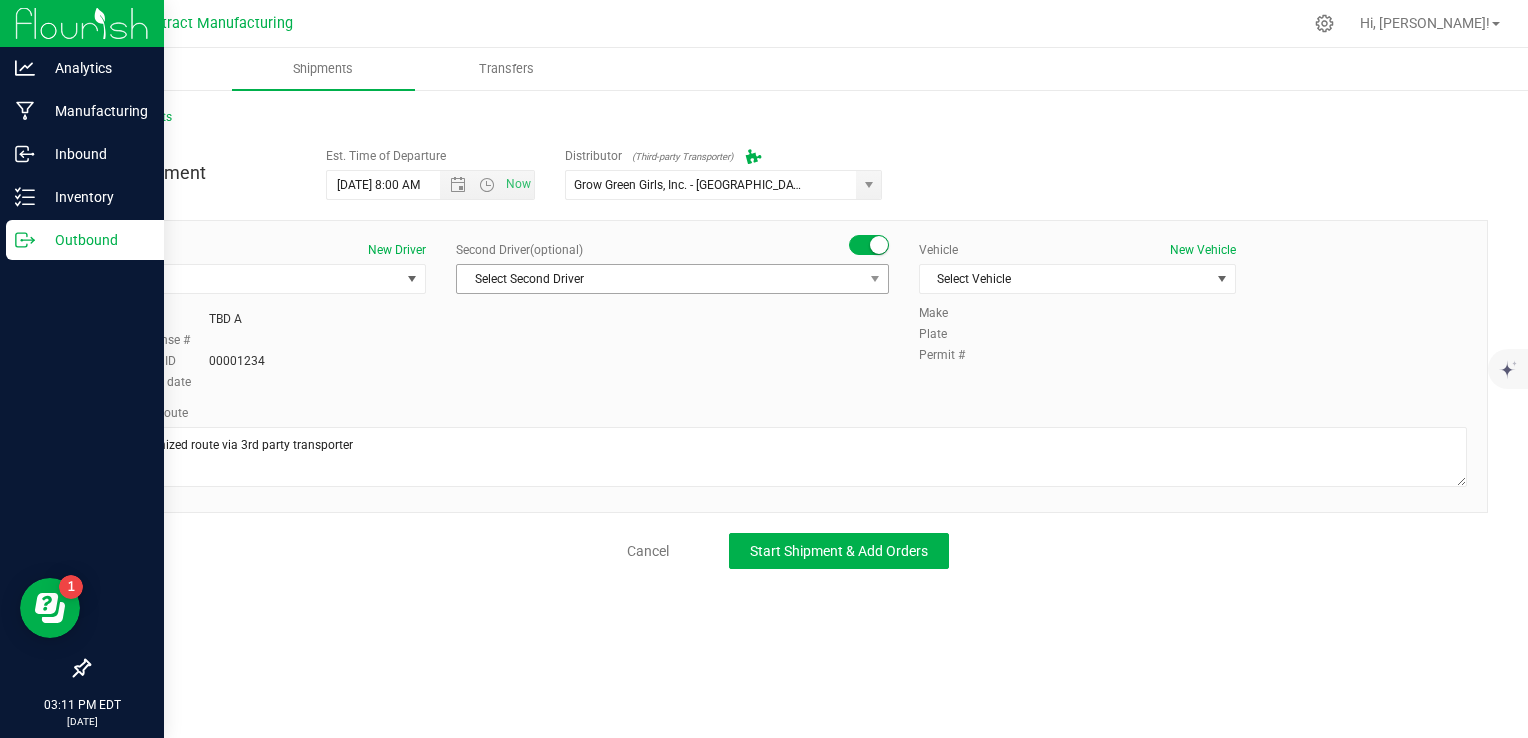 click on "Select Second Driver" at bounding box center (660, 279) 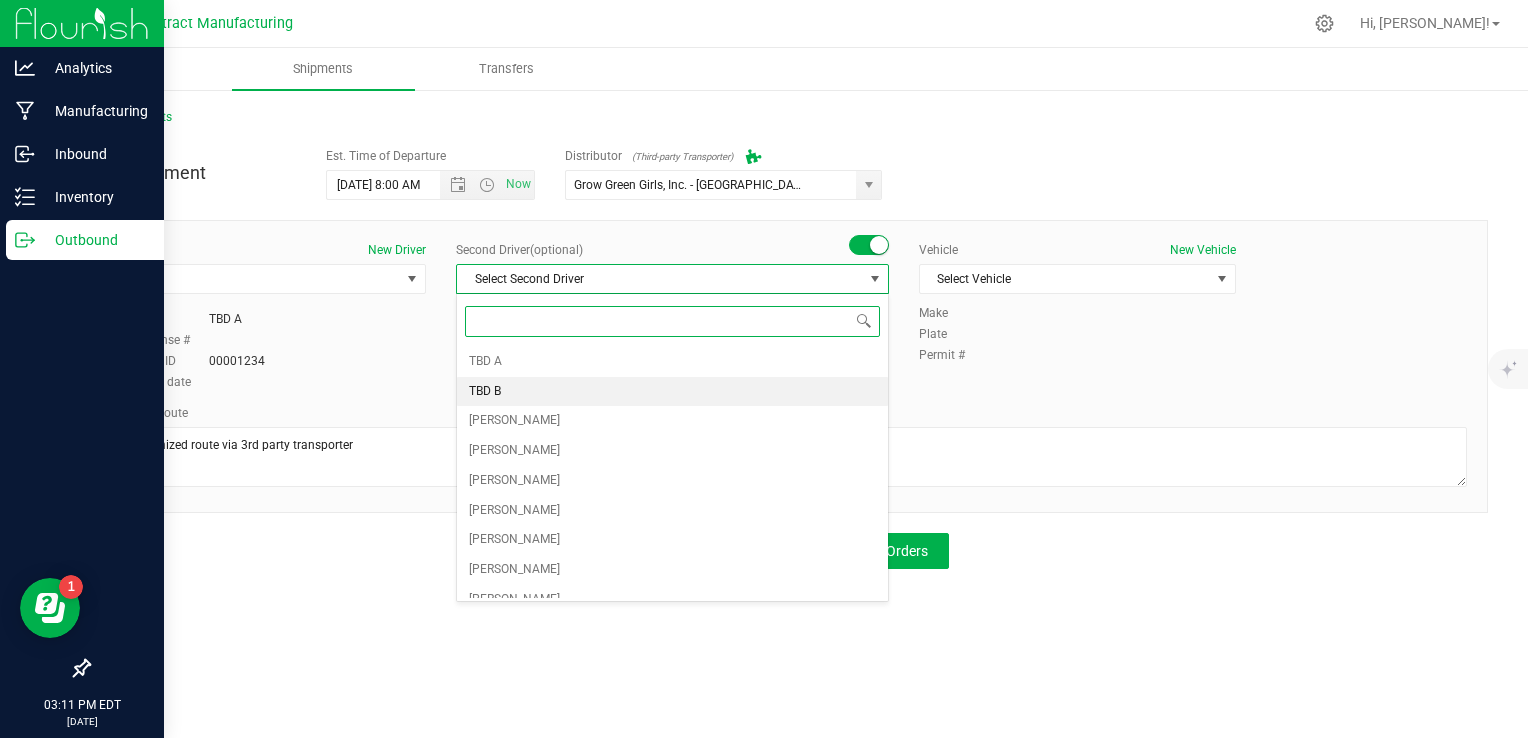 click on "TBD B" at bounding box center [672, 392] 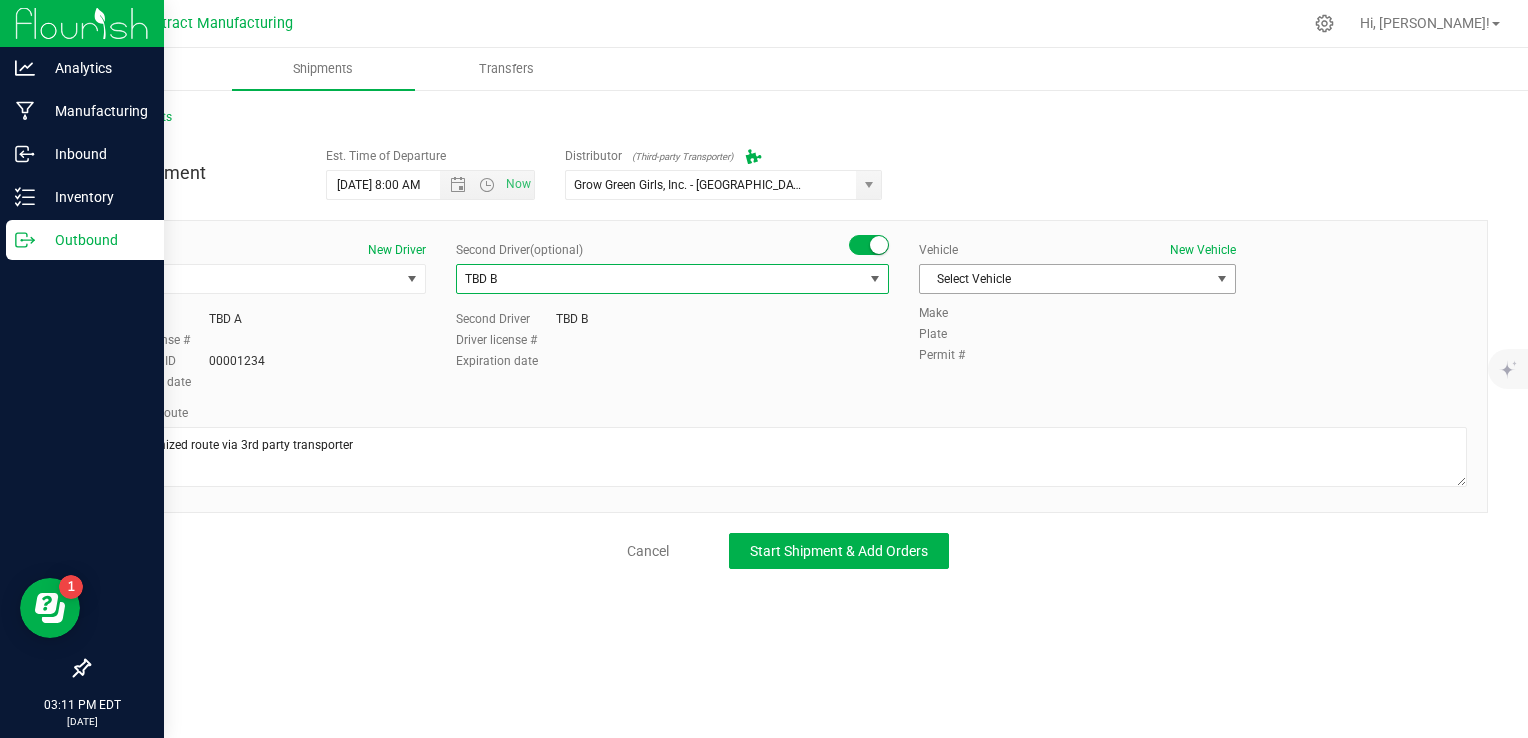 click on "Select Vehicle" at bounding box center [1065, 279] 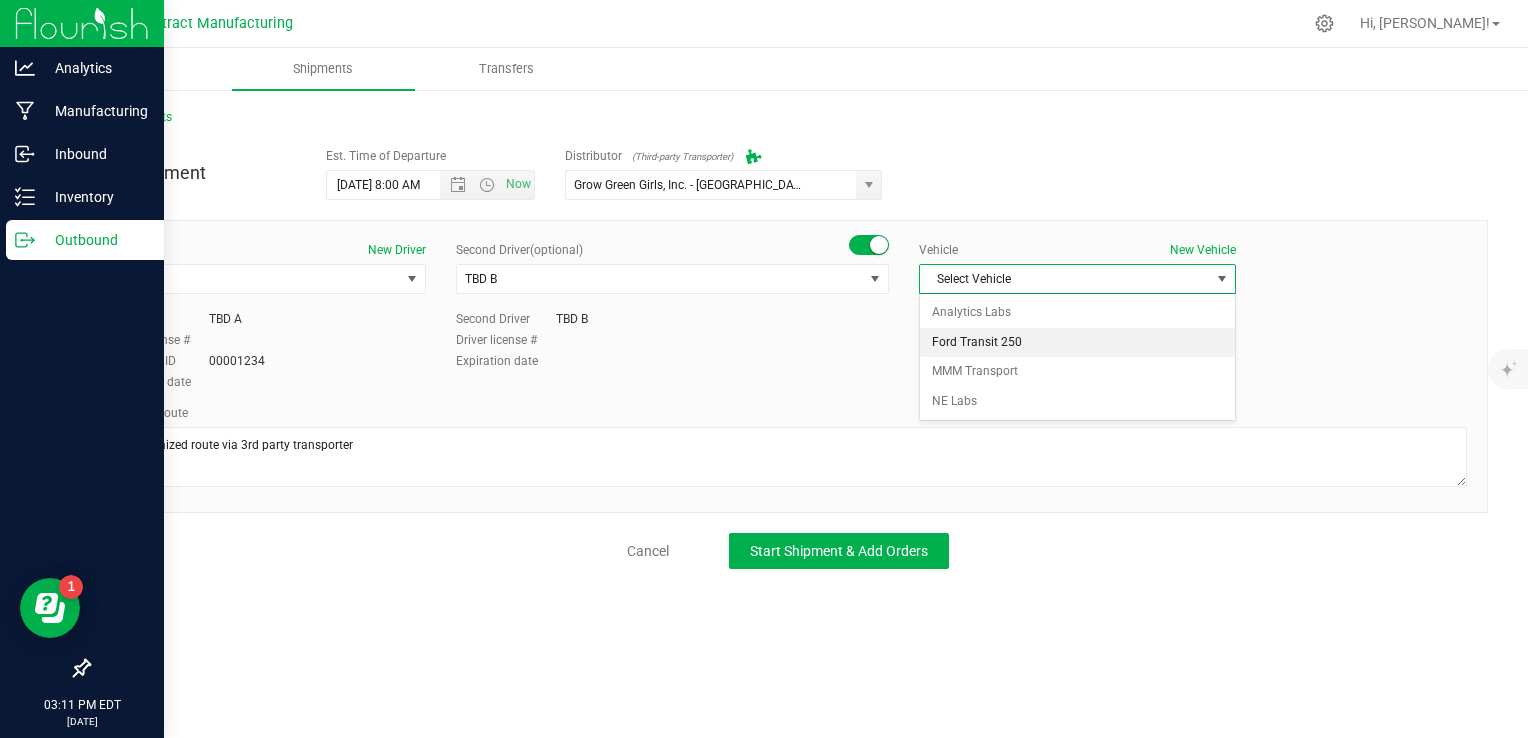 click on "Ford Transit 250" at bounding box center (1077, 343) 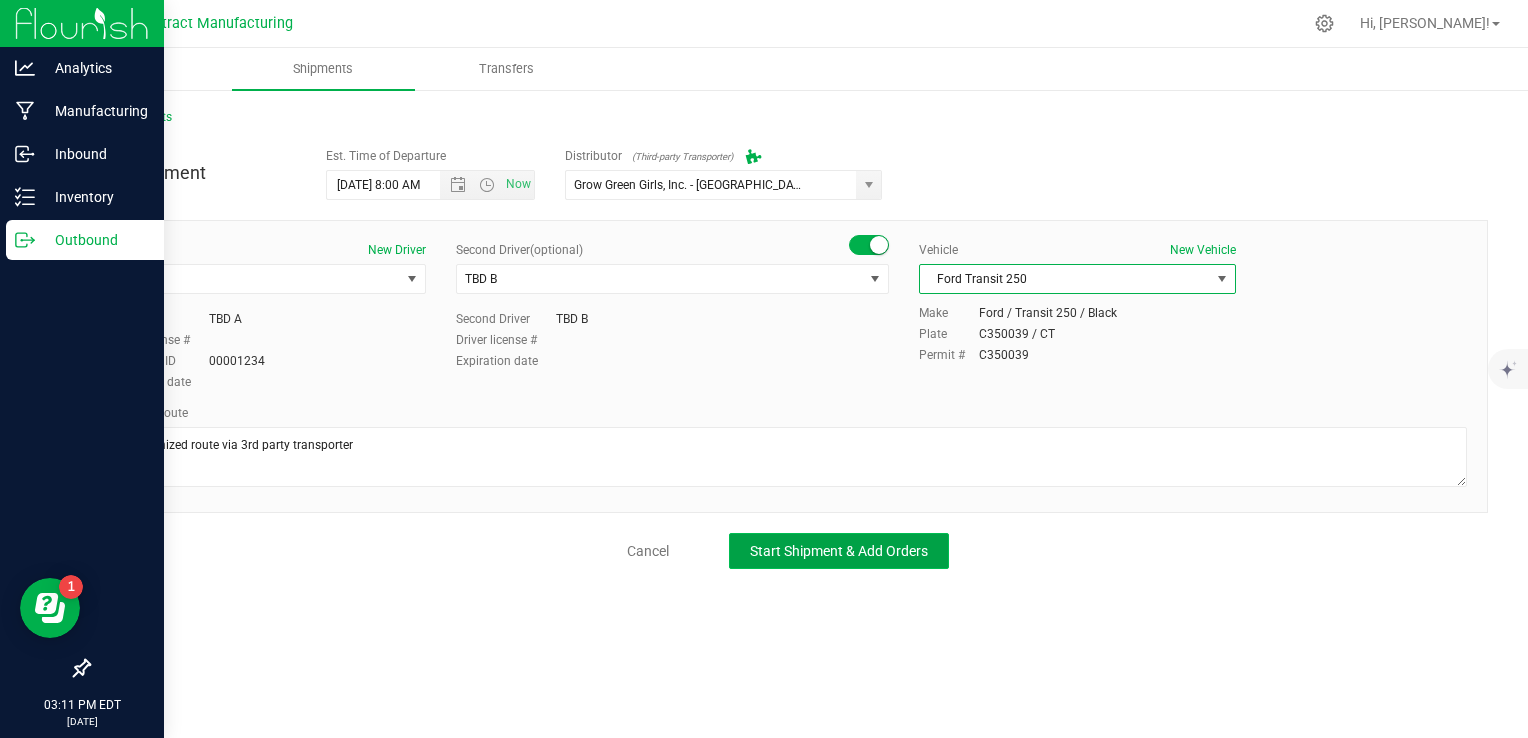 click on "Start Shipment & Add Orders" 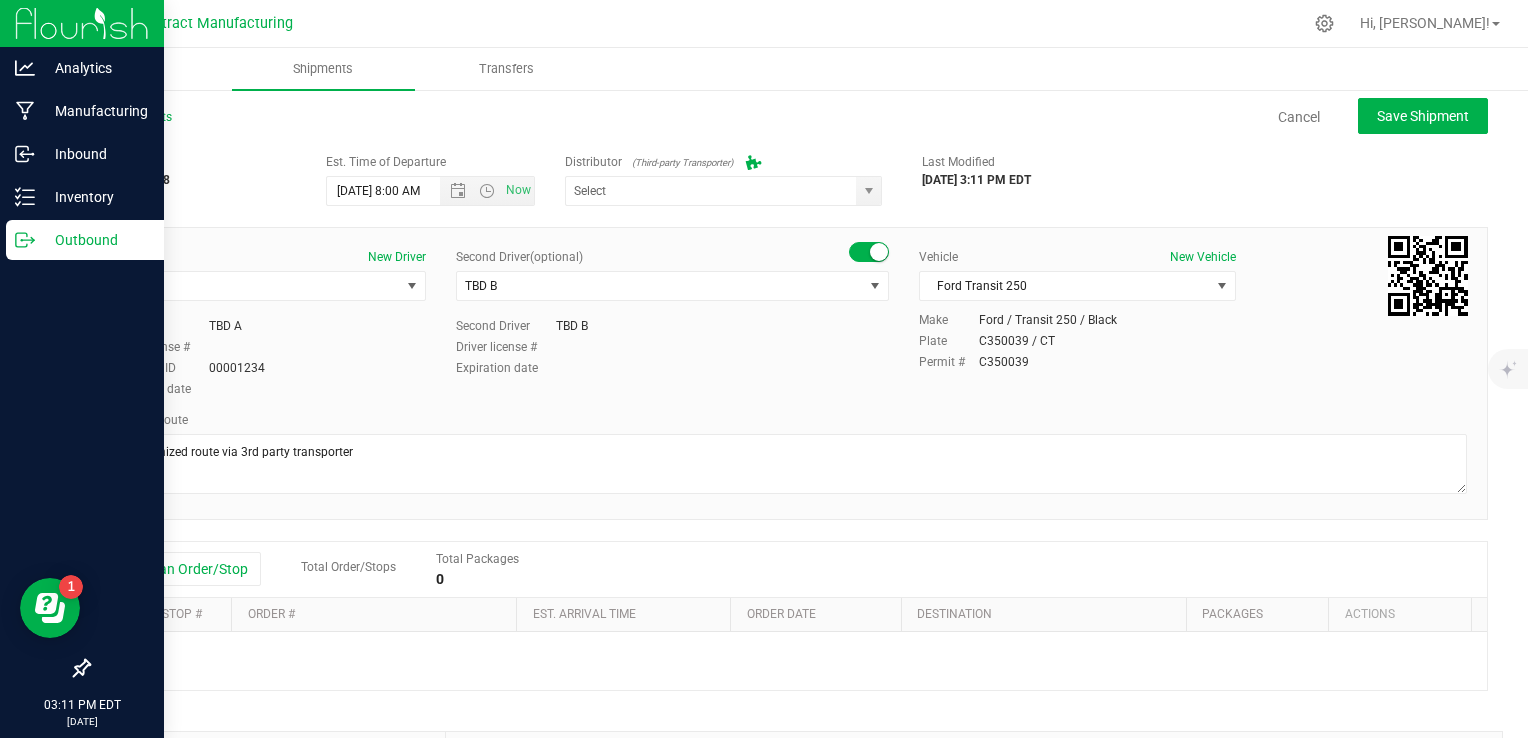 type on "Grow Green Girls, Inc. - [GEOGRAPHIC_DATA] (ACTP0000443)" 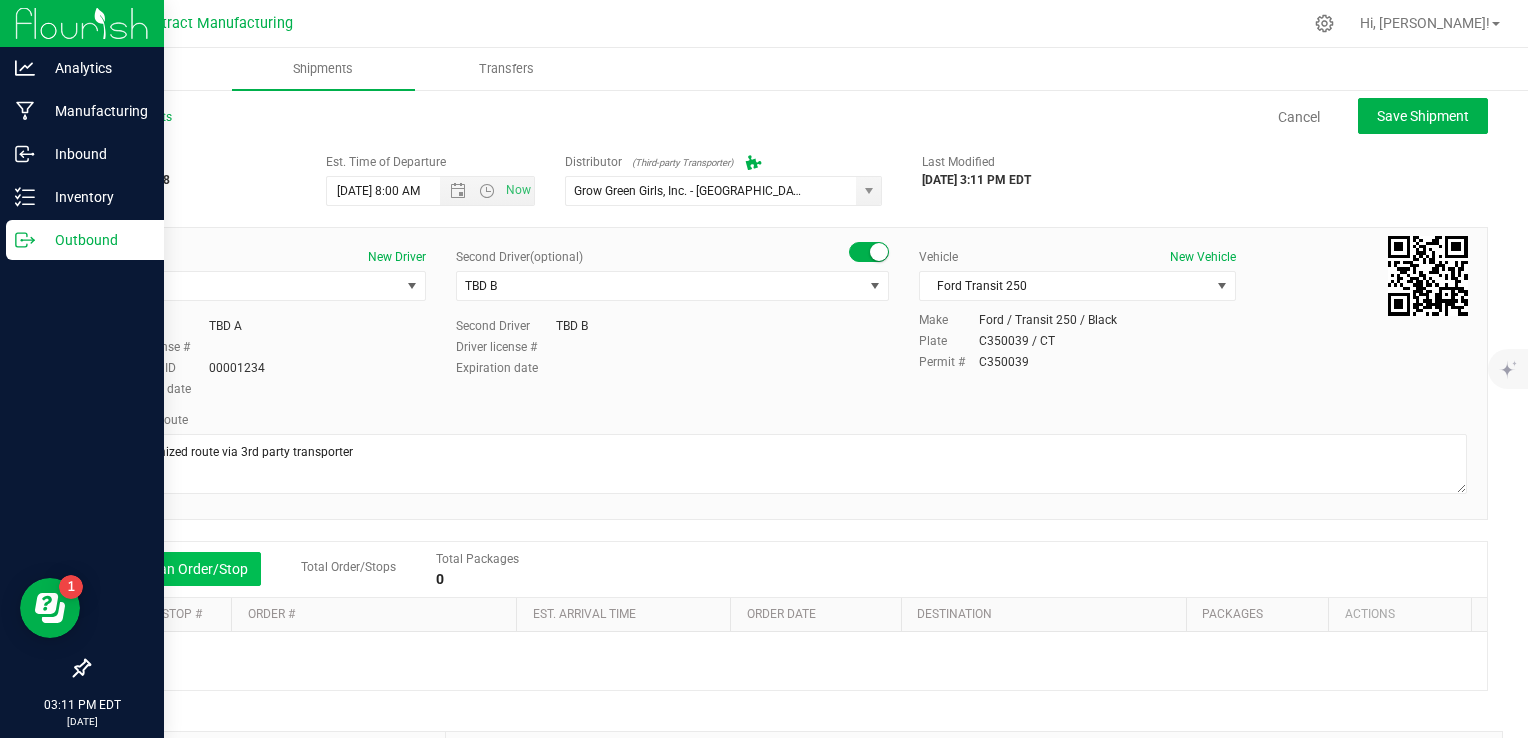 click on "Add an Order/Stop" at bounding box center [182, 569] 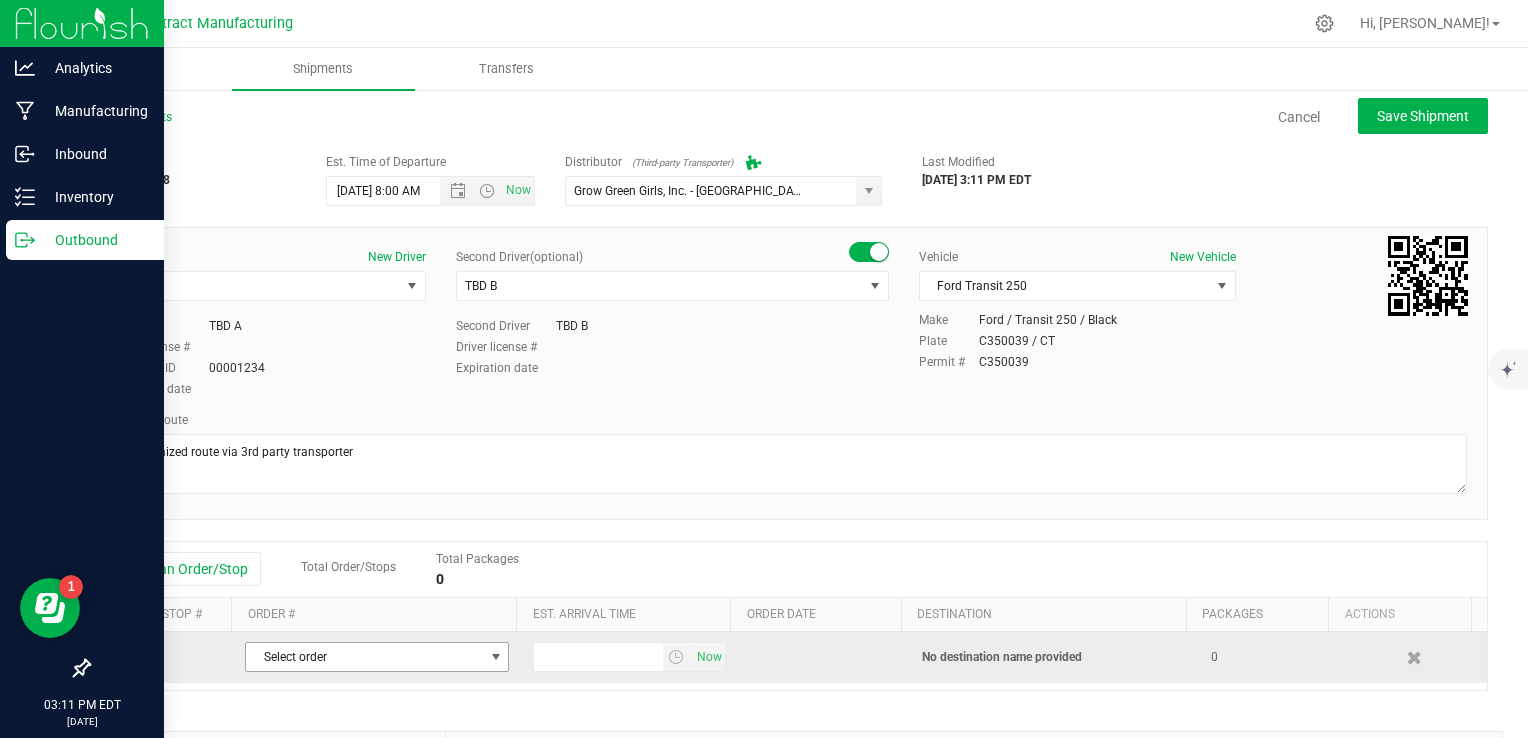 click on "Select order" at bounding box center (364, 657) 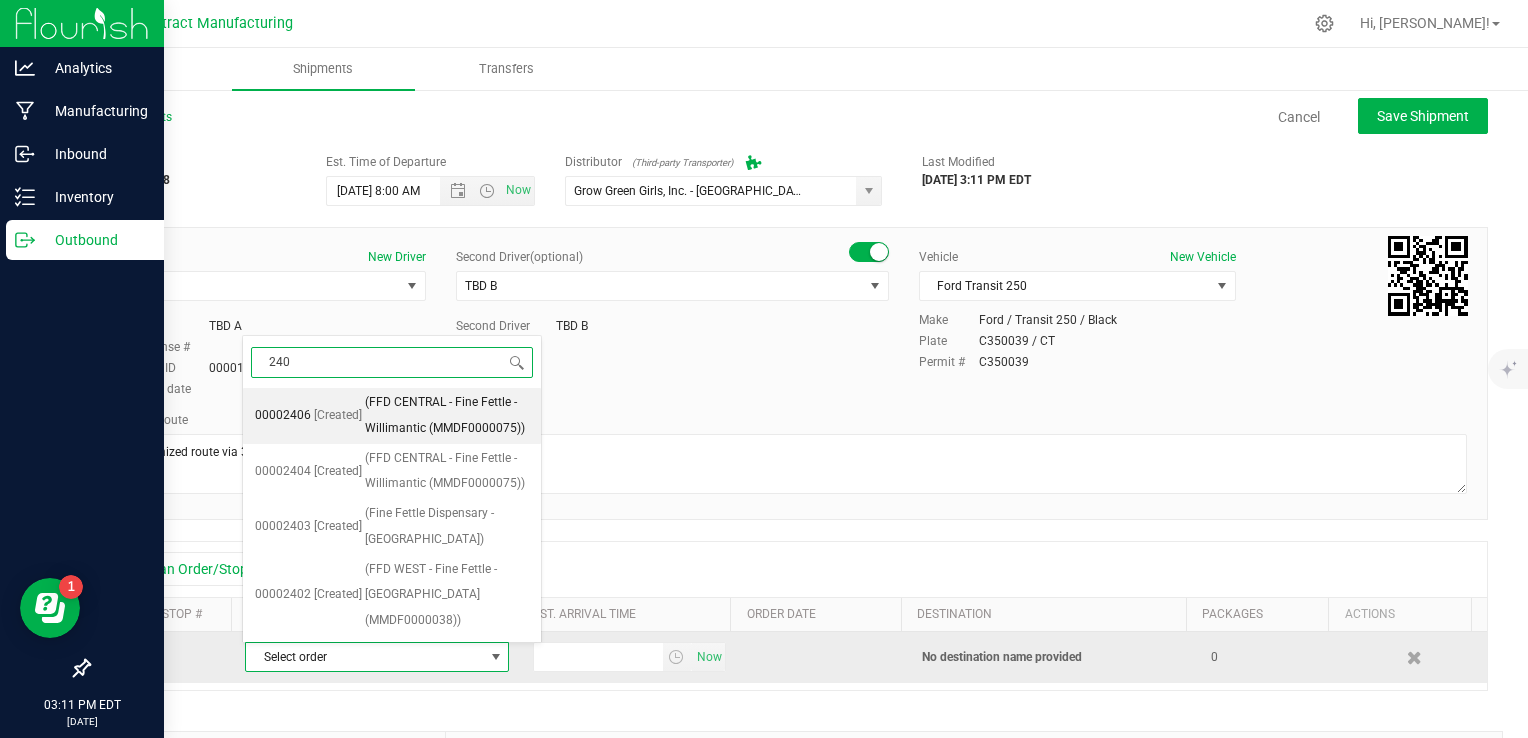 type on "2401" 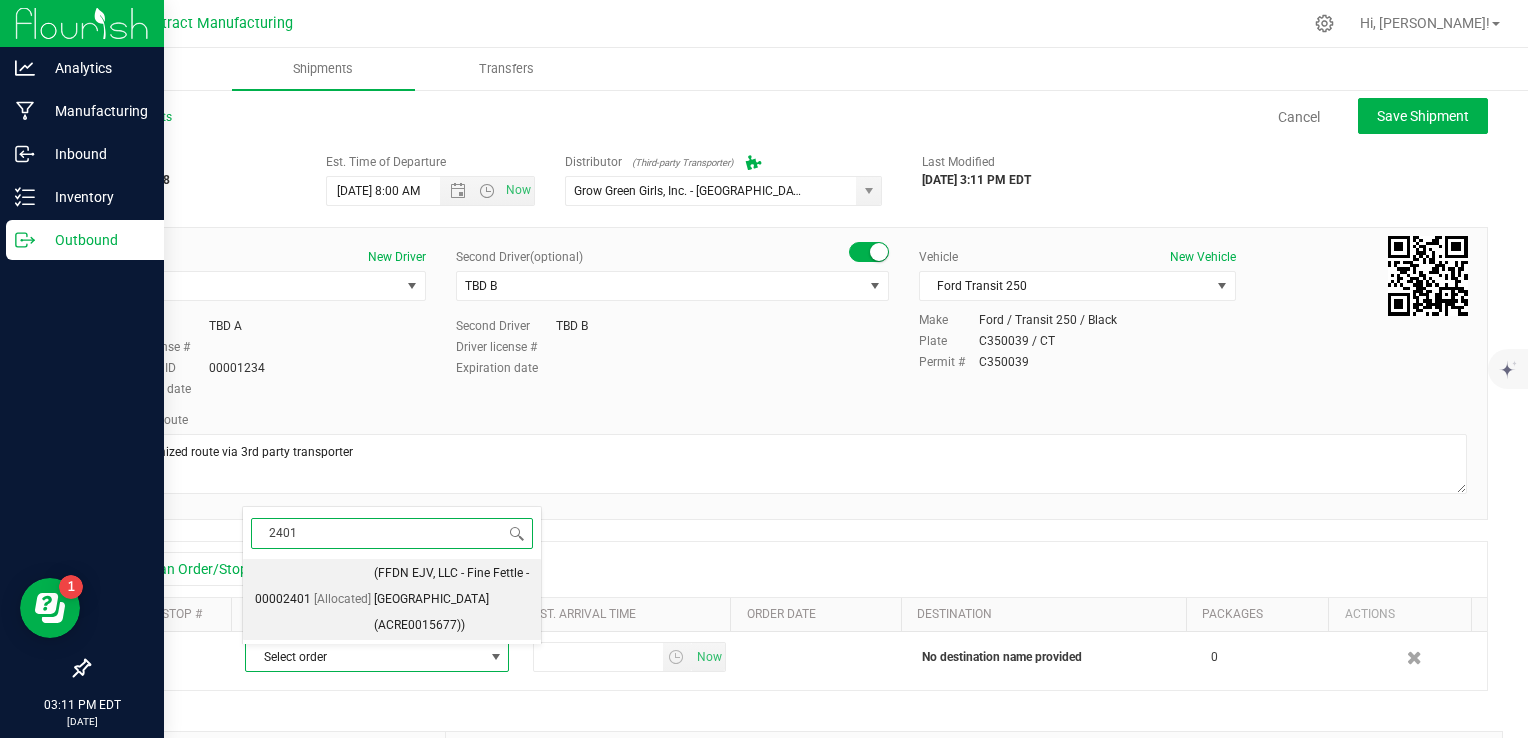 click on "(FFDN EJV, LLC - Fine Fettle - [GEOGRAPHIC_DATA] (ACRE0015677))" at bounding box center (451, 599) 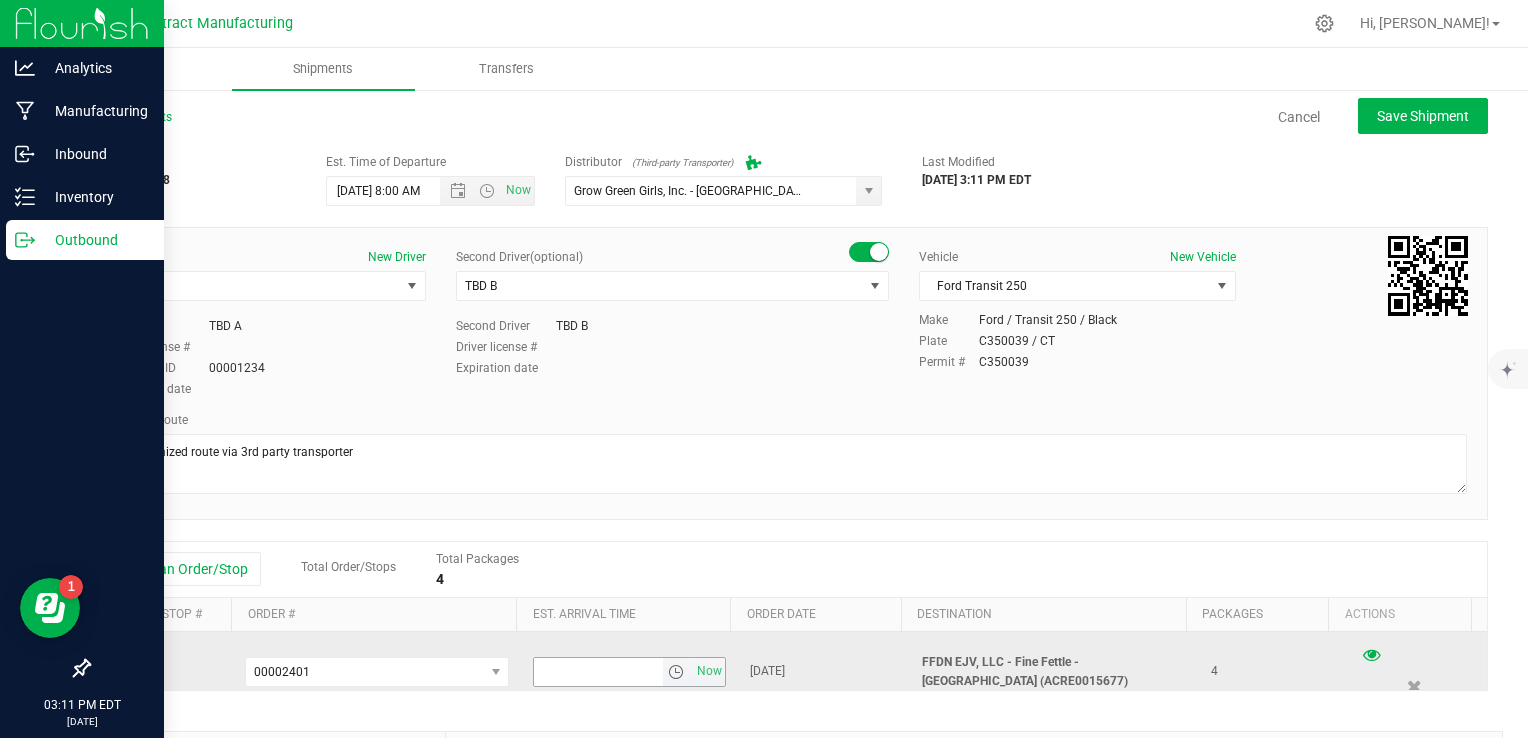 click at bounding box center [676, 672] 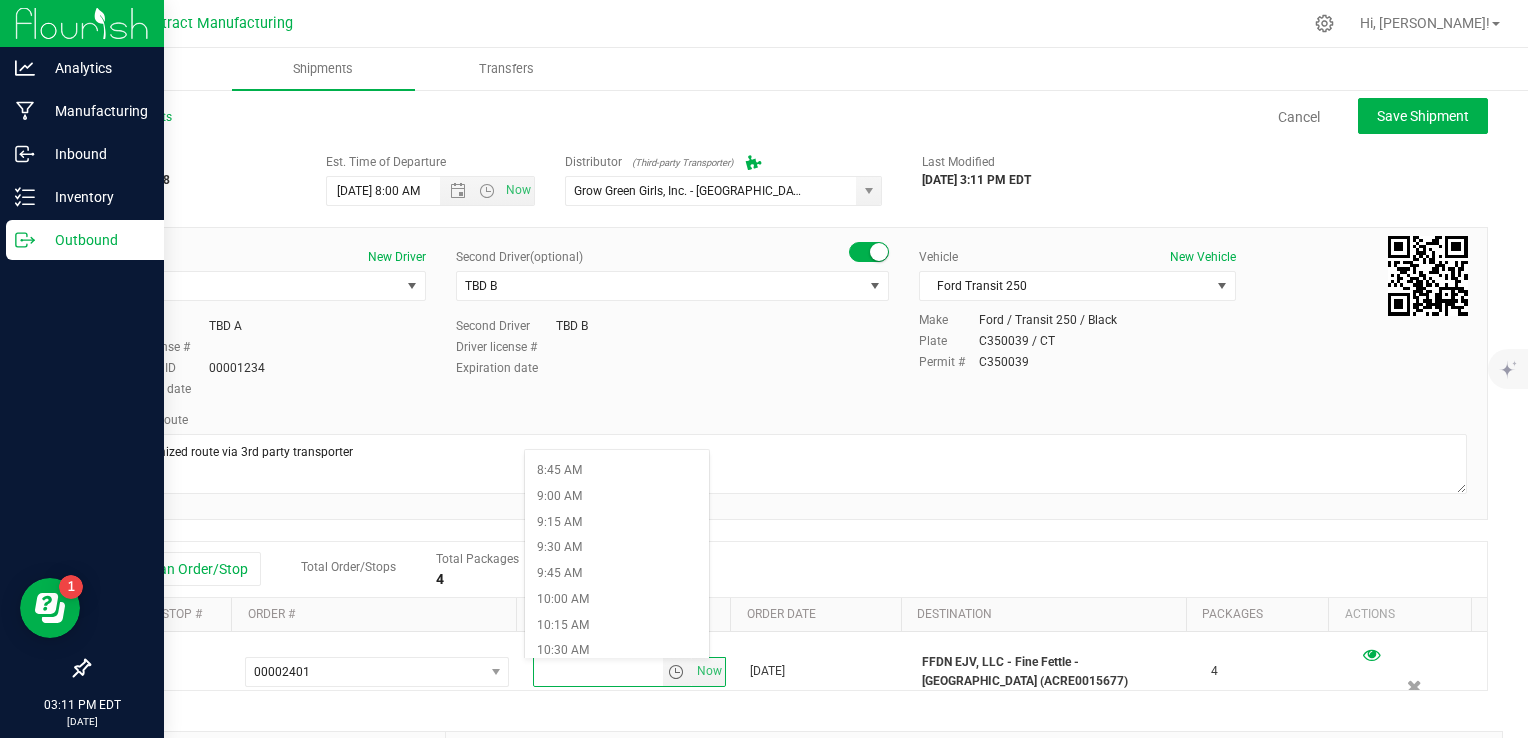 scroll, scrollTop: 900, scrollLeft: 0, axis: vertical 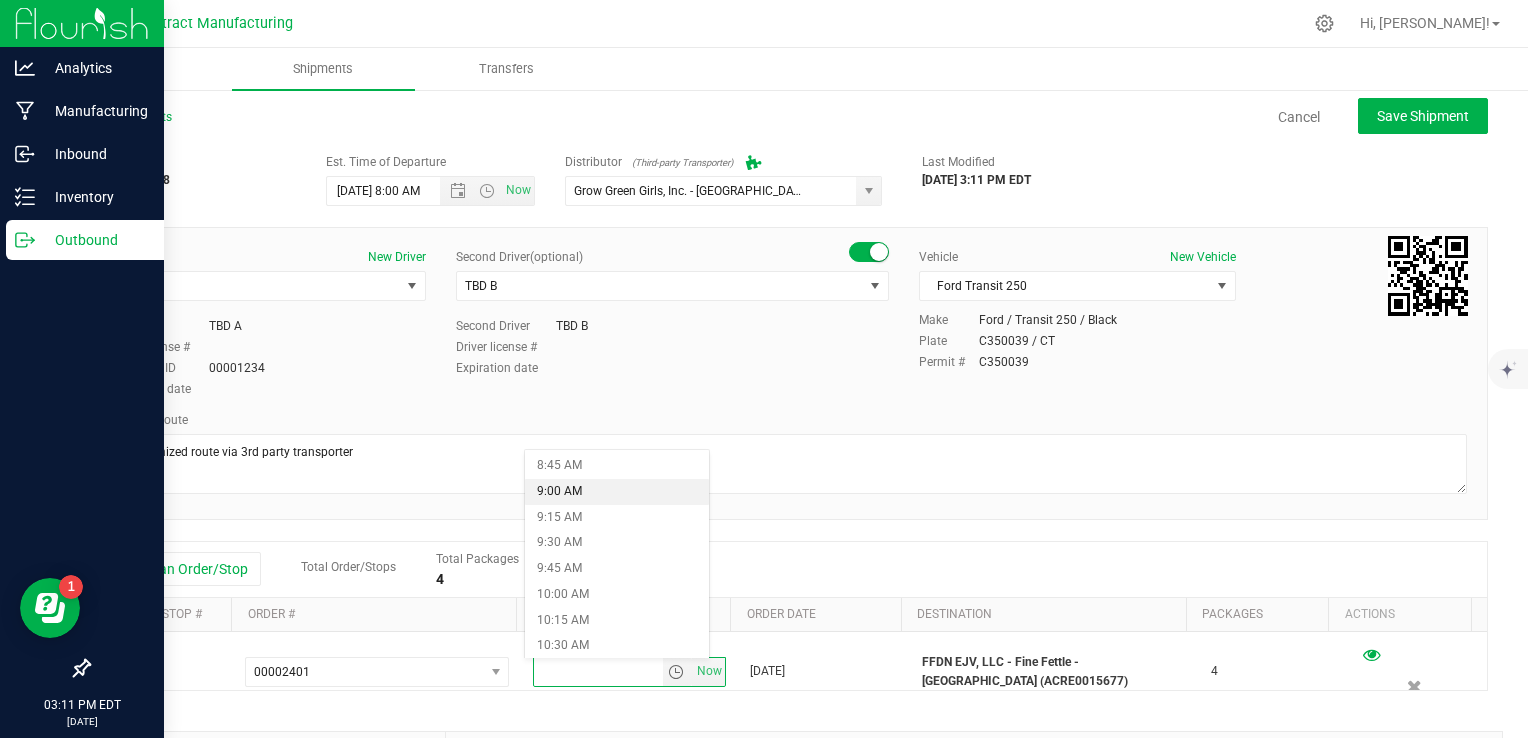 click on "9:00 AM" at bounding box center (617, 492) 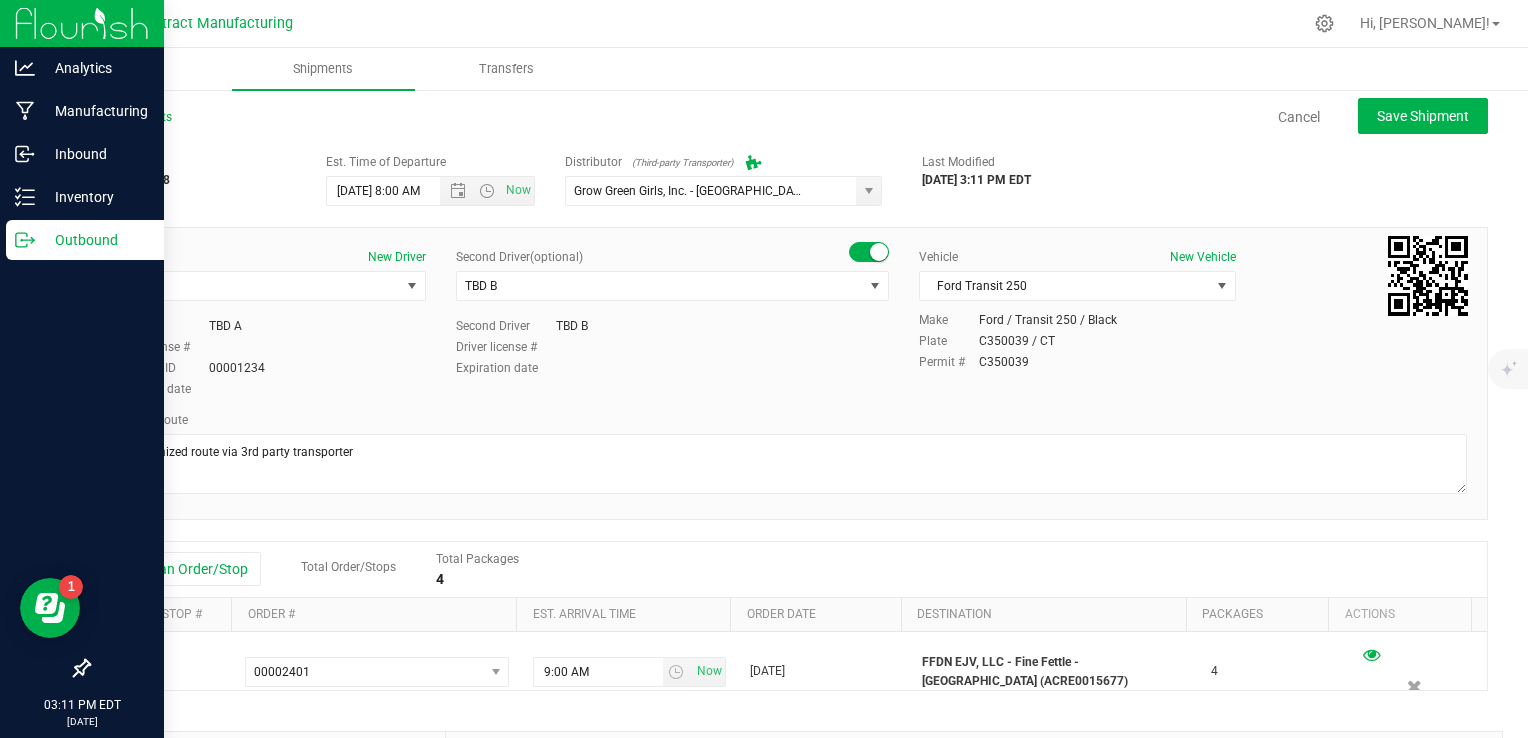 click on "Add an Order/Stop
Total Order/Stops
Total Packages
4" at bounding box center (788, 570) 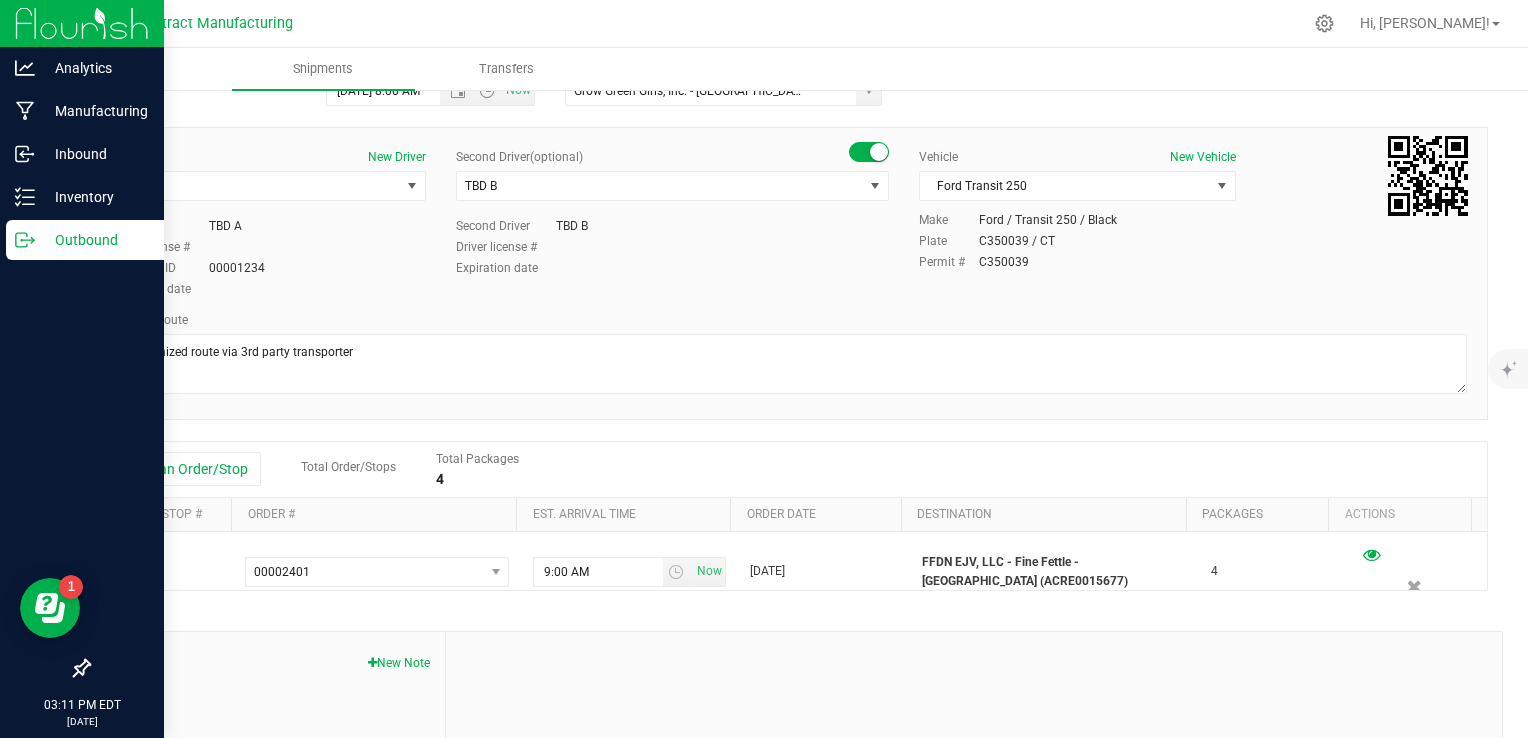scroll, scrollTop: 0, scrollLeft: 0, axis: both 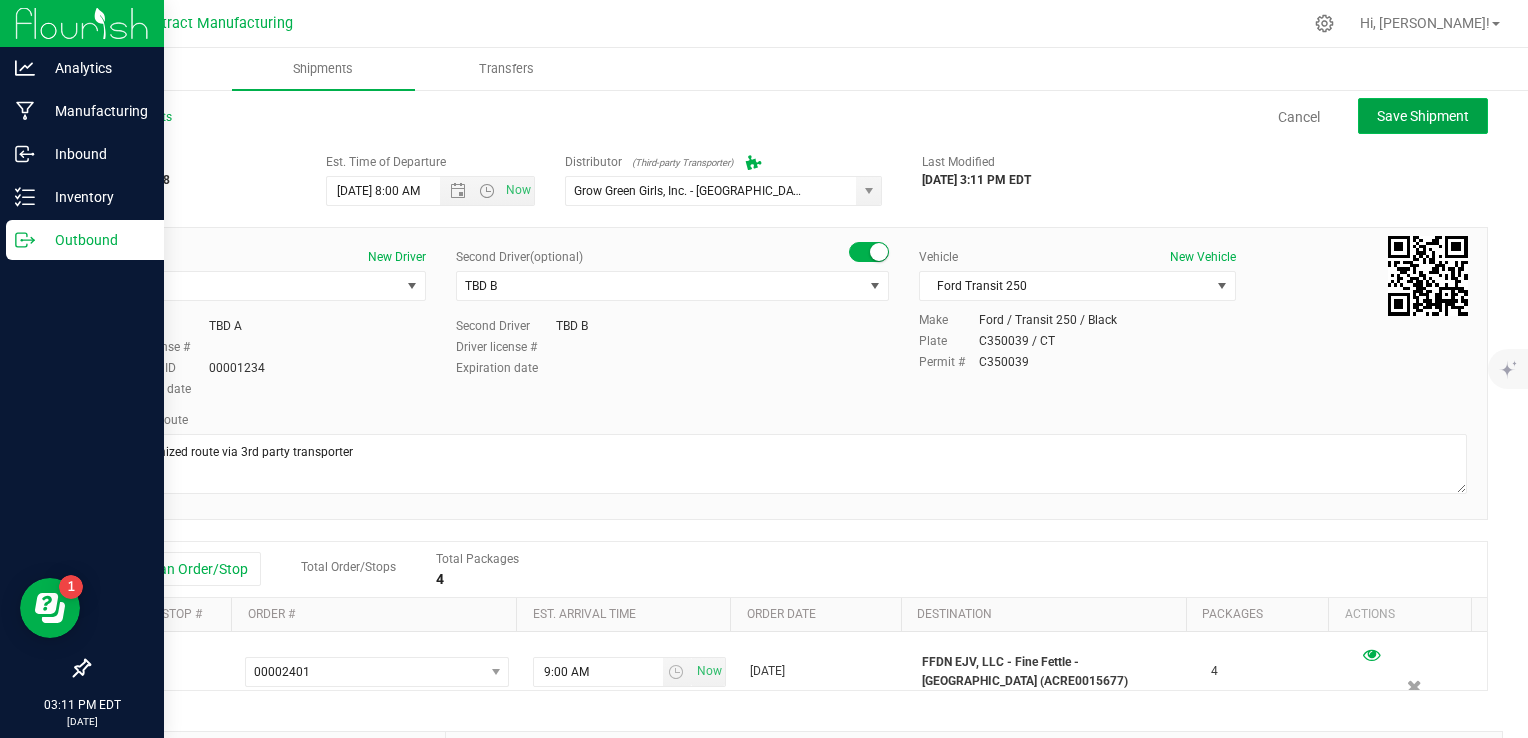 click on "Save Shipment" 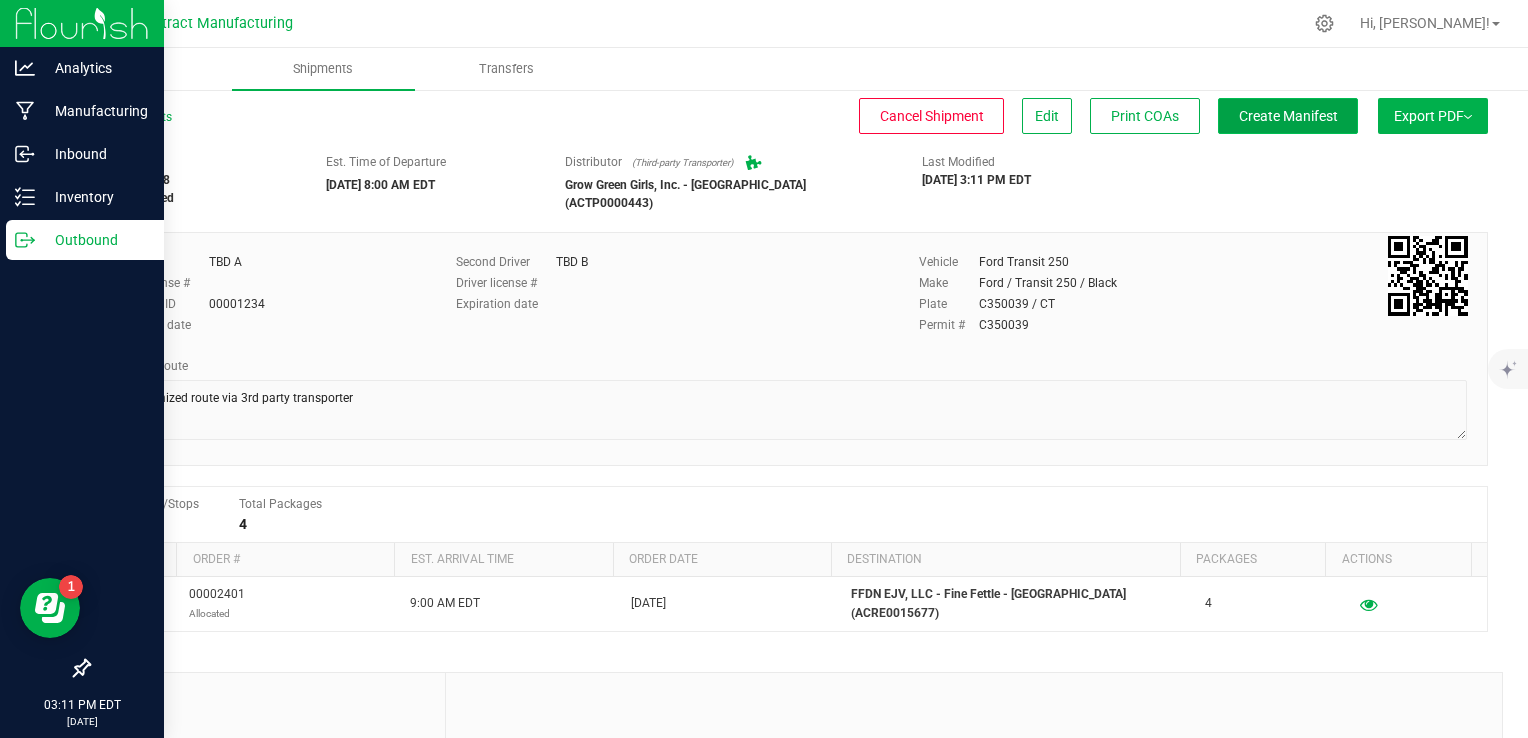 click on "Create Manifest" at bounding box center [1288, 116] 